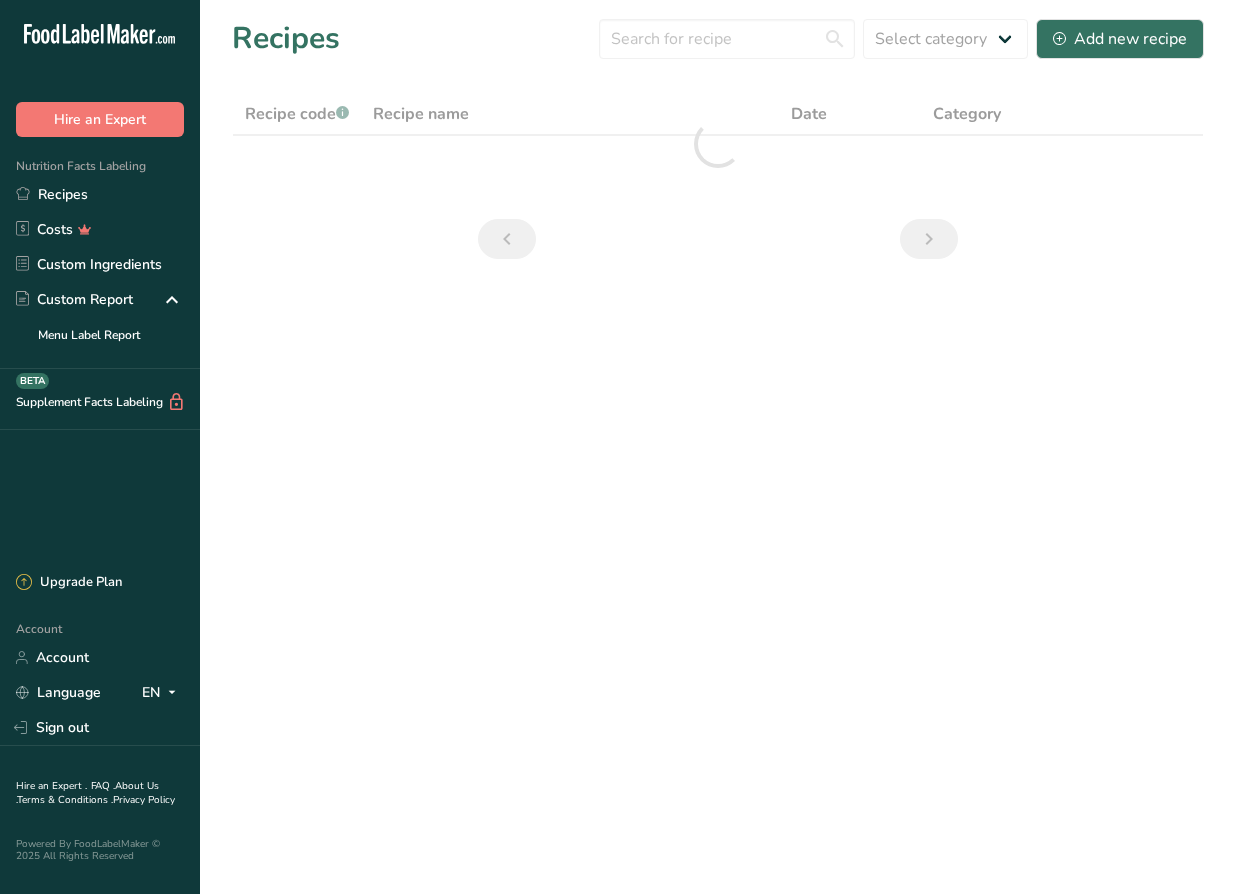 scroll, scrollTop: 0, scrollLeft: 0, axis: both 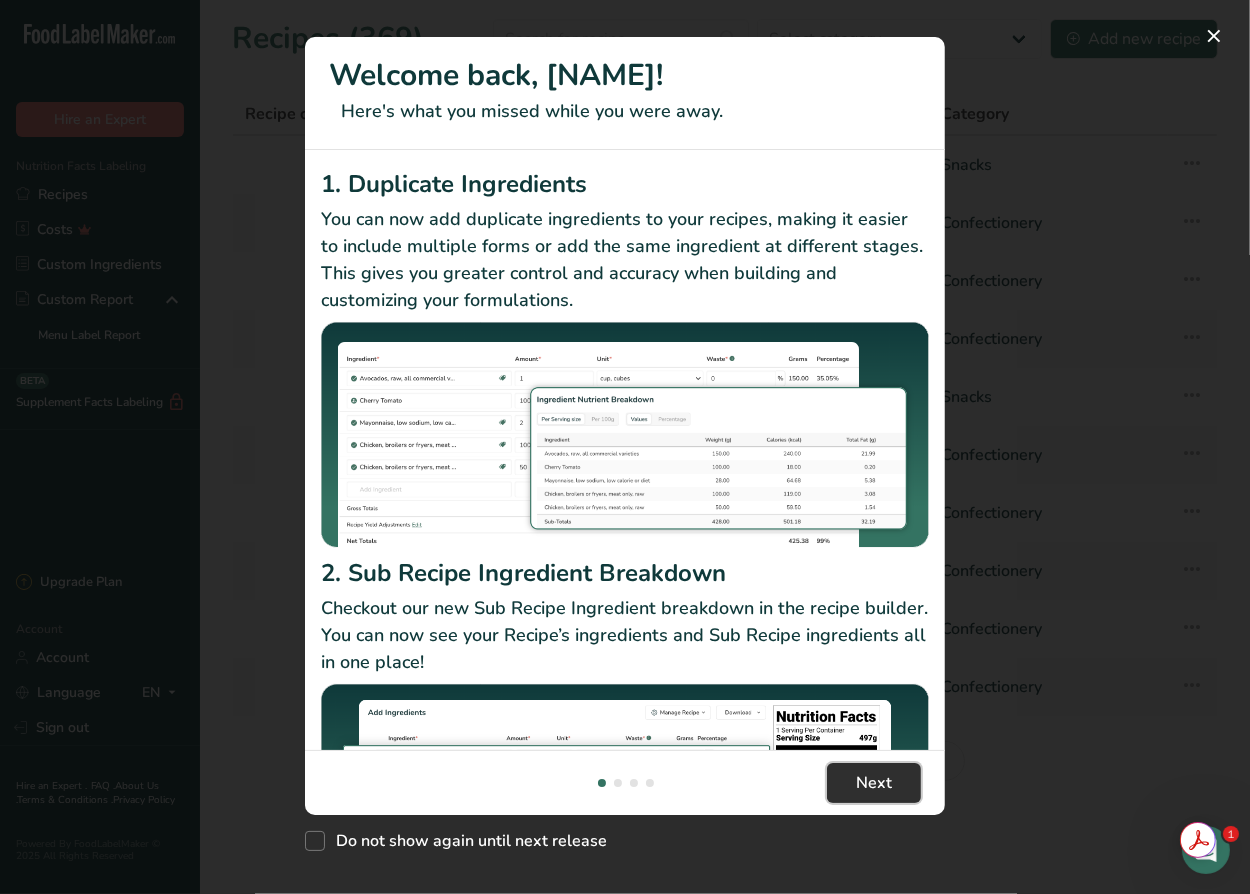 click on "Next" at bounding box center [874, 783] 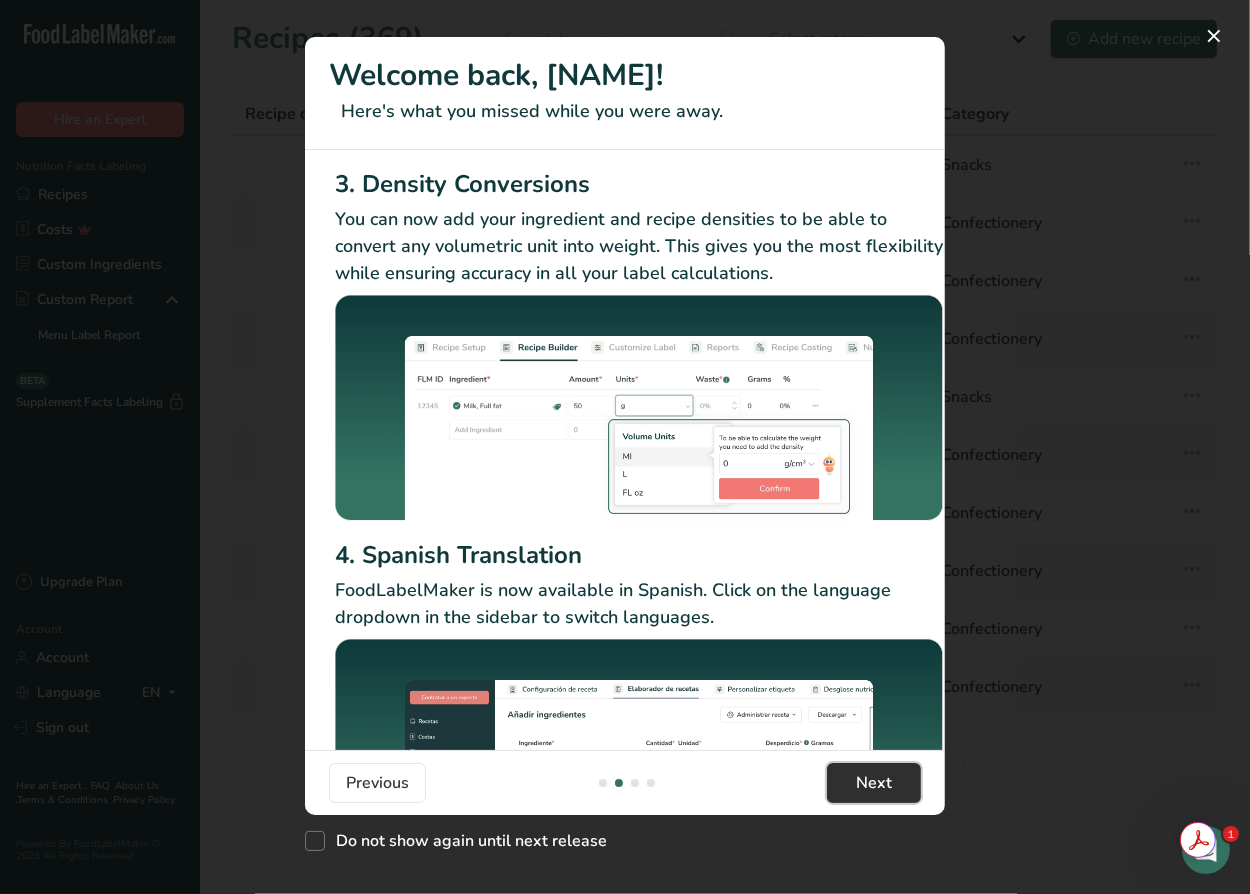 click on "Next" at bounding box center (874, 783) 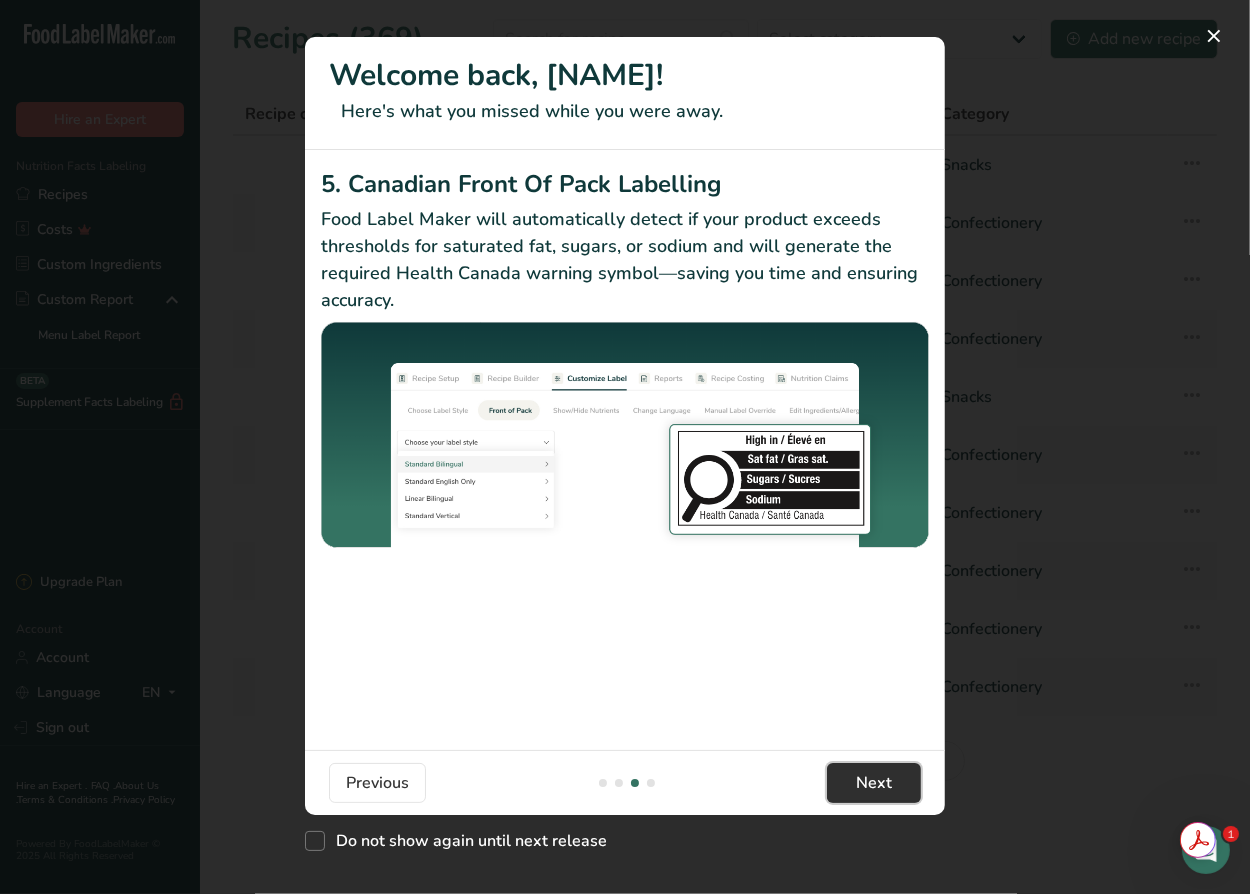 click on "Next" at bounding box center [874, 783] 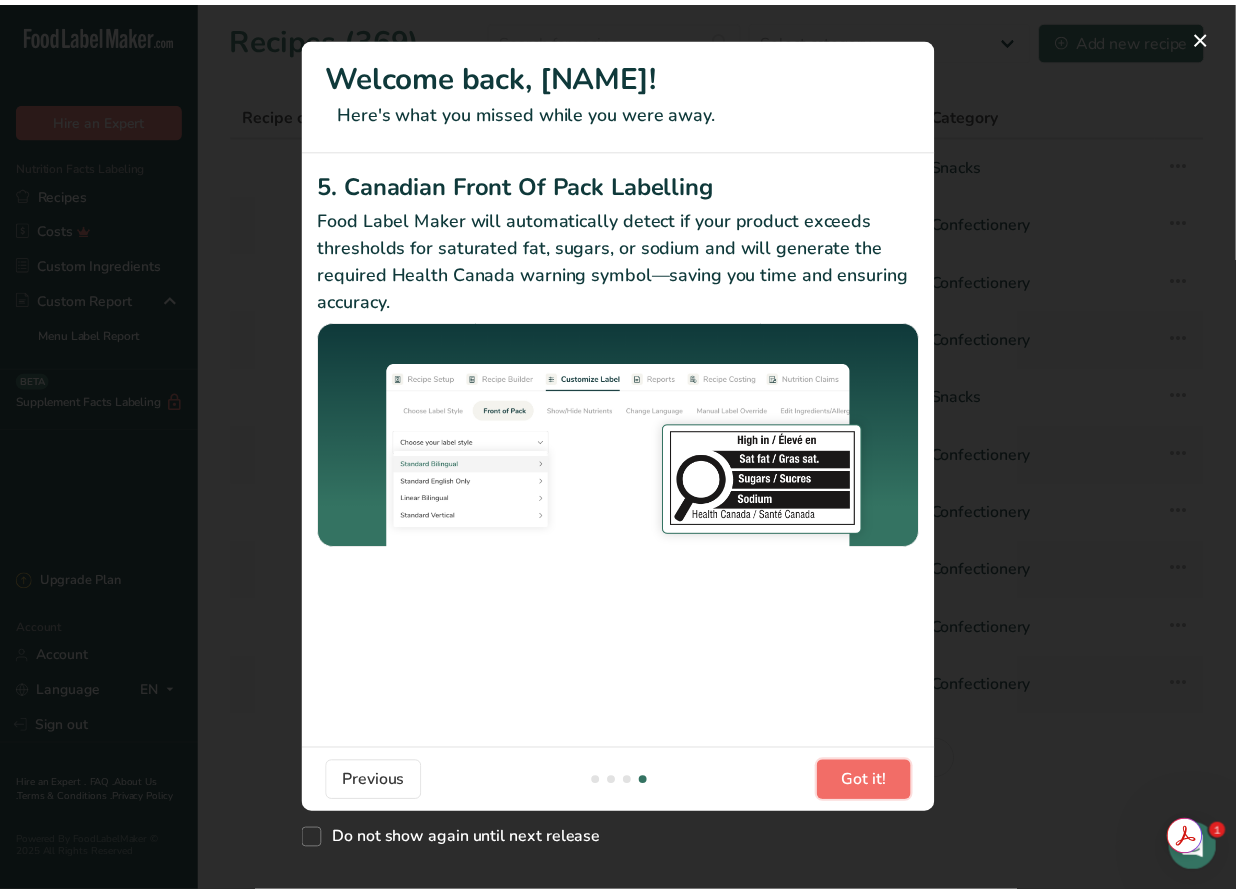 scroll, scrollTop: 0, scrollLeft: 1906, axis: horizontal 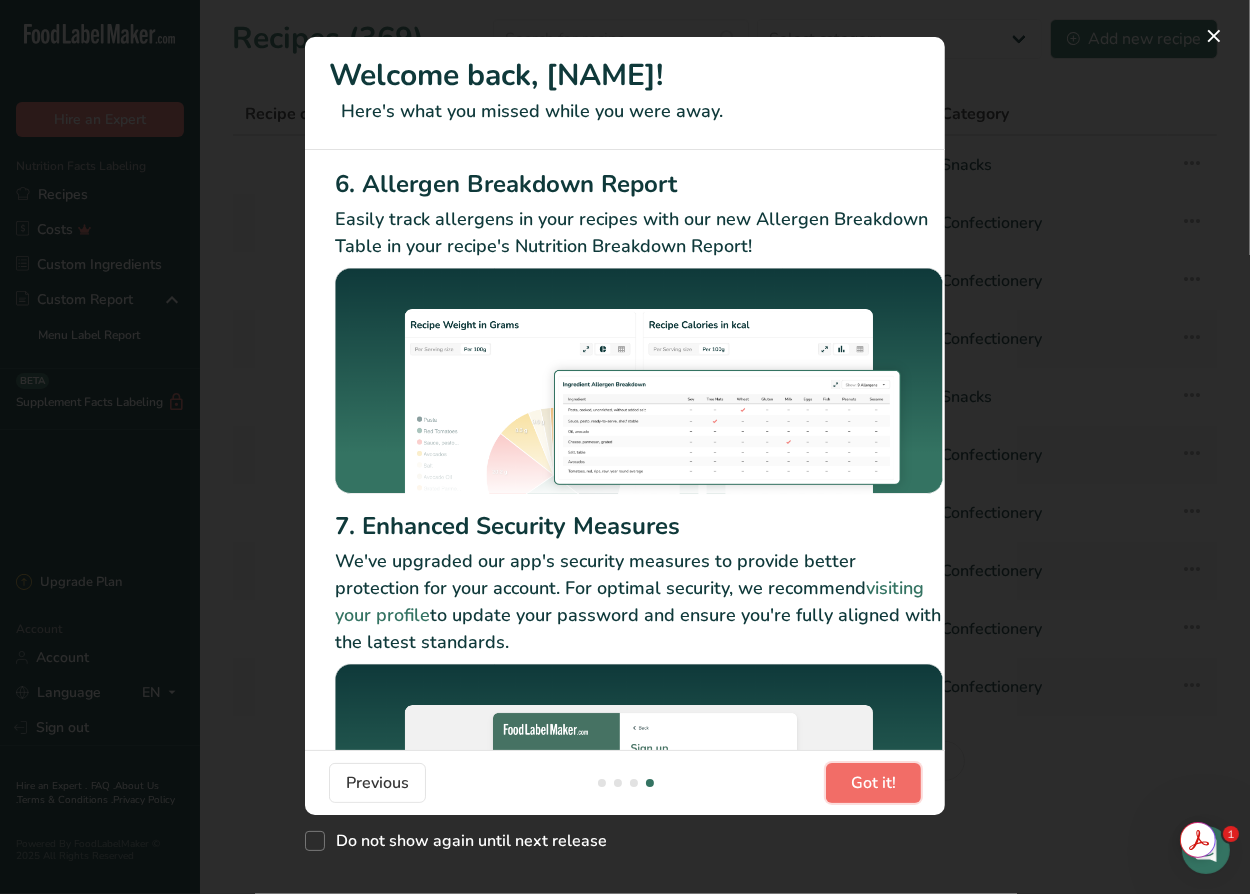 click on "Got it!" at bounding box center [873, 783] 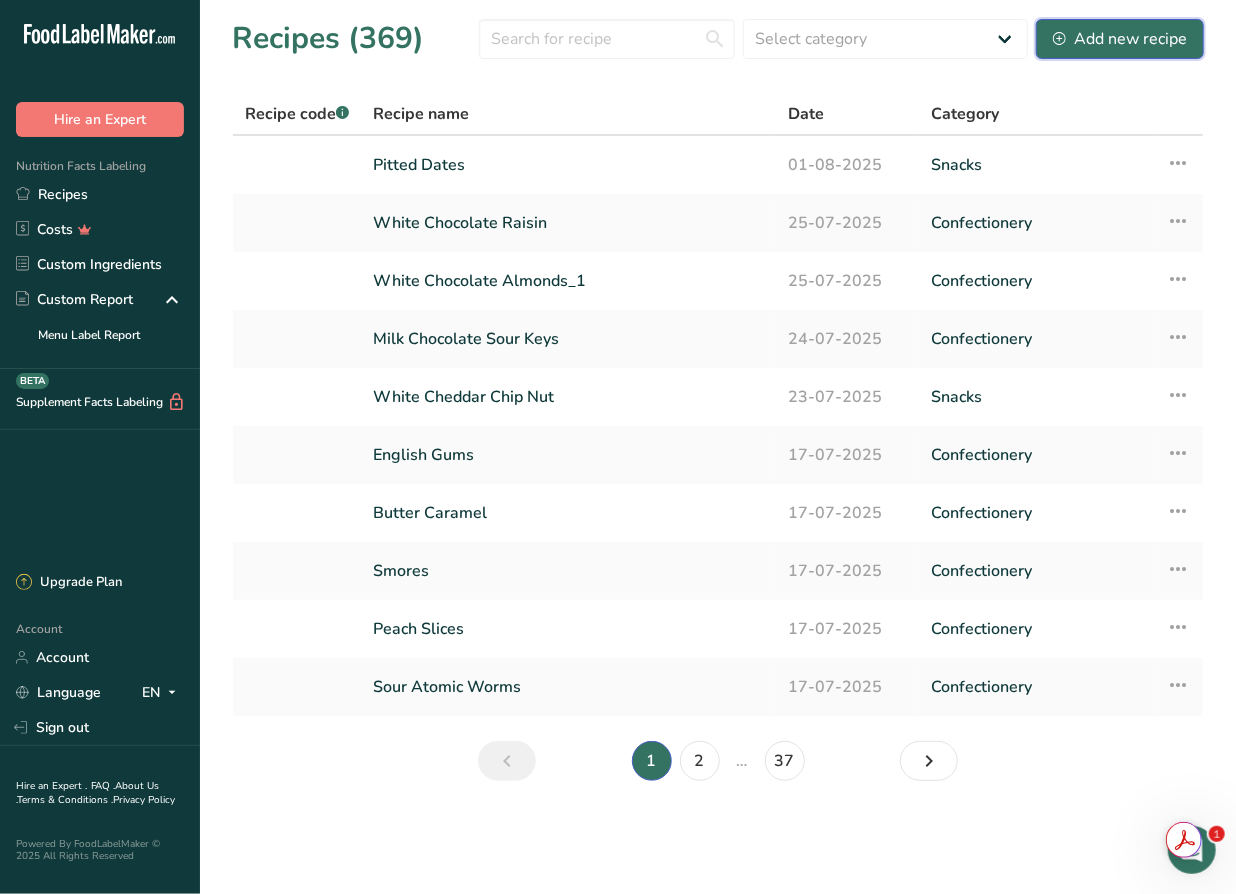 click on "Add new recipe" at bounding box center [1120, 39] 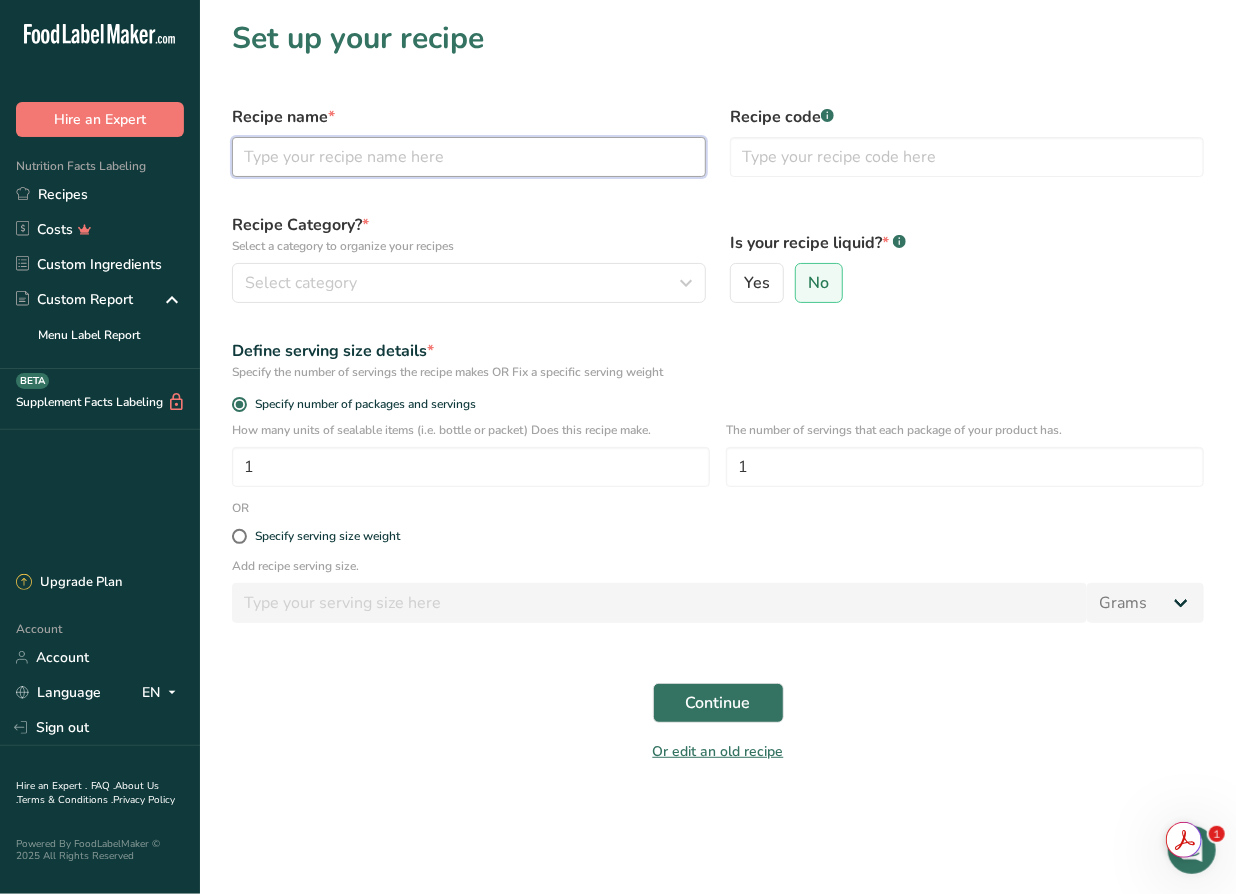click at bounding box center (469, 157) 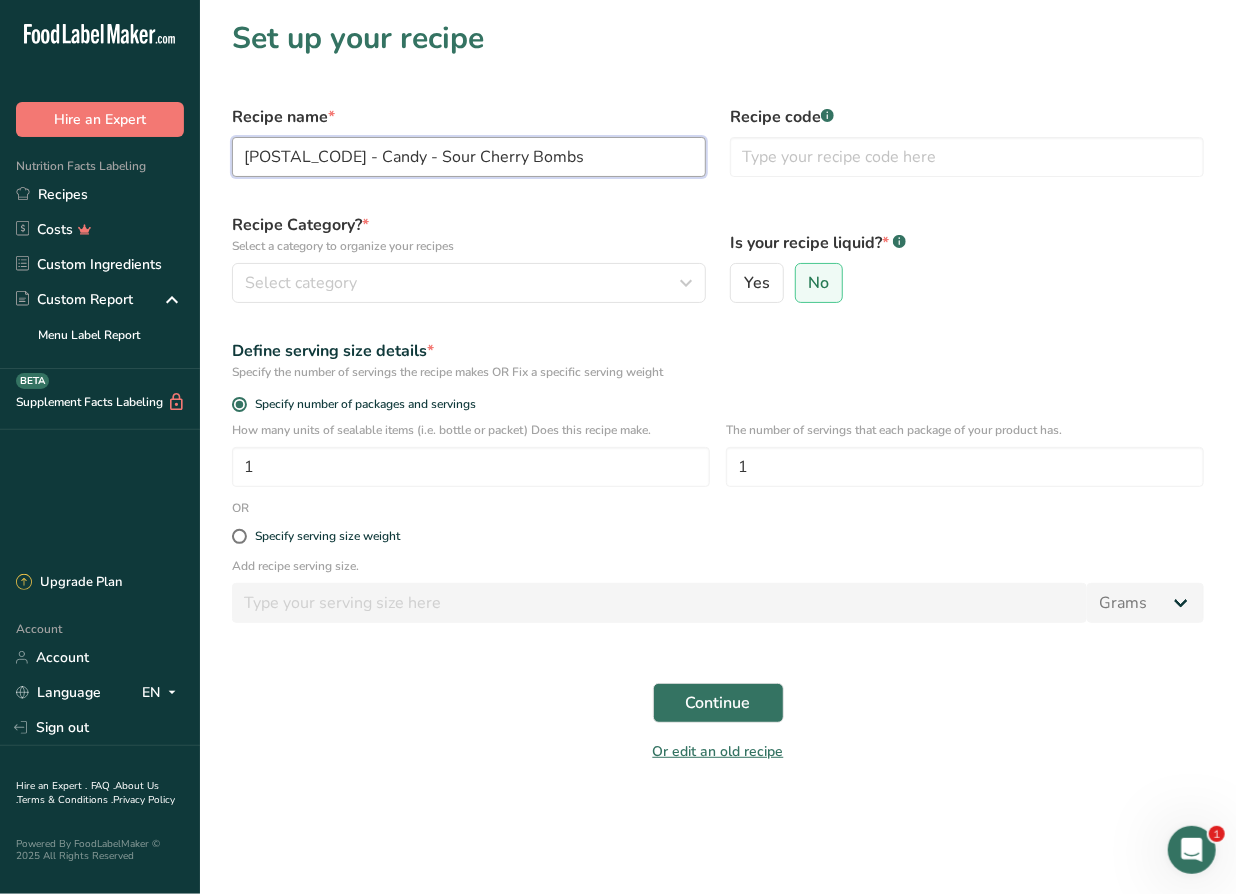 type on "80607 - Candy - Sour Cherry Bombs" 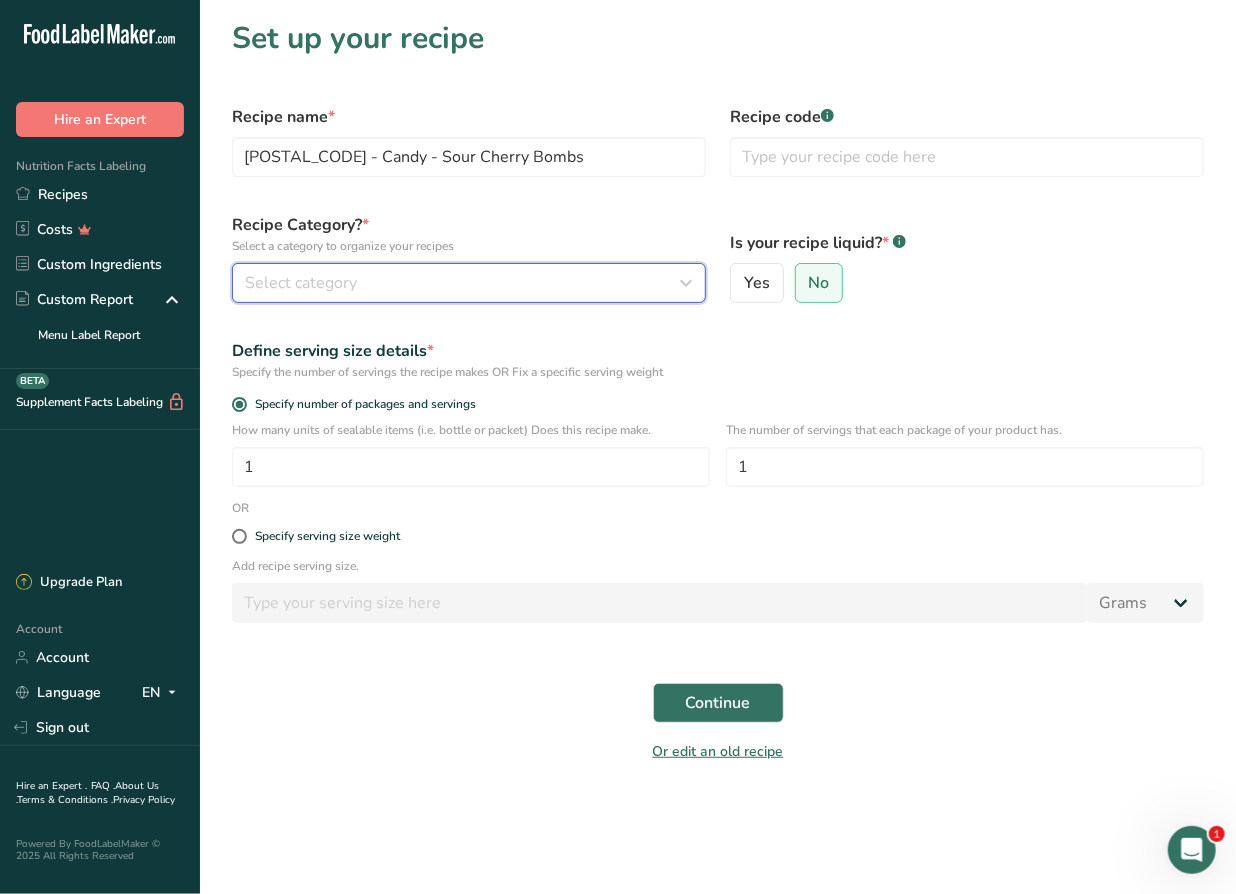 click on "Select category" at bounding box center (463, 283) 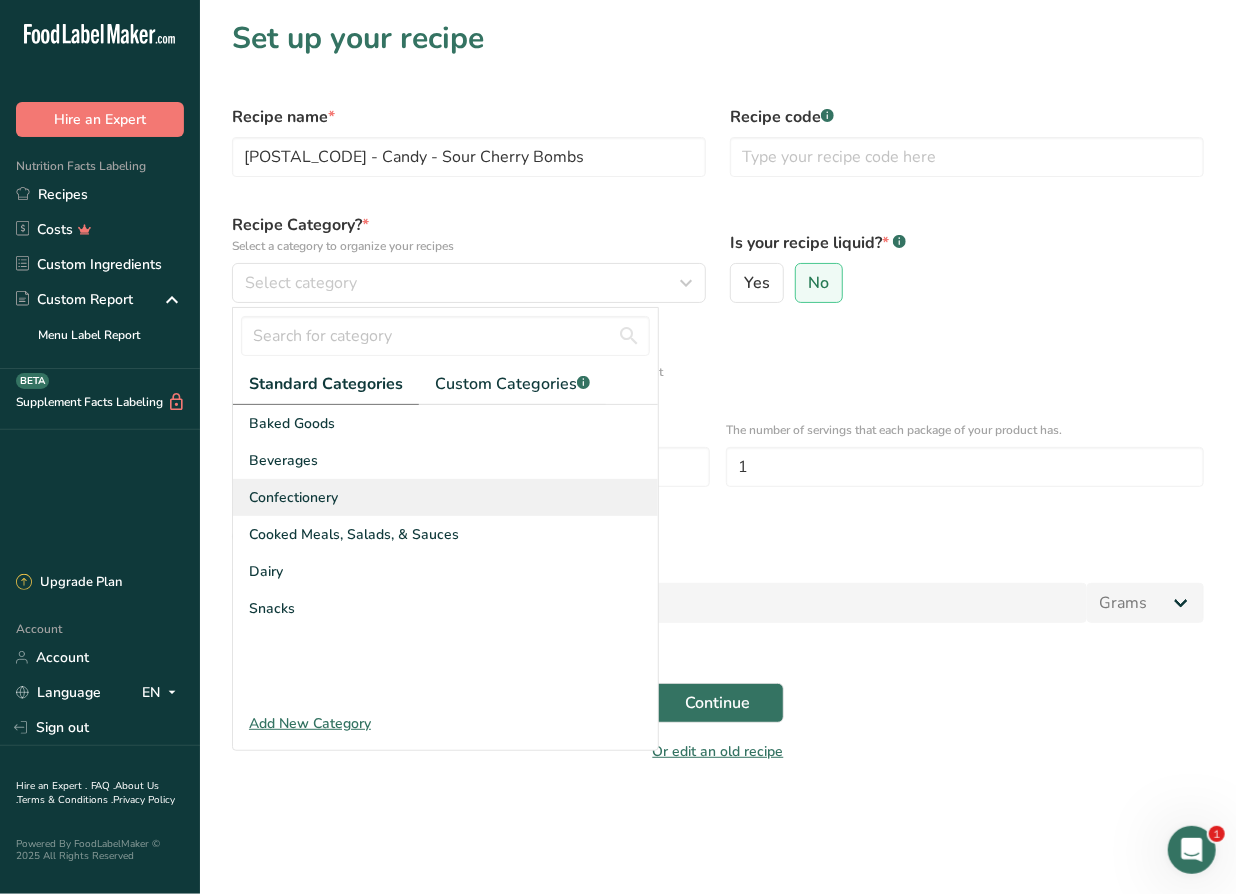 click on "Confectionery" at bounding box center [293, 497] 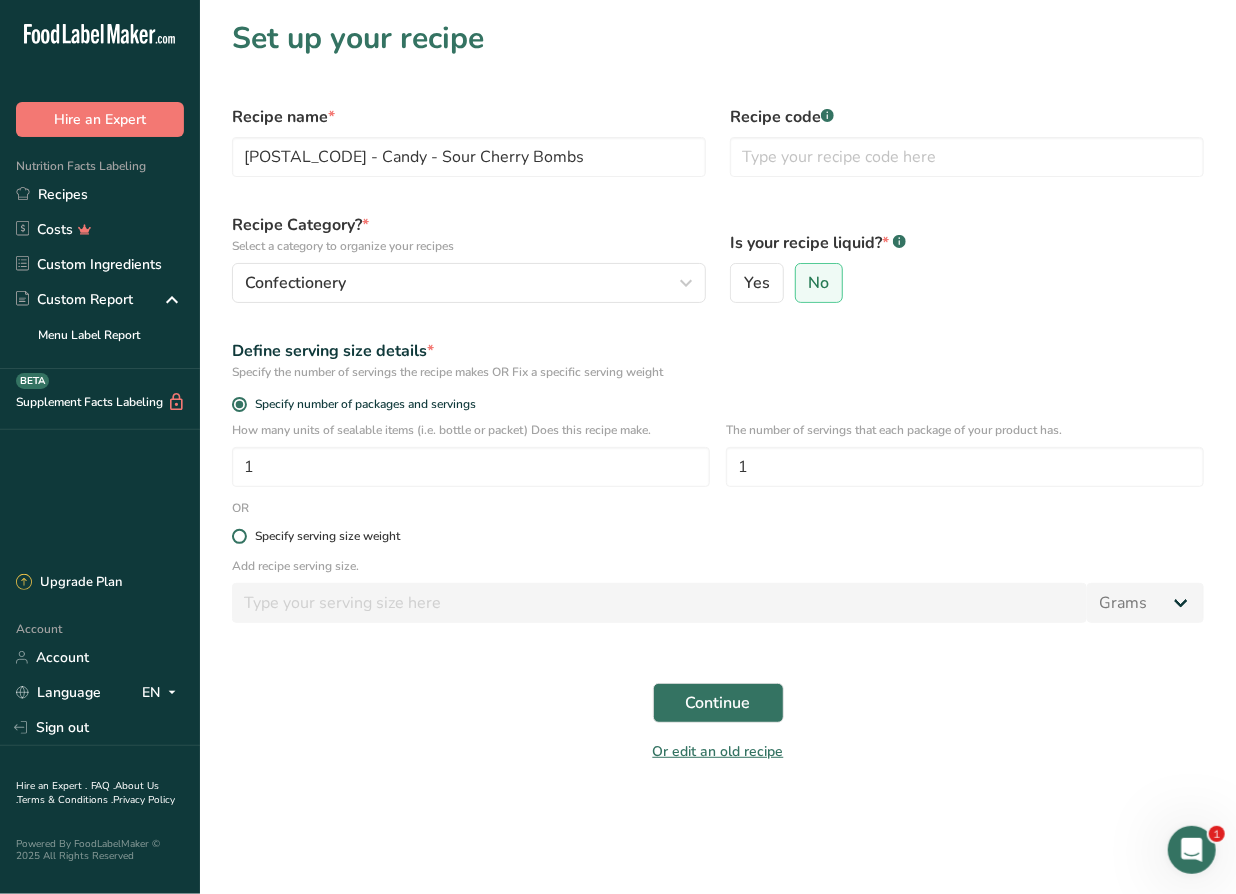 click on "Specify serving size weight" at bounding box center [327, 536] 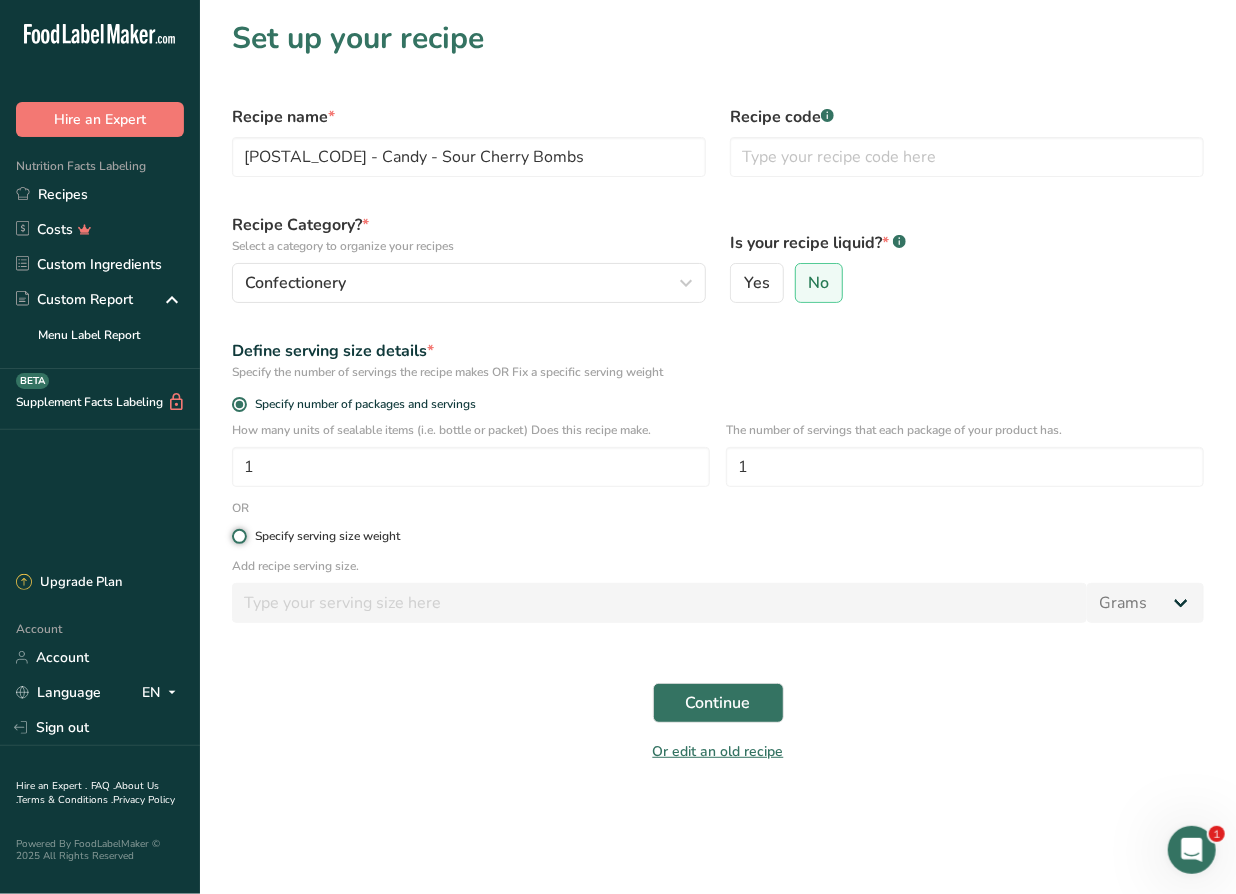 click on "Specify serving size weight" at bounding box center [238, 536] 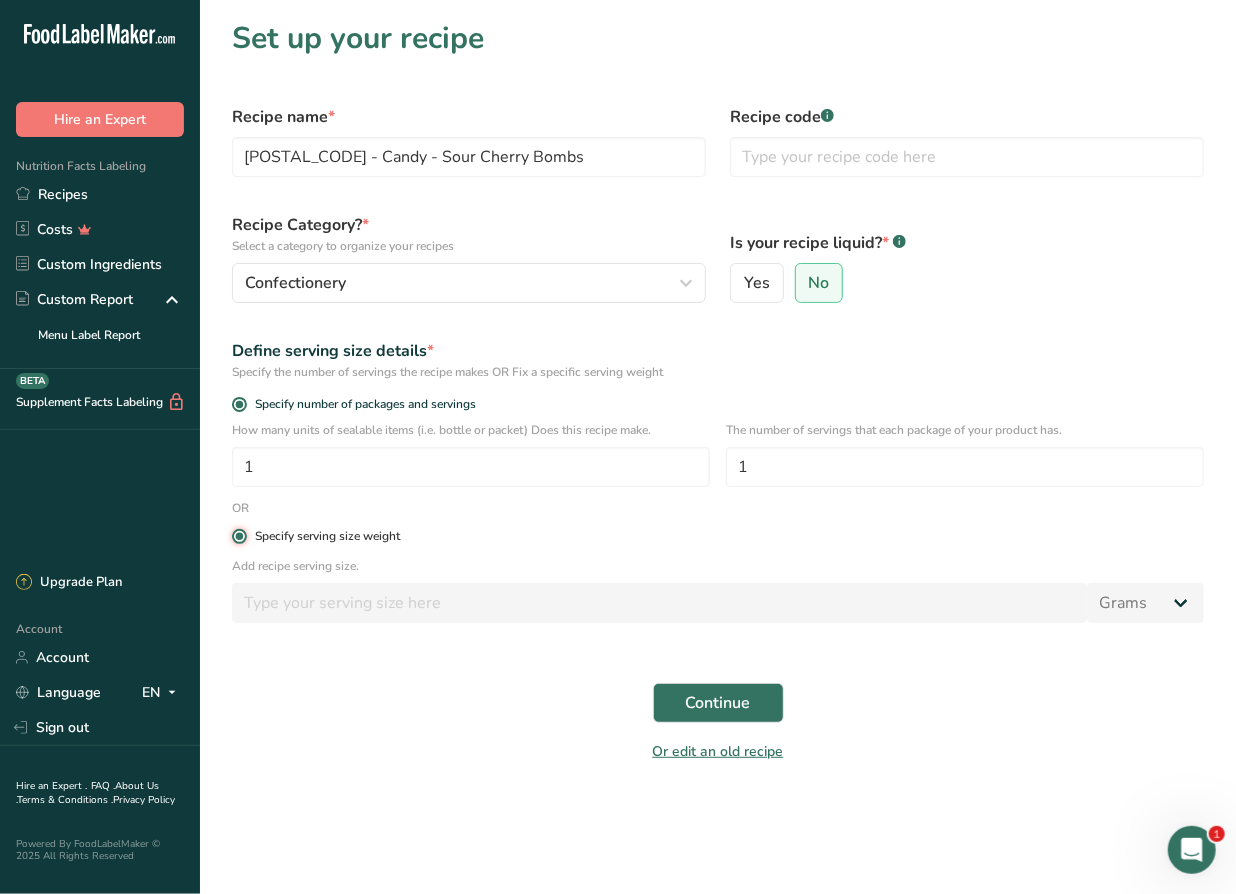 radio on "false" 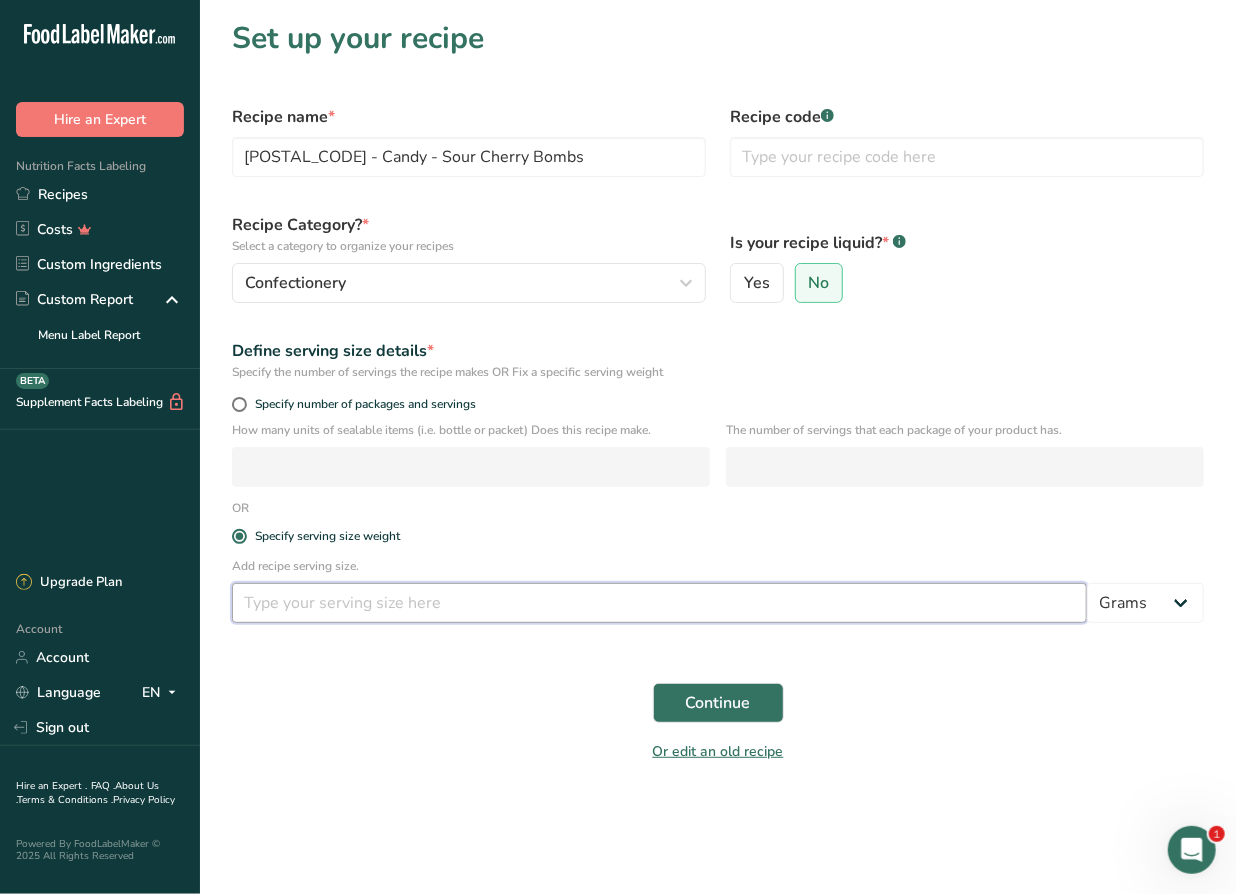 click at bounding box center (659, 603) 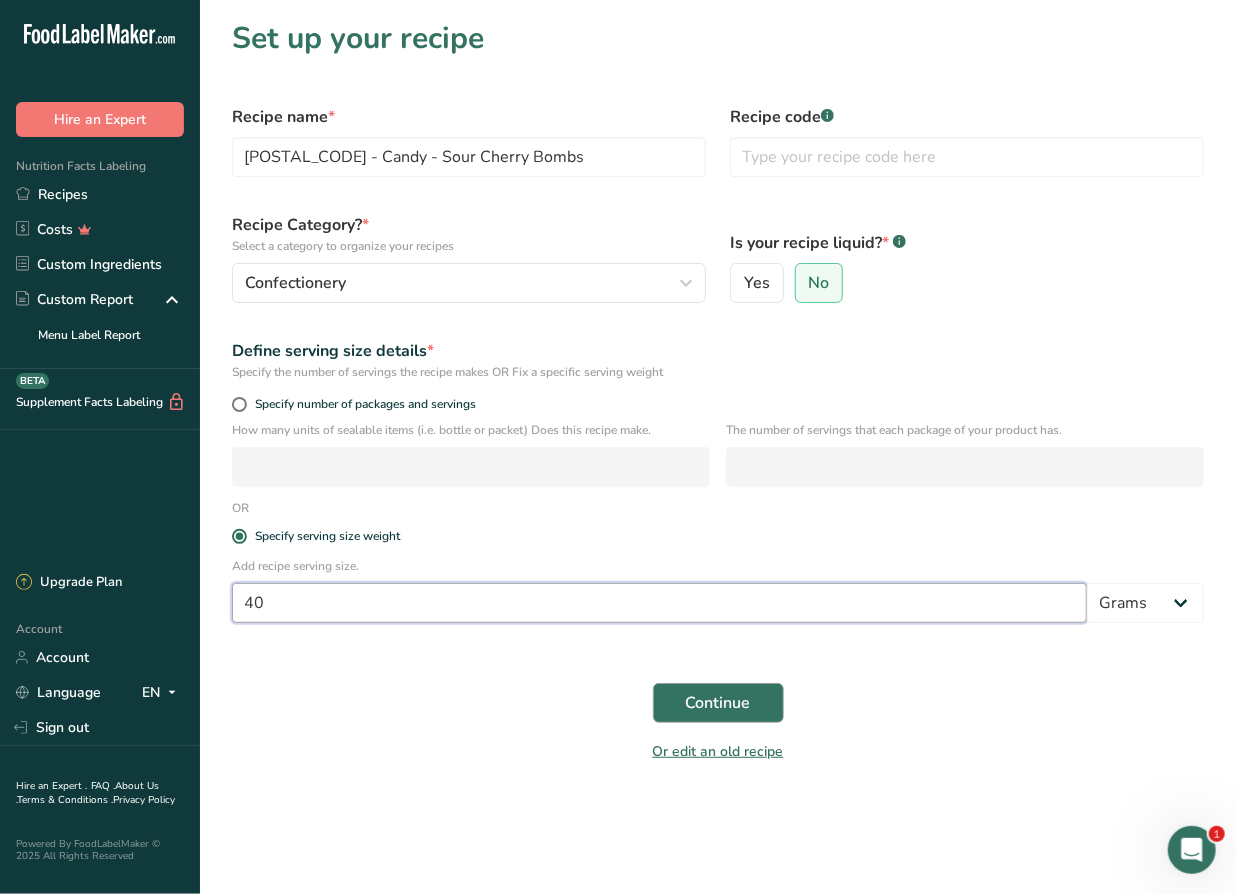type on "40" 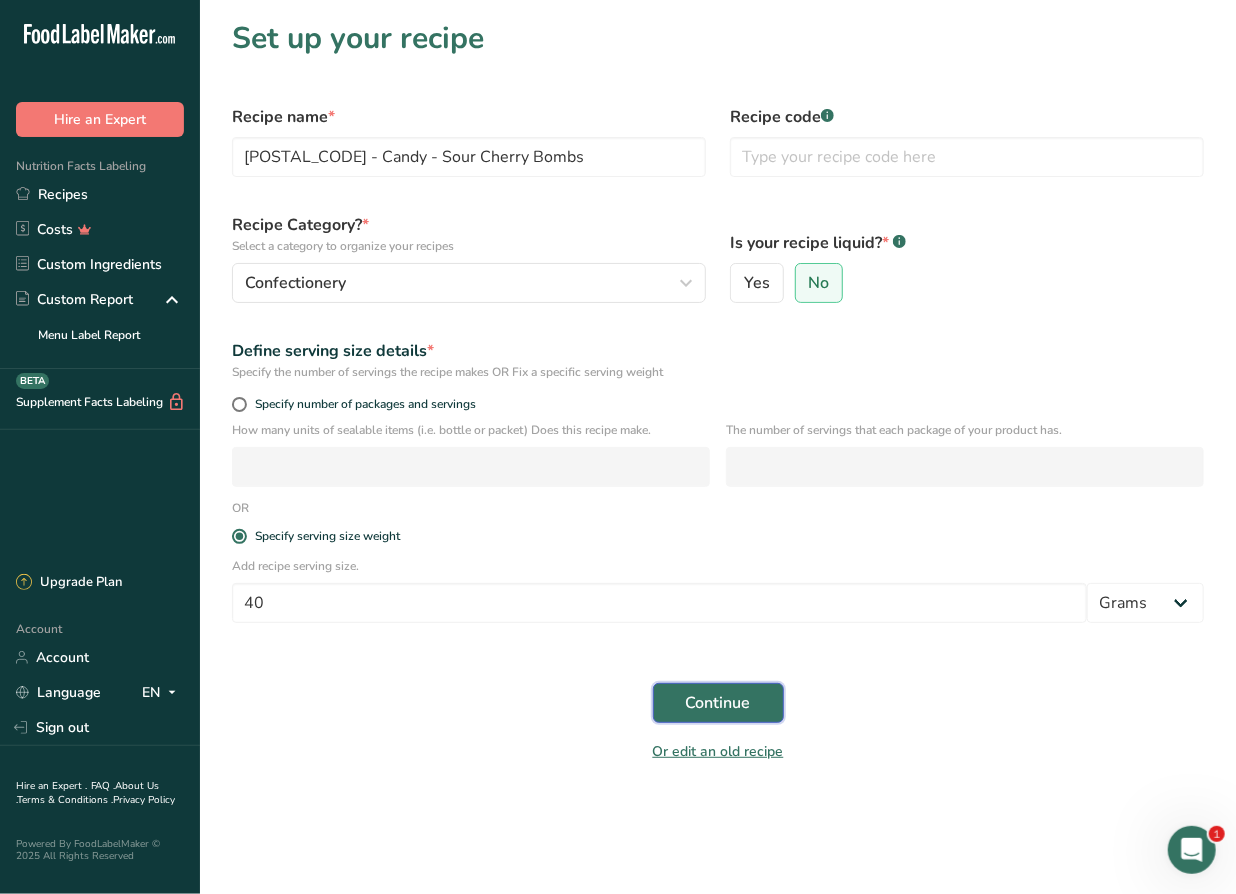 click on "Continue" at bounding box center (718, 703) 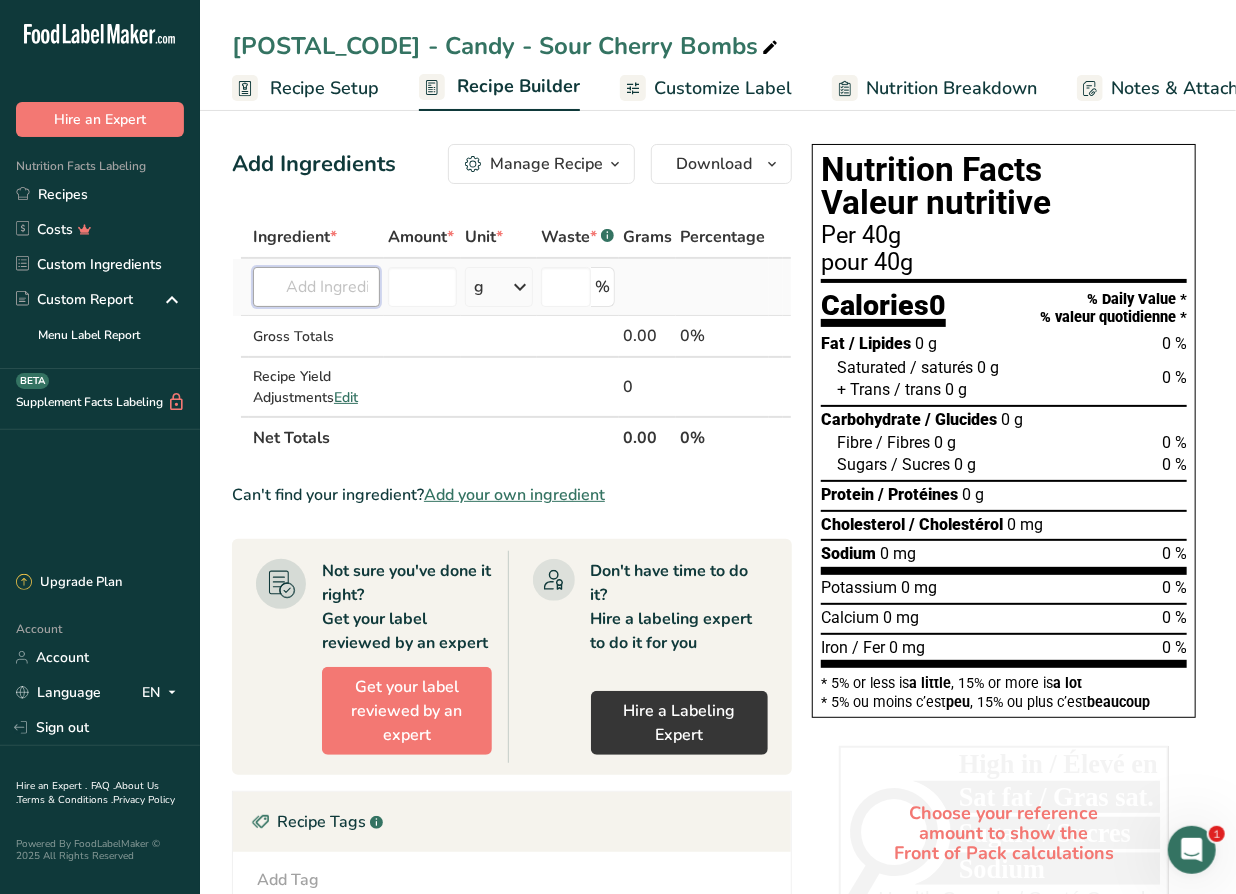 click at bounding box center [316, 287] 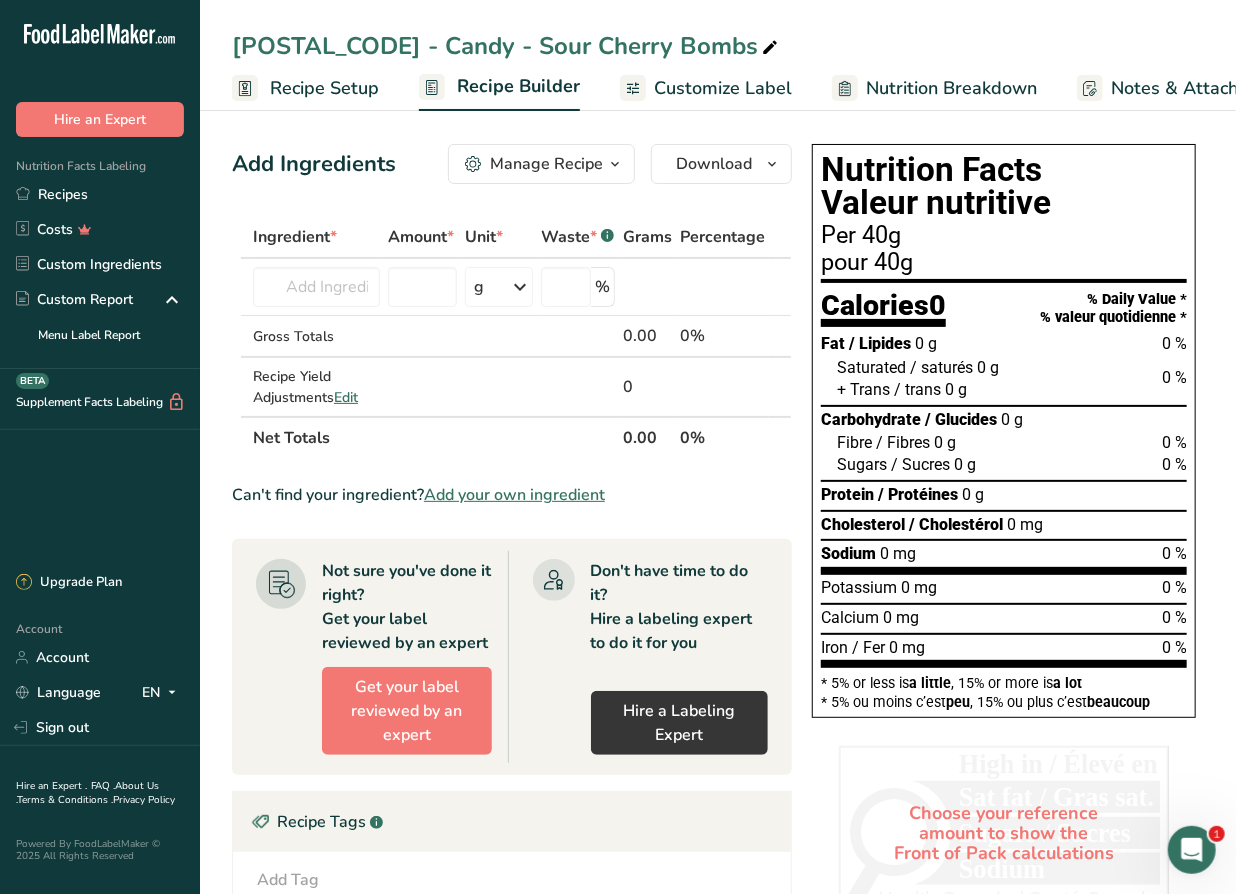 click on "Add your own ingredient" at bounding box center [514, 495] 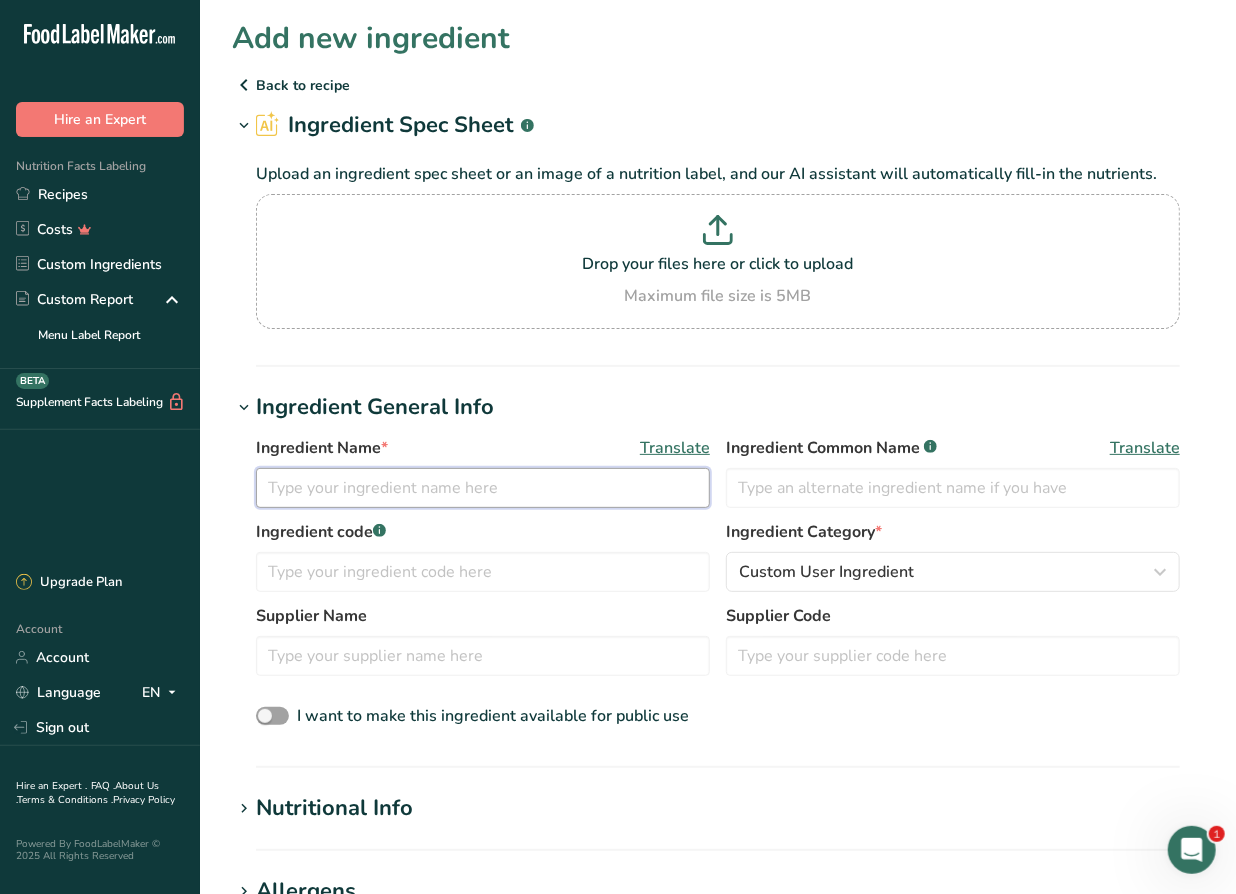 click at bounding box center [483, 488] 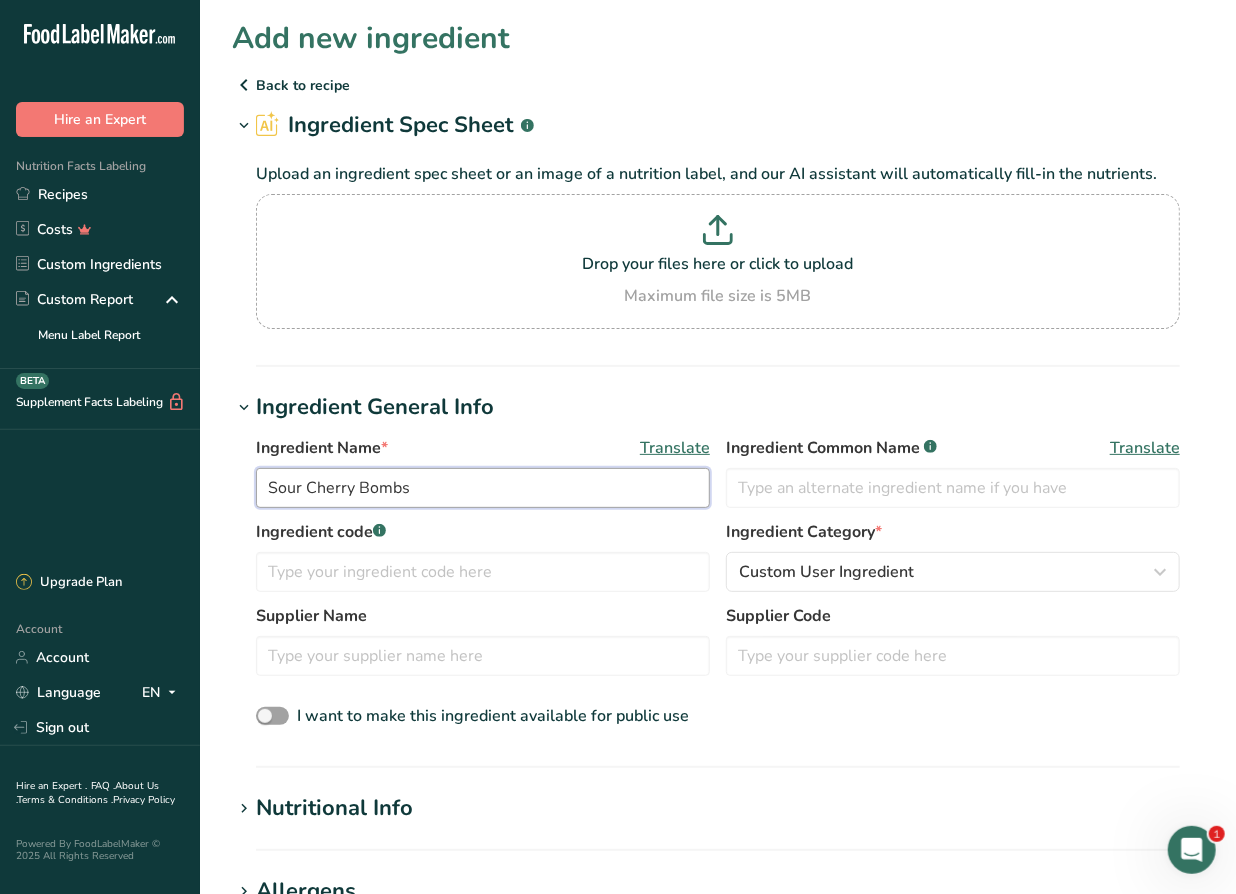 type on "Sour Cherry Bombs" 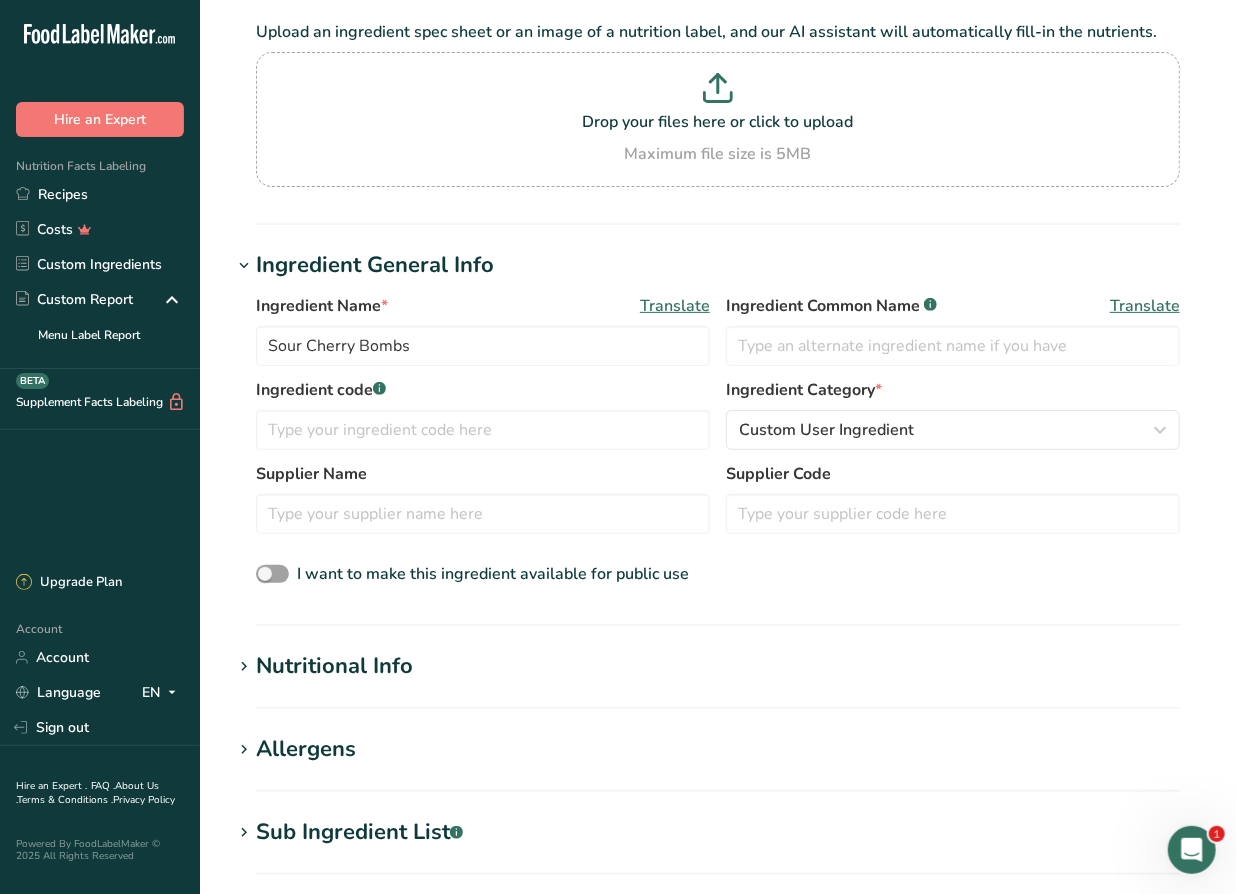 scroll, scrollTop: 181, scrollLeft: 0, axis: vertical 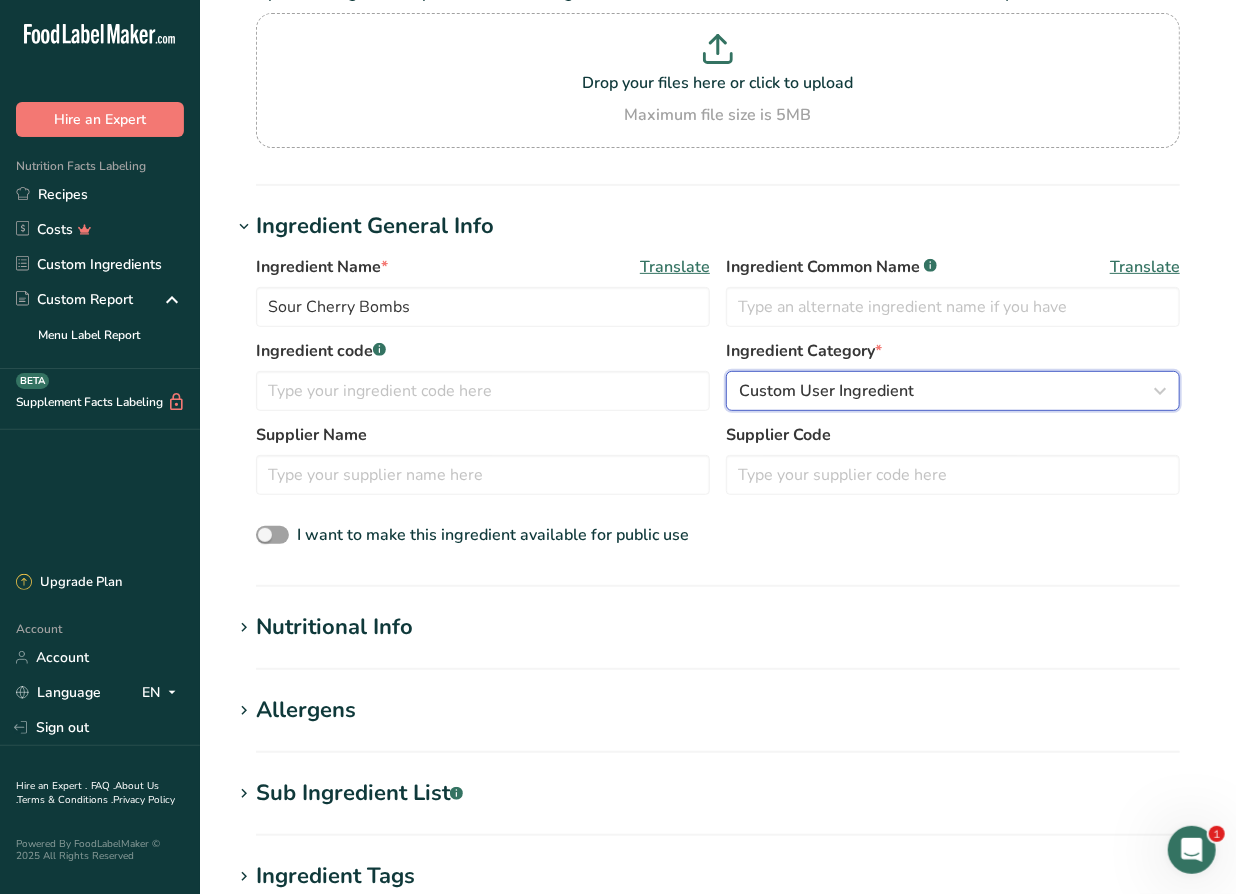 click on "Custom User Ingredient" at bounding box center (826, 391) 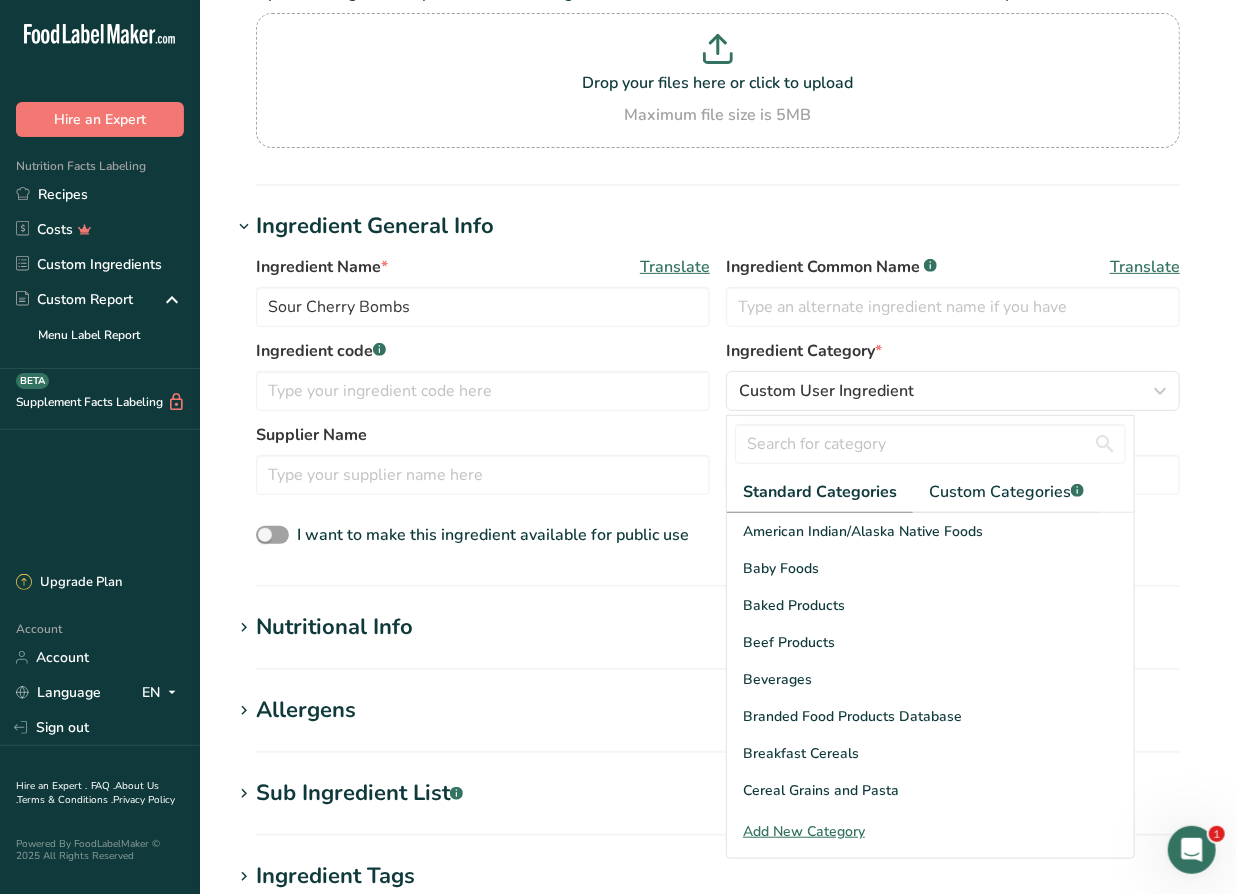 click on "Ingredient code
.a-a{fill:#347362;}.b-a{fill:#fff;}
Ingredient Category *
Custom User Ingredient
Standard Categories
Custom Categories
.a-a{fill:#347362;}.b-a{fill:#fff;}
American Indian/Alaska Native Foods
Baby Foods
Baked Products
Beef Products
Beverages
Branded Food Products Database
Breakfast Cereals
Cereal Grains and Pasta
Custom User Ingredient
Dairy and Egg Products
Fast Foods
Fats and Oils
Finfish and Shellfish Products
Food Additives and Flavours" at bounding box center (718, 381) 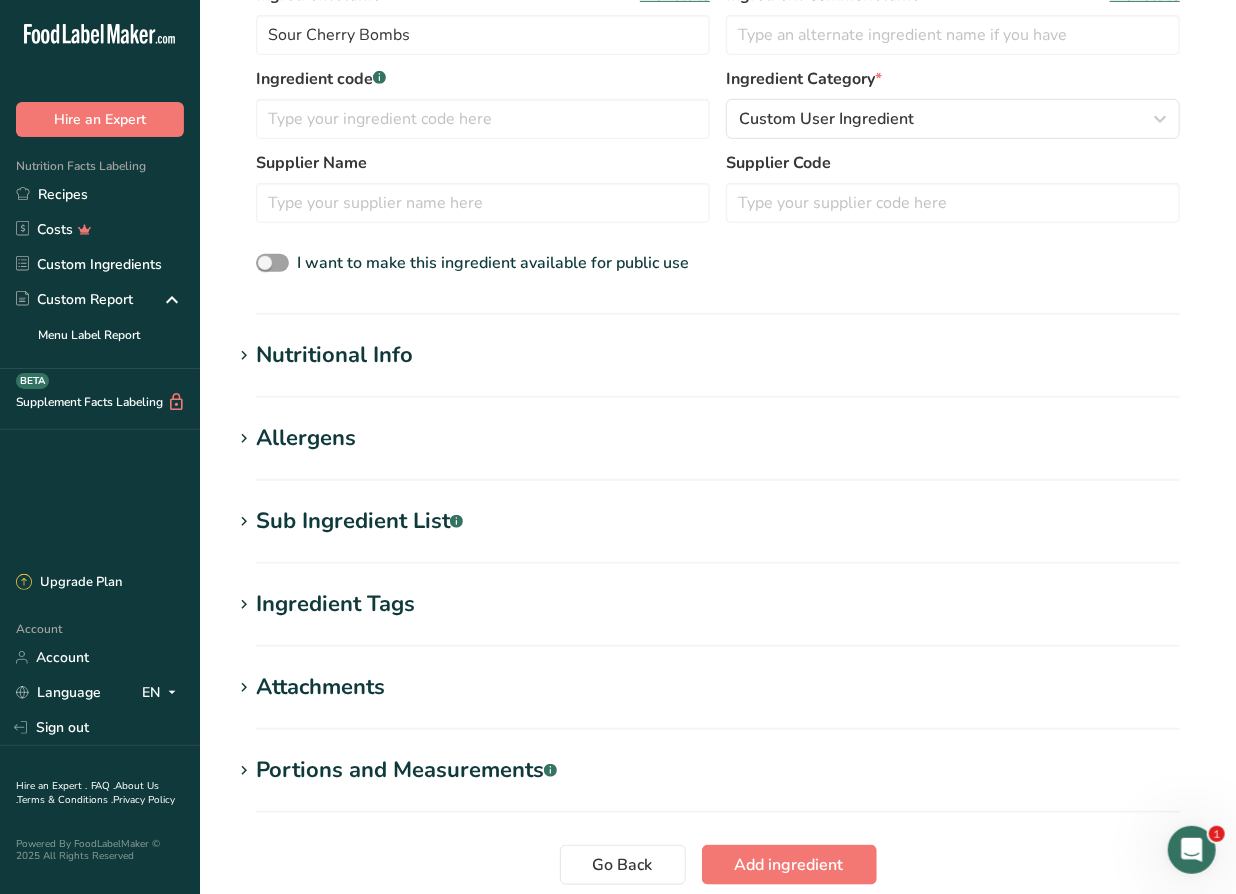 scroll, scrollTop: 454, scrollLeft: 0, axis: vertical 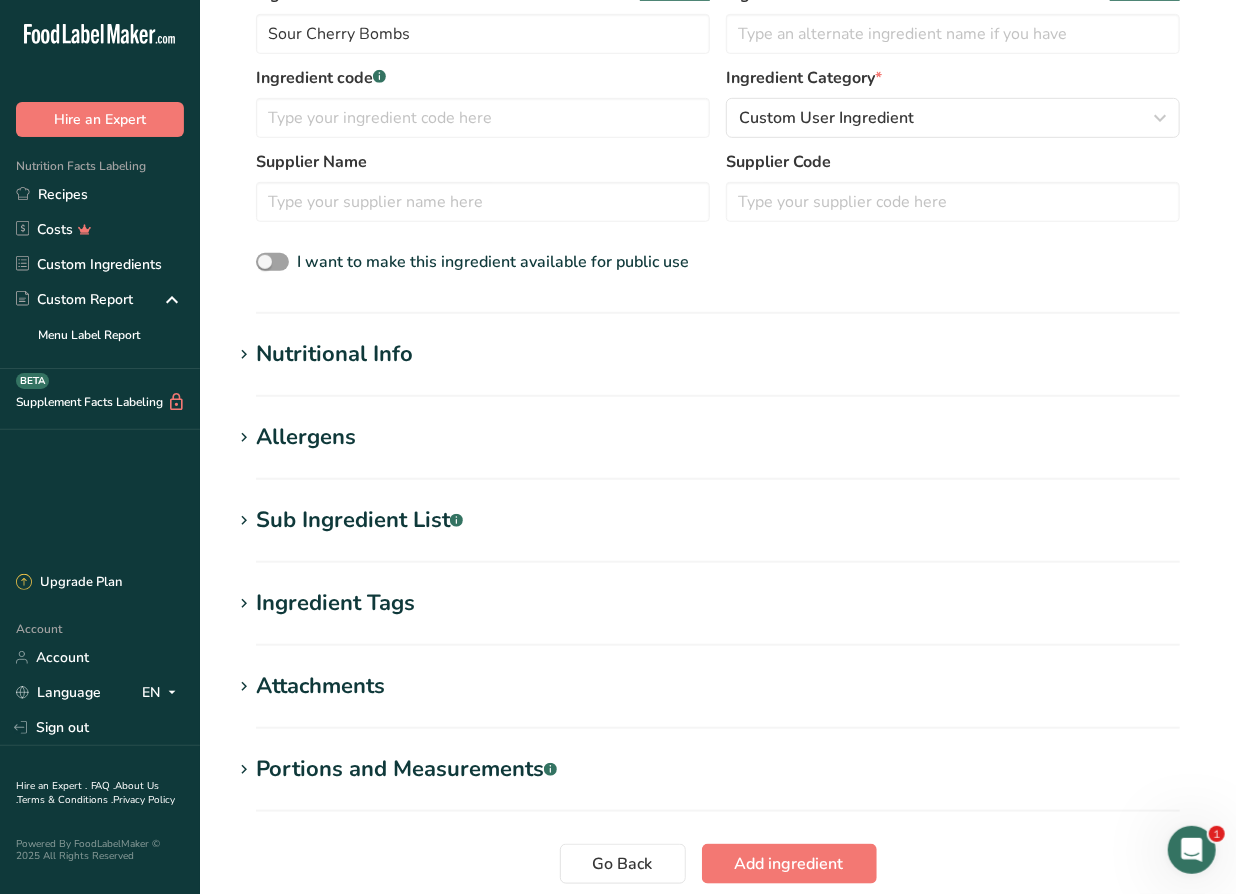 click on "Nutritional Info
Serving Size
.a-a{fill:#347362;}.b-a{fill:#fff;}
Add ingredient serving size *
g
kg
mg
mcg
lb
oz
l
mL
fl oz
tbsp
tsp
cup
qt
gallon
Required Components Vitamins Minerals Other Nutrients Amino Acid Profile
Calories
(kcal) *
Energy KJ
(kj) *
Total Fat
(g) *     *     *     *     *     *" at bounding box center [718, 367] 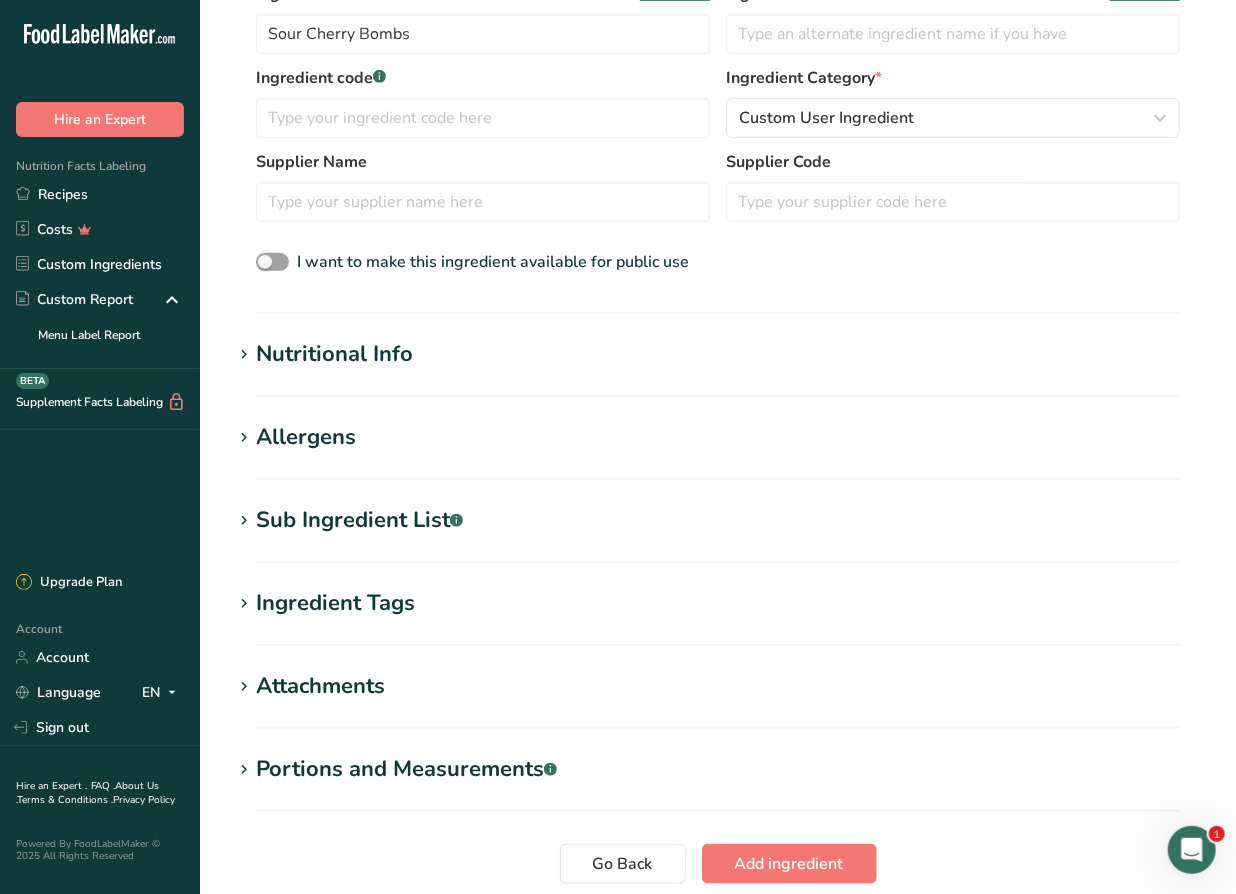 click on "Add new ingredient
Back to recipe
Ingredient Spec Sheet
.a-a{fill:#347362;}.b-a{fill:#fff;}
Upload an ingredient spec sheet or an image of a nutrition label, and our AI assistant will automatically fill-in the nutrients.
Drop your files here or click to upload
Maximum file size is 5MB
Ingredient General Info
Ingredient Name *
Translate
Sour Cherry Bombs
Ingredient Common Name
.a-a{fill:#347362;}.b-a{fill:#fff;}
Translate
Ingredient code
.a-a{fill:#347362;}.b-a{fill:#fff;}
Ingredient Category *
Custom User Ingredient
Standard Categories" at bounding box center [718, 268] 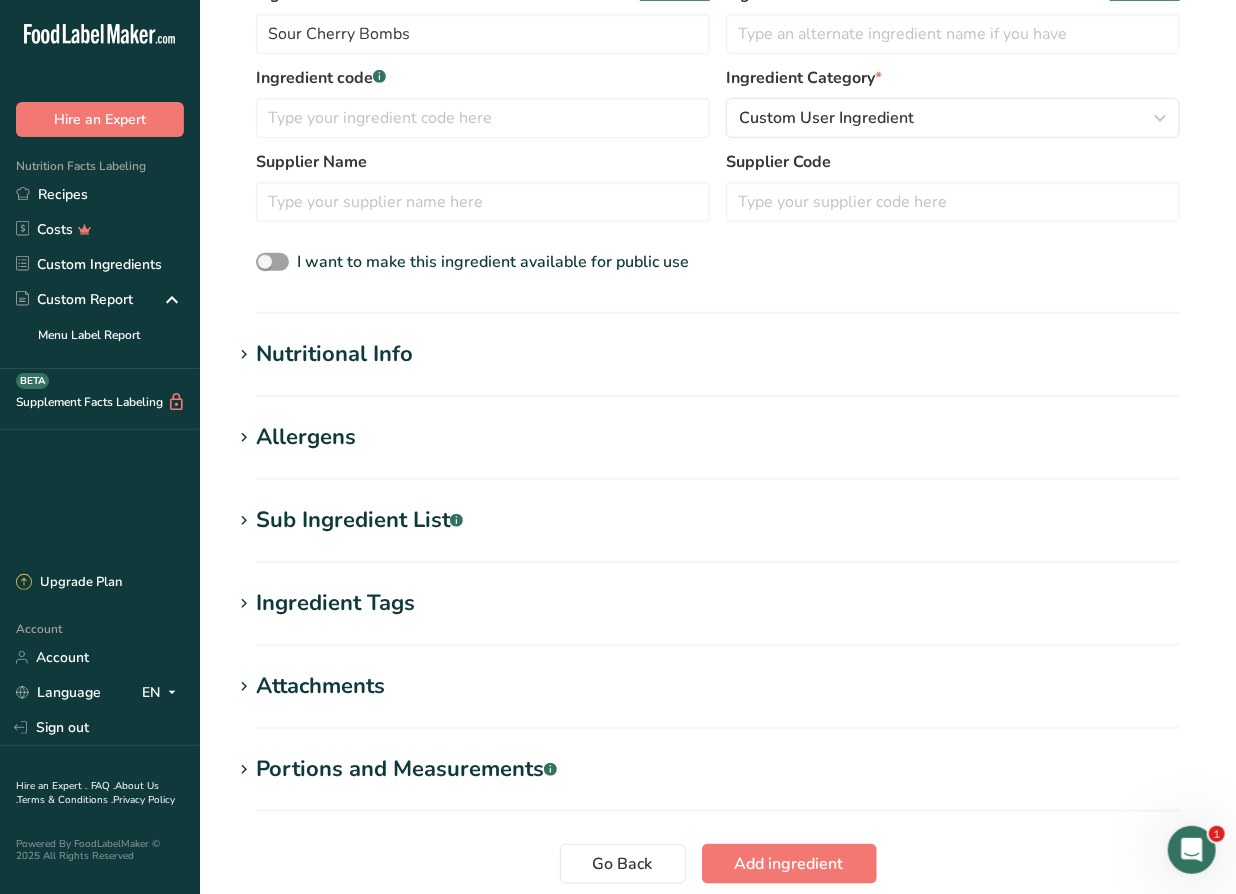 click on "Nutritional Info" at bounding box center [334, 354] 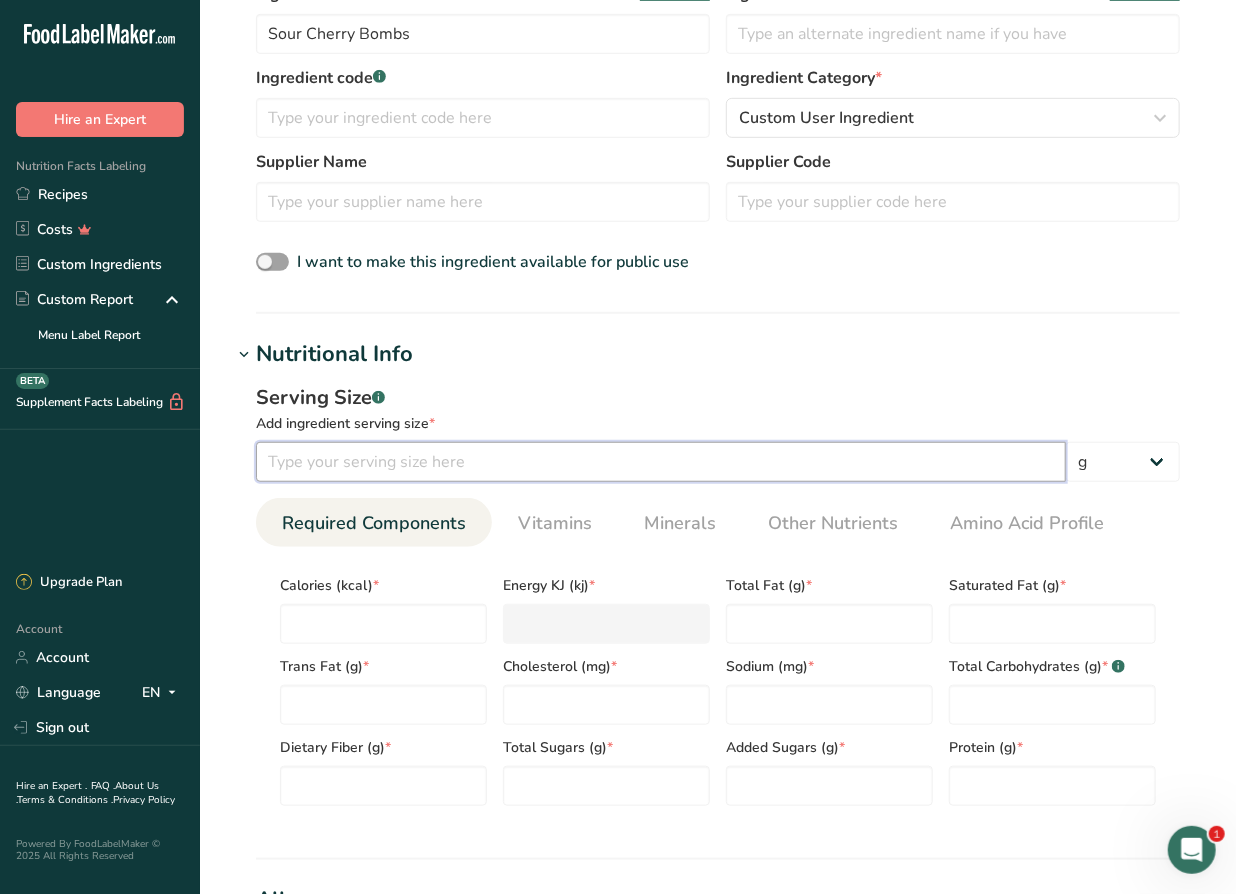 click at bounding box center (661, 462) 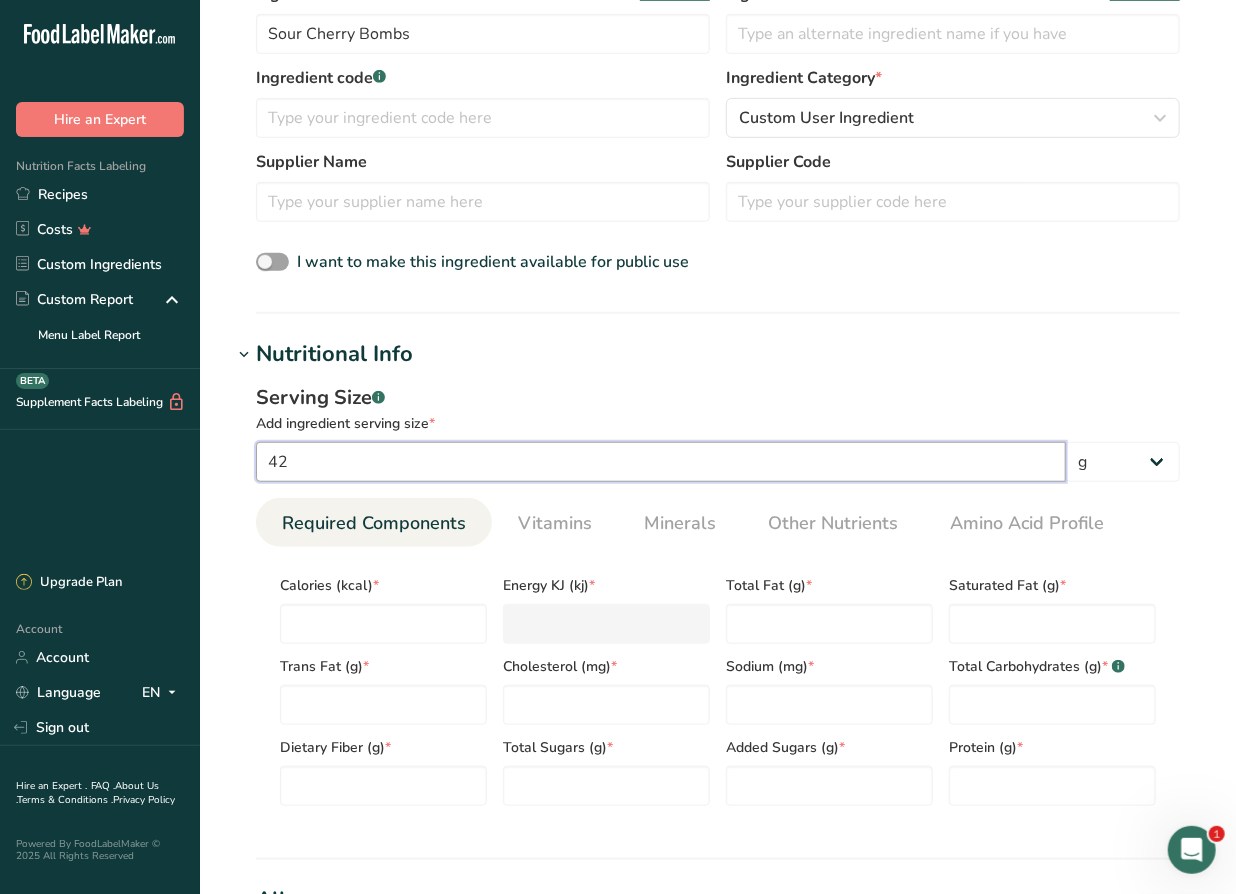 type on "42" 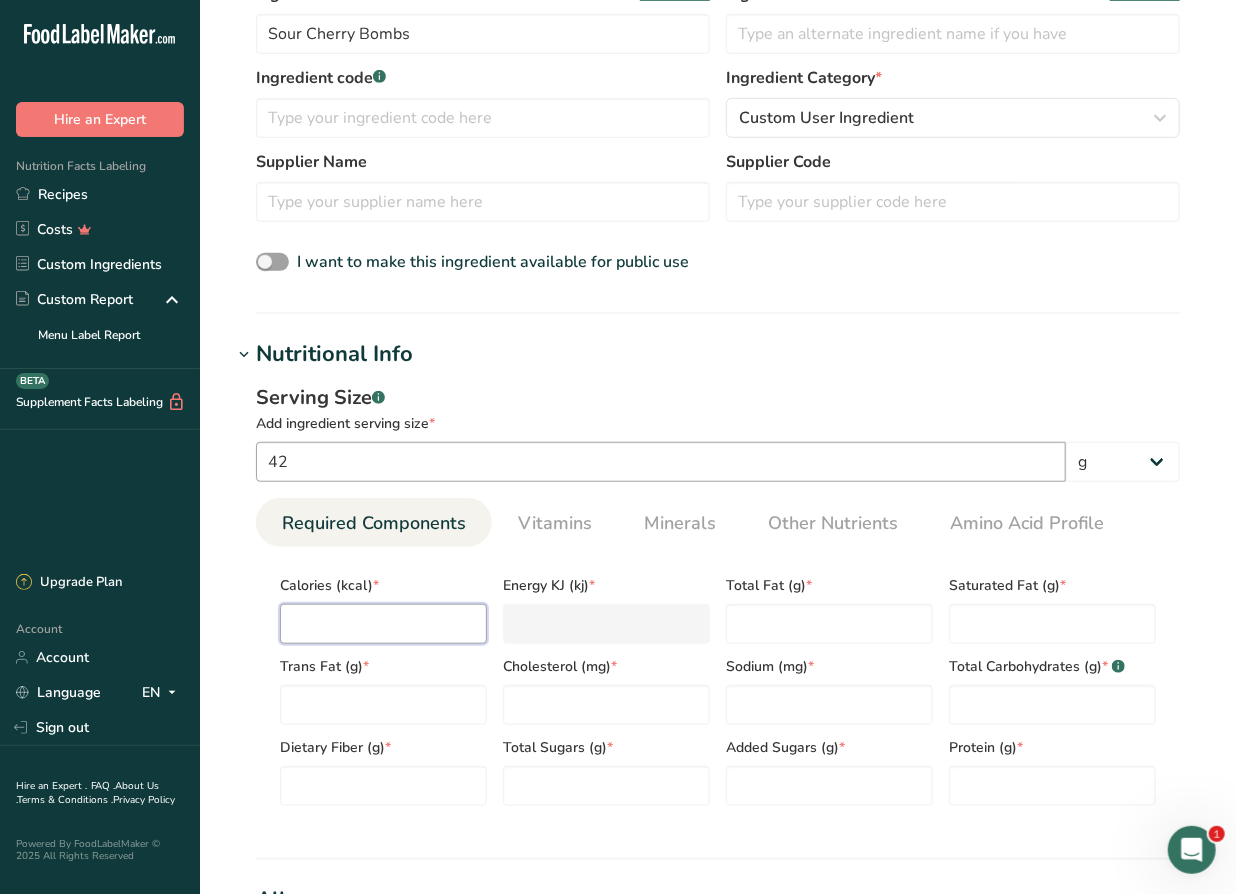 type on "1" 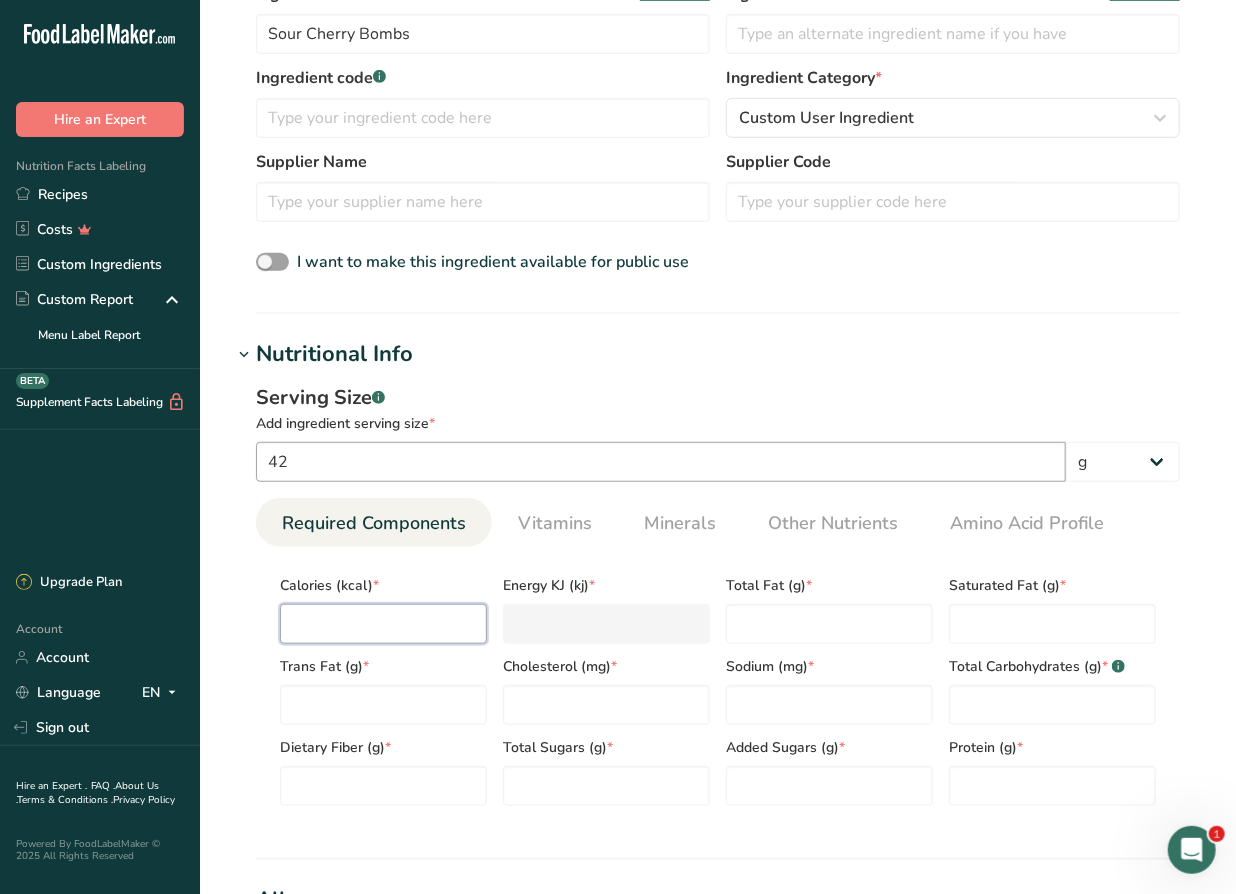 type on "4.2" 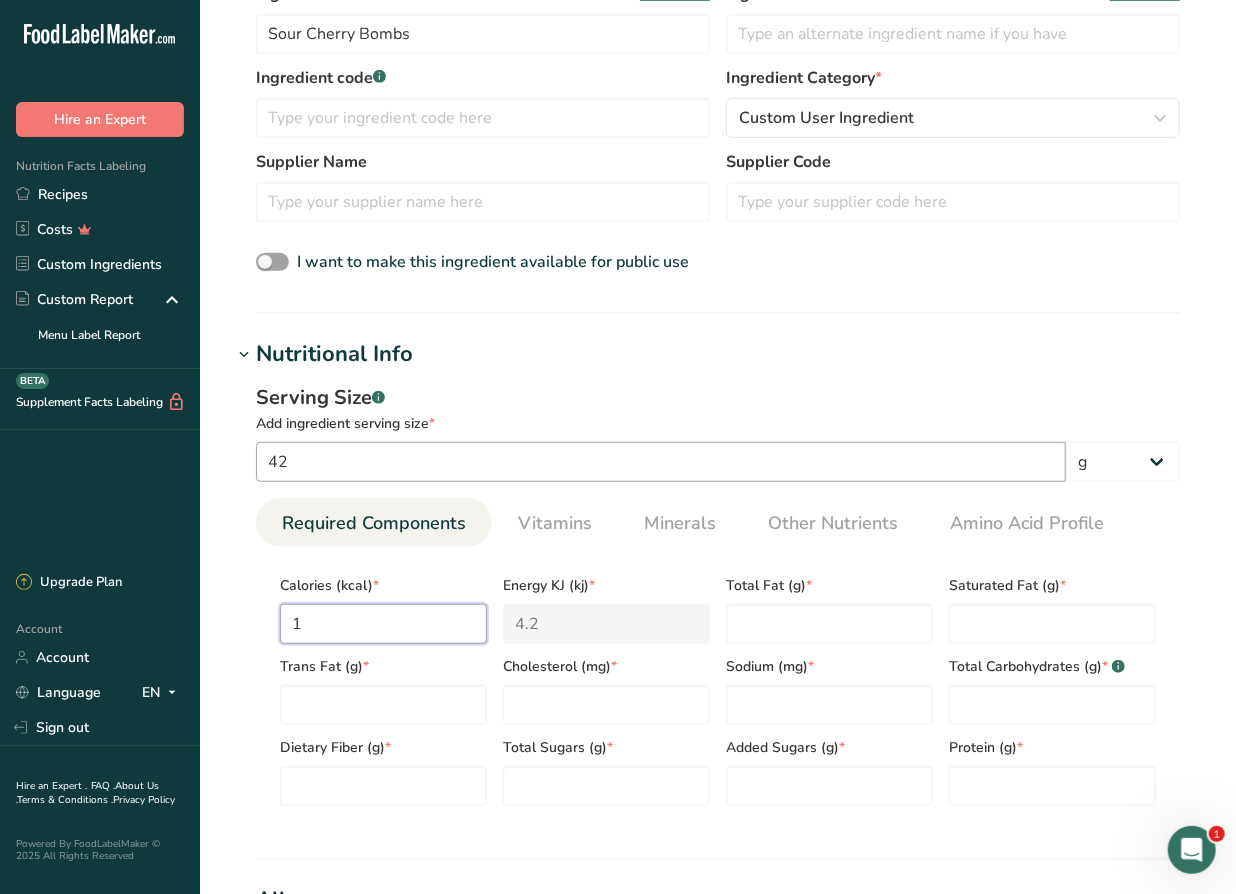 type on "12" 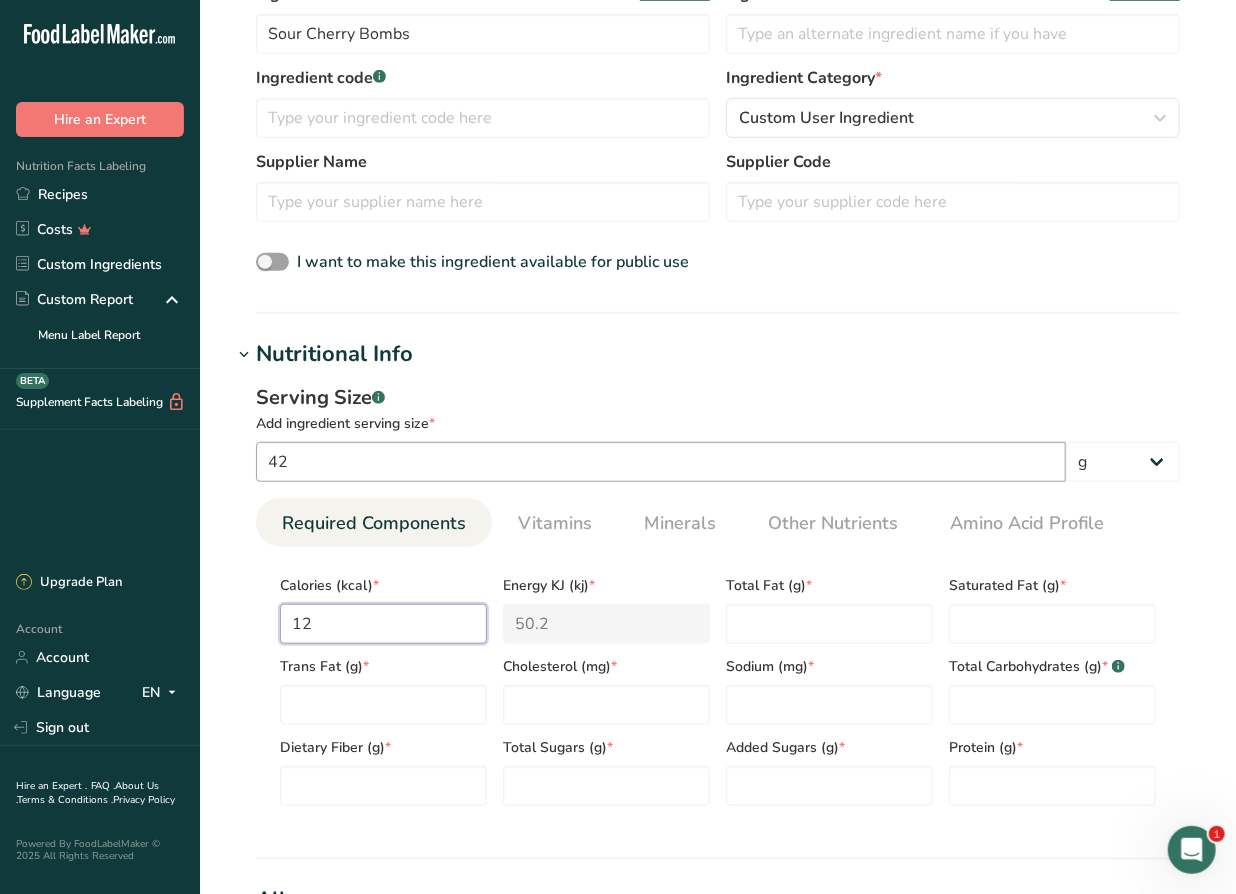 type on "120" 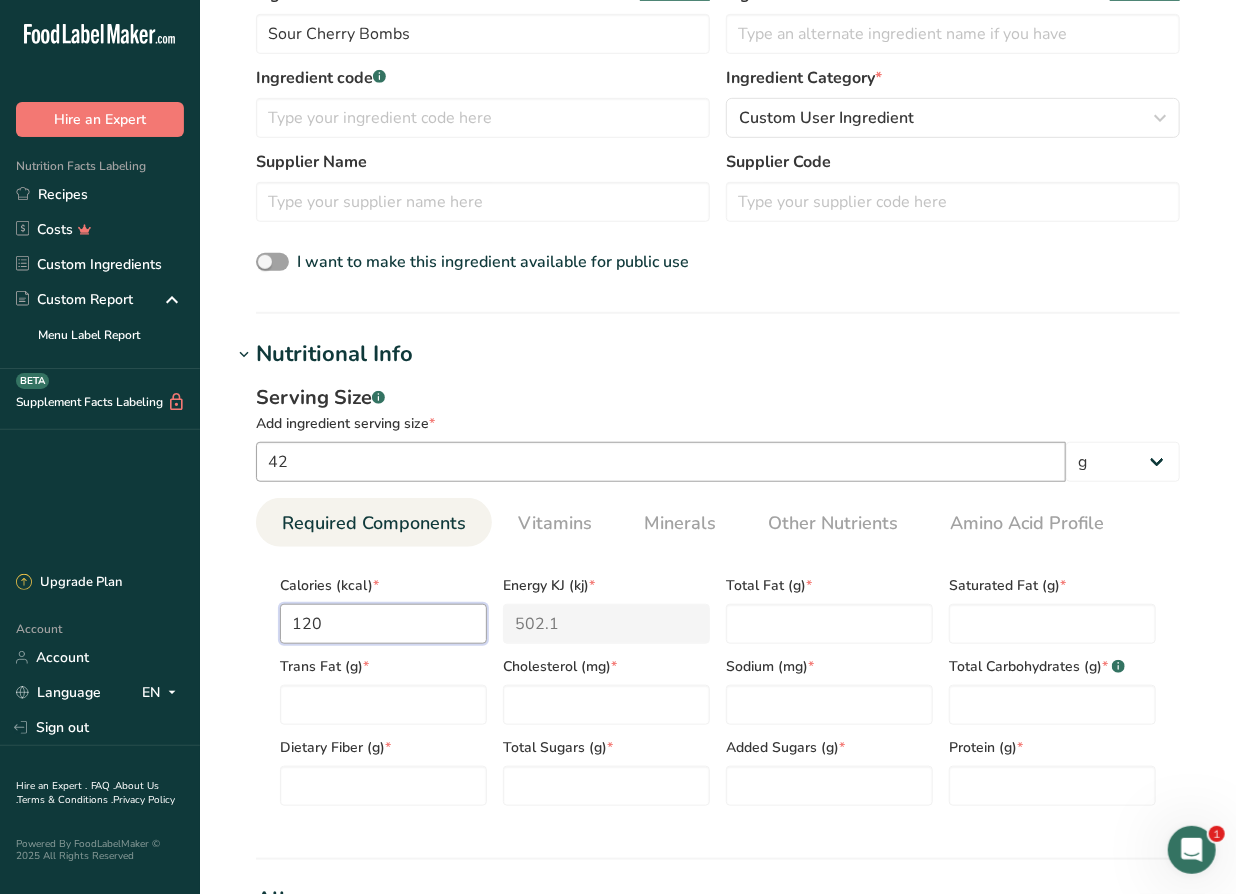 type on "120" 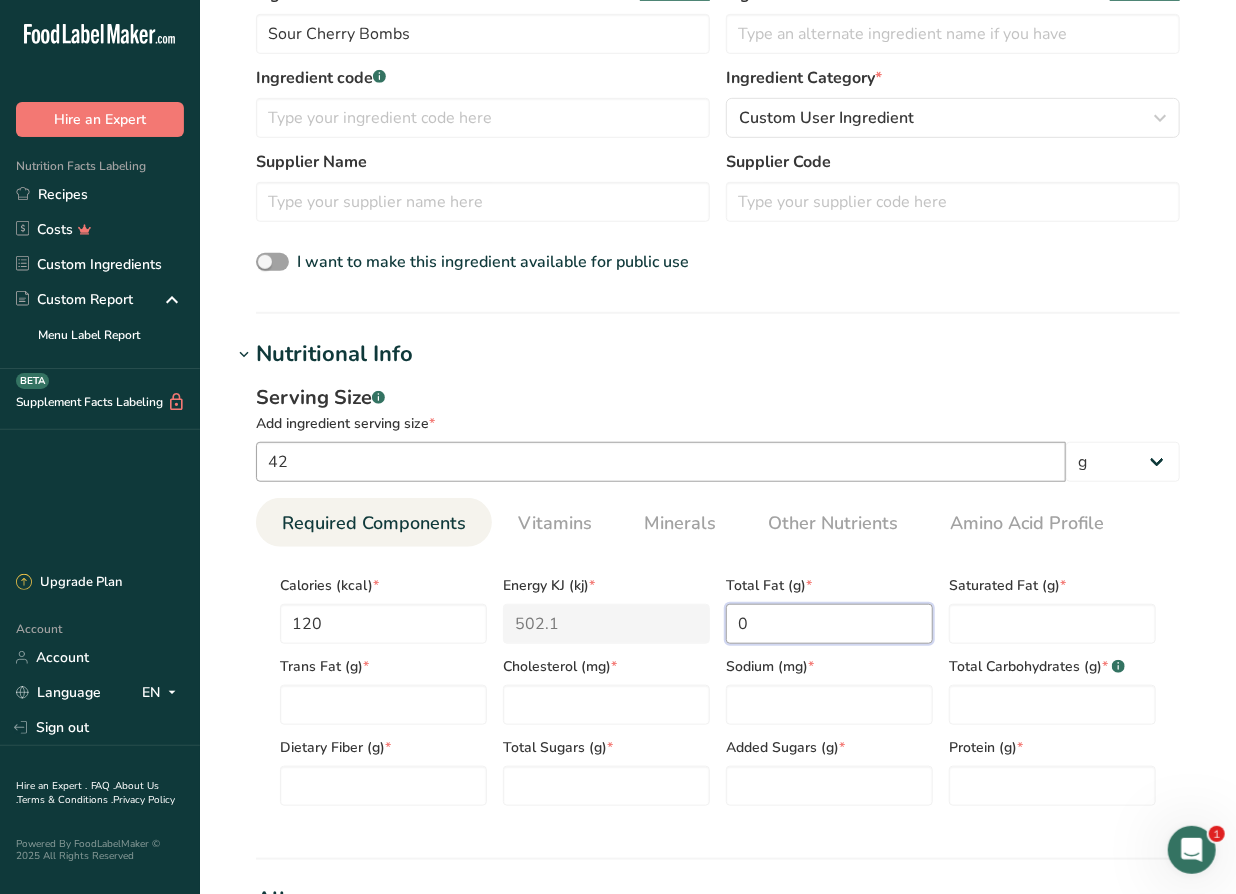 type on "0" 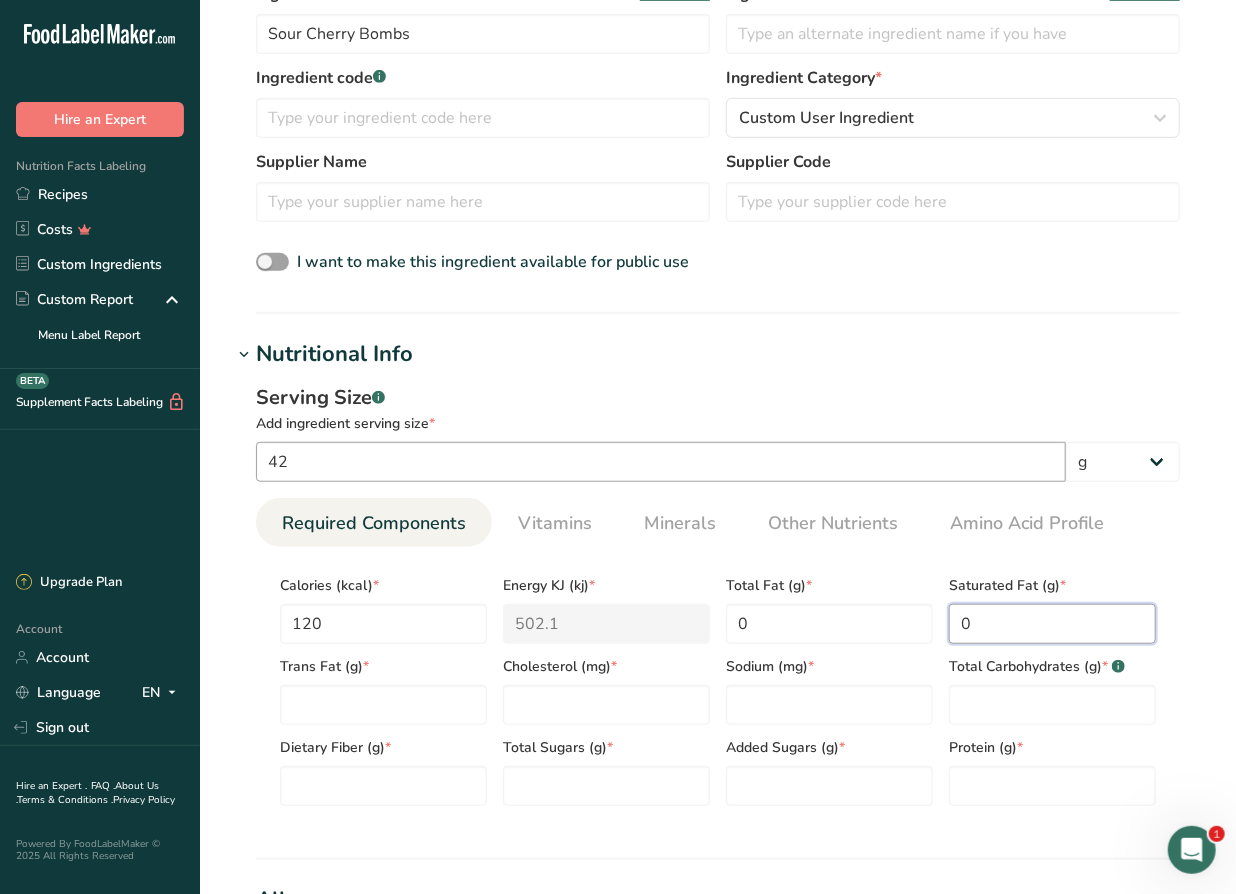 type on "0" 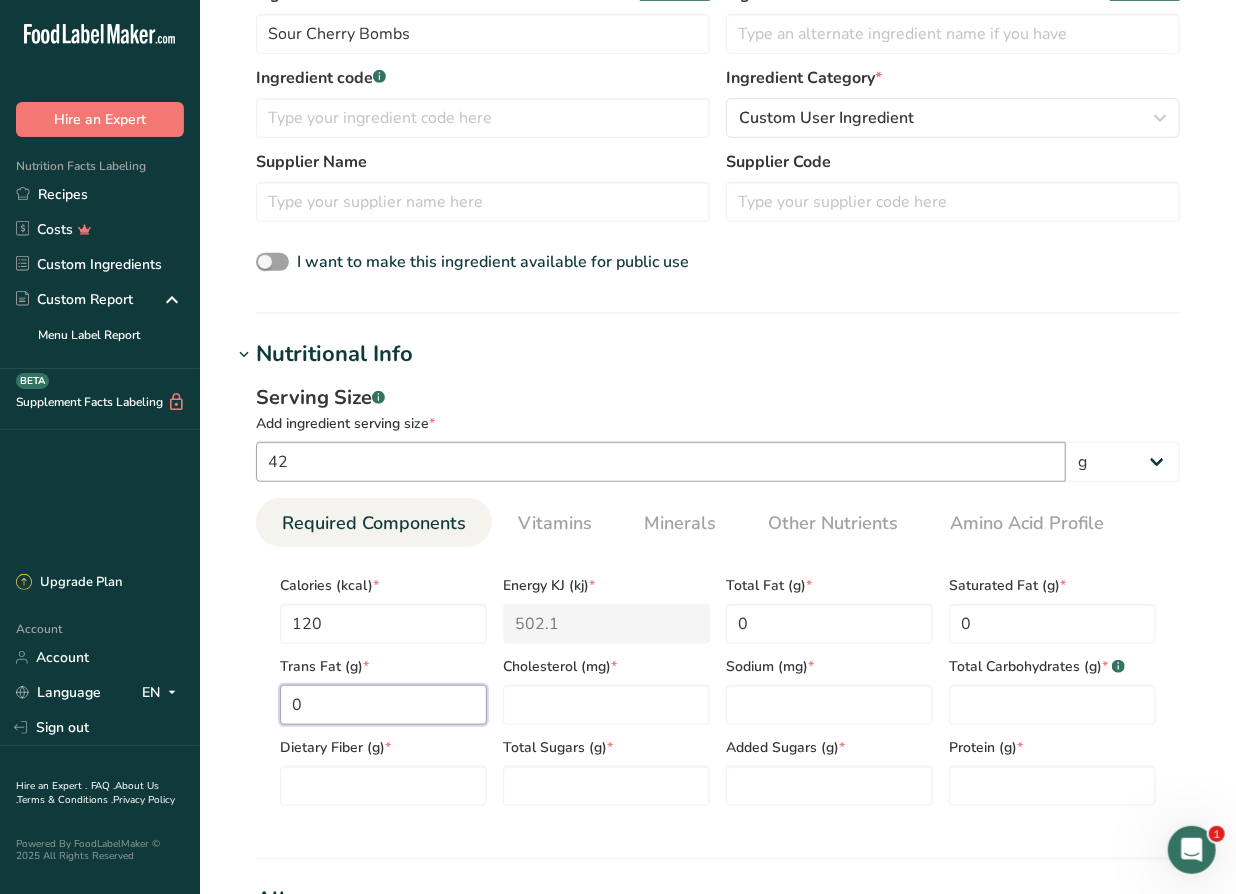 type on "0" 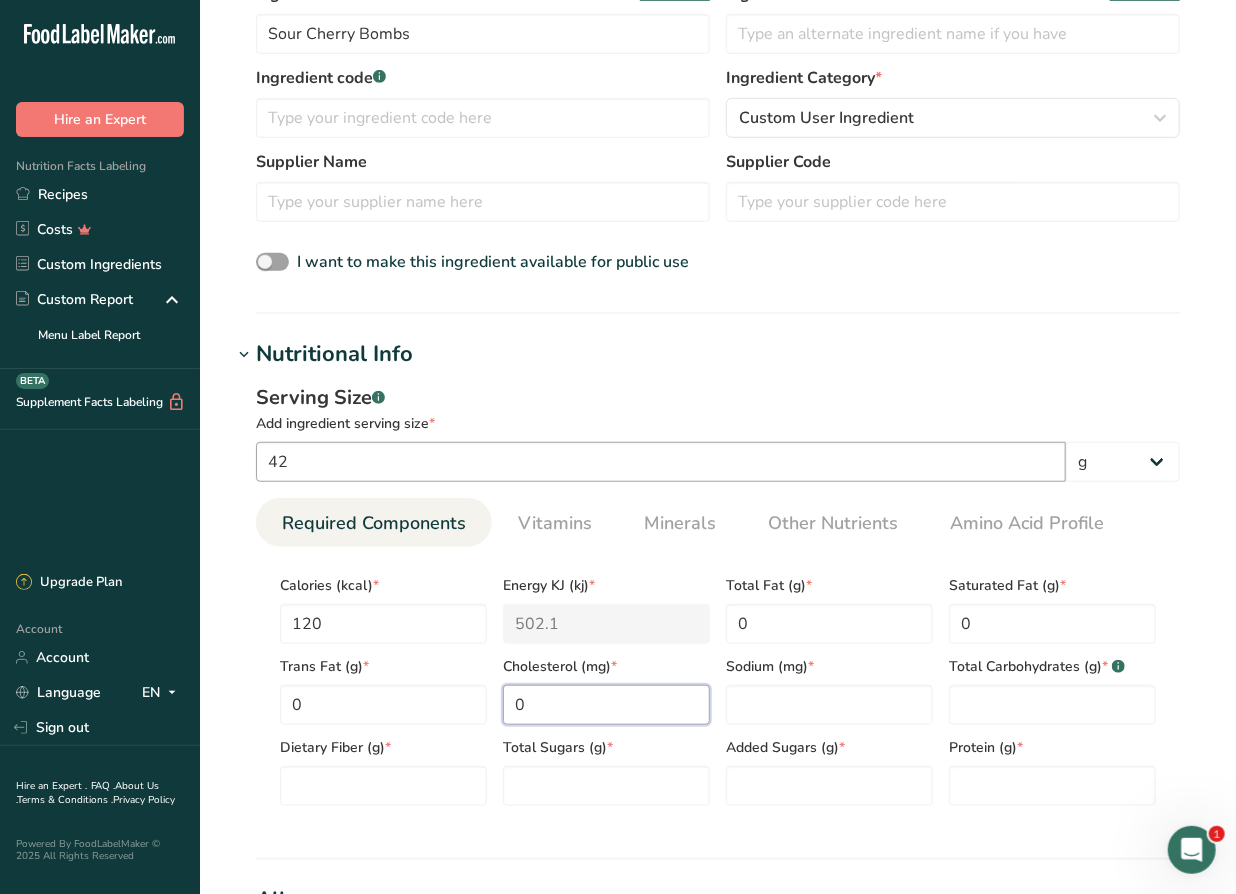 type on "0" 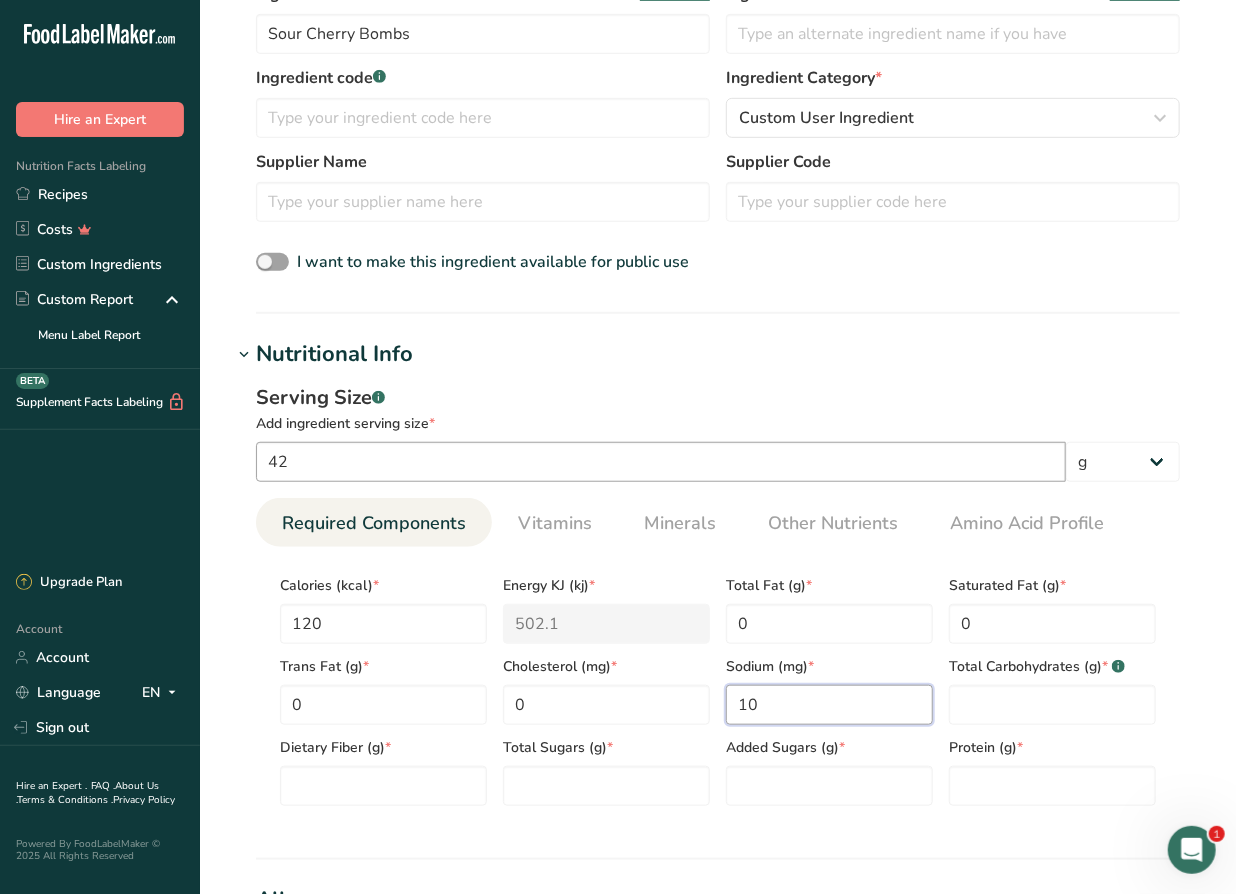 type on "10" 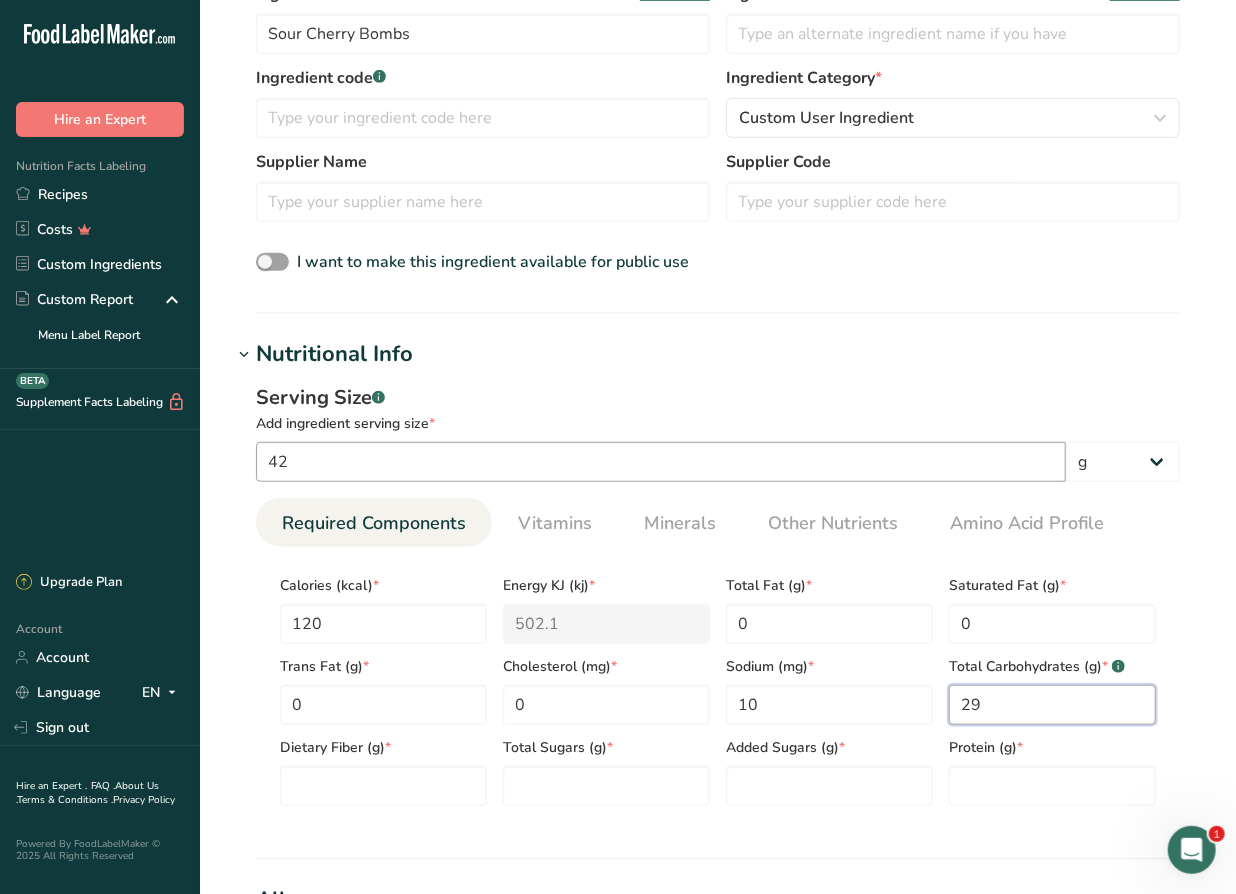 type on "29" 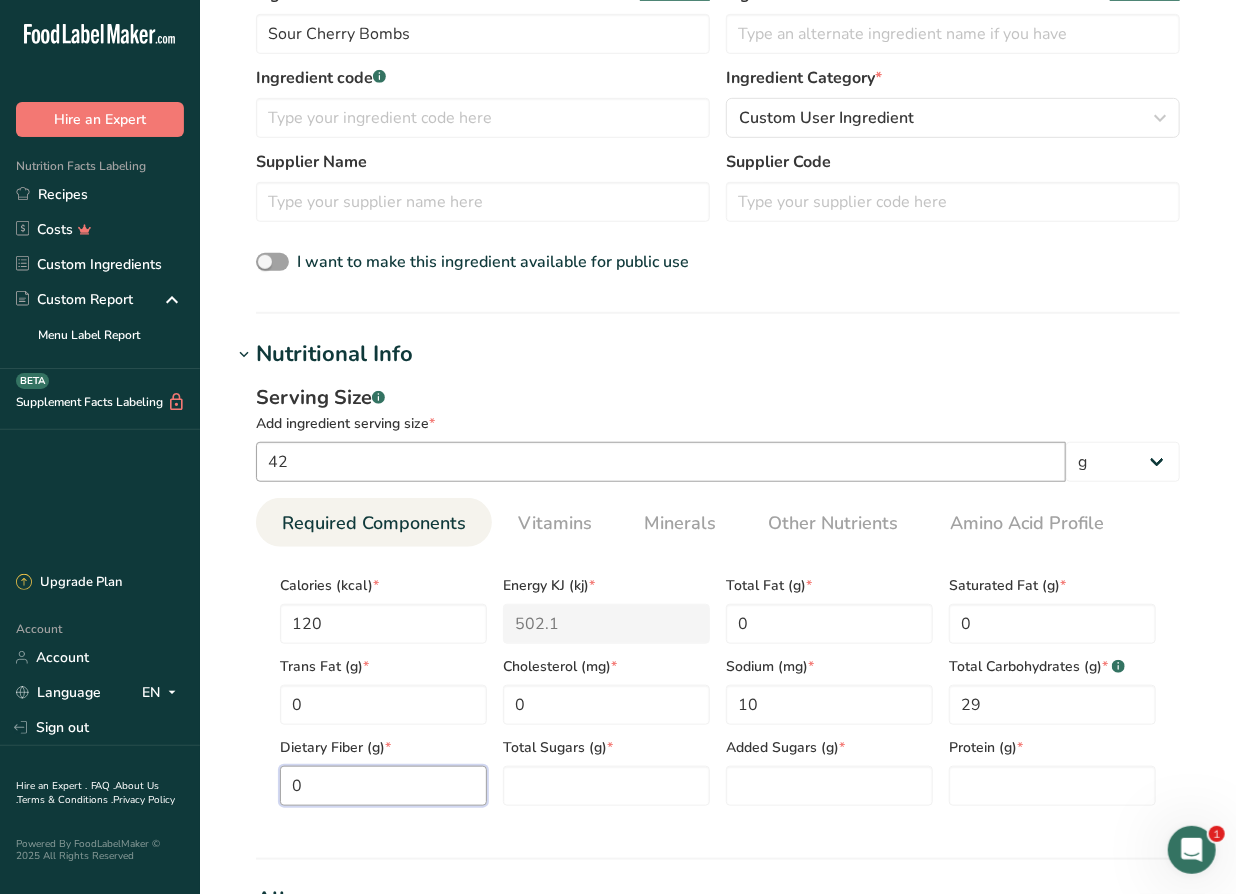 type on "0" 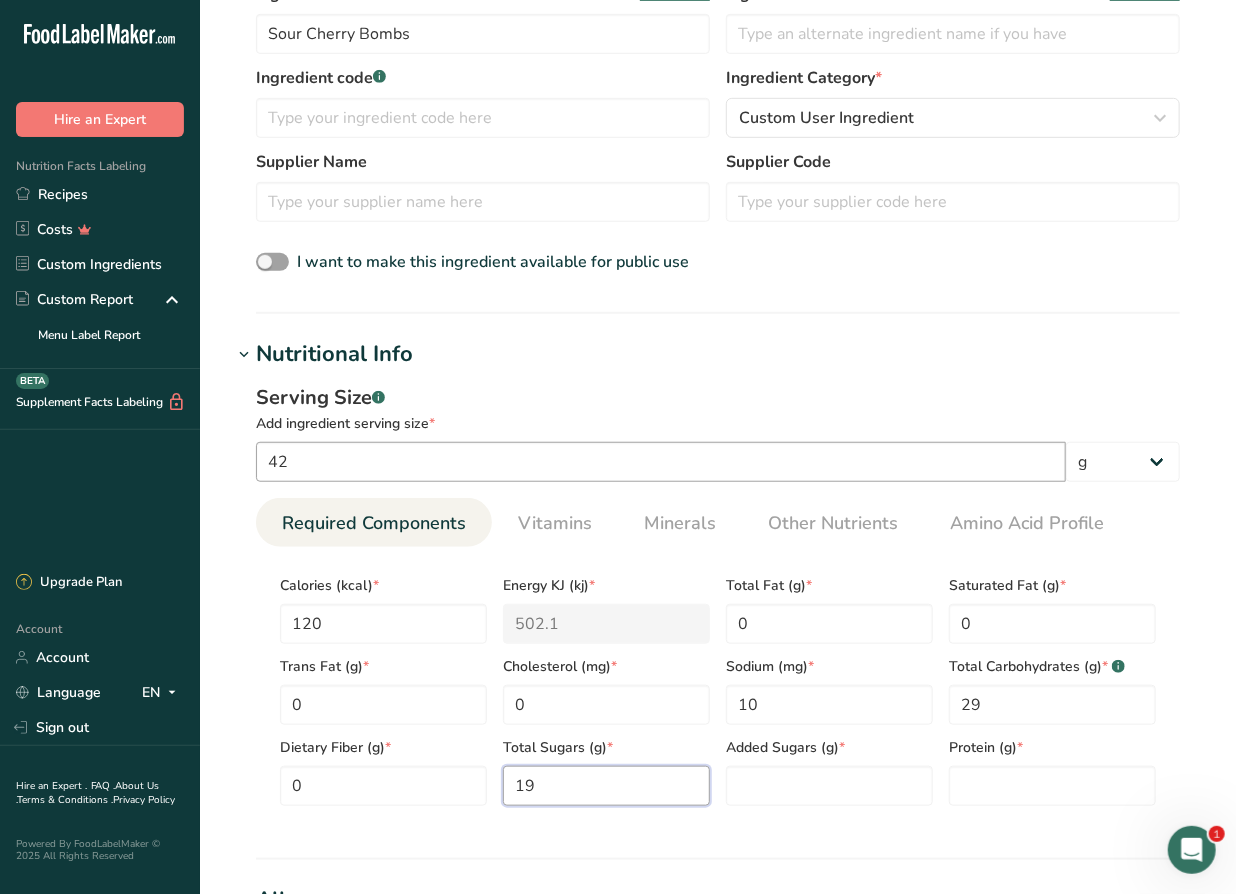 type on "19" 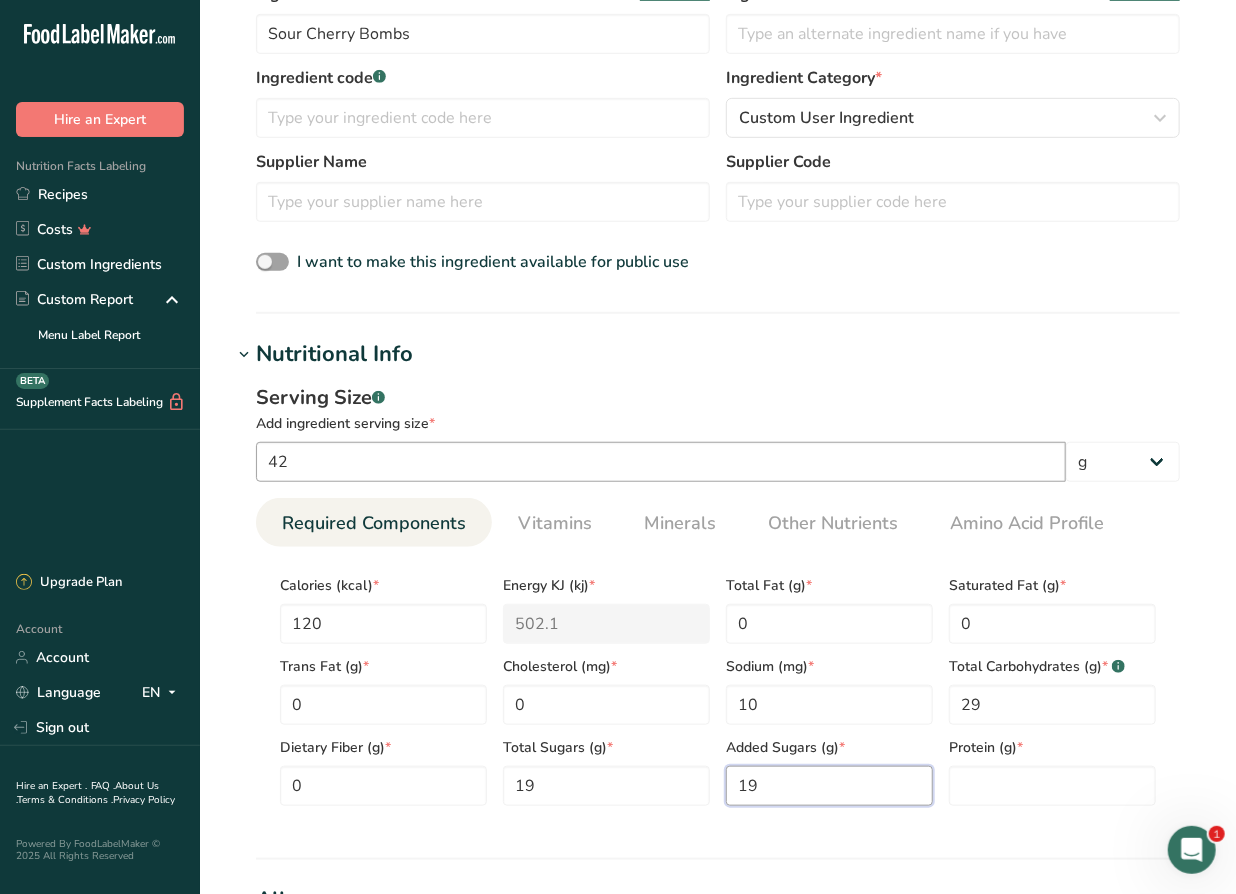 type on "19" 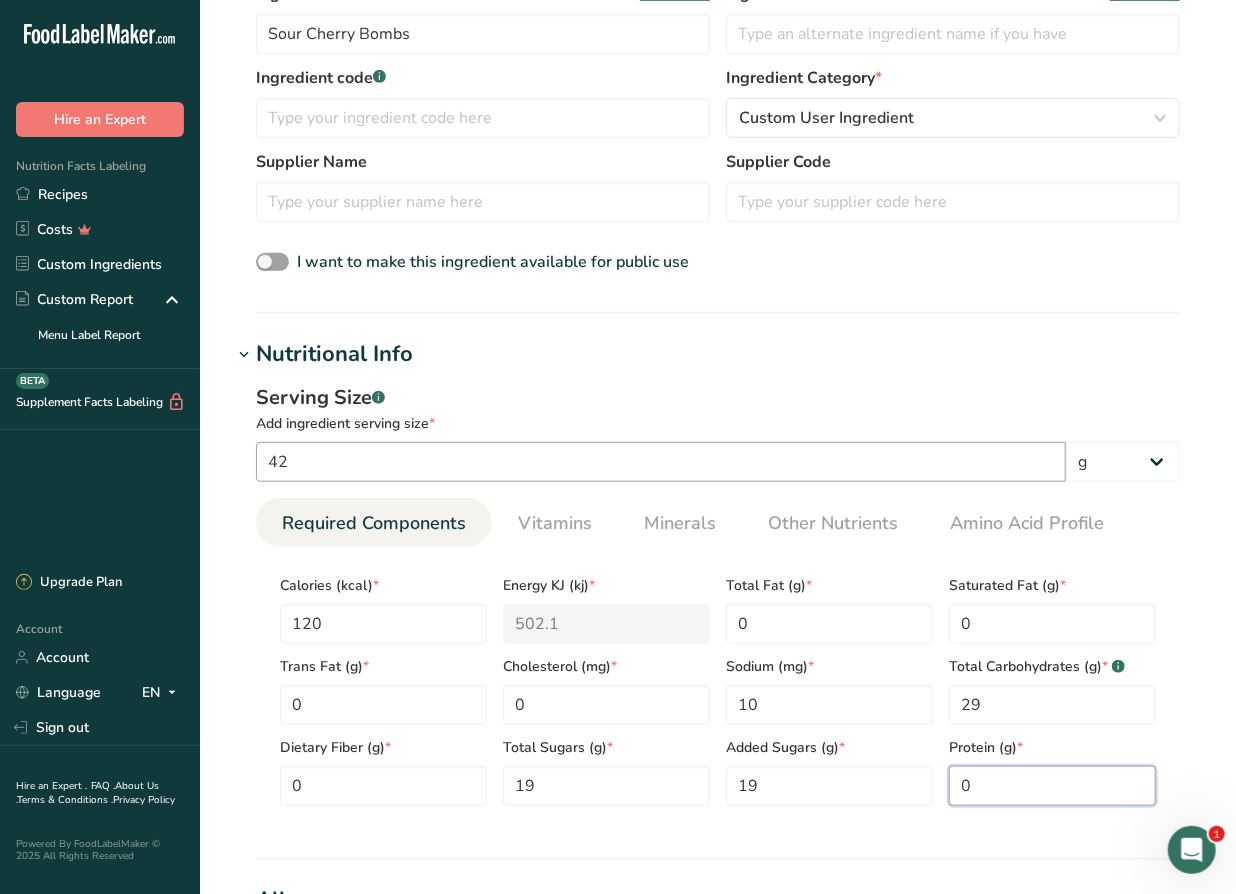 type on "0" 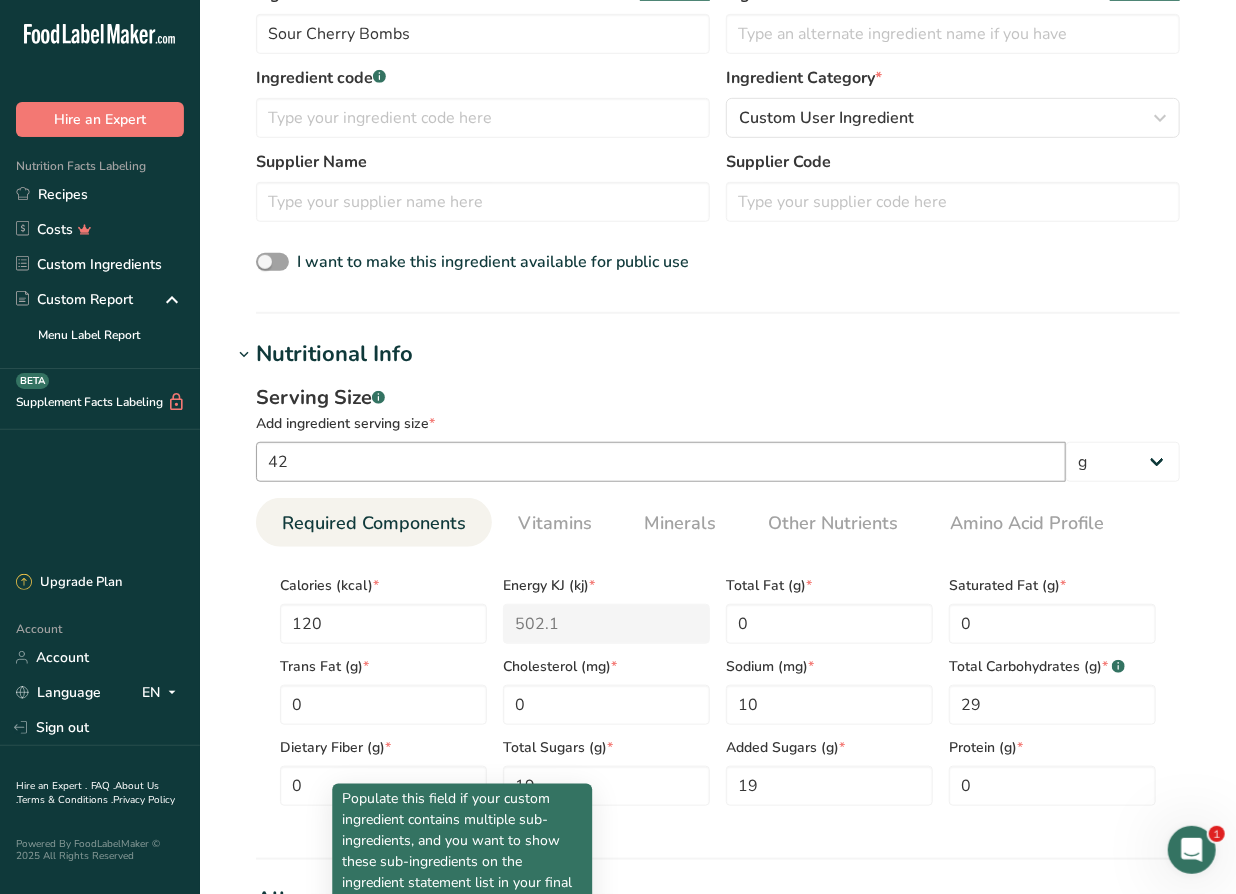 scroll, scrollTop: 990, scrollLeft: 0, axis: vertical 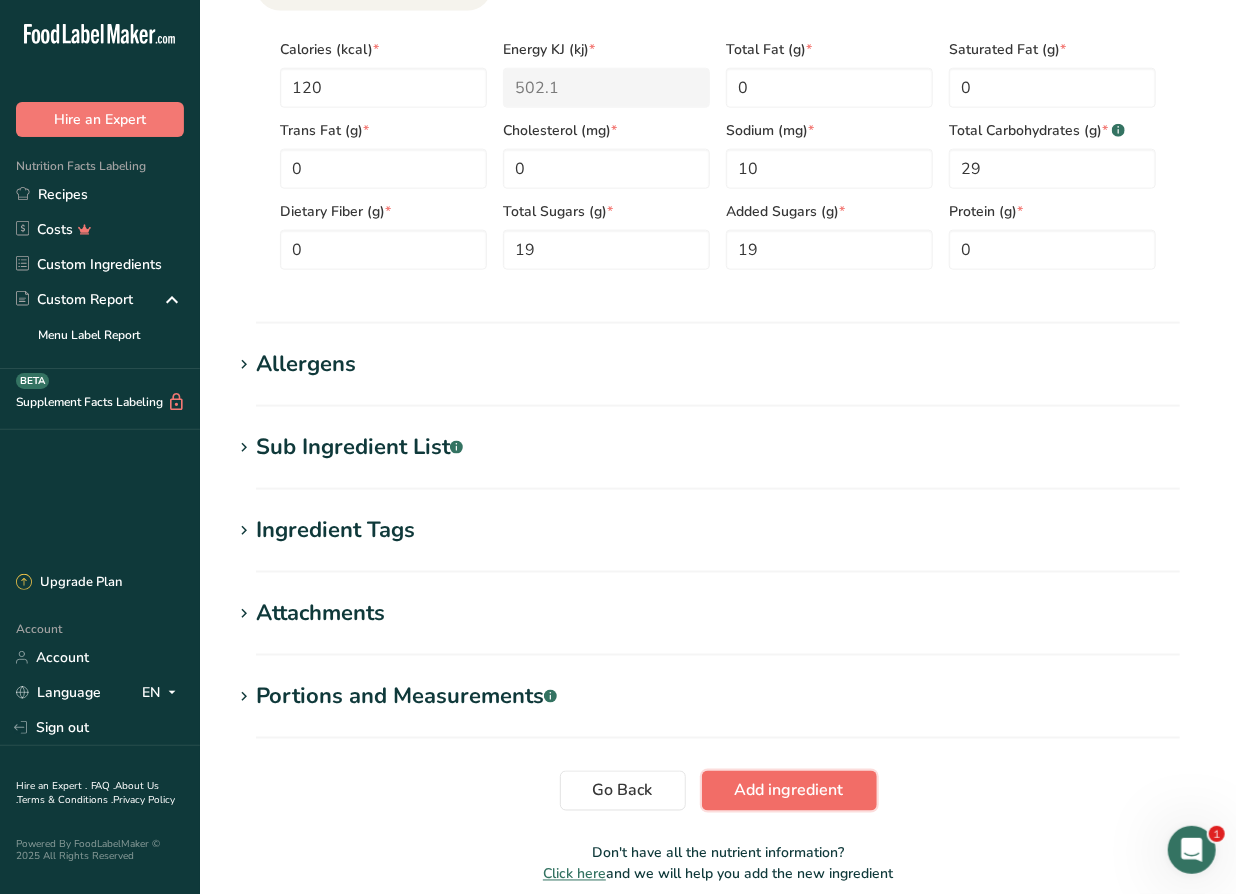 click on "Add ingredient" at bounding box center [789, 791] 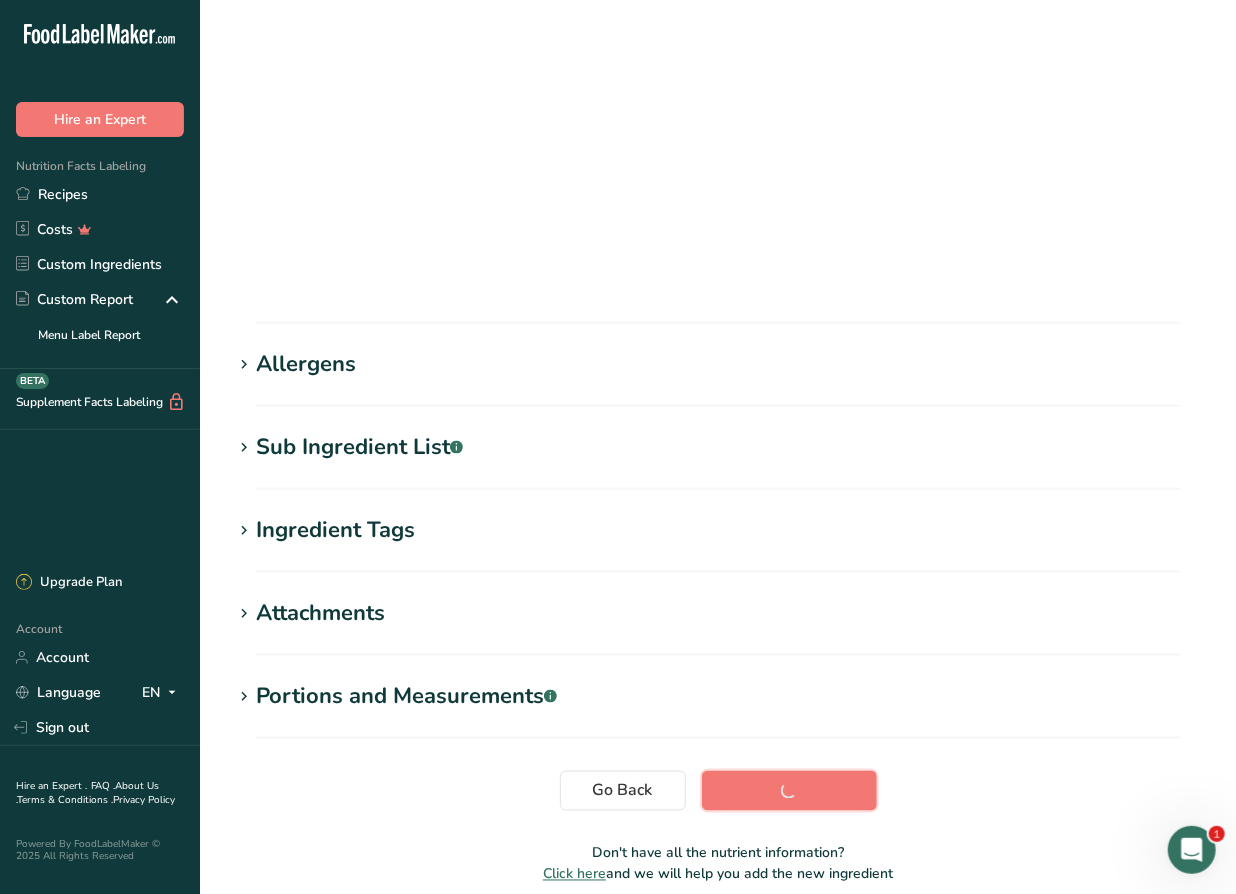 scroll, scrollTop: 97, scrollLeft: 0, axis: vertical 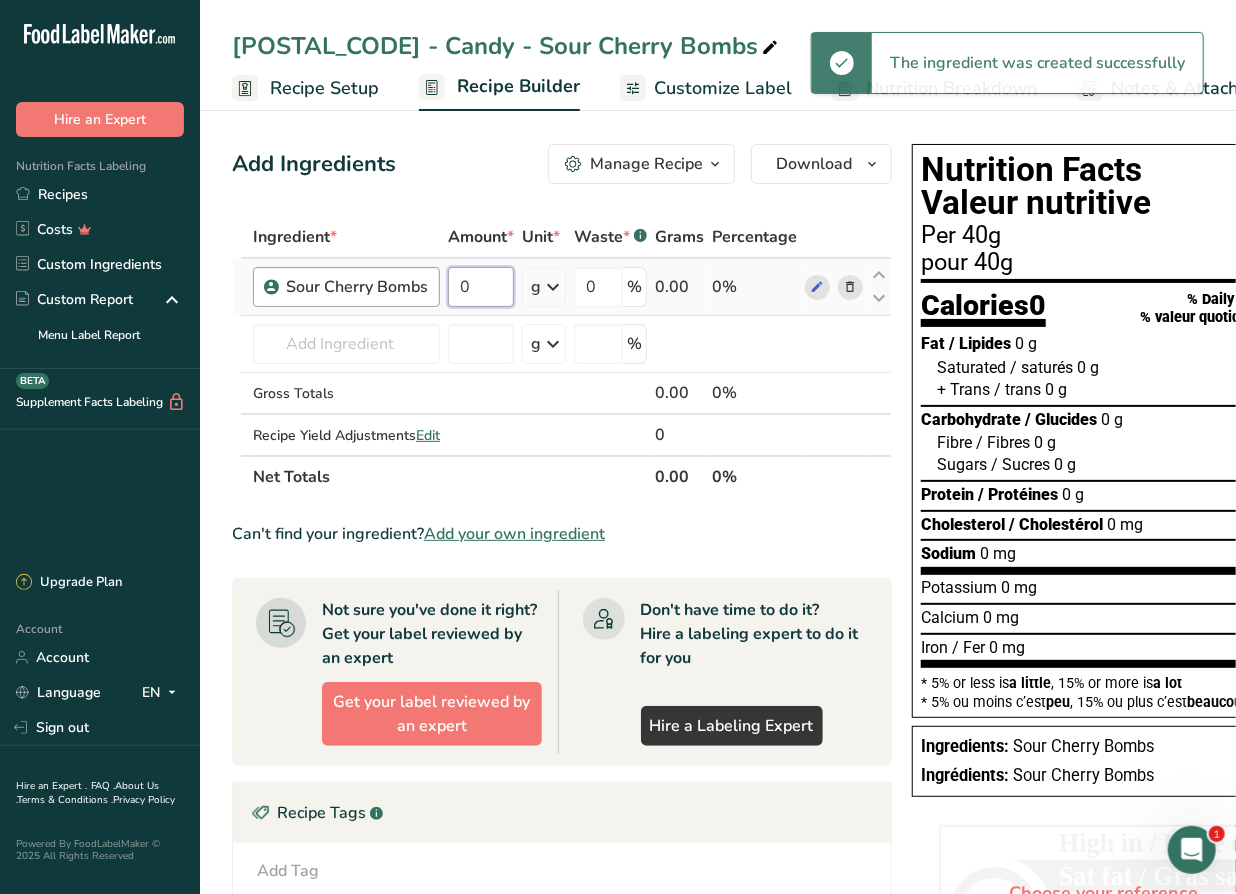 drag, startPoint x: 475, startPoint y: 290, endPoint x: 430, endPoint y: 289, distance: 45.01111 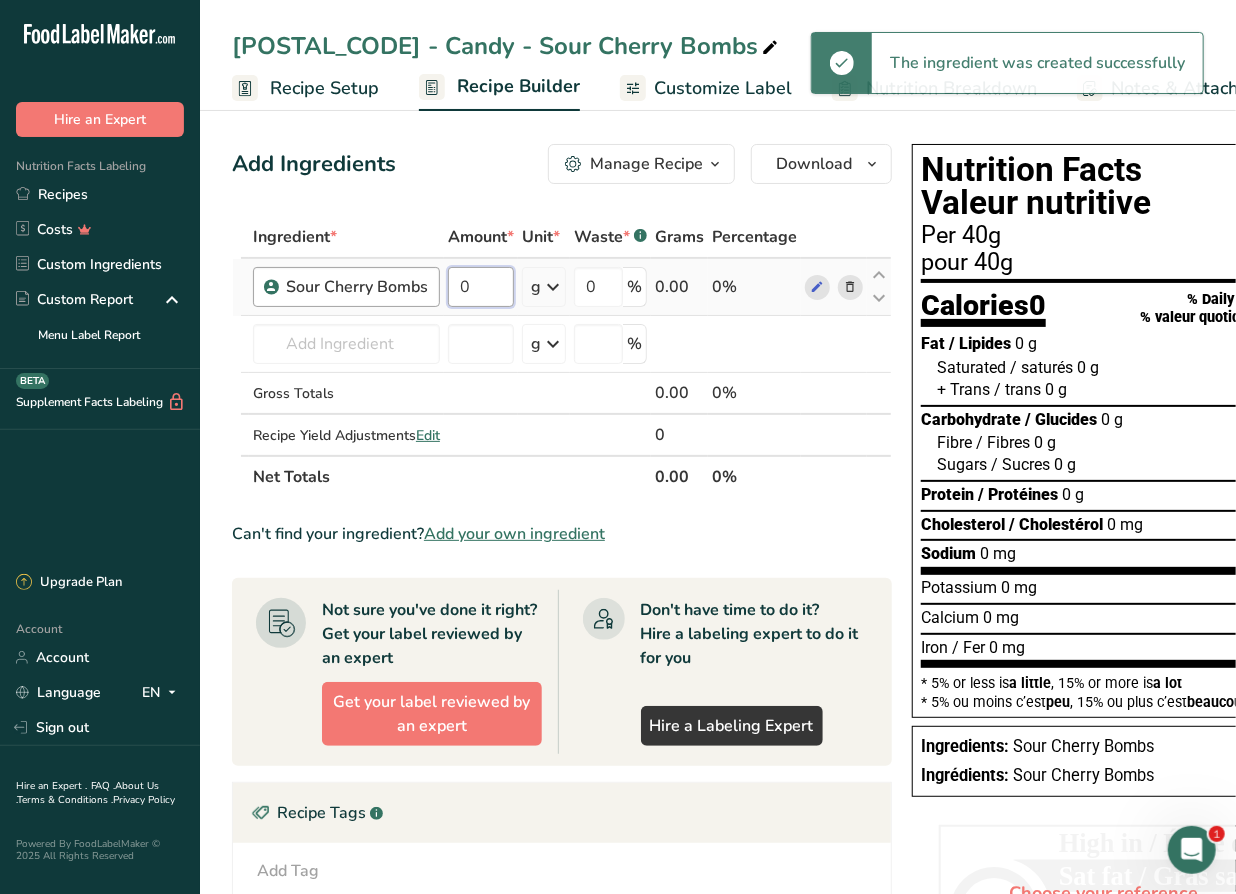 click on "Sour Cherry Bombs
0
g
Weight Units
g
kg
mg
See more
Volume Units
l
mL
fl oz
See more
0
%
0.00
0%" at bounding box center [562, 287] 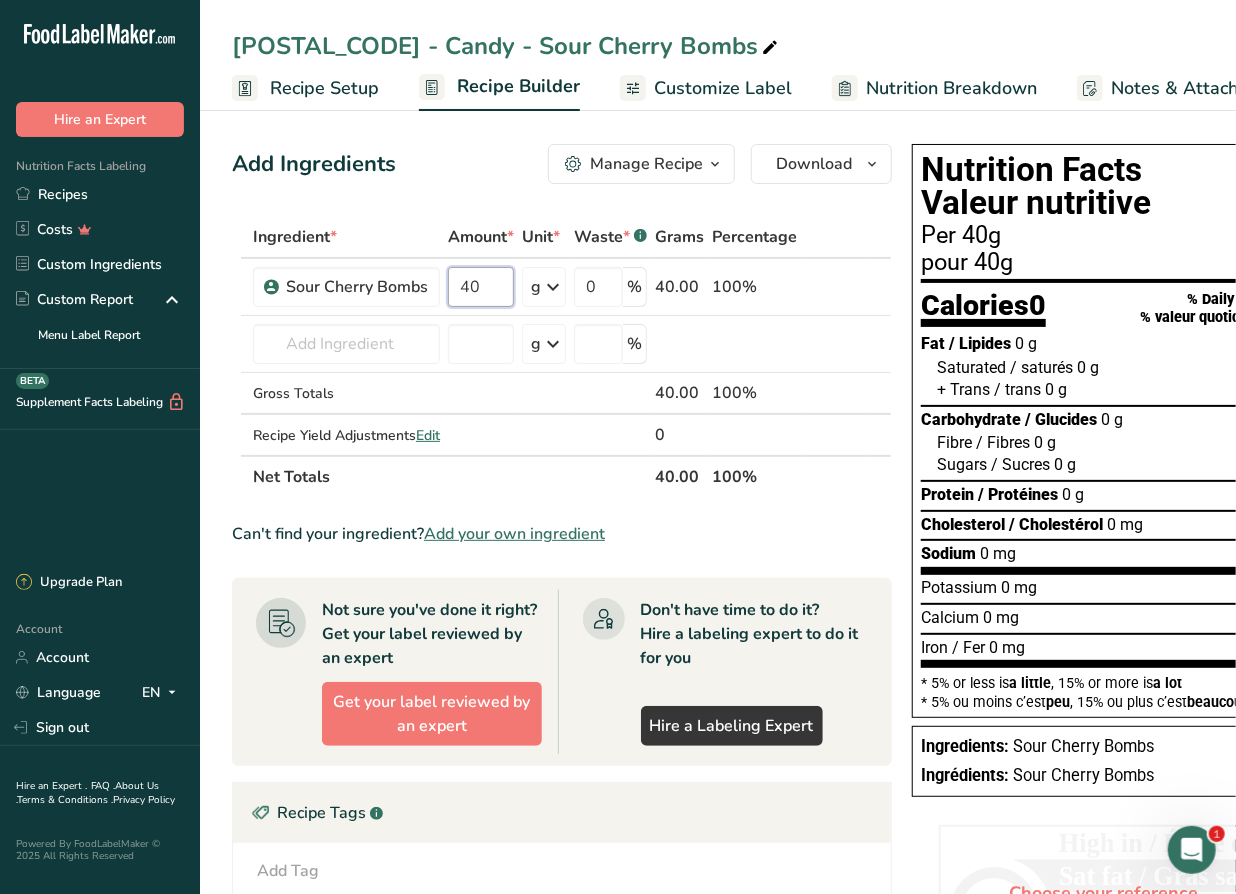 type on "40" 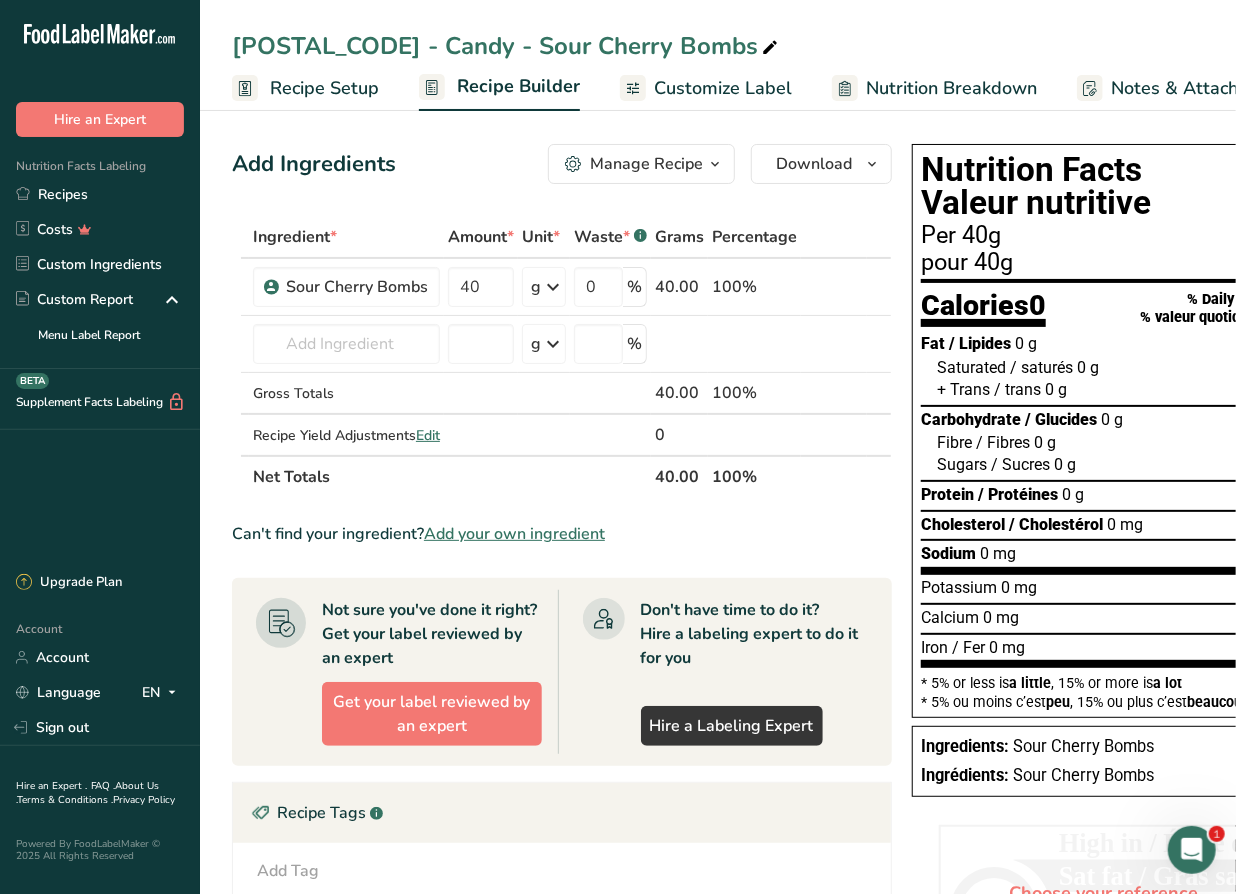 click on "Add Ingredients
Manage Recipe         Delete Recipe           Duplicate Recipe             Scale Recipe             Save as Sub-Recipe   .a-a{fill:#347362;}.b-a{fill:#fff;}                               Nutrition Breakdown                 Recipe Card
NEW
Amino Acids Pattern Report           Activity History
Download
Choose your preferred label style
Standard FDA label
Standard FDA label
The most common format for nutrition facts labels in compliance with the FDA's typeface, style and requirements
Tabular FDA label
A label format compliant with the FDA regulations presented in a tabular (horizontal) display.
Linear FDA label
A simple linear display for small sized packages.
Simplified FDA label" at bounding box center (568, 686) 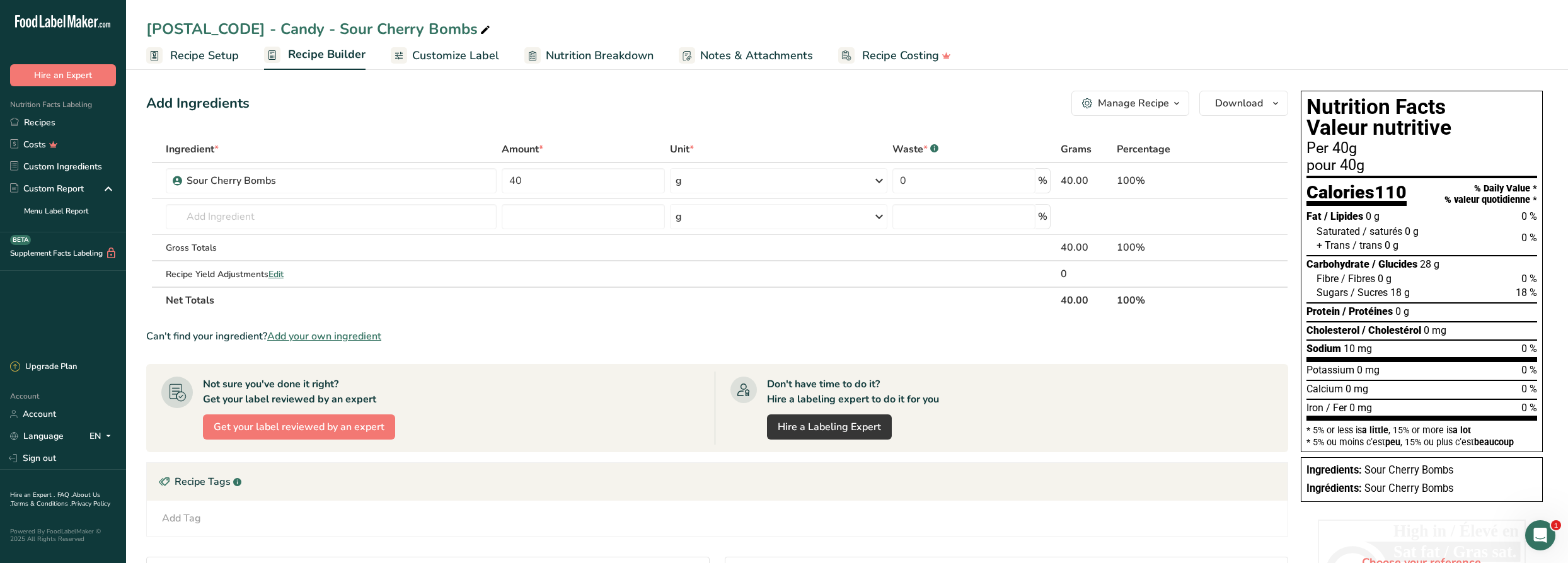 click on "Customize Label" at bounding box center [456, 55] 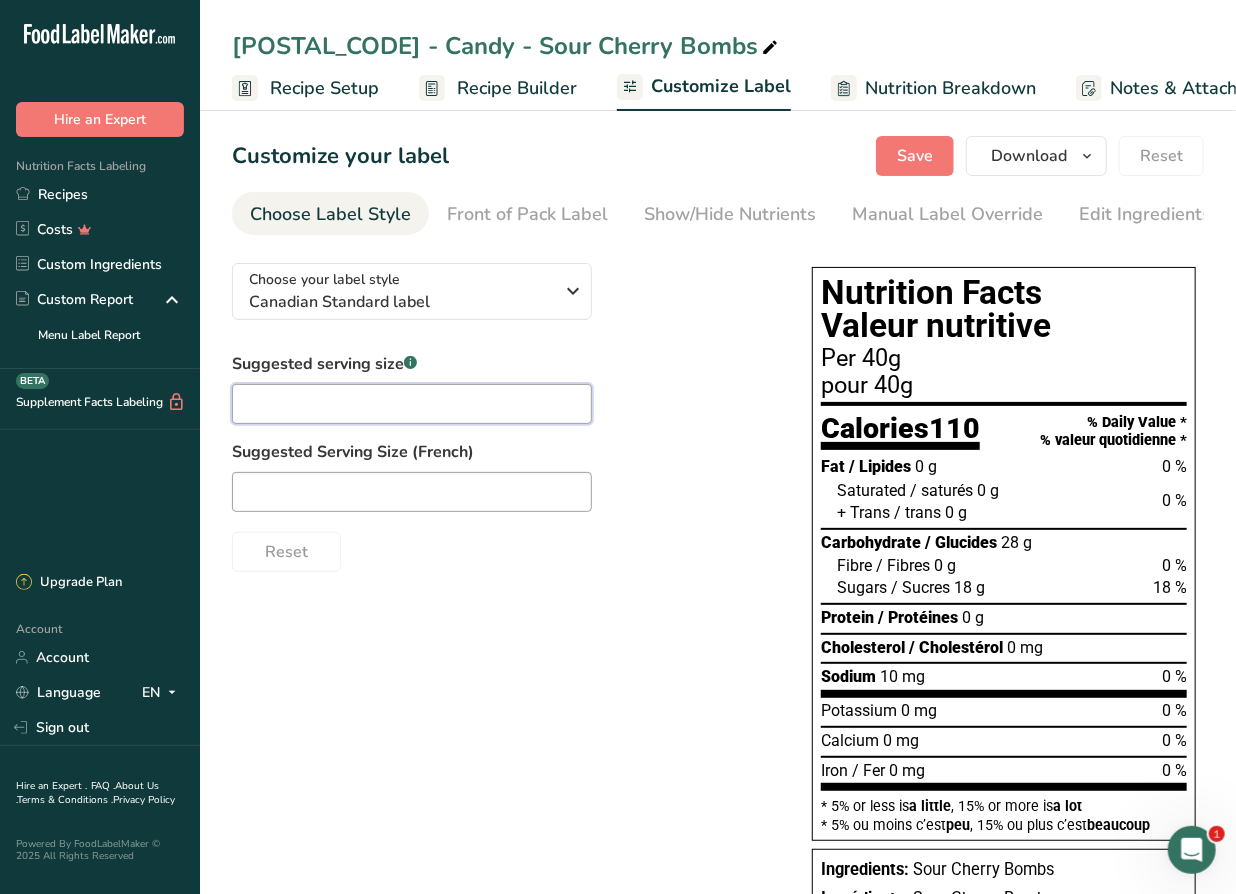 click at bounding box center [412, 404] 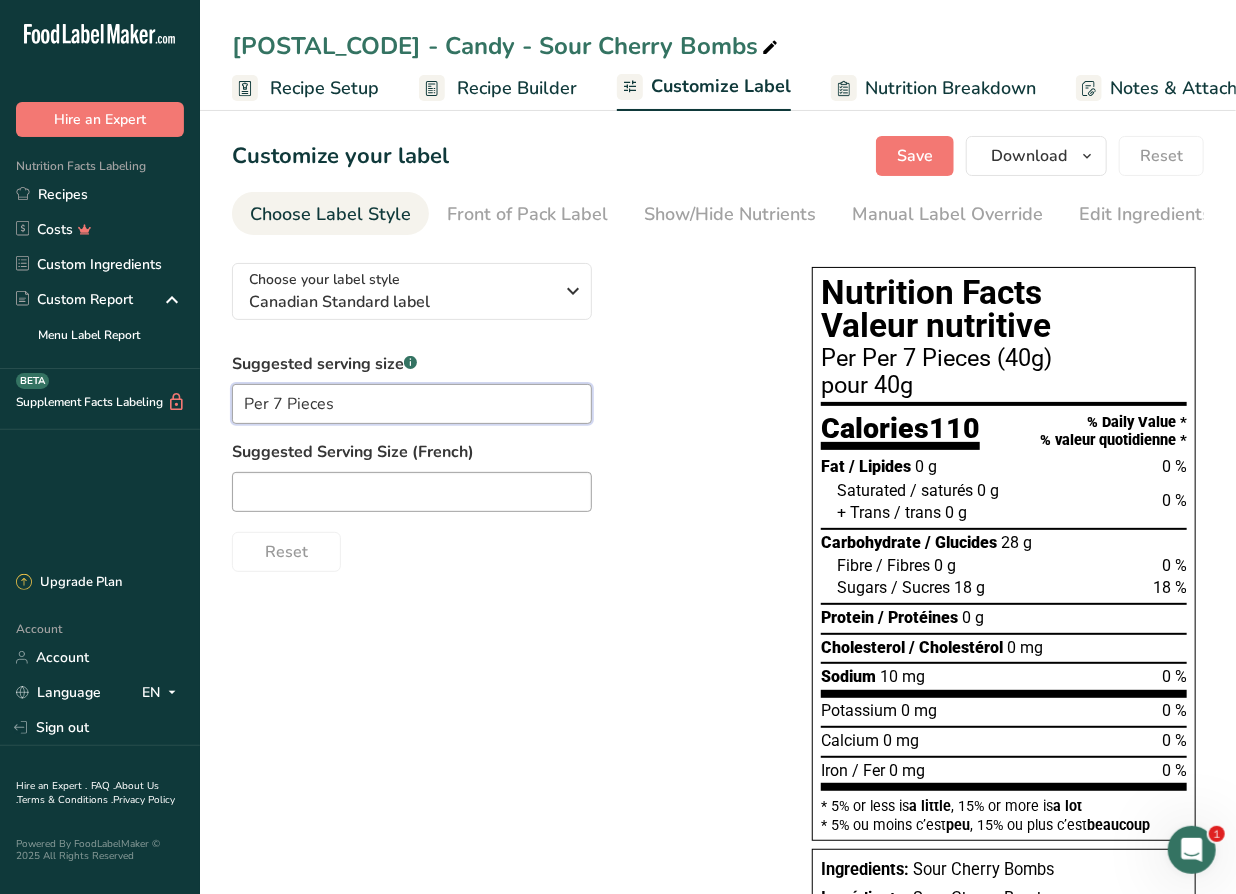 type on "Per 7 Pieces" 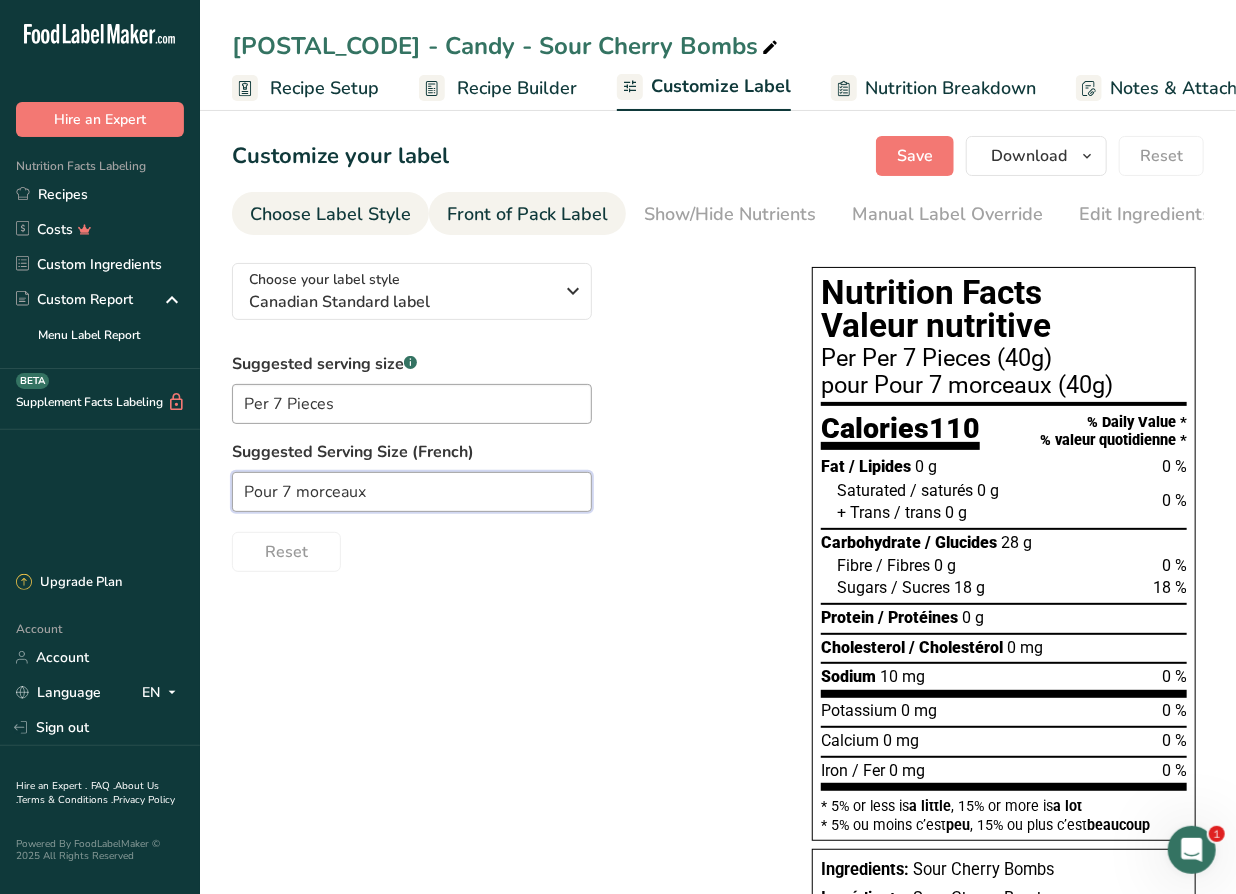 type on "Pour 7 morceaux" 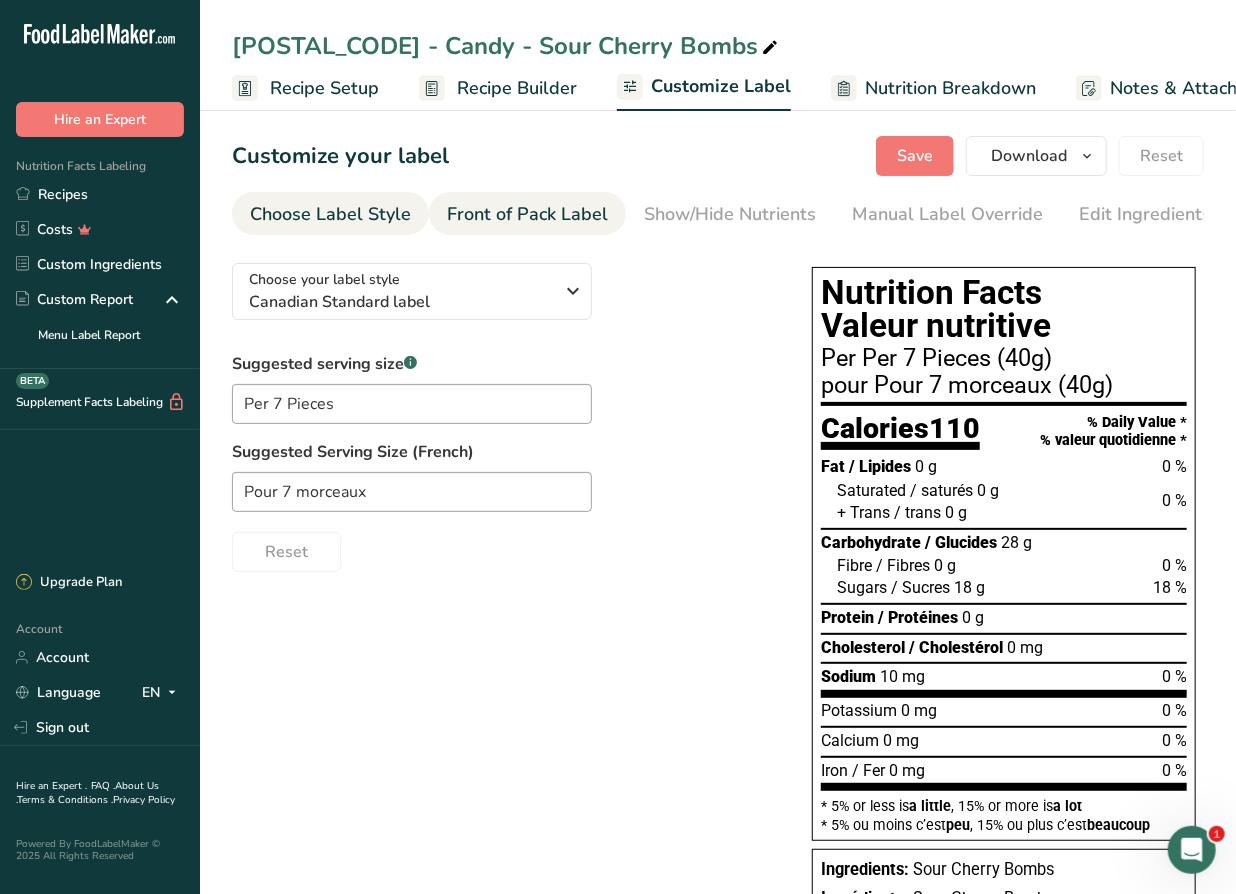 click on "Front of Pack Label" at bounding box center [527, 214] 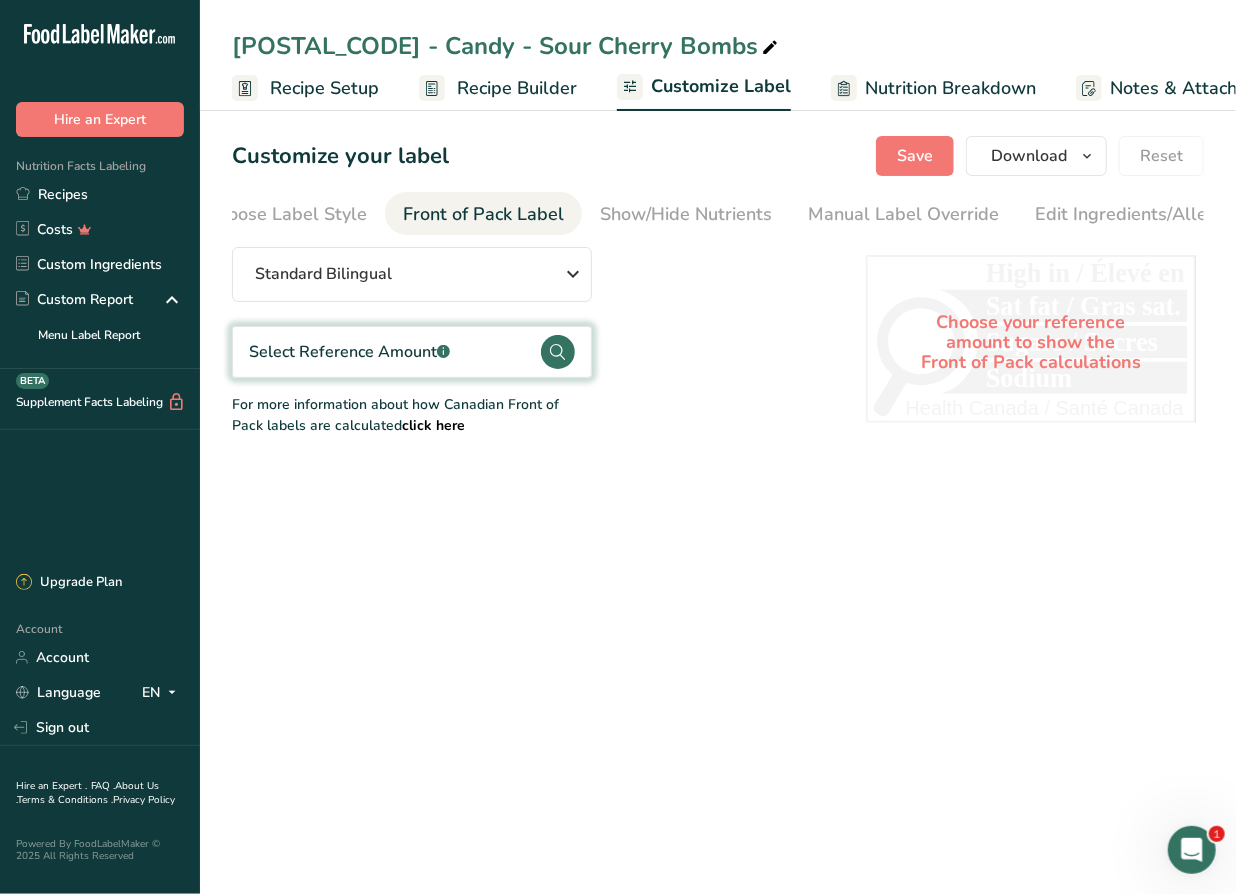 scroll, scrollTop: 0, scrollLeft: 194, axis: horizontal 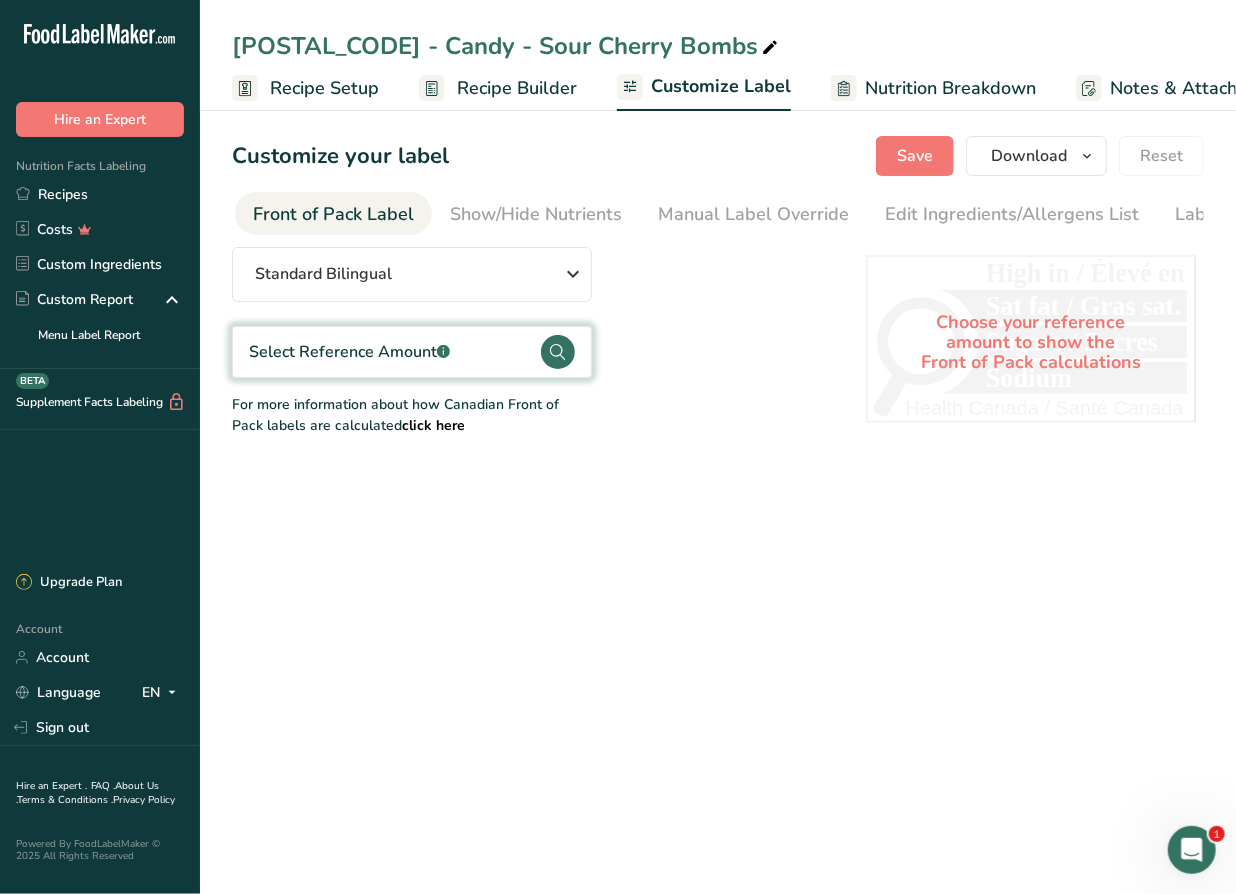 click on "Select Reference Amount
.a-a{fill:#347362;}.b-a{fill:#fff;}" at bounding box center (412, 352) 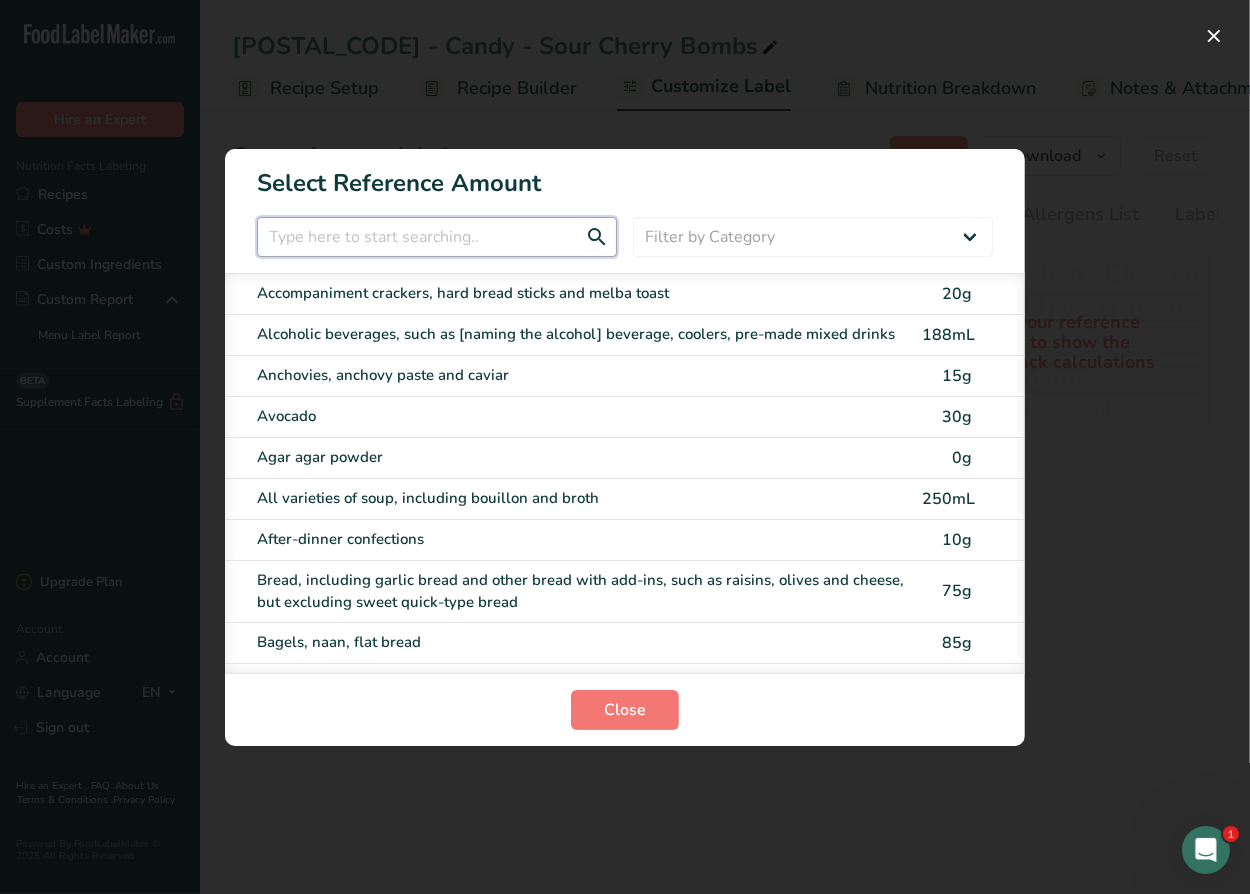 click at bounding box center [437, 237] 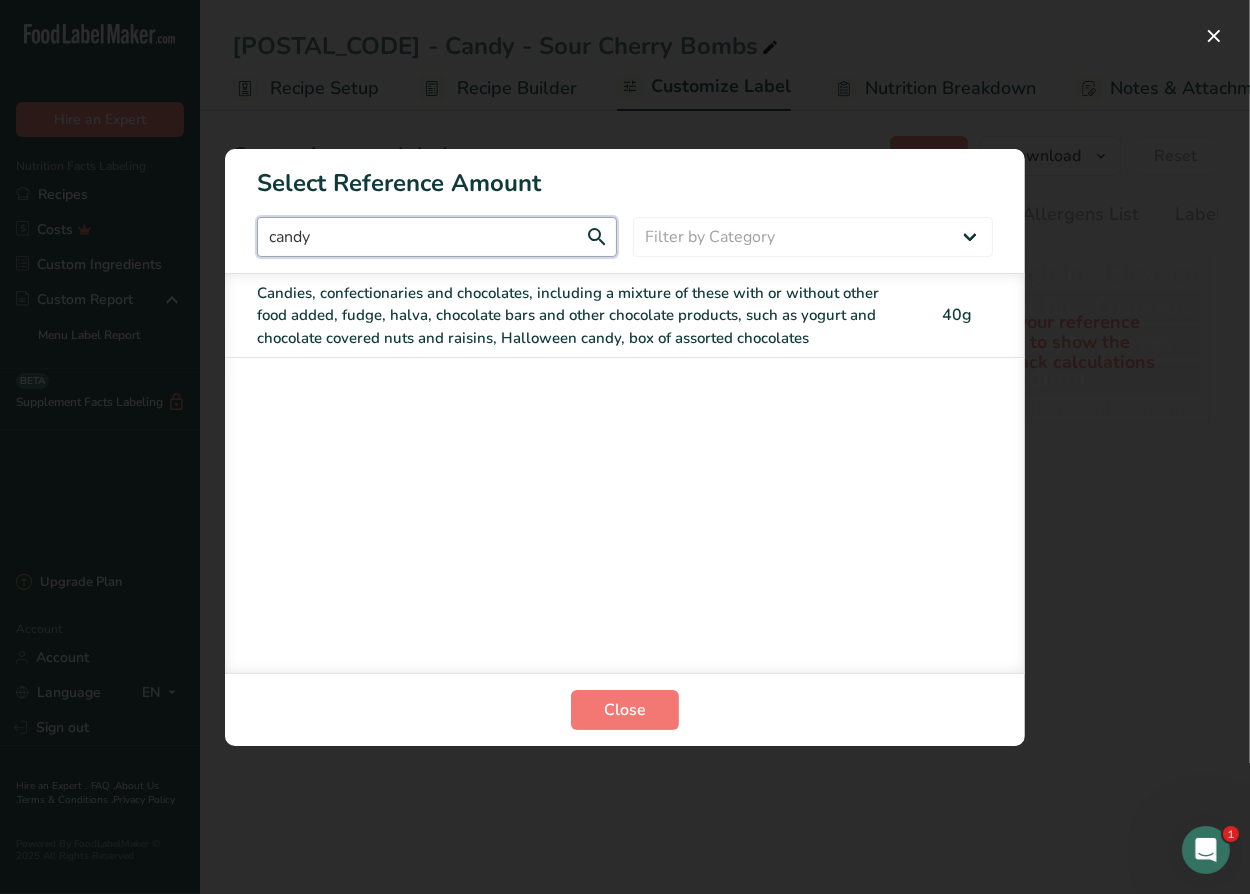 type on "candy" 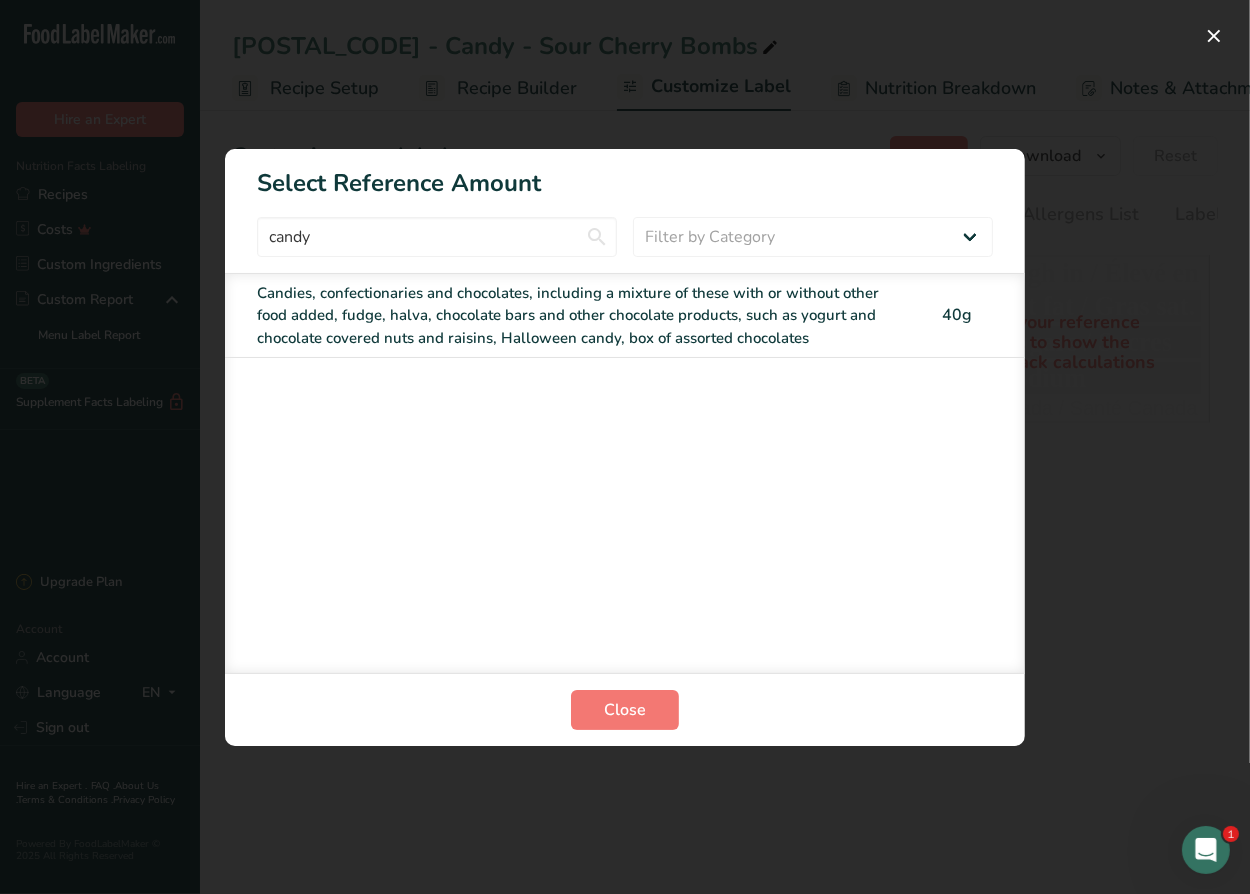 click on "Candies, confectionaries and chocolates, including a mixture of these with or without other food added, fudge, halva, chocolate bars and other chocolate products, such as yogurt and chocolate covered nuts and raisins, Halloween candy, box of assorted chocolates" at bounding box center [583, 316] 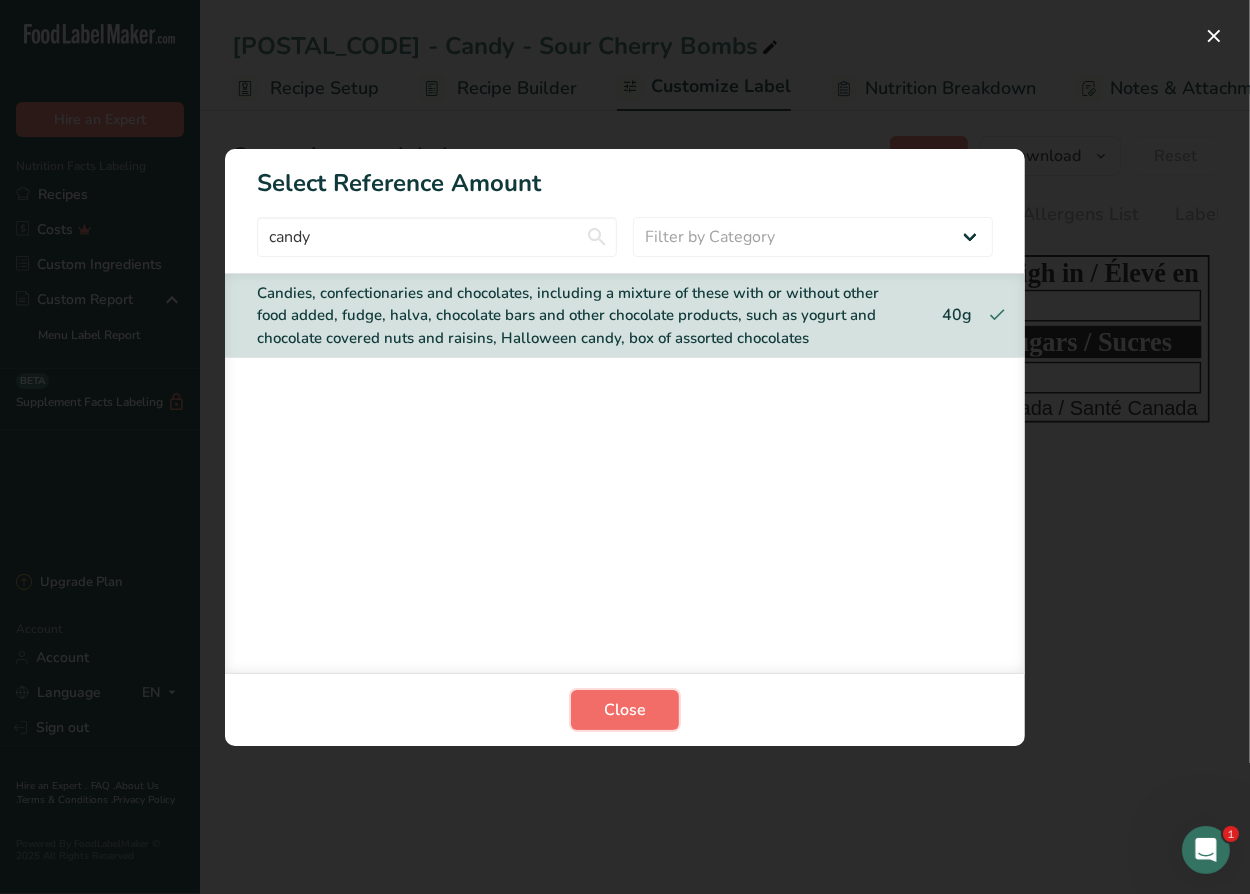 click on "Close" at bounding box center (625, 710) 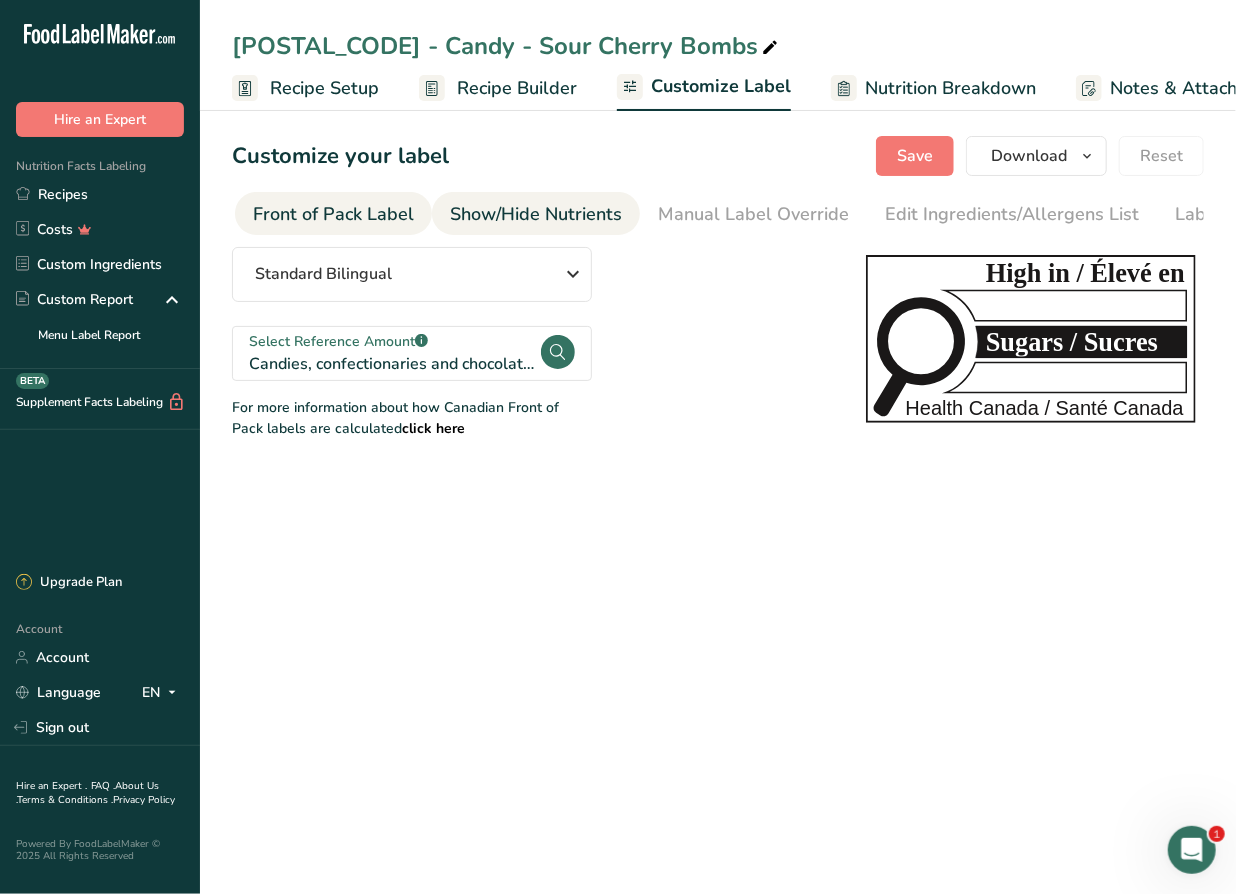 drag, startPoint x: 554, startPoint y: 220, endPoint x: 577, endPoint y: 218, distance: 23.086792 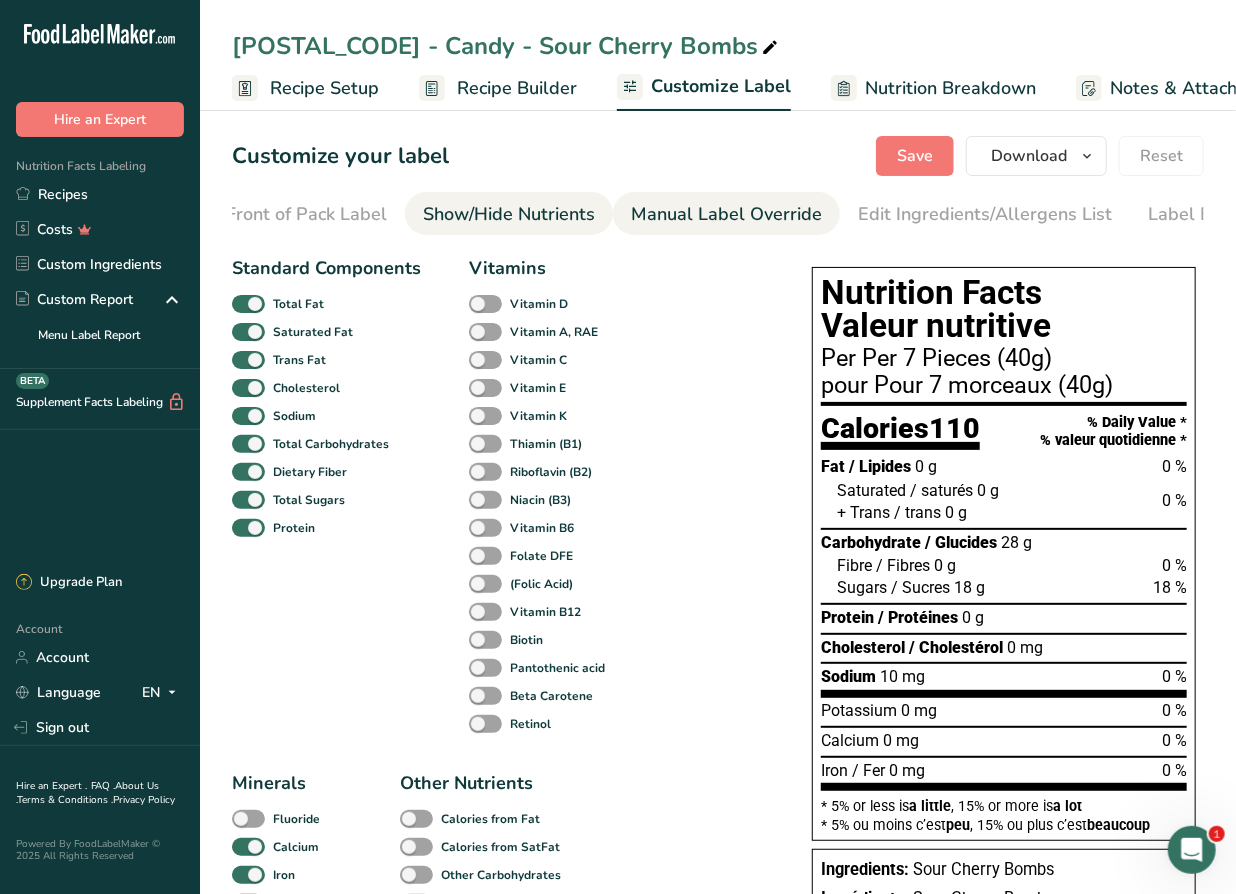 scroll, scrollTop: 0, scrollLeft: 296, axis: horizontal 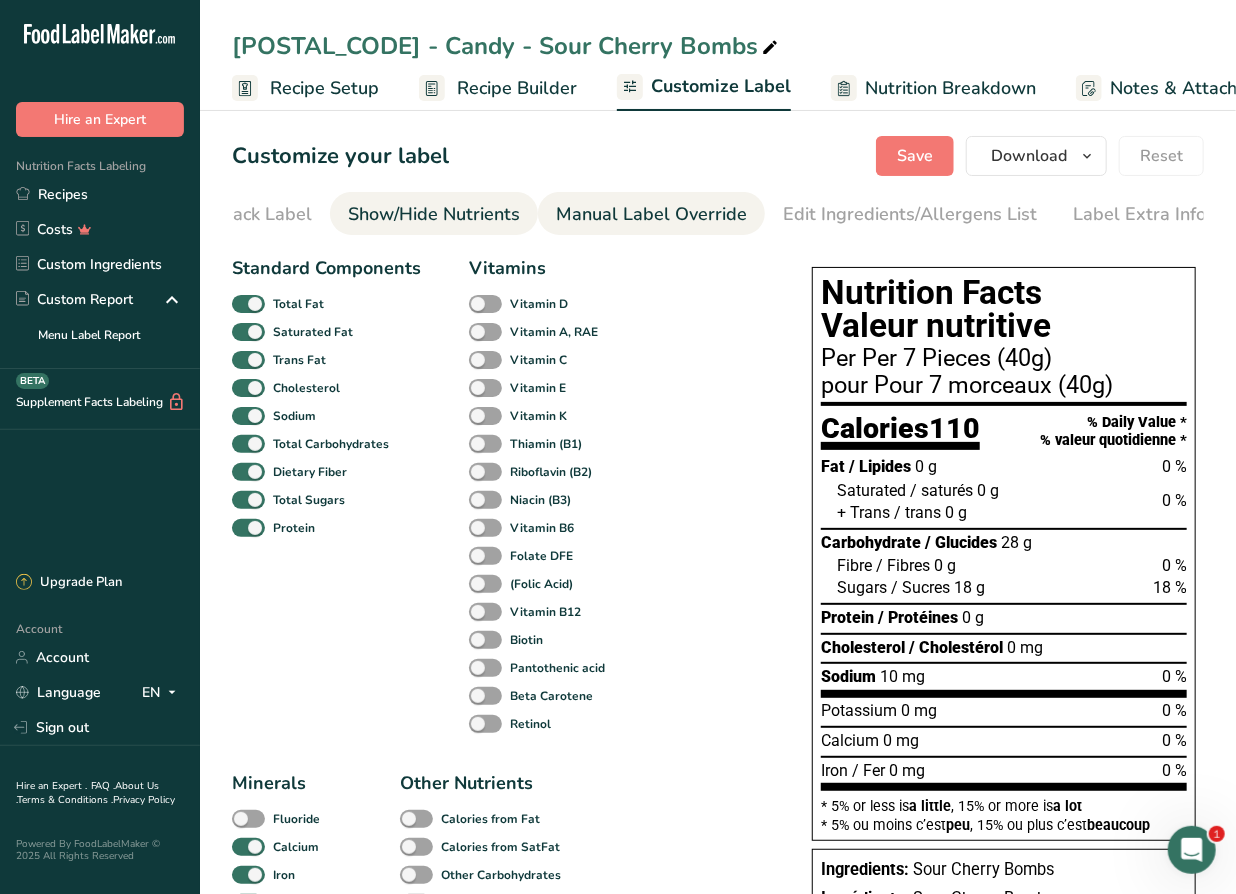 click on "Manual Label Override" at bounding box center (651, 214) 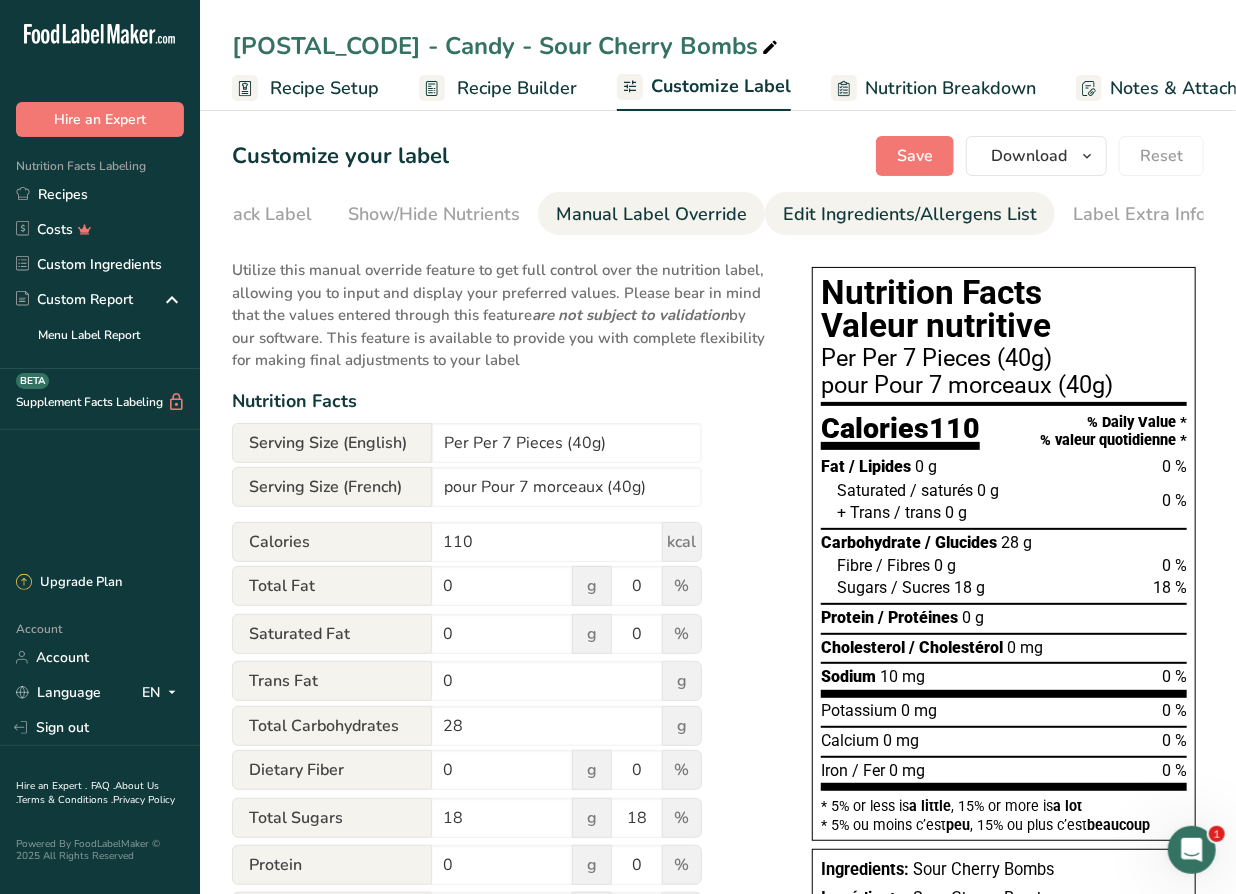 click on "Edit Ingredients/Allergens List" at bounding box center [910, 214] 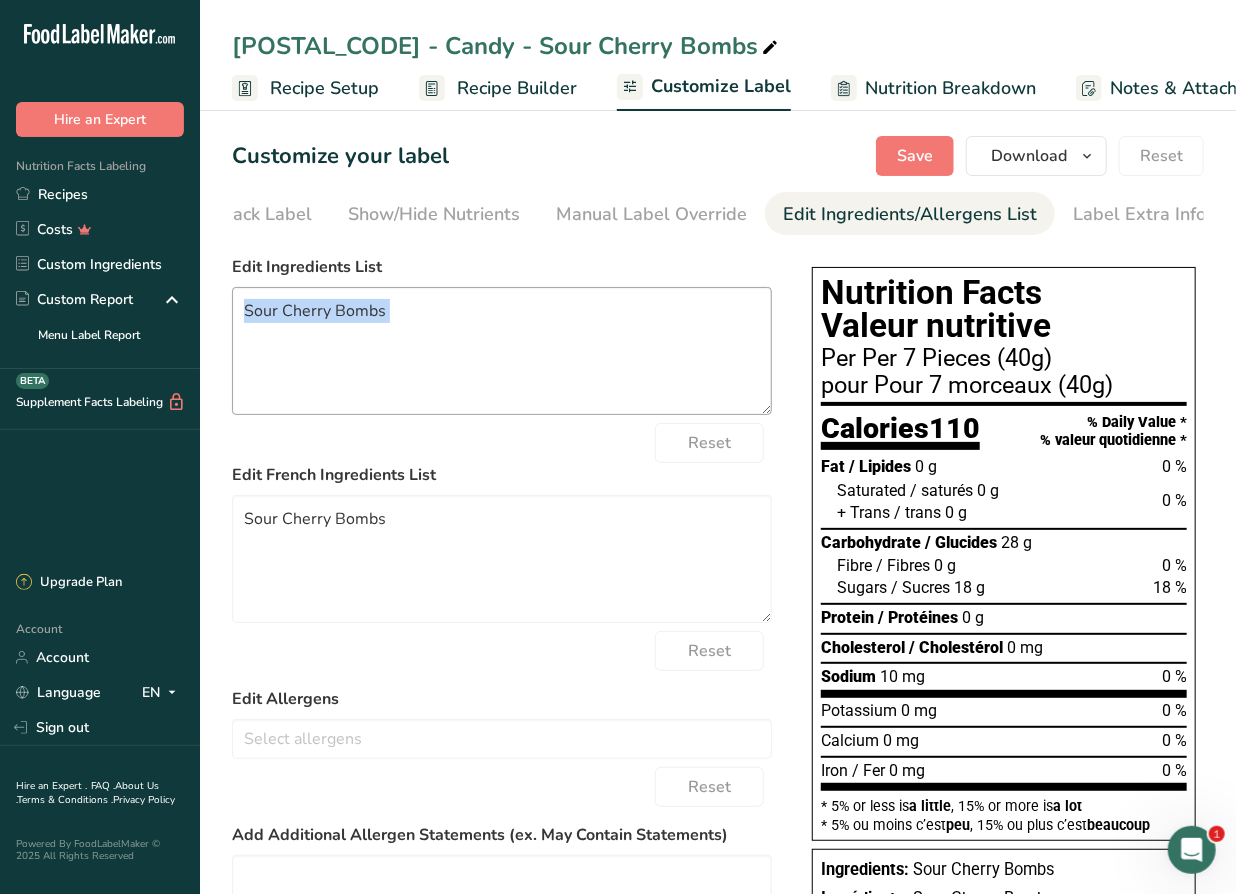 click on "Edit Ingredients List Sour Cherry Bombs
Reset
Edit French Ingredients List Sour Cherry Bombs
Reset
Edit Allergens
Soy
Tree Nuts
Wheat
Milk
Eggs
Fish
Peanuts
Sesame
Crustaceans
Sulphites
Celery
Mustard
Lupins
Mollusks
Gluten
Almond
Beech nut
Brazil nut
Butternut
Cashew
Chestnut
Chinquapin
Coconut
Hazelnut
Gingko nut
Hickory nut
Lichee nut
Macadamia nut
Pecan
Pine nut" at bounding box center (502, 687) 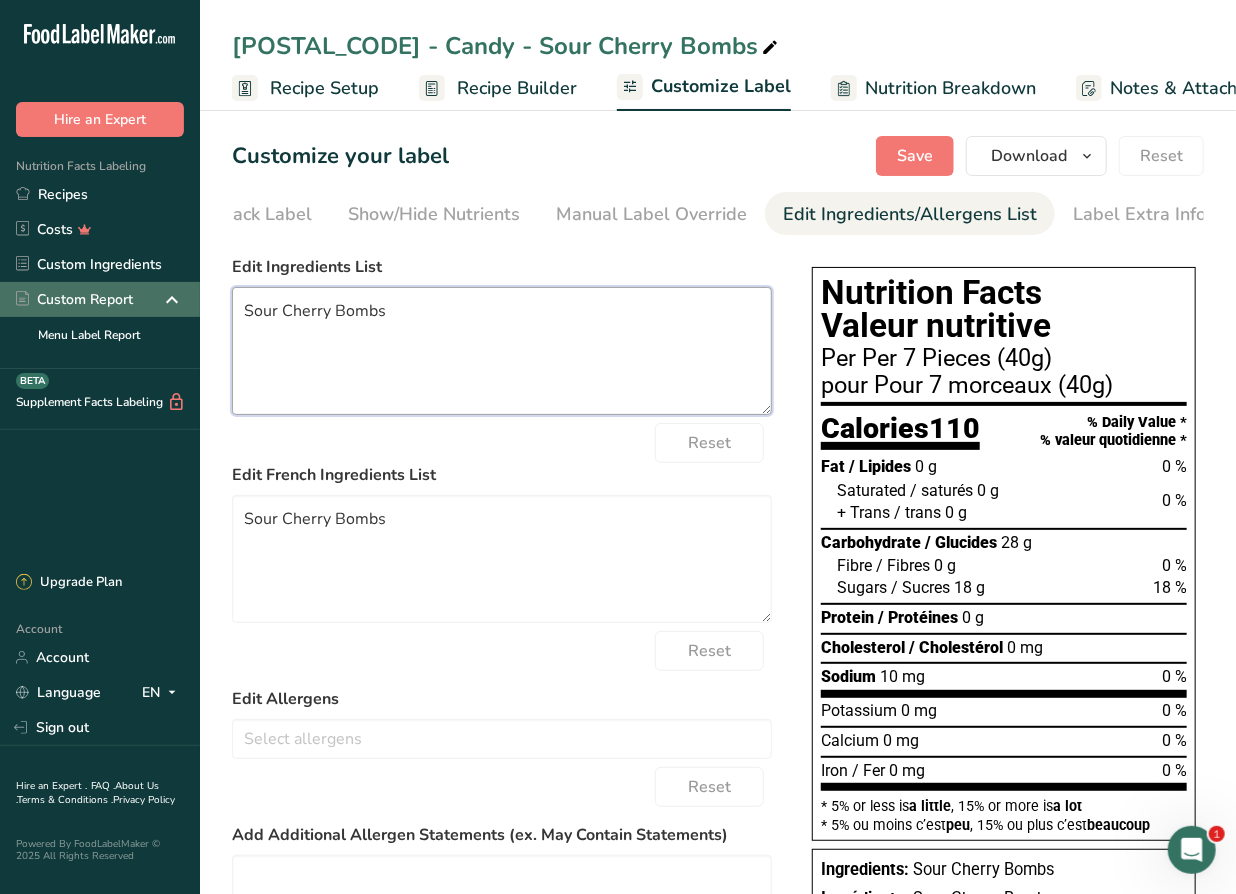 drag, startPoint x: 314, startPoint y: 319, endPoint x: 180, endPoint y: 316, distance: 134.03358 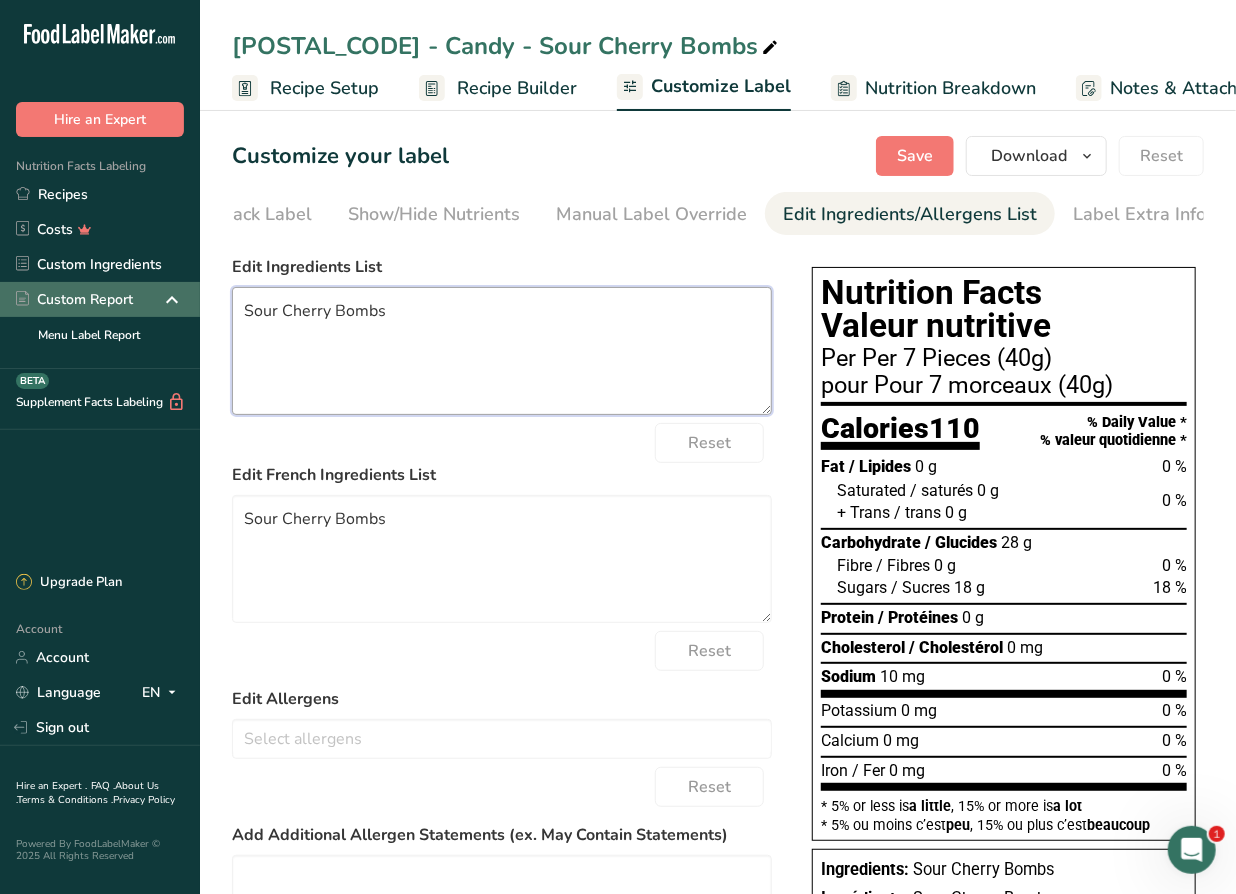 click on ".a-20{fill:#fff;}
Hire an Expert
Nutrition Facts Labeling
Recipes
Costs
Custom Ingredients
Custom Report
Menu Label Report
Supplement Facts Labeling
BETA
Upgrade Plan
Account
Account
Language
EN
English
Spanish
Sign out
Hire an Expert .
FAQ .
About Us .
Terms & Conditions .
Privacy Policy
Powered By FoodLabelMaker ©   2025 All Rights Reserved" at bounding box center [618, 576] 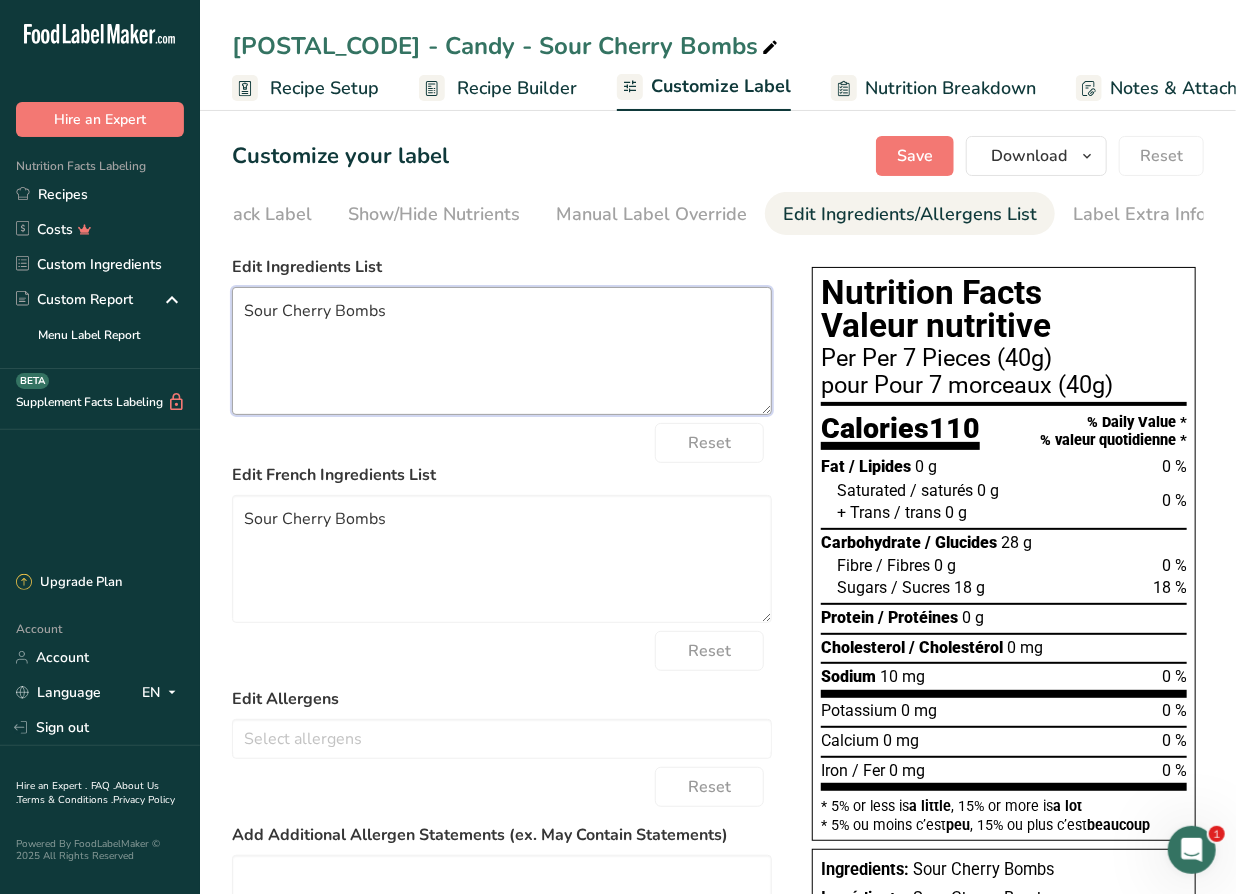 paste on "ugars (Corn Syrup, Sugar), Water, Modified Corn Starch, Citric Acid, Potassium Citrate, Brilliant Blue FCF, Allura Red, Tartrazine, Natural and Artificial Flavour, Fumaric Acid, Malic Acid" 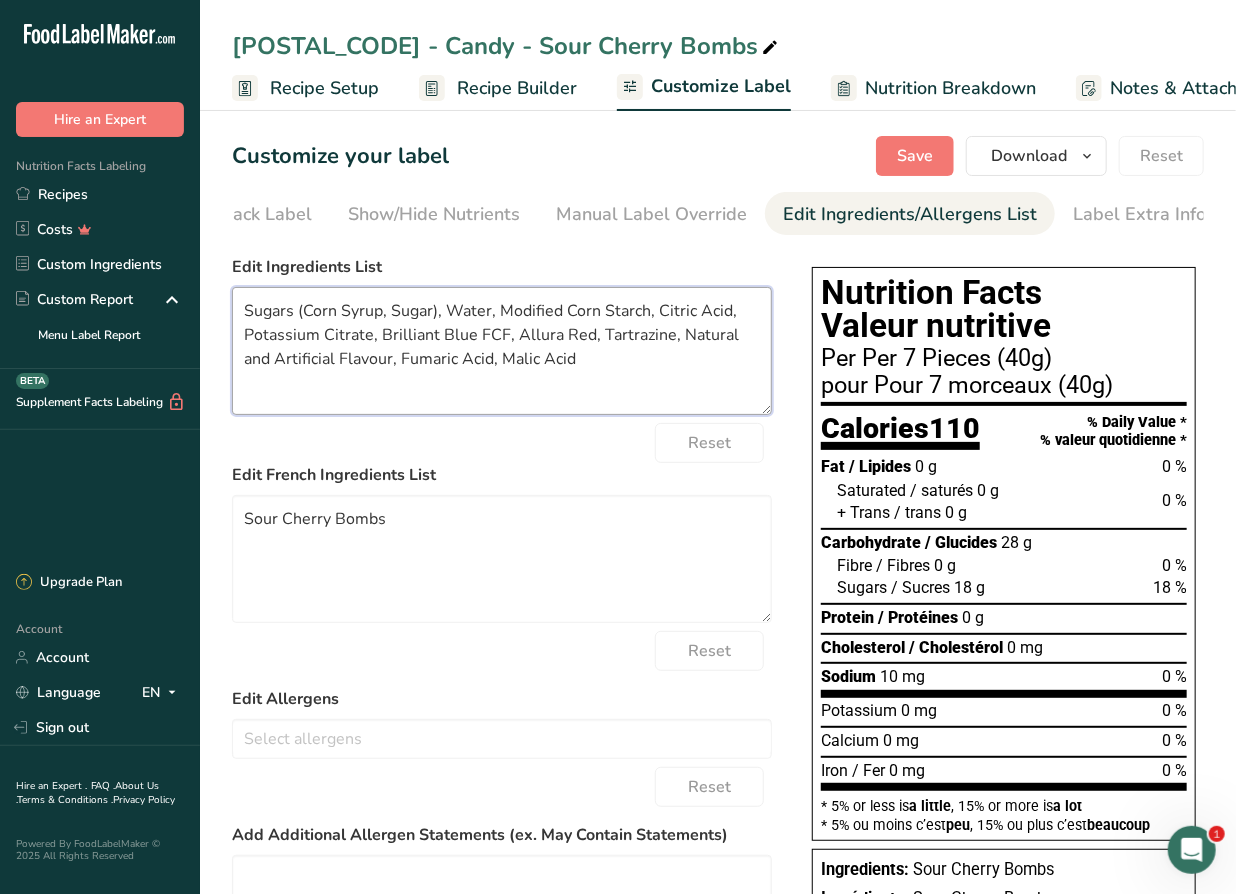 type on "Sugars (Corn Syrup, Sugar), Water, Modified Corn Starch, Citric Acid, Potassium Citrate, Brilliant Blue FCF, Allura Red, Tartrazine, Natural and Artificial Flavour, Fumaric Acid, Malic Acid" 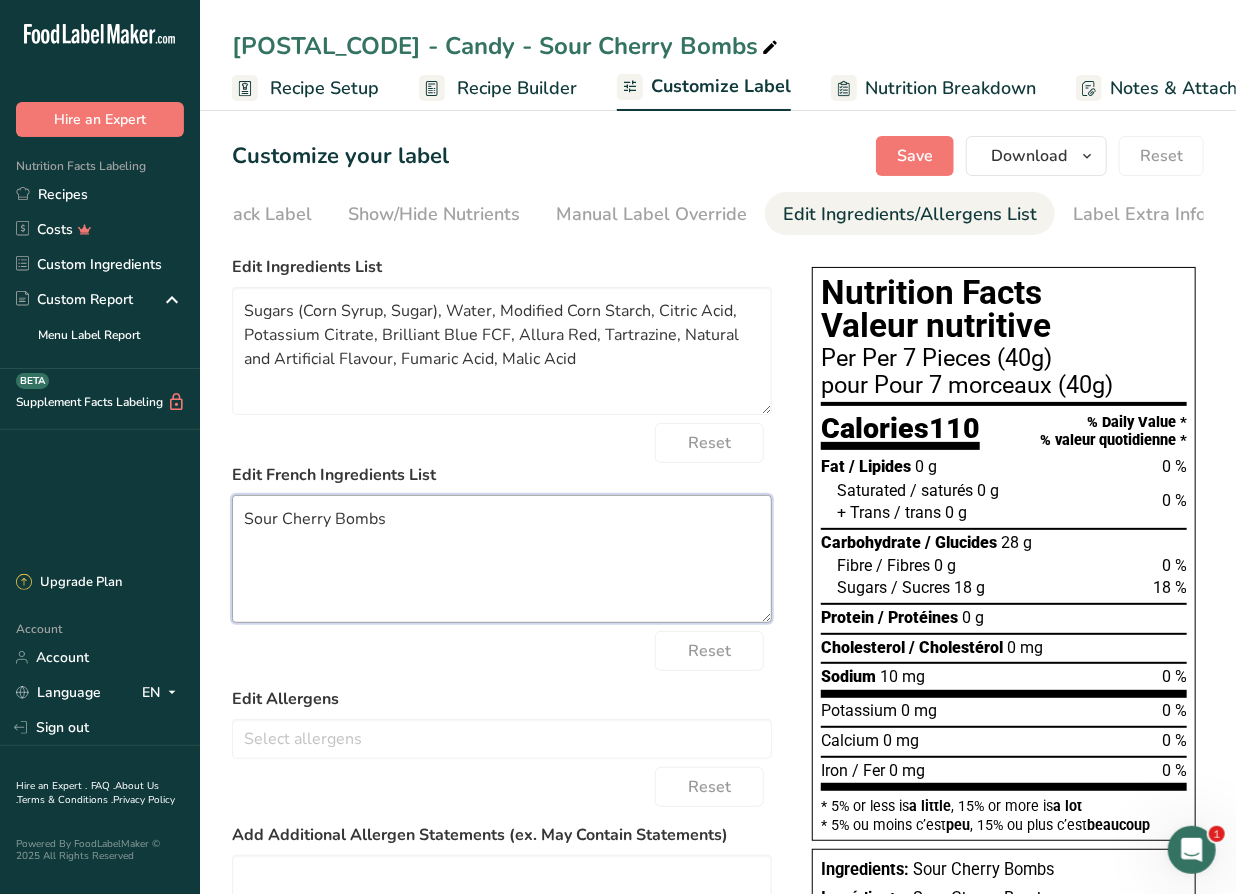 drag, startPoint x: 401, startPoint y: 538, endPoint x: 213, endPoint y: 524, distance: 188.52055 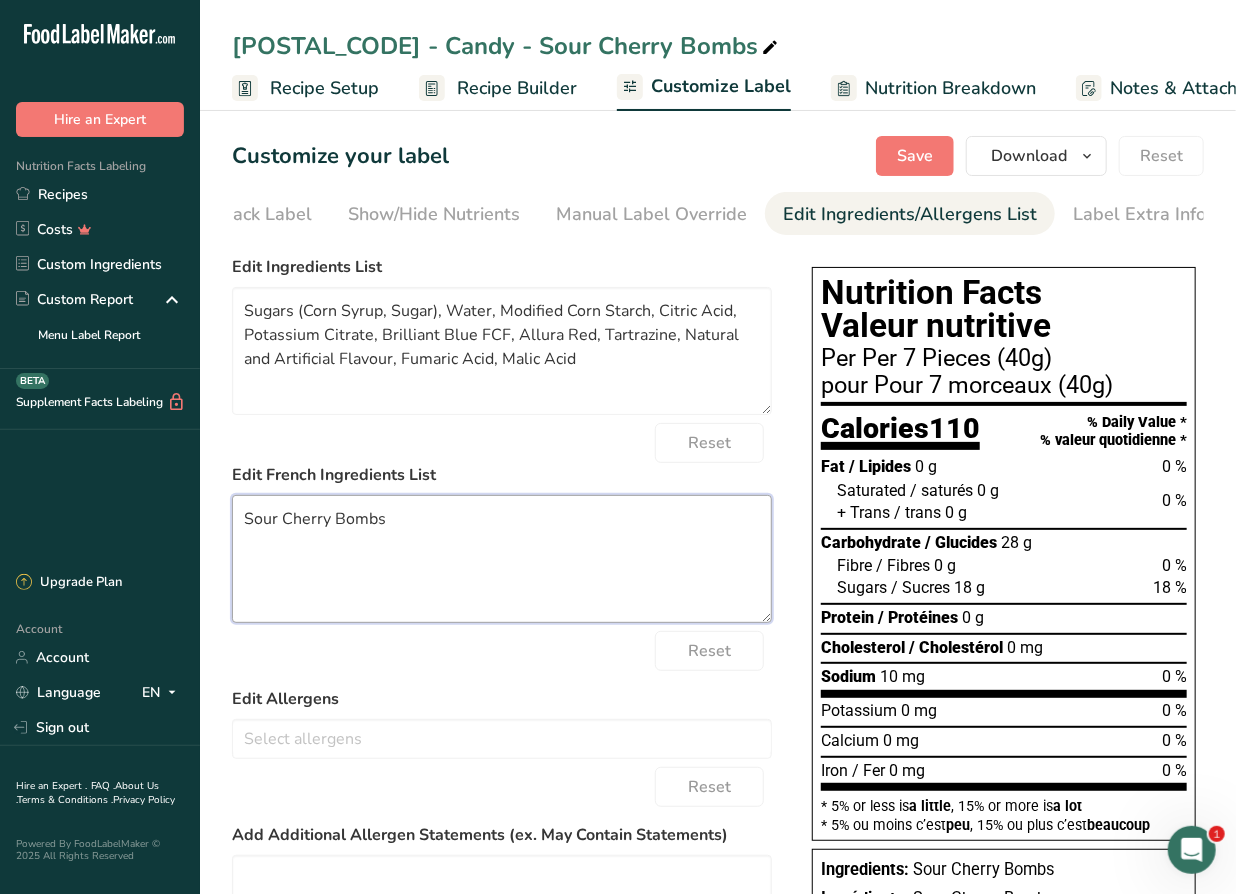 click on "Customize your label
Save
Download
Choose what to show on your downloaded label
Recipe Name to appear above label
Nutrition Facts Panel
Ingredient Statement List
Allergen Declaration/ Allergy Statement
Business Address
Label Notes
Recipe Tags
Recipe Card QR Code
Front of Pack Label
Download
PNG
PNG
BMP
SVG
PDF
Reset
Choose Label Style
Front of Pack Label
Show/Hide Nutrients
Change Language
Manual Label Override
Edit Ingredients/Allergens List
Label Extra Info" at bounding box center [718, 628] 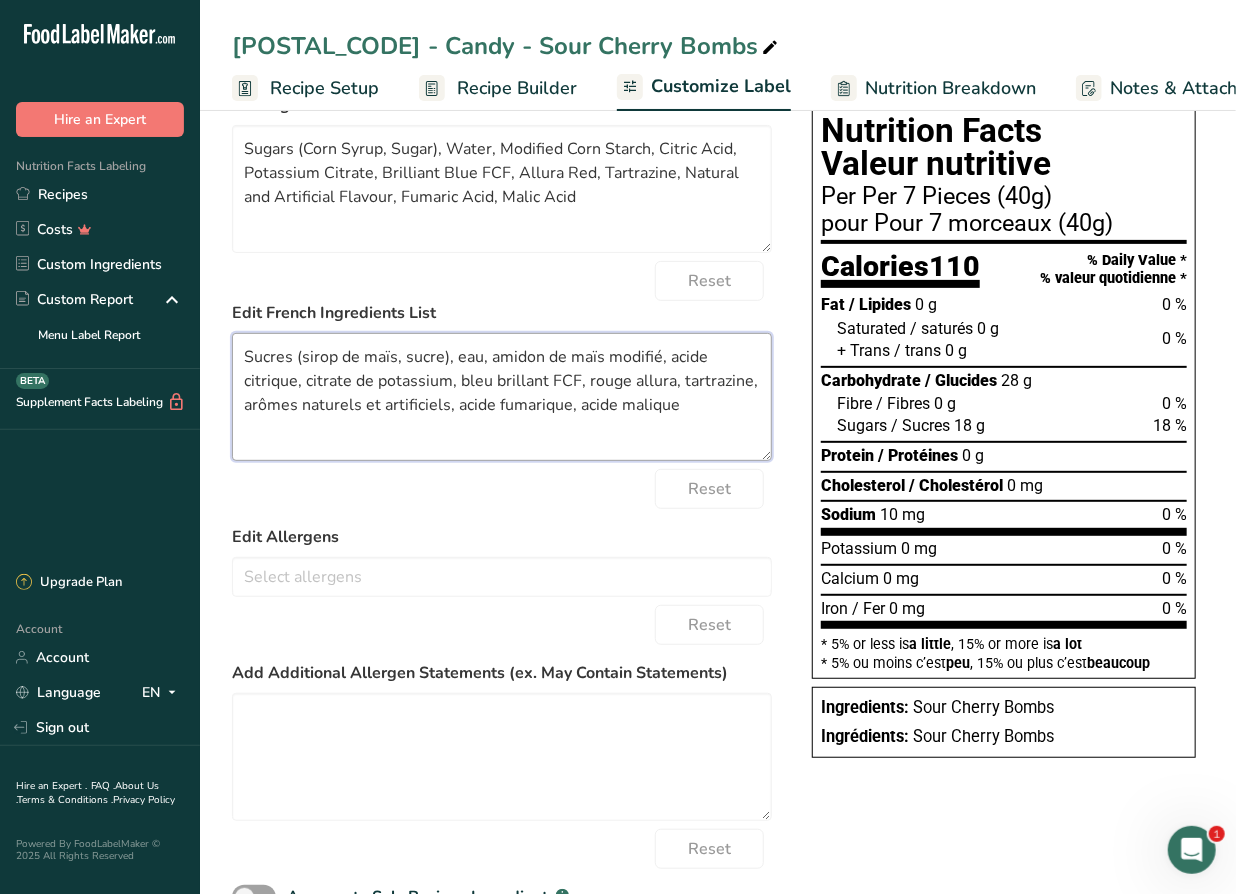 scroll, scrollTop: 181, scrollLeft: 0, axis: vertical 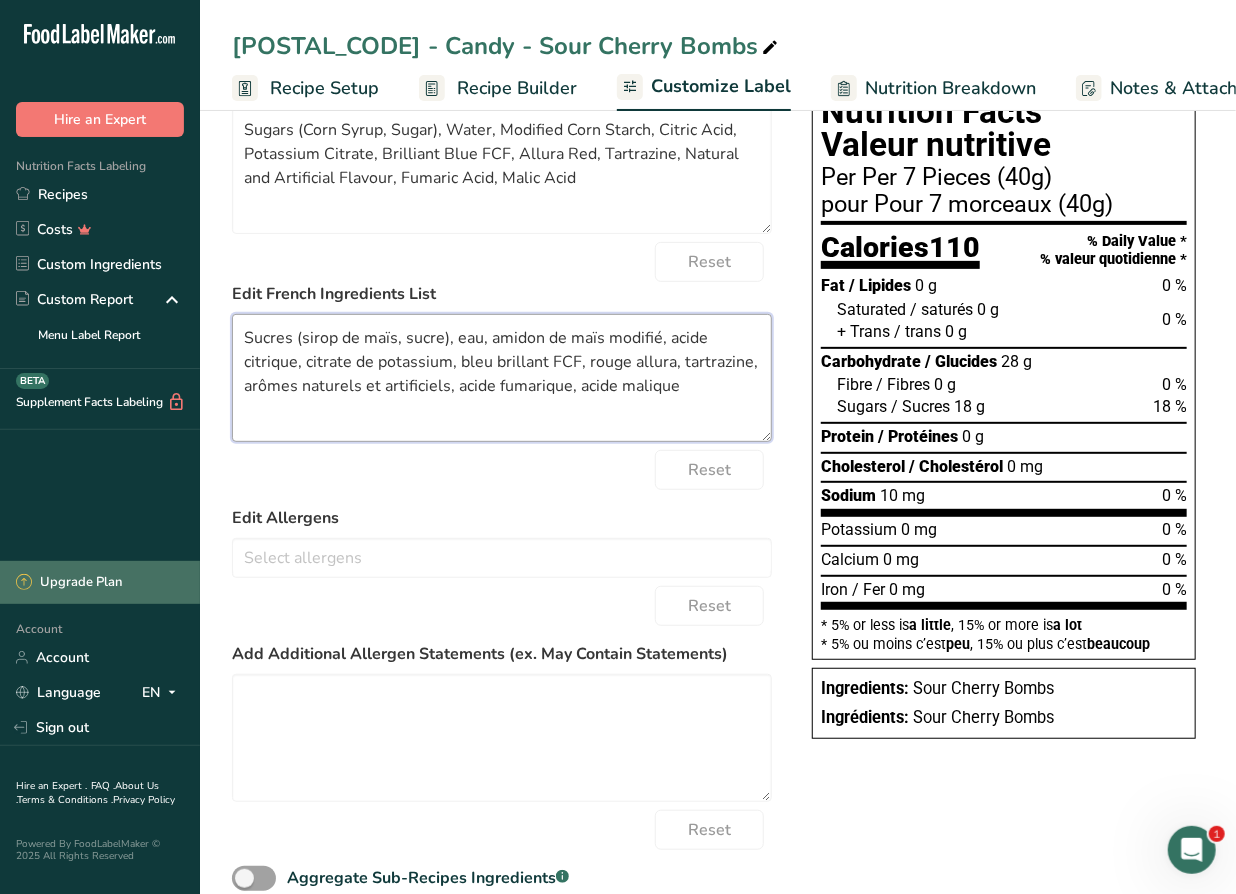 type on "Sucres (sirop de maïs, sucre), eau, amidon de maïs modifié, acide citrique, citrate de potassium, bleu brillant FCF, rouge allura, tartrazine, arômes naturels et artificiels, acide fumarique, acide malique" 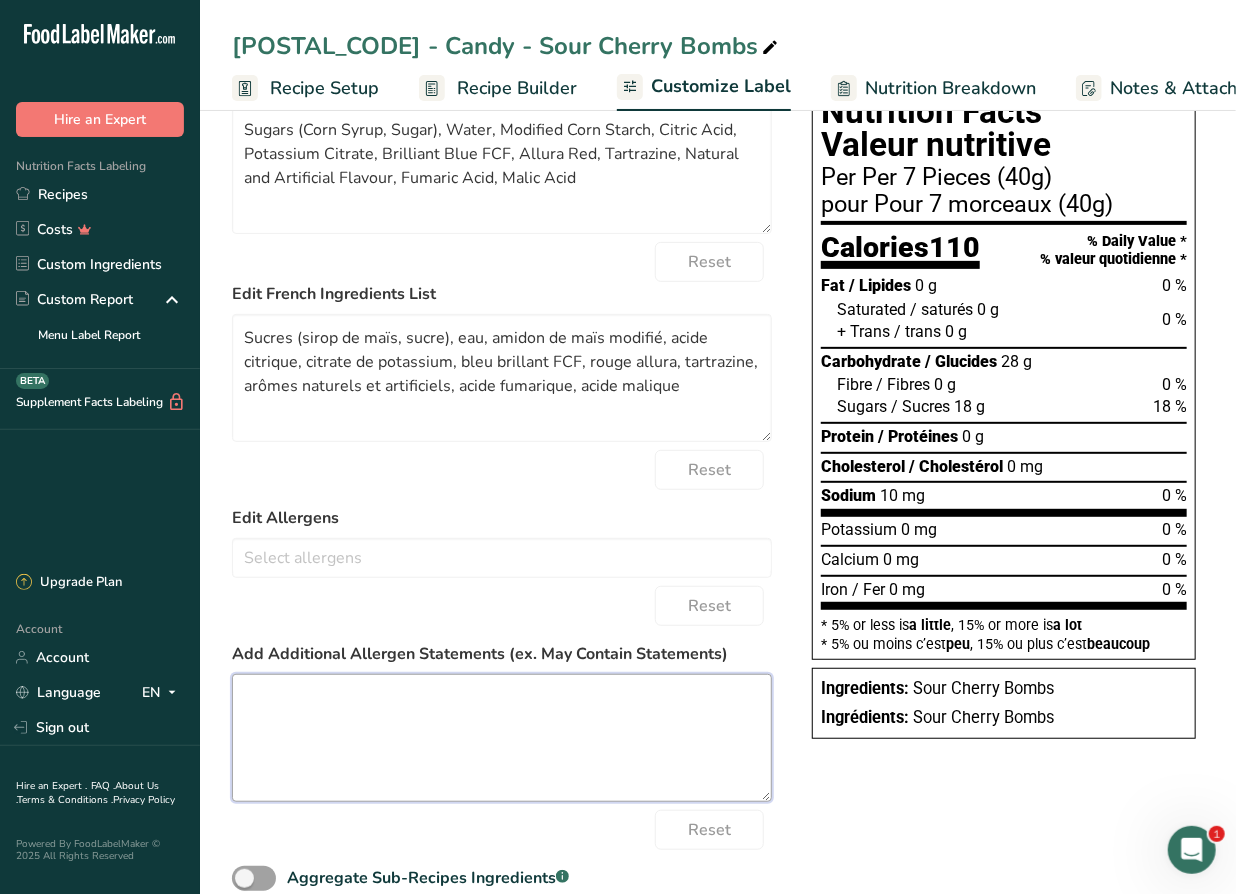 click at bounding box center [502, 738] 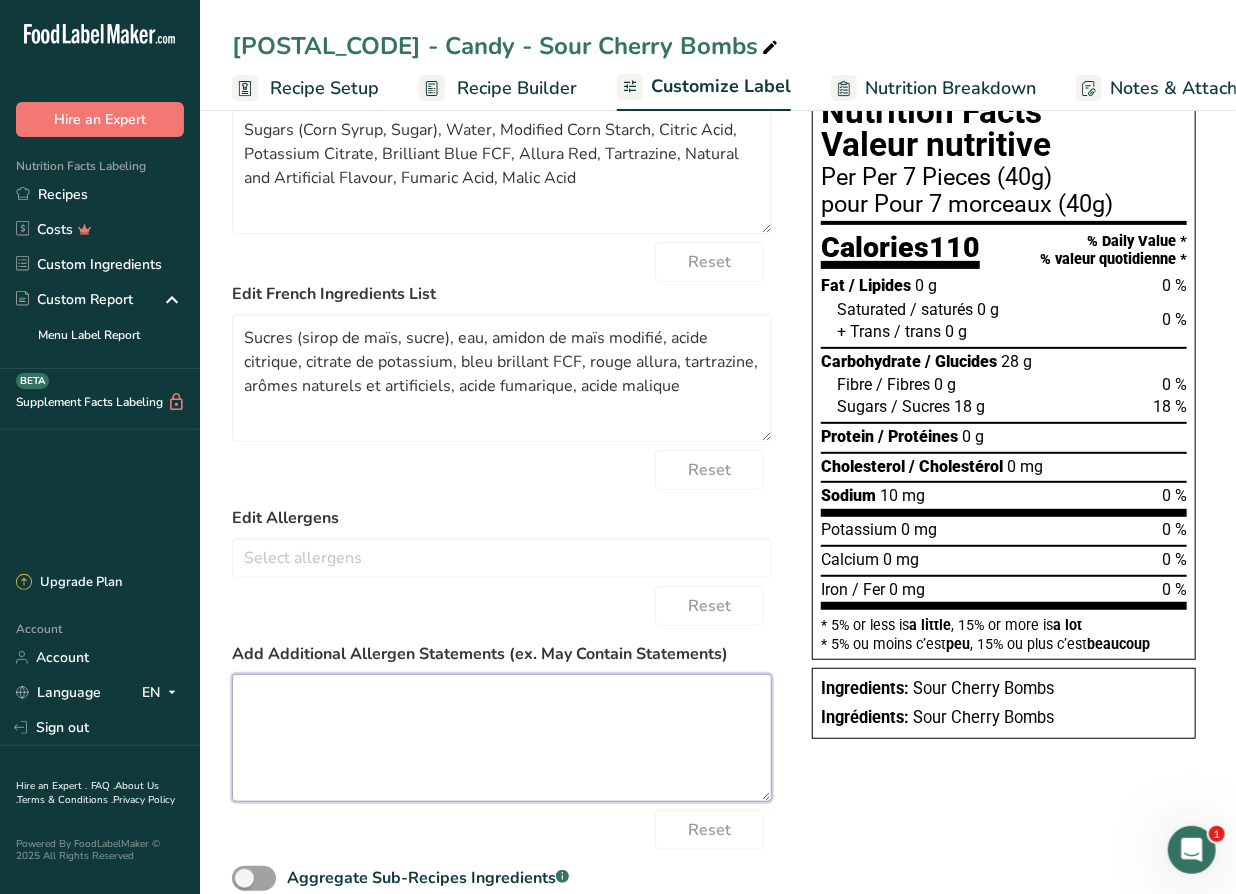 paste on "May Contain: Peanuts, Tree Nuts, Wheat, Soy, Milk
Peut contenir: arachides, noix, blé, soja, lait" 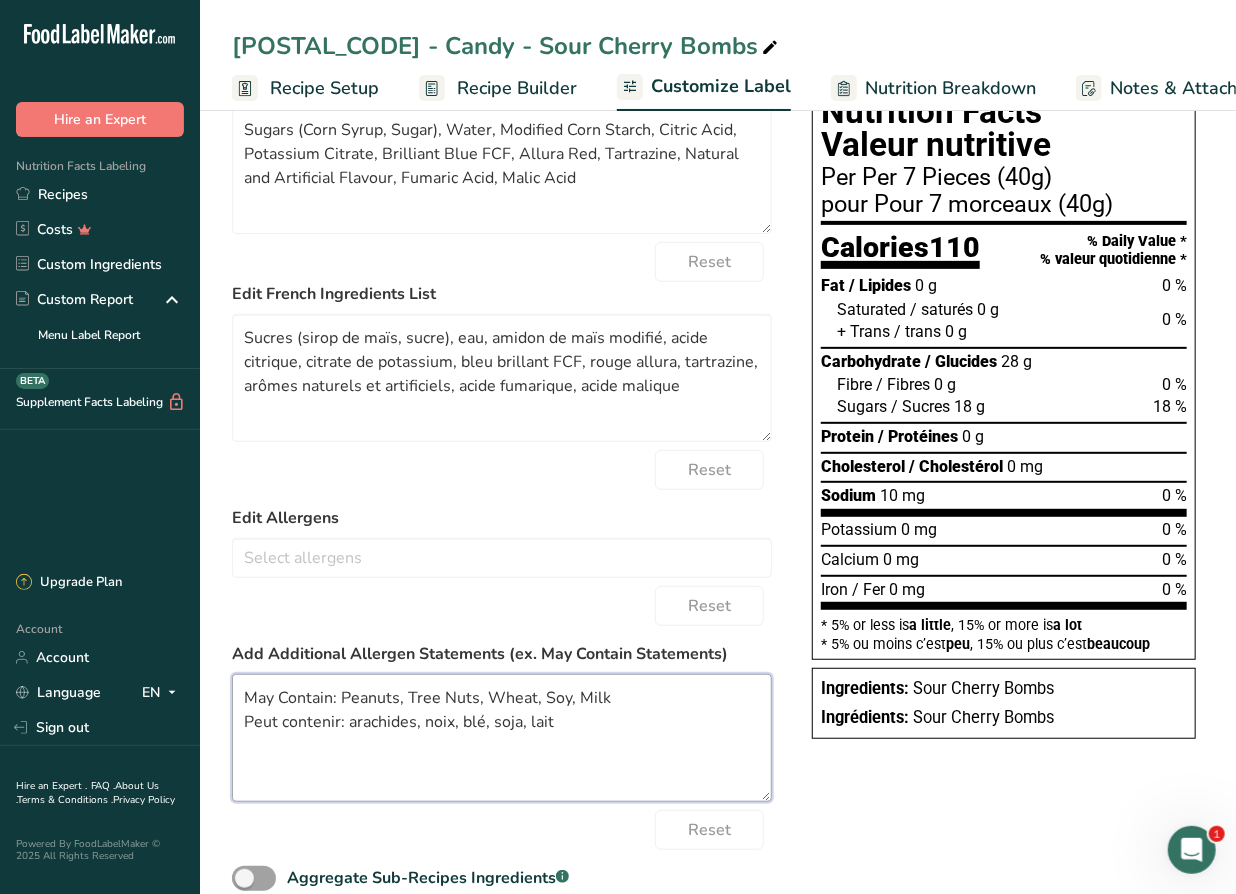 type on "May Contain: Peanuts, Tree Nuts, Wheat, Soy, Milk
Peut contenir: arachides, noix, blé, soja, lait" 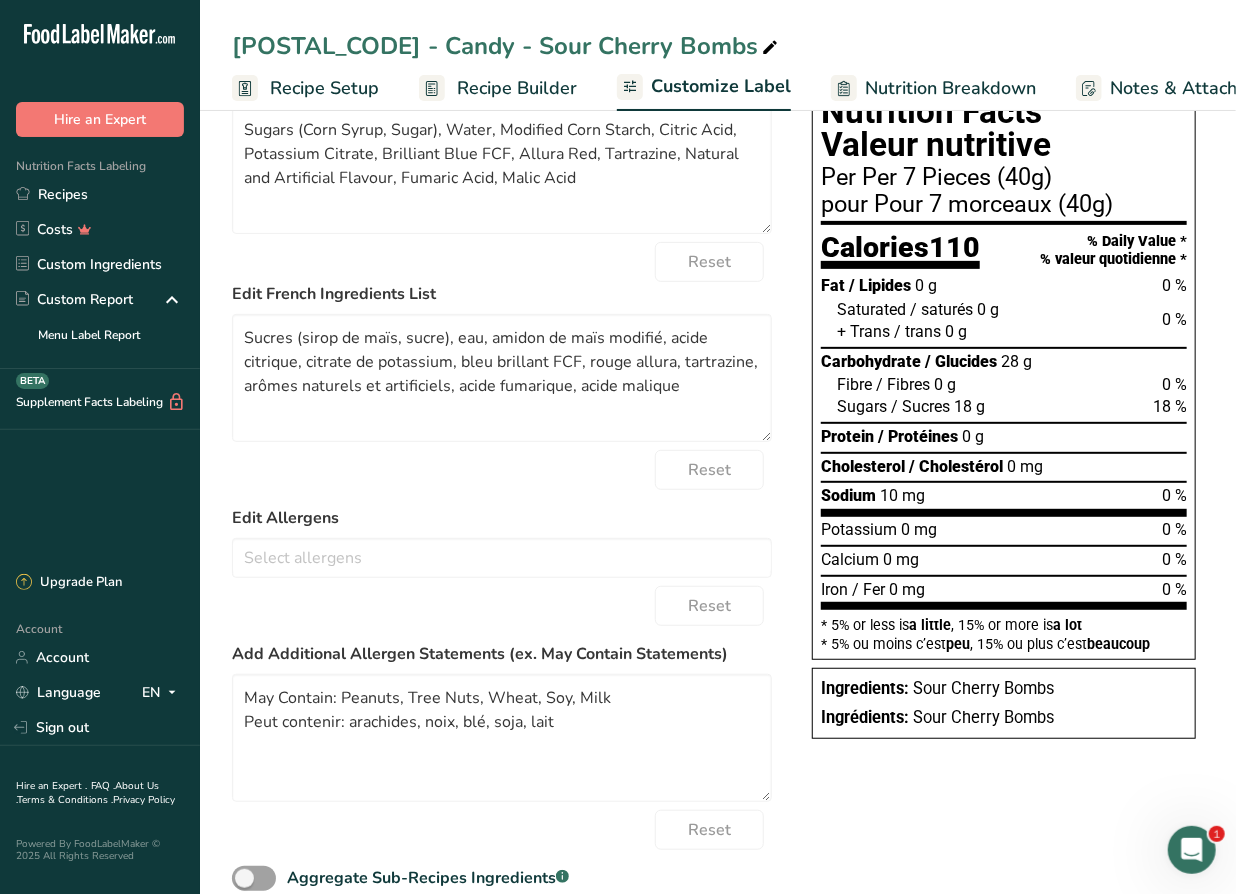click on "Reset" at bounding box center (502, 606) 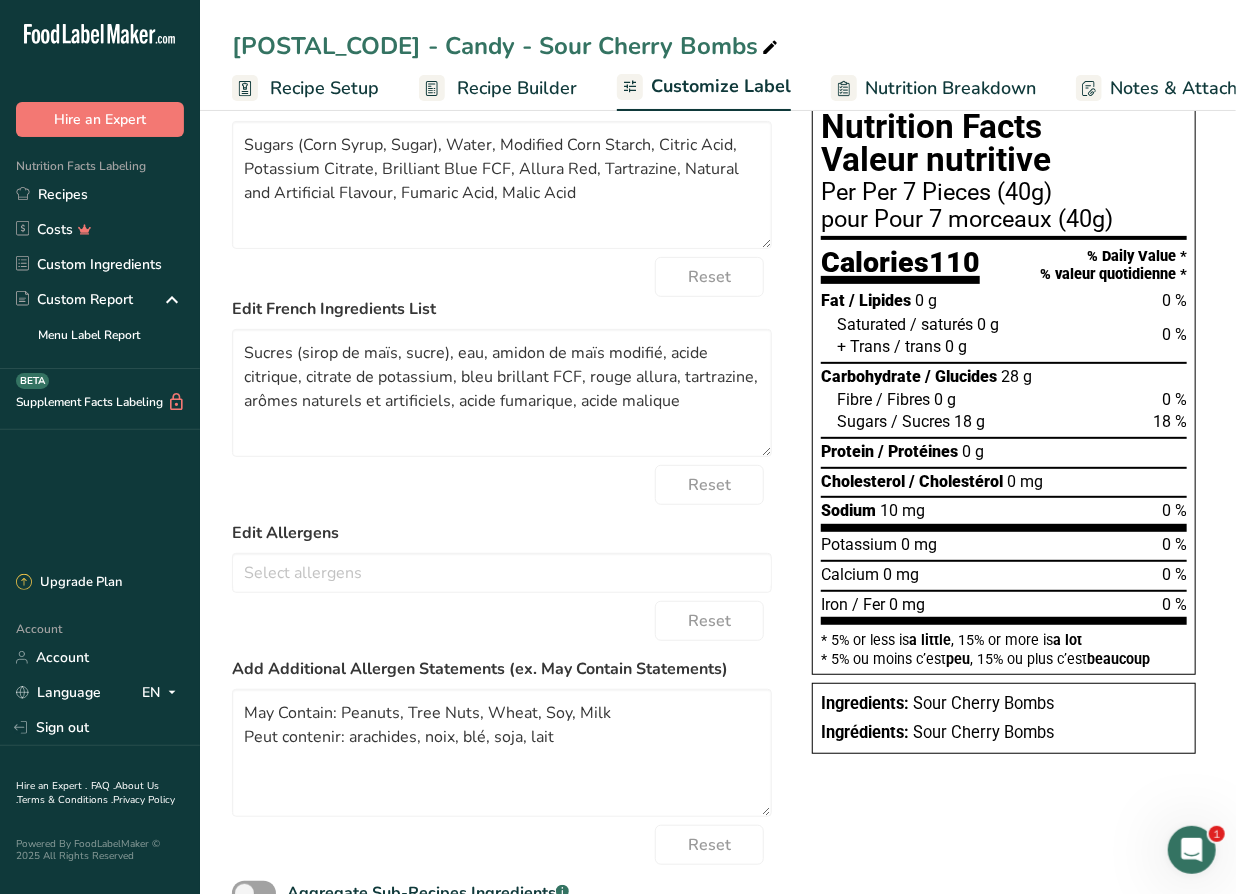 scroll, scrollTop: 0, scrollLeft: 0, axis: both 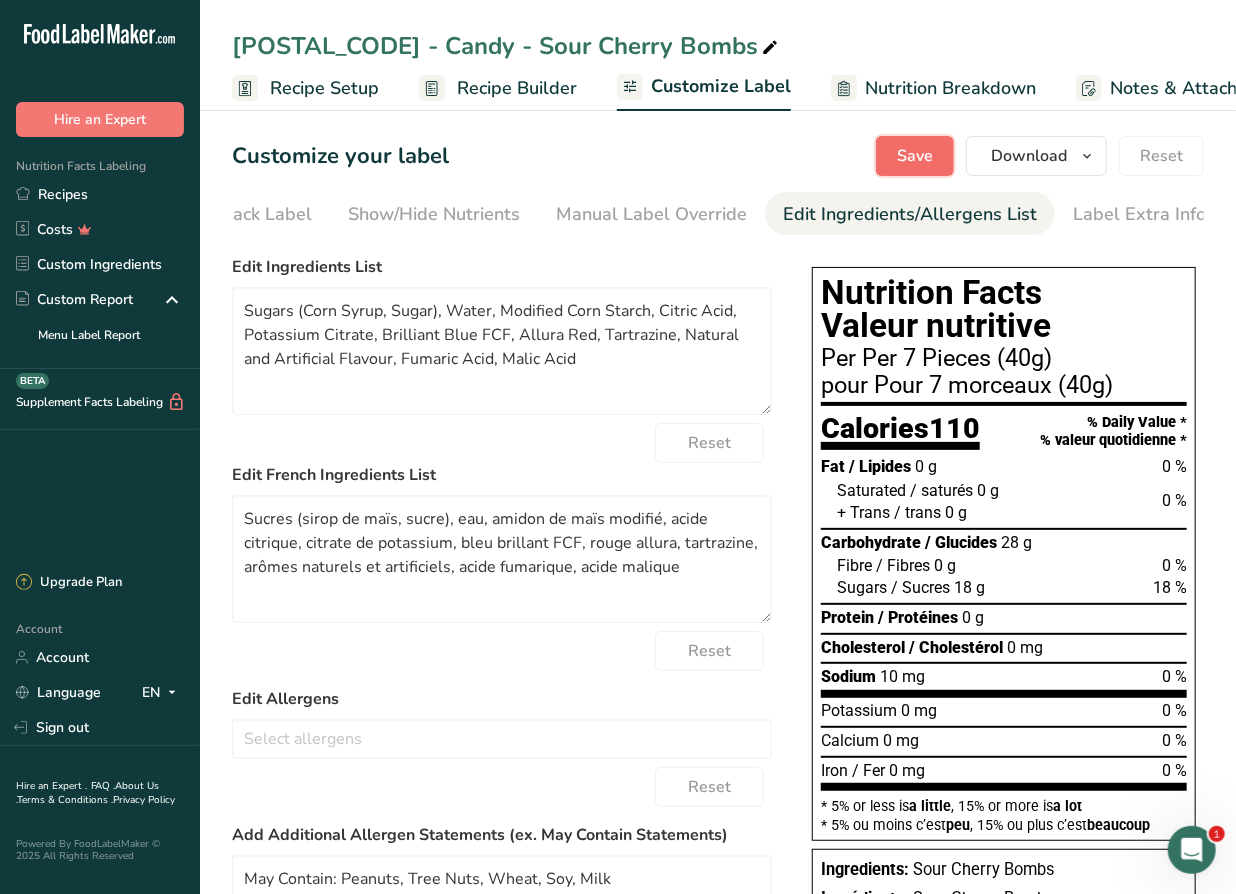 click on "Save" at bounding box center (915, 156) 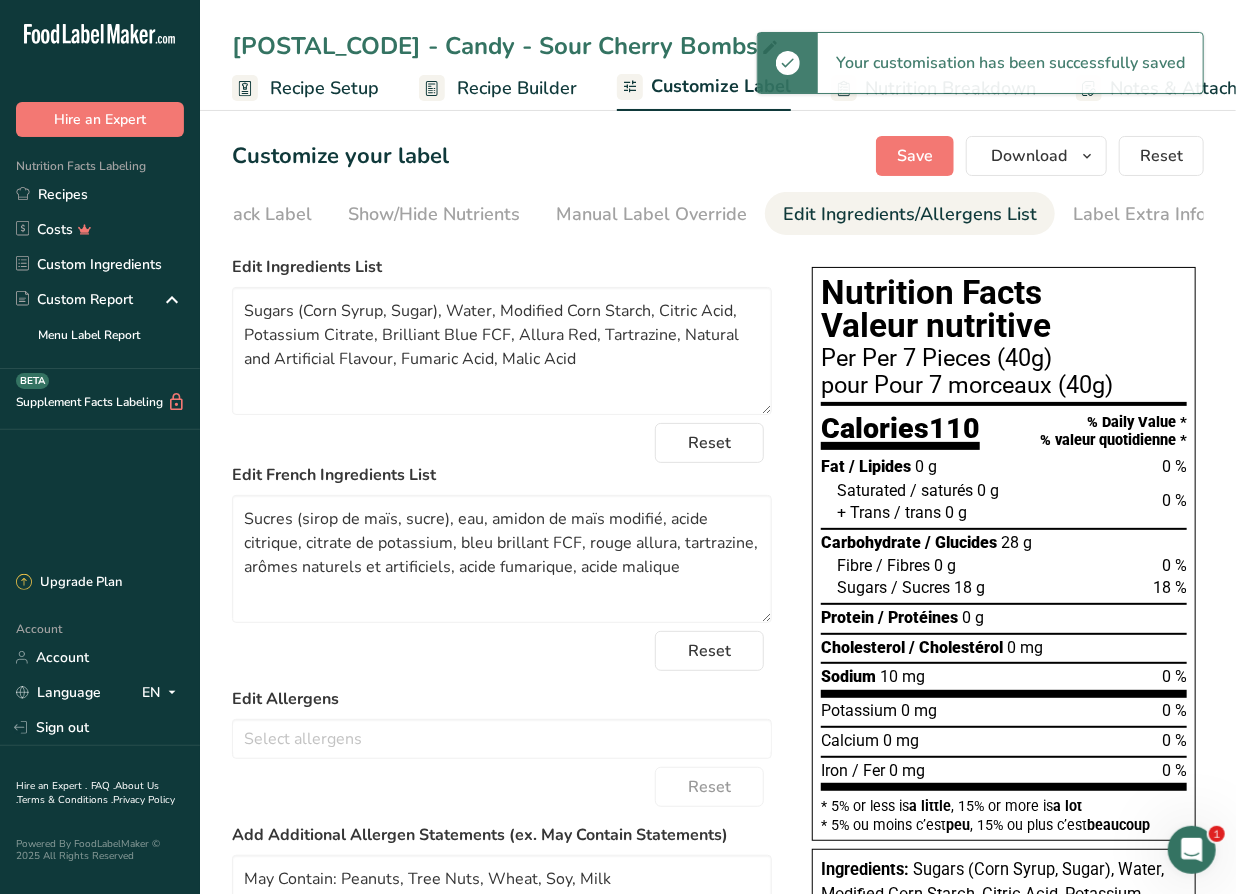 click on "Recipe Builder" at bounding box center (517, 88) 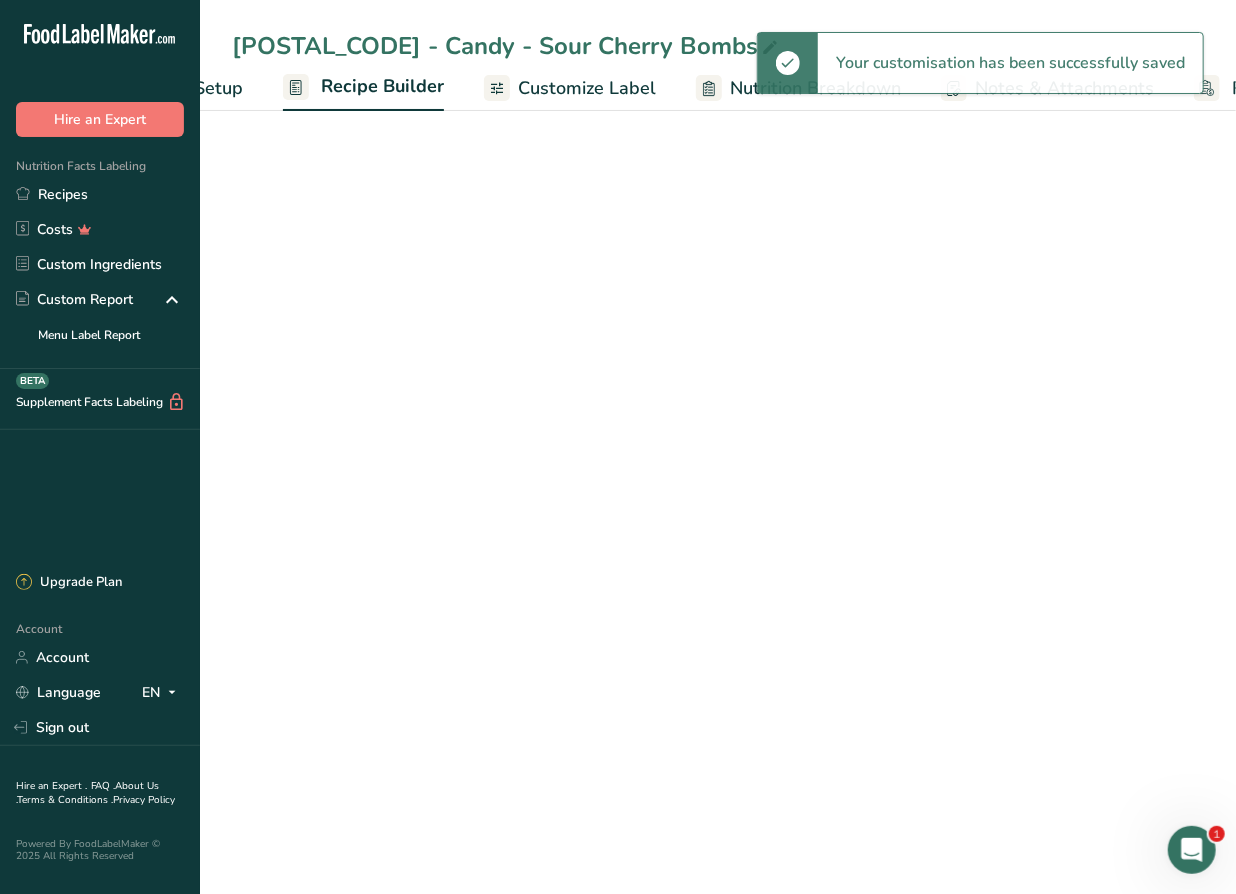 scroll, scrollTop: 0, scrollLeft: 192, axis: horizontal 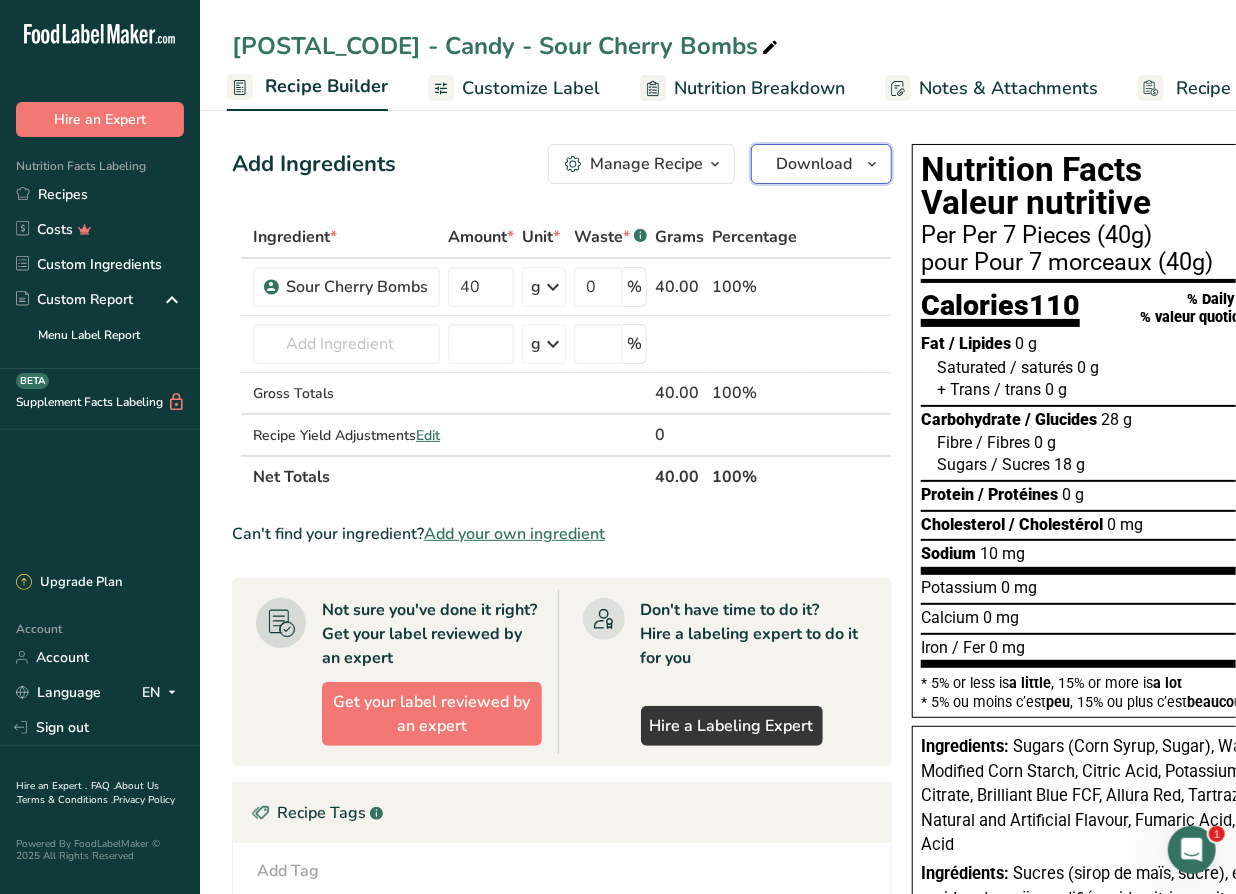 click on "Download" at bounding box center [814, 164] 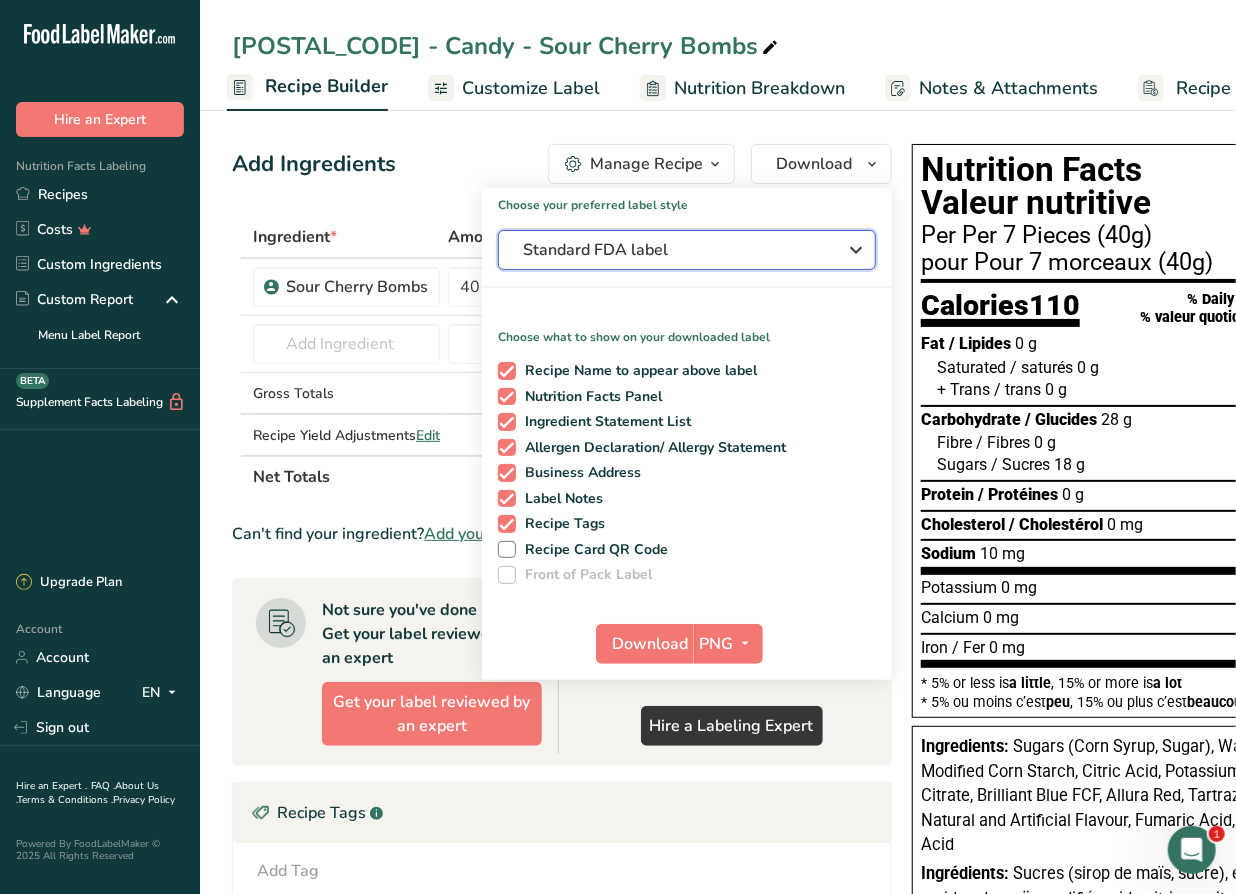 click on "Standard FDA label" at bounding box center [673, 250] 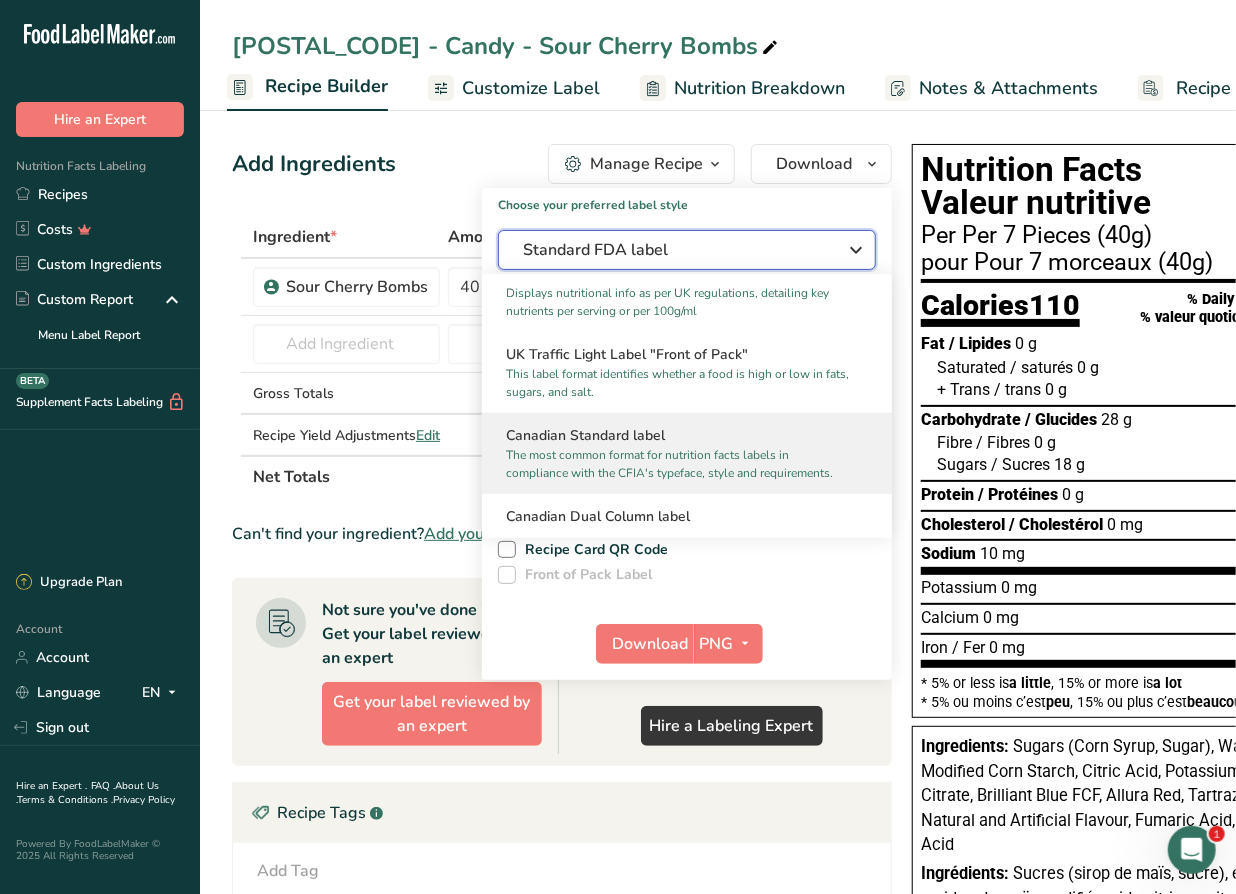 scroll, scrollTop: 727, scrollLeft: 0, axis: vertical 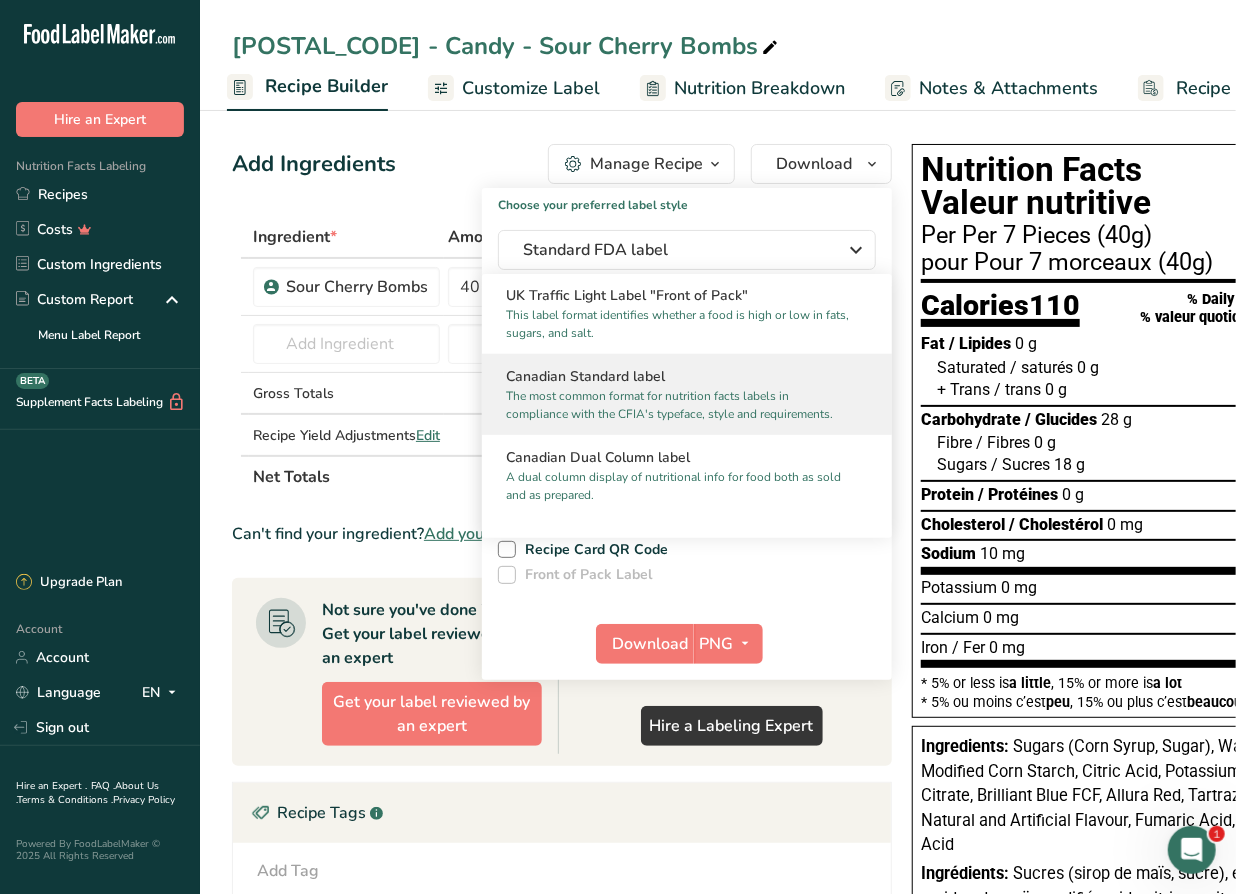 click on "The most common format for nutrition facts labels in compliance with the CFIA's typeface, style and requirements." at bounding box center [678, 405] 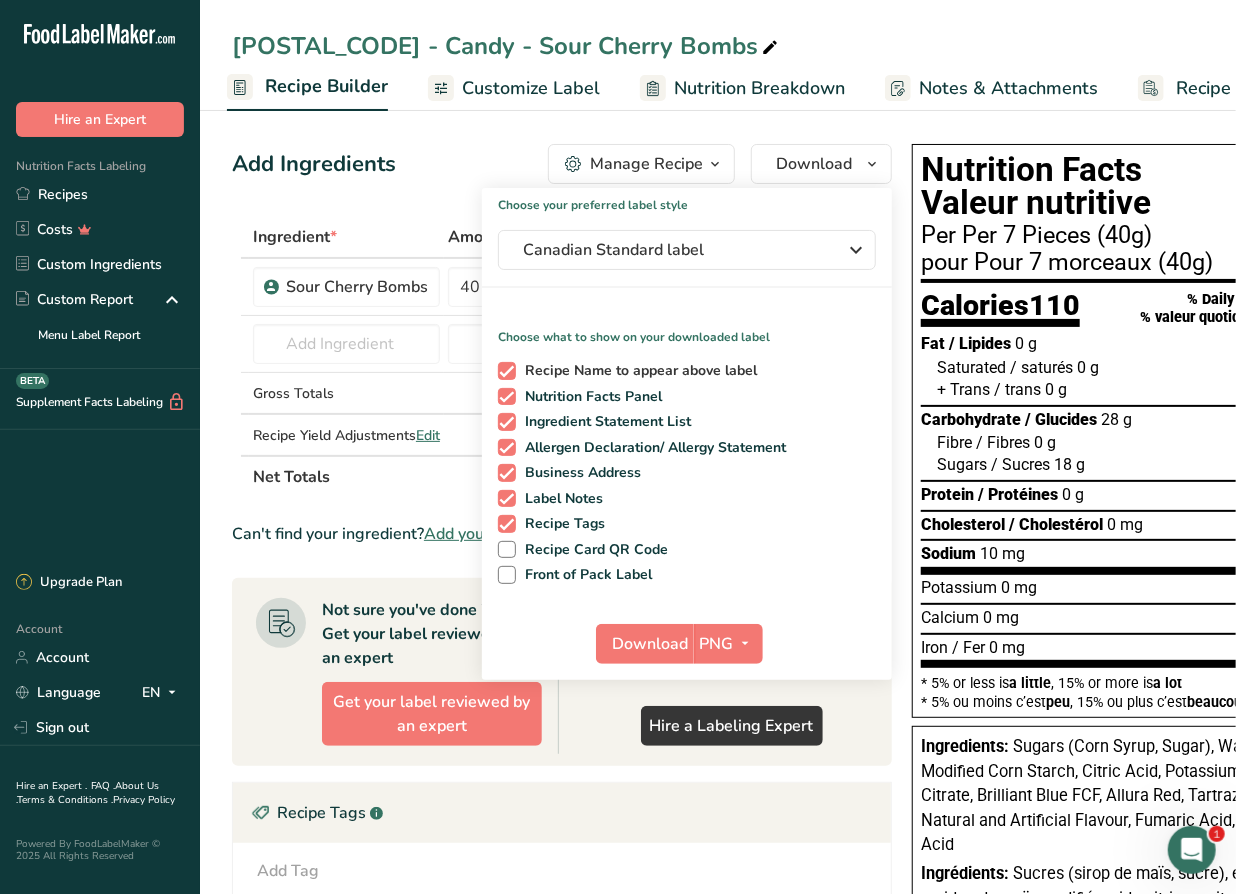 click on "Recipe Name to appear above label" at bounding box center [637, 371] 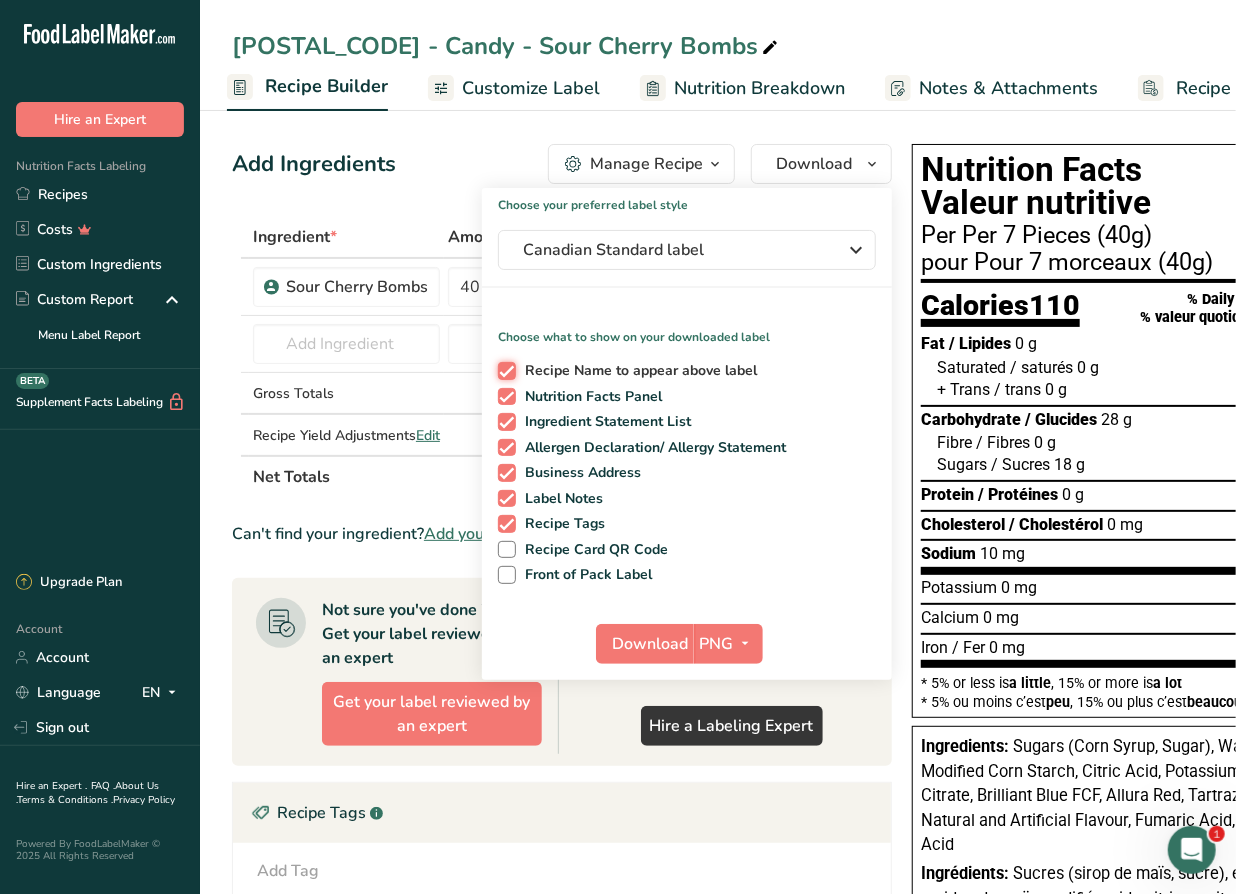 click on "Recipe Name to appear above label" at bounding box center (504, 370) 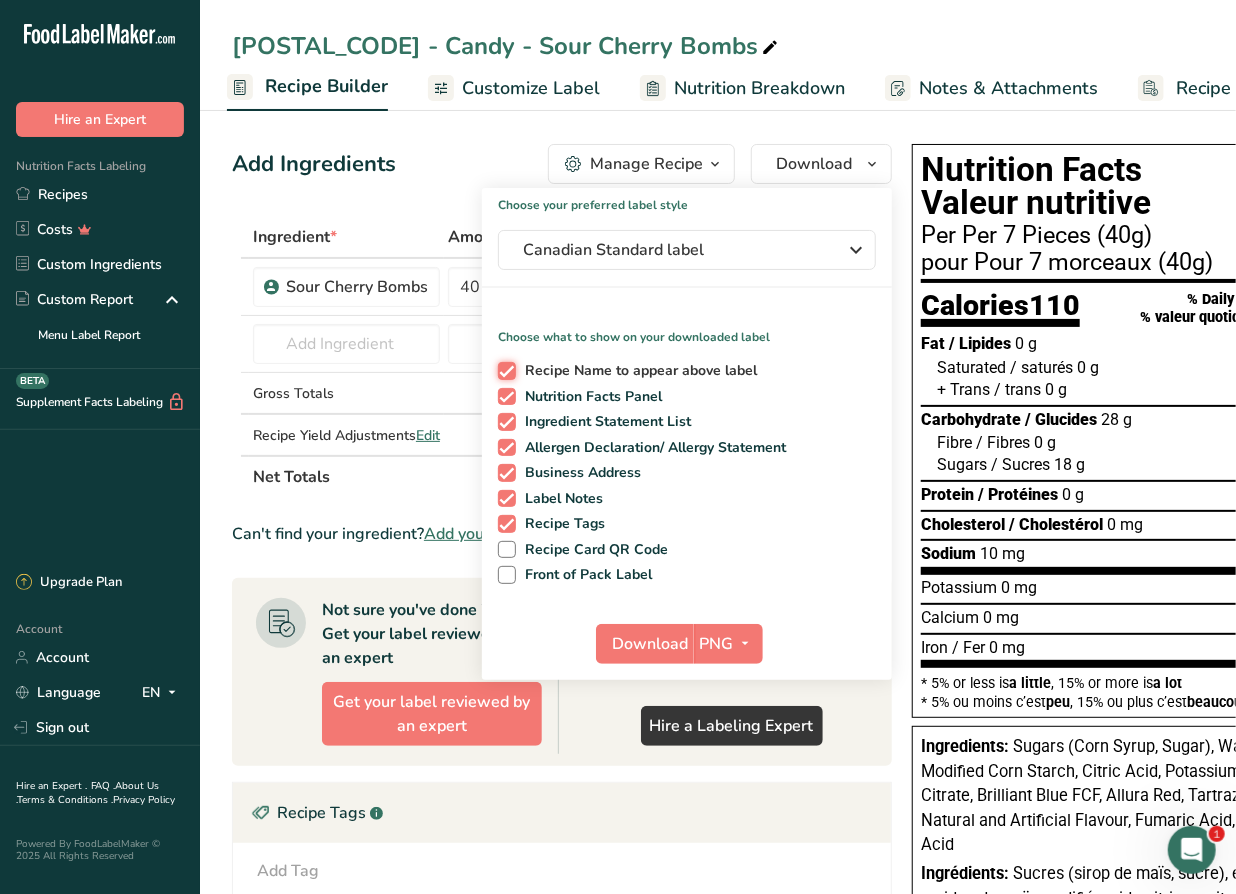 checkbox on "false" 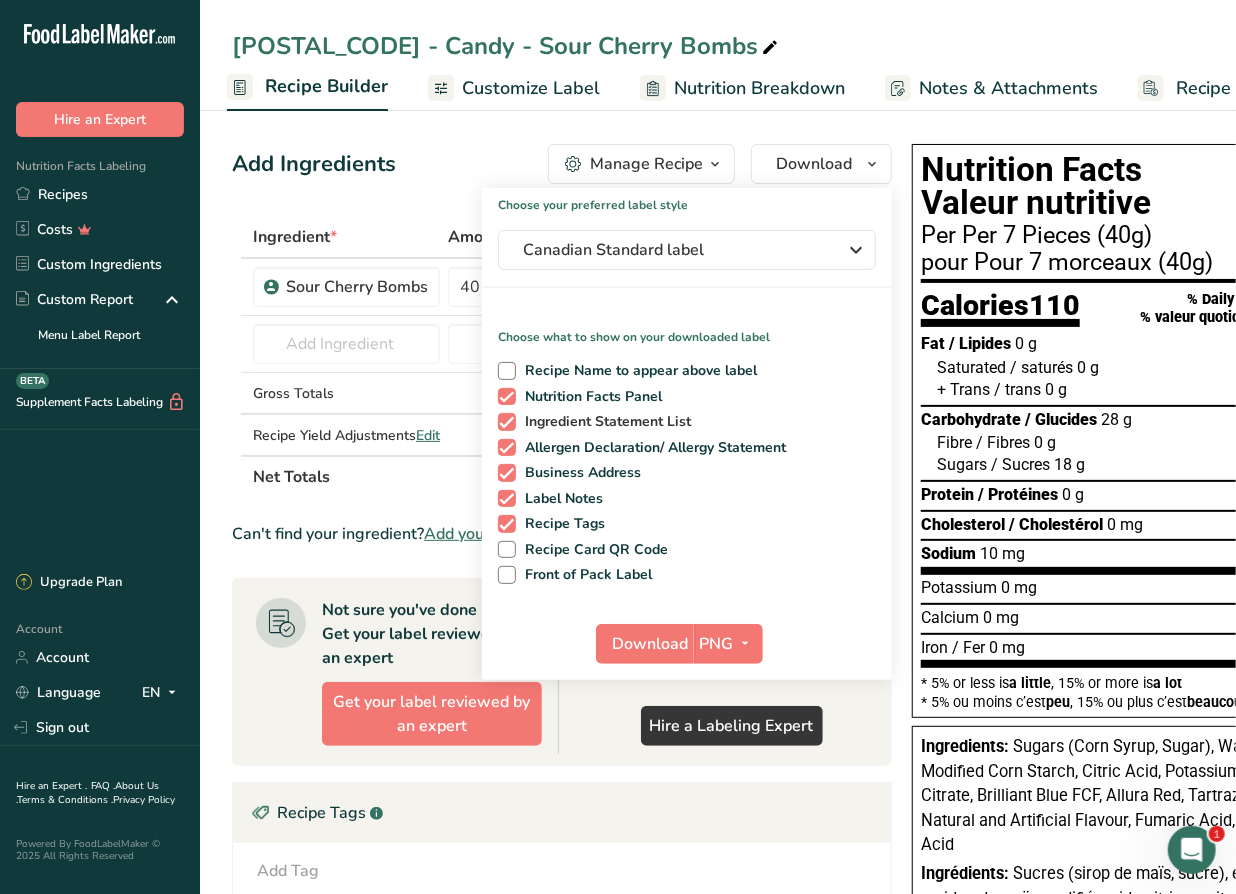 click on "Ingredient Statement List" at bounding box center (604, 422) 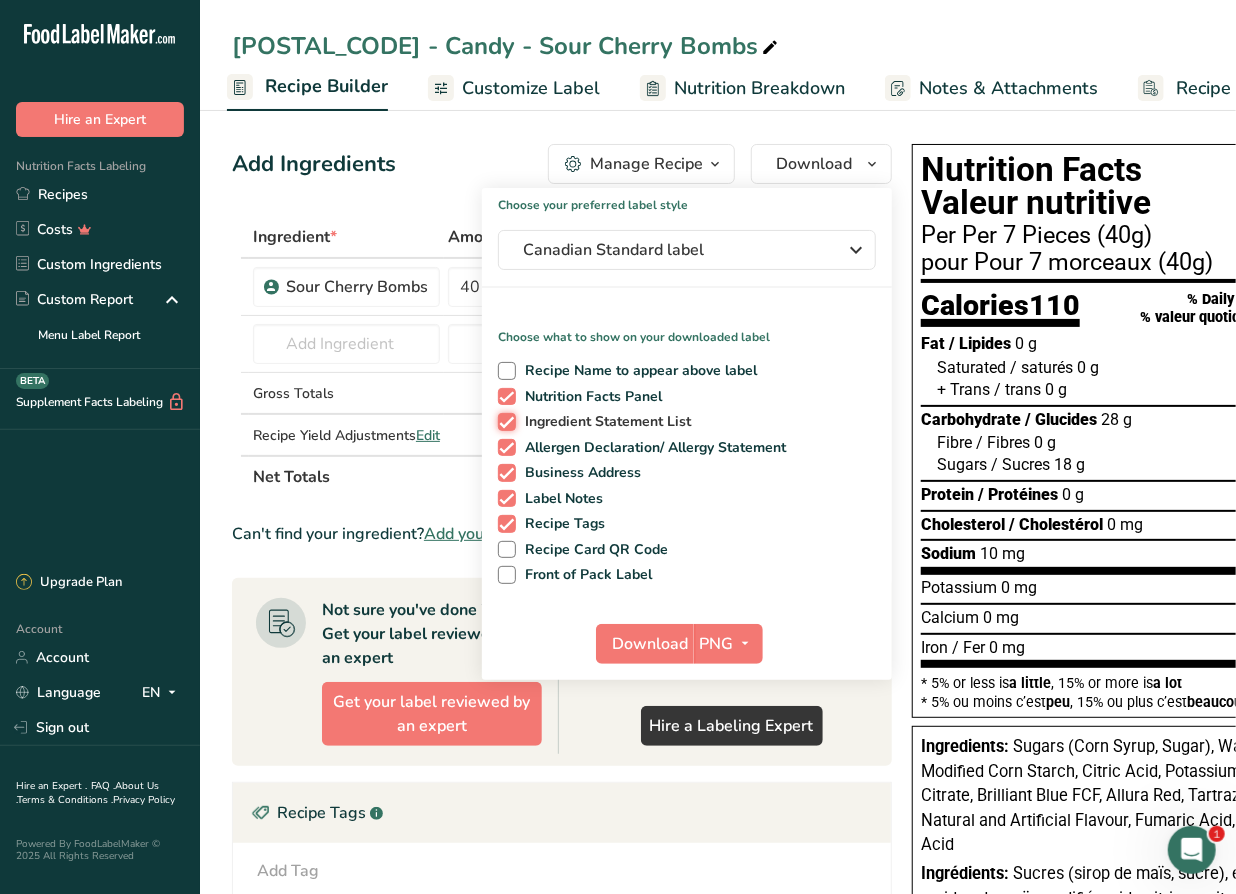 click on "Ingredient Statement List" at bounding box center [504, 421] 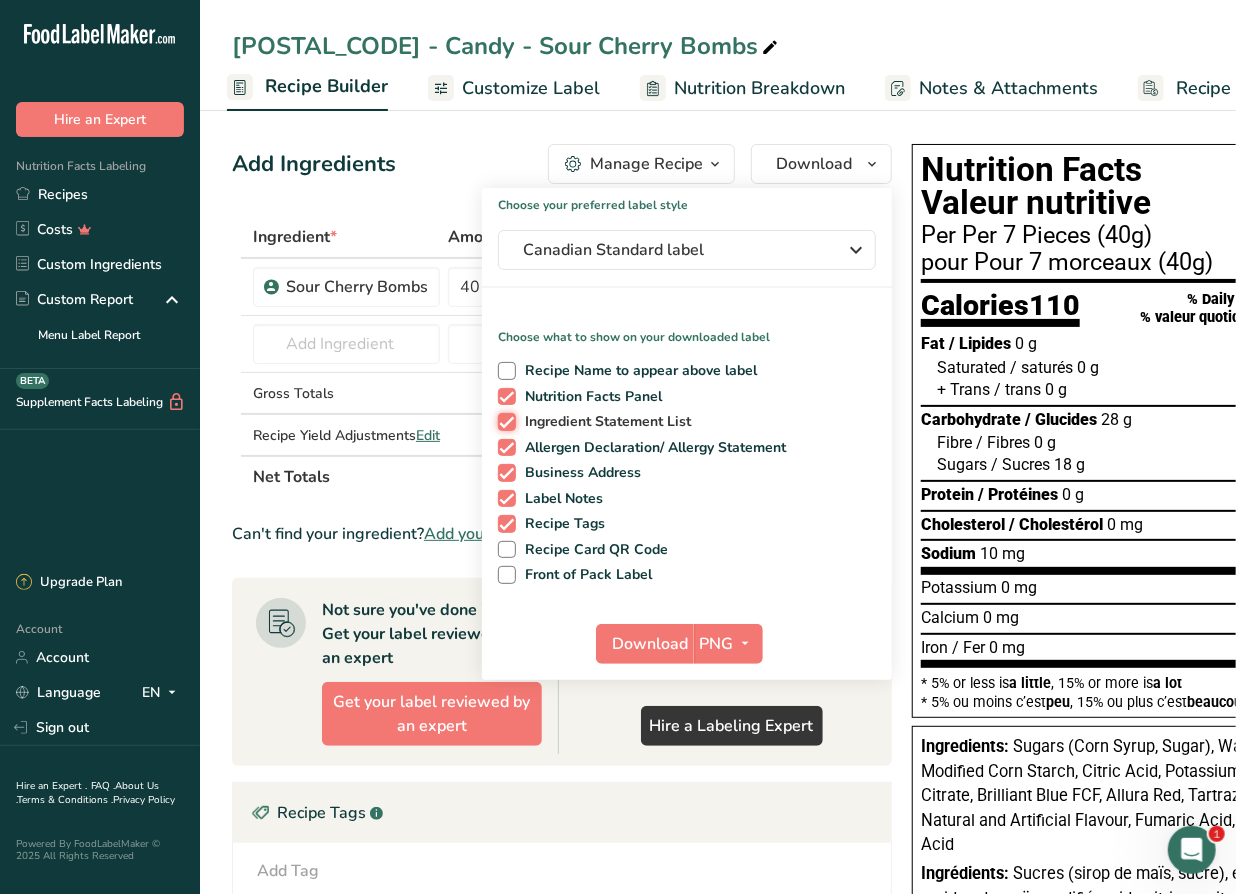 checkbox on "false" 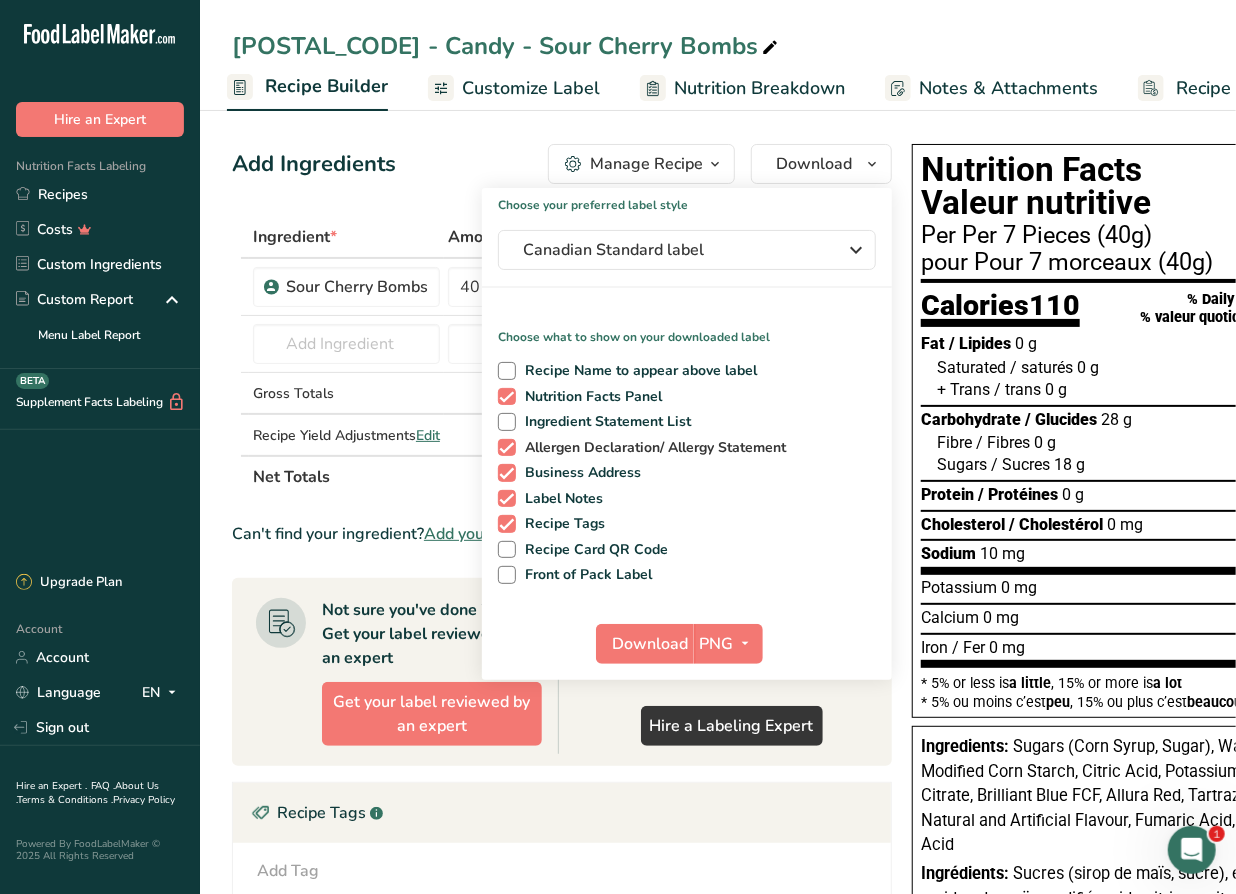 click on "Allergen Declaration/ Allergy Statement" at bounding box center [651, 448] 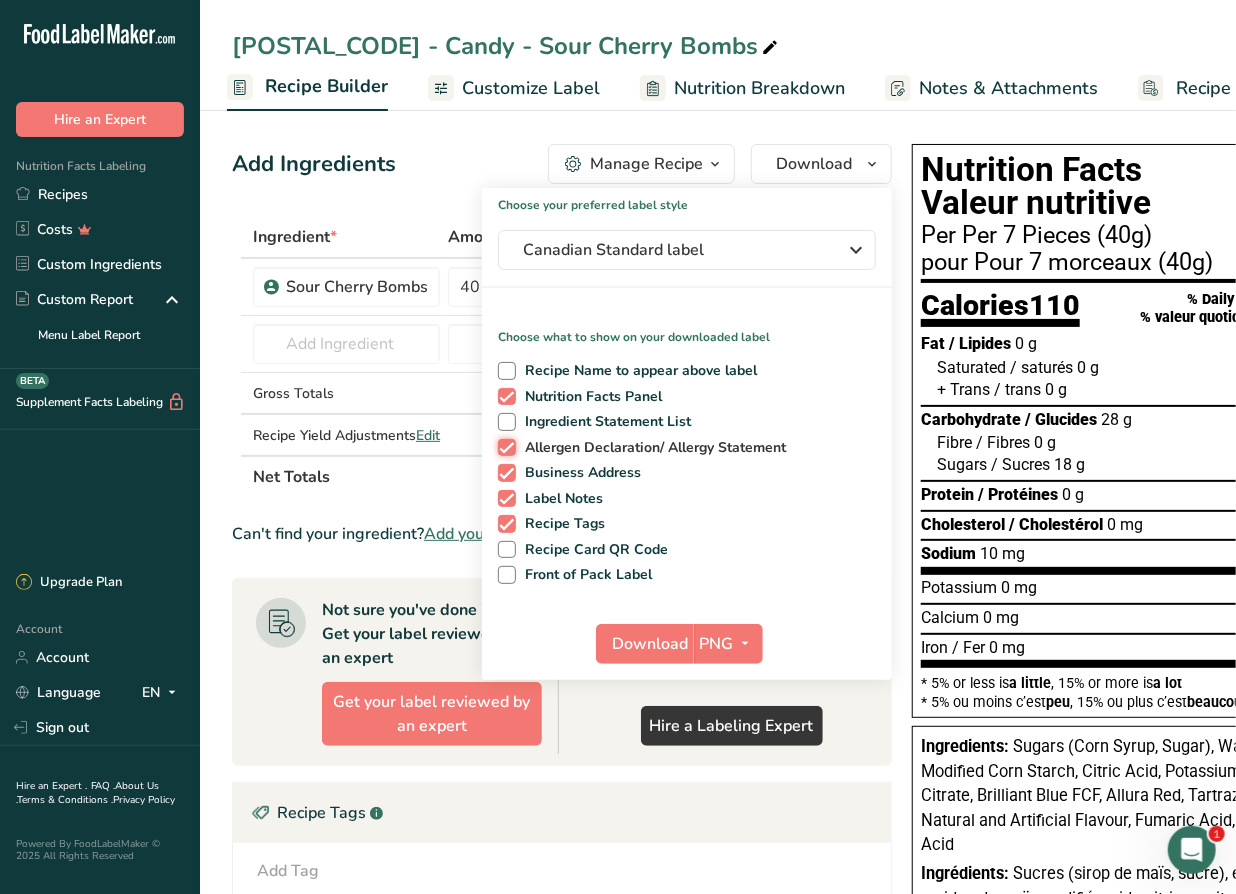 click on "Allergen Declaration/ Allergy Statement" at bounding box center [504, 447] 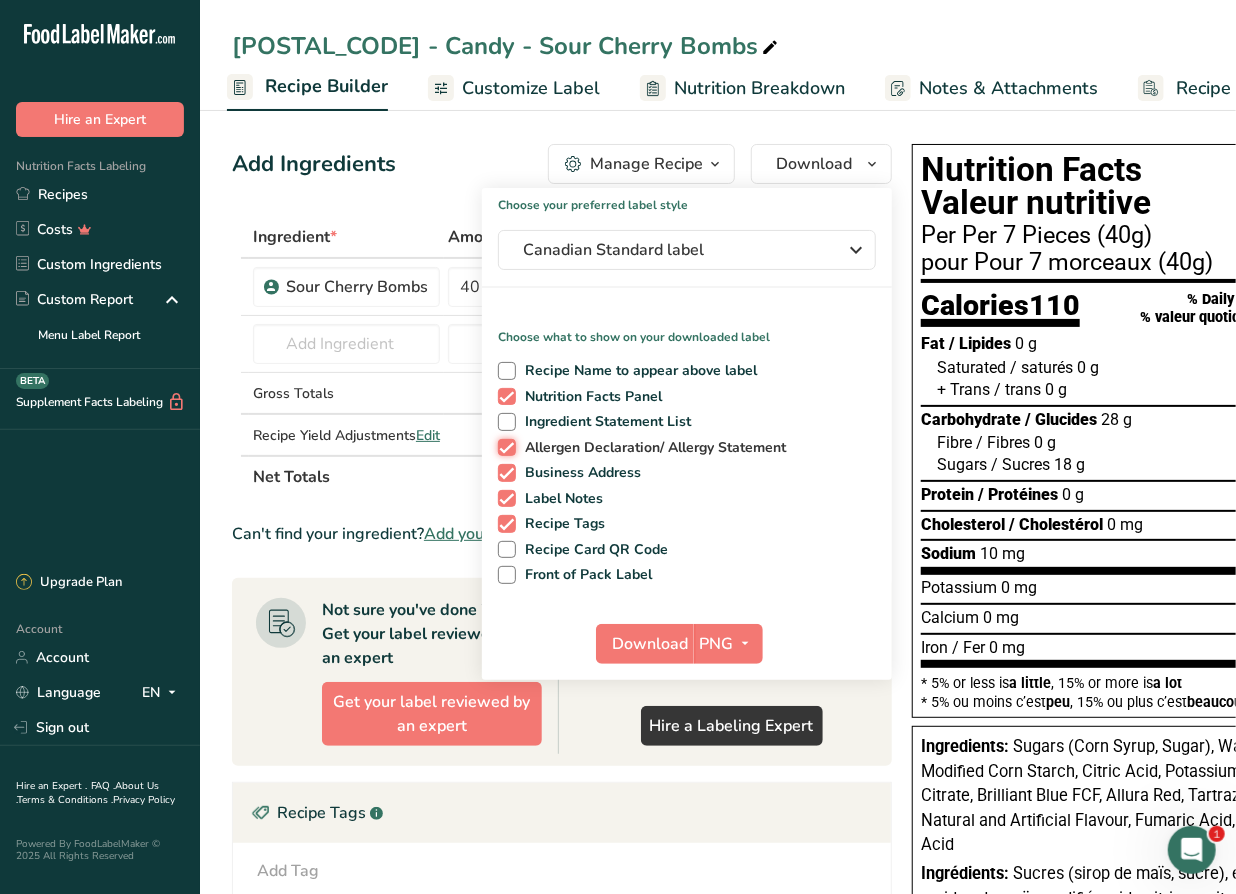 checkbox on "false" 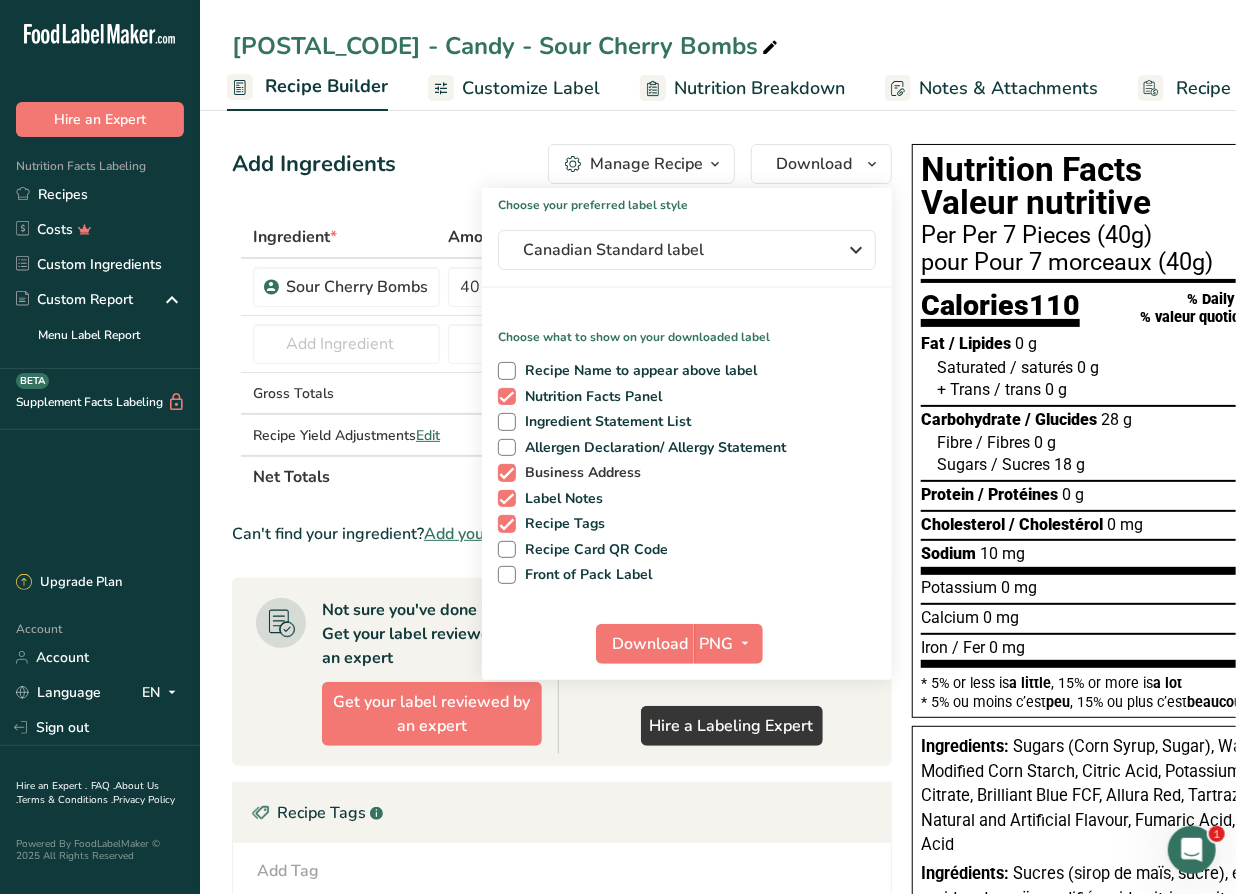 click on "Business Address" at bounding box center [579, 473] 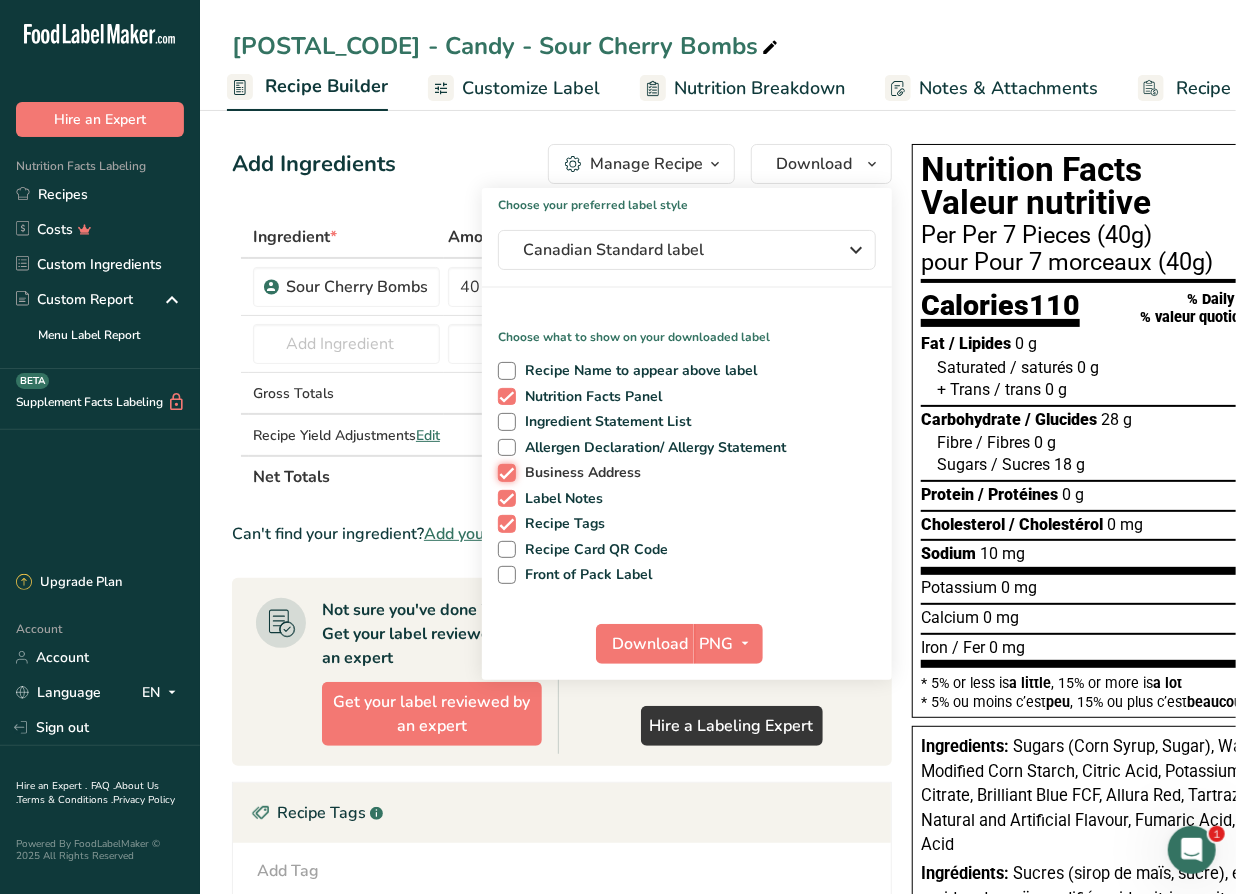 click on "Business Address" at bounding box center (504, 472) 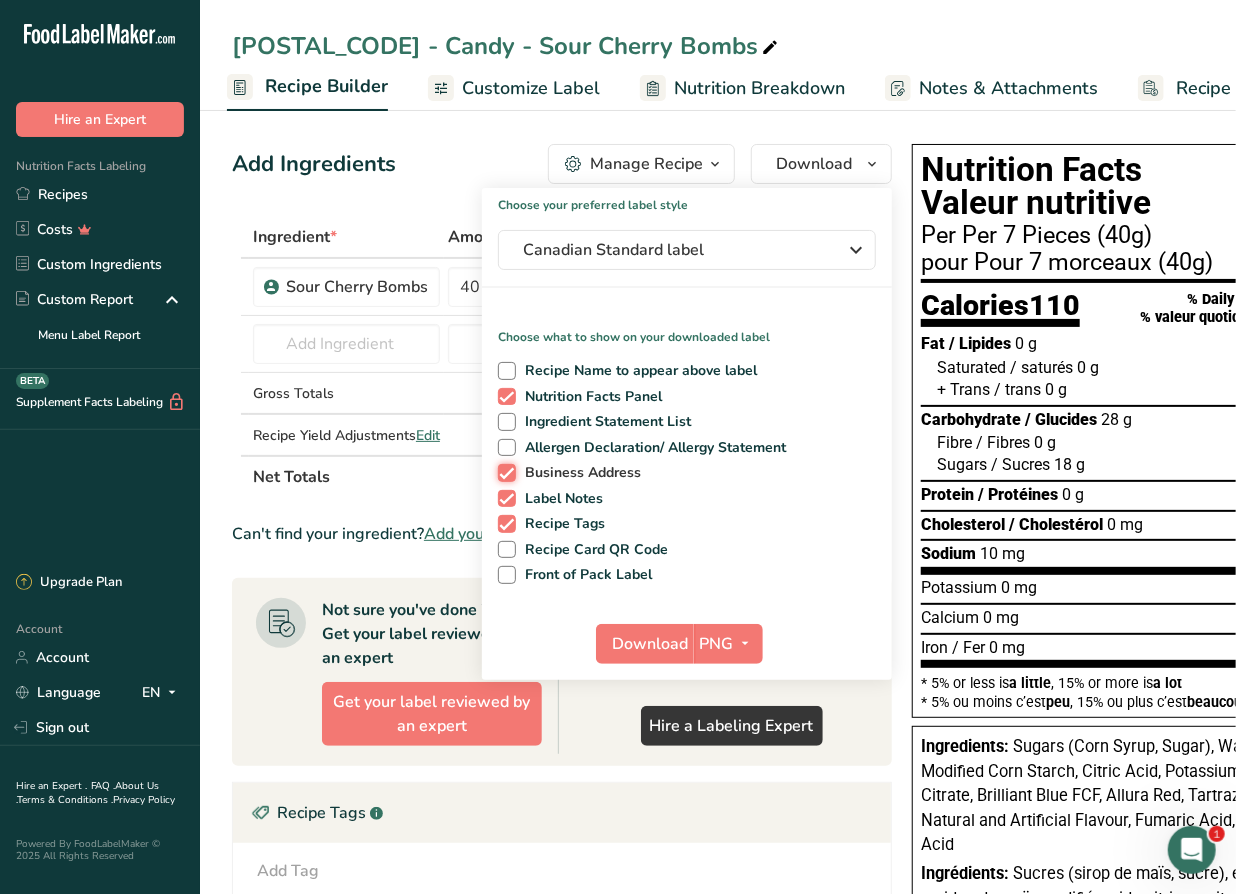 checkbox on "false" 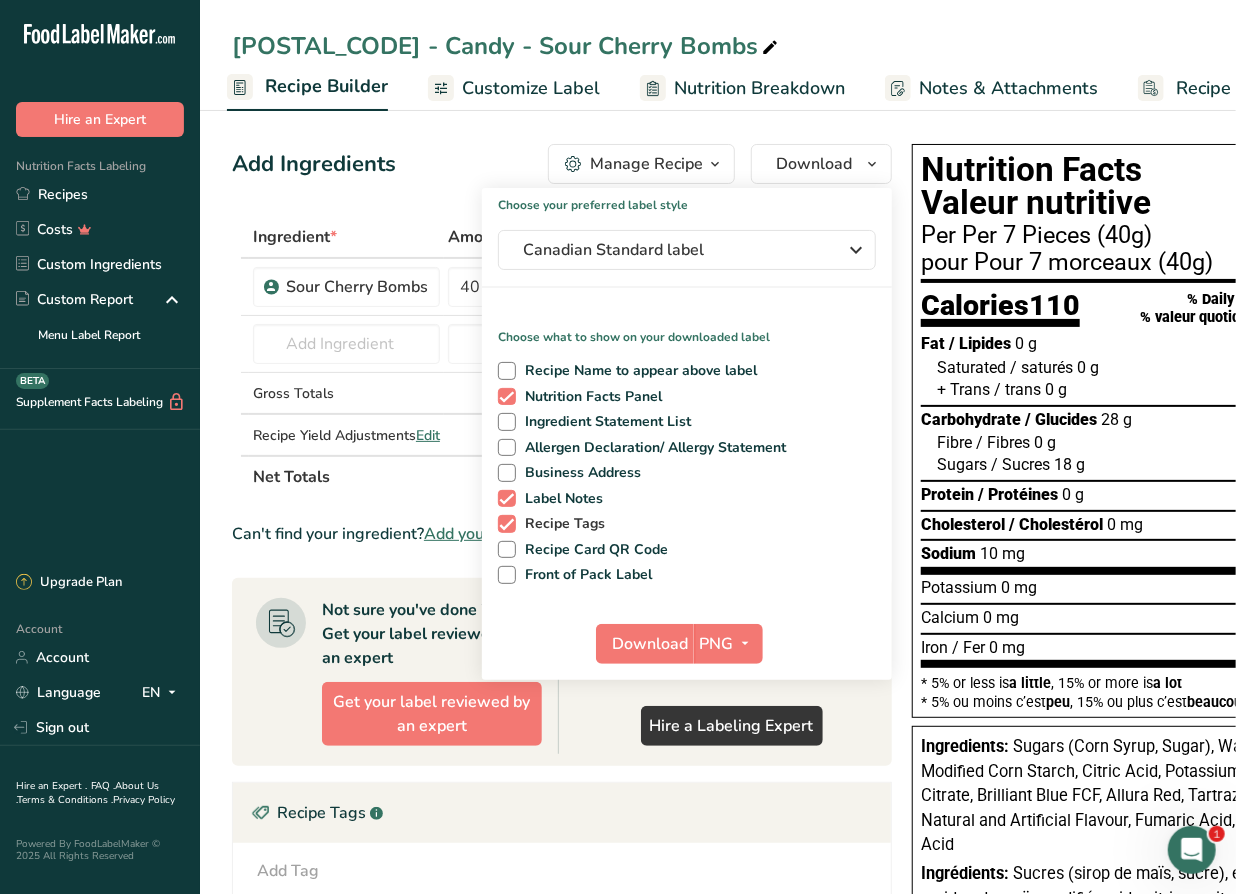 drag, startPoint x: 557, startPoint y: 496, endPoint x: 552, endPoint y: 519, distance: 23.537205 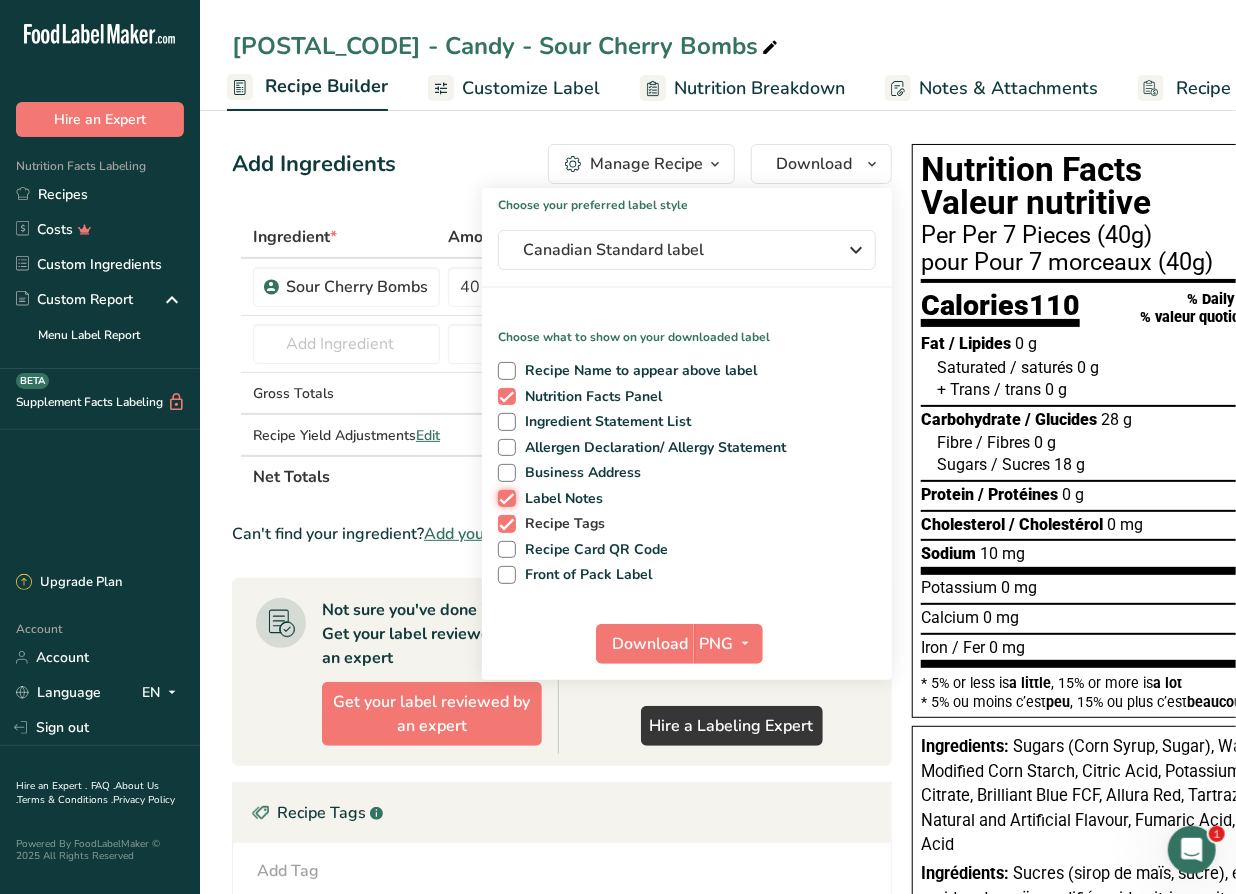 click on "Label Notes" at bounding box center (504, 498) 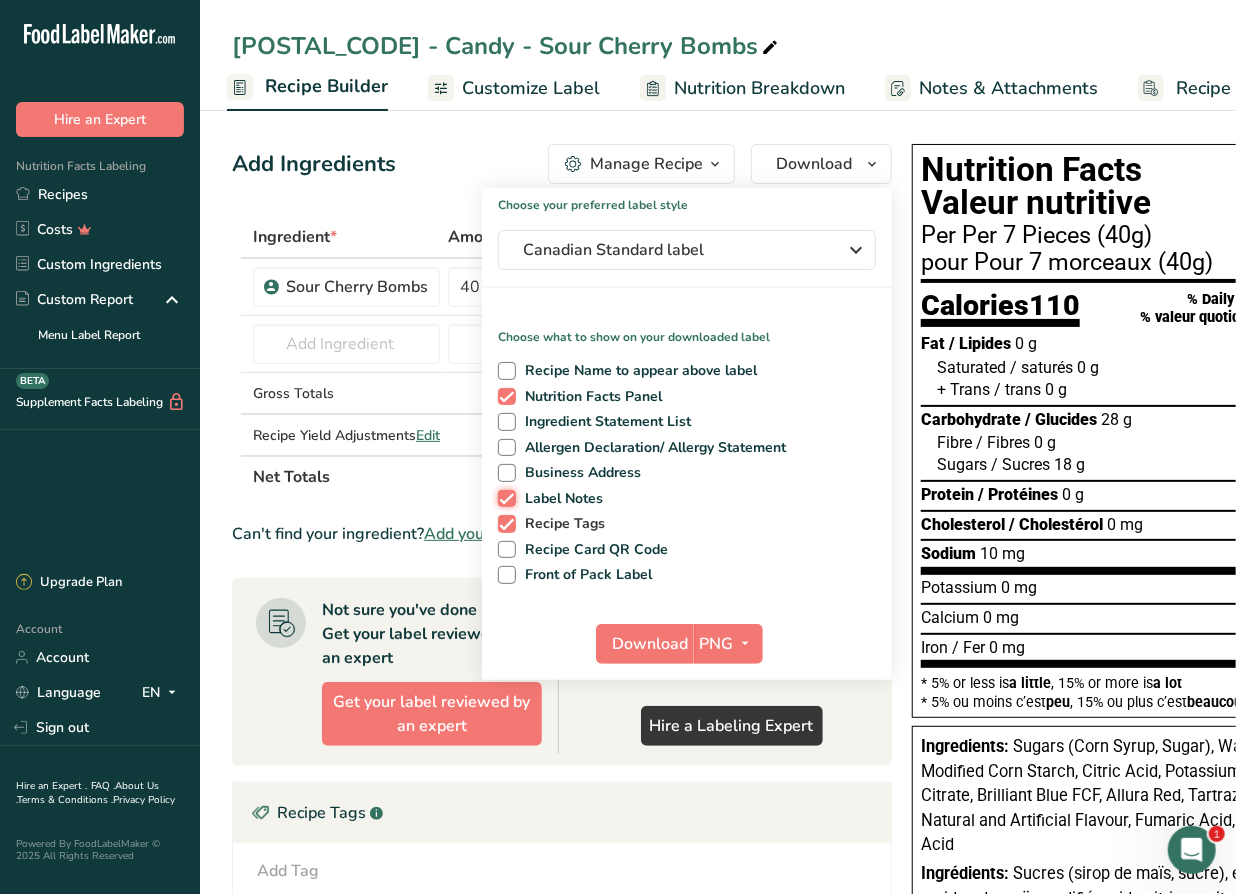 checkbox on "false" 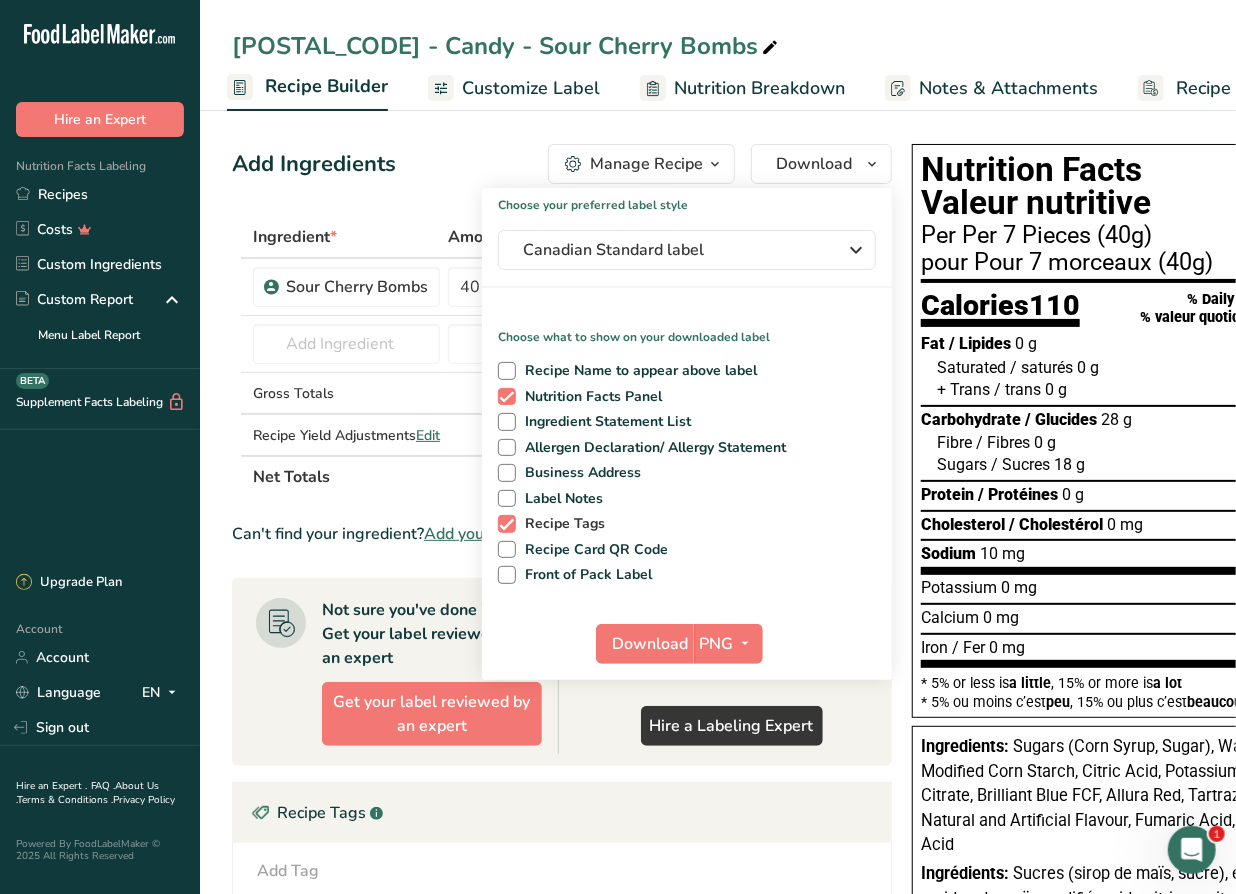 drag, startPoint x: 557, startPoint y: 526, endPoint x: 568, endPoint y: 532, distance: 12.529964 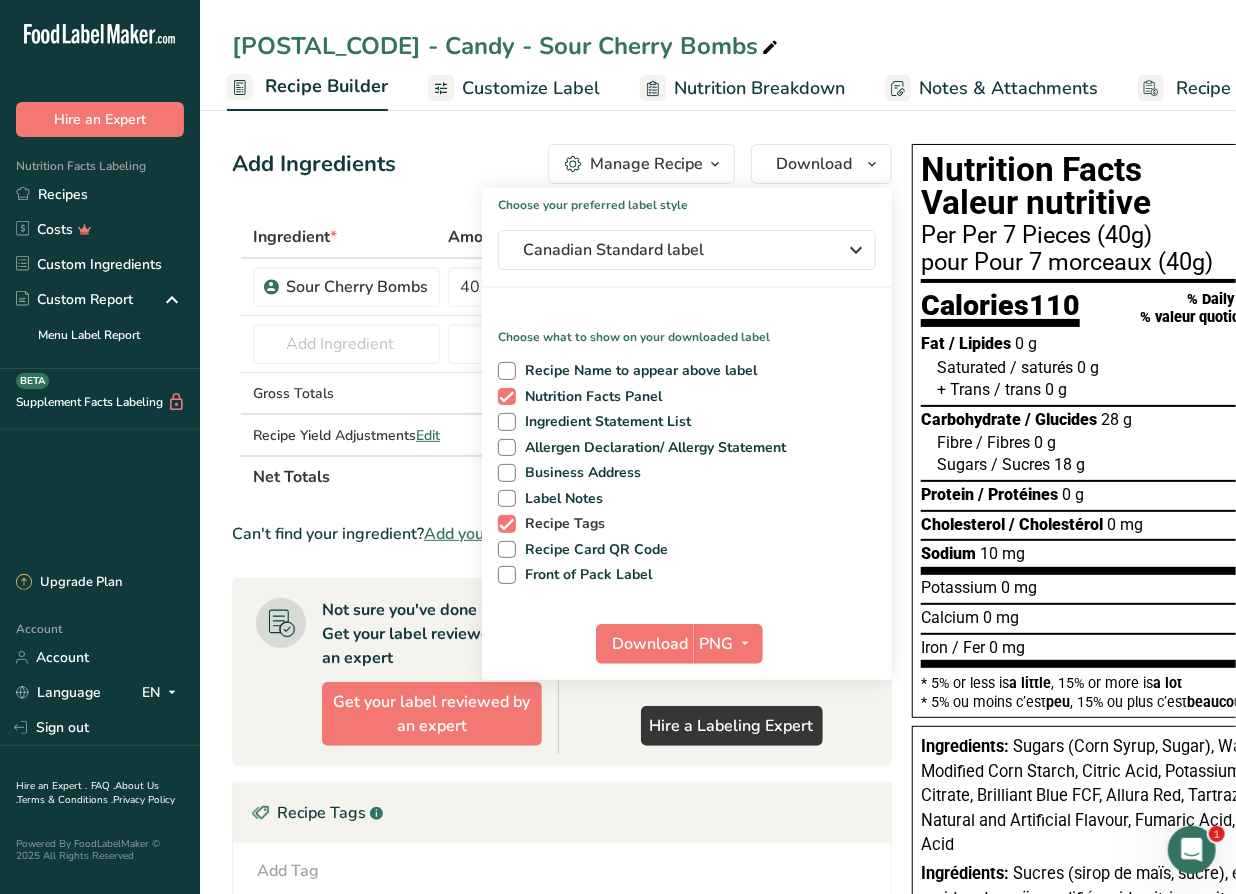 click on "Recipe Tags" at bounding box center [561, 524] 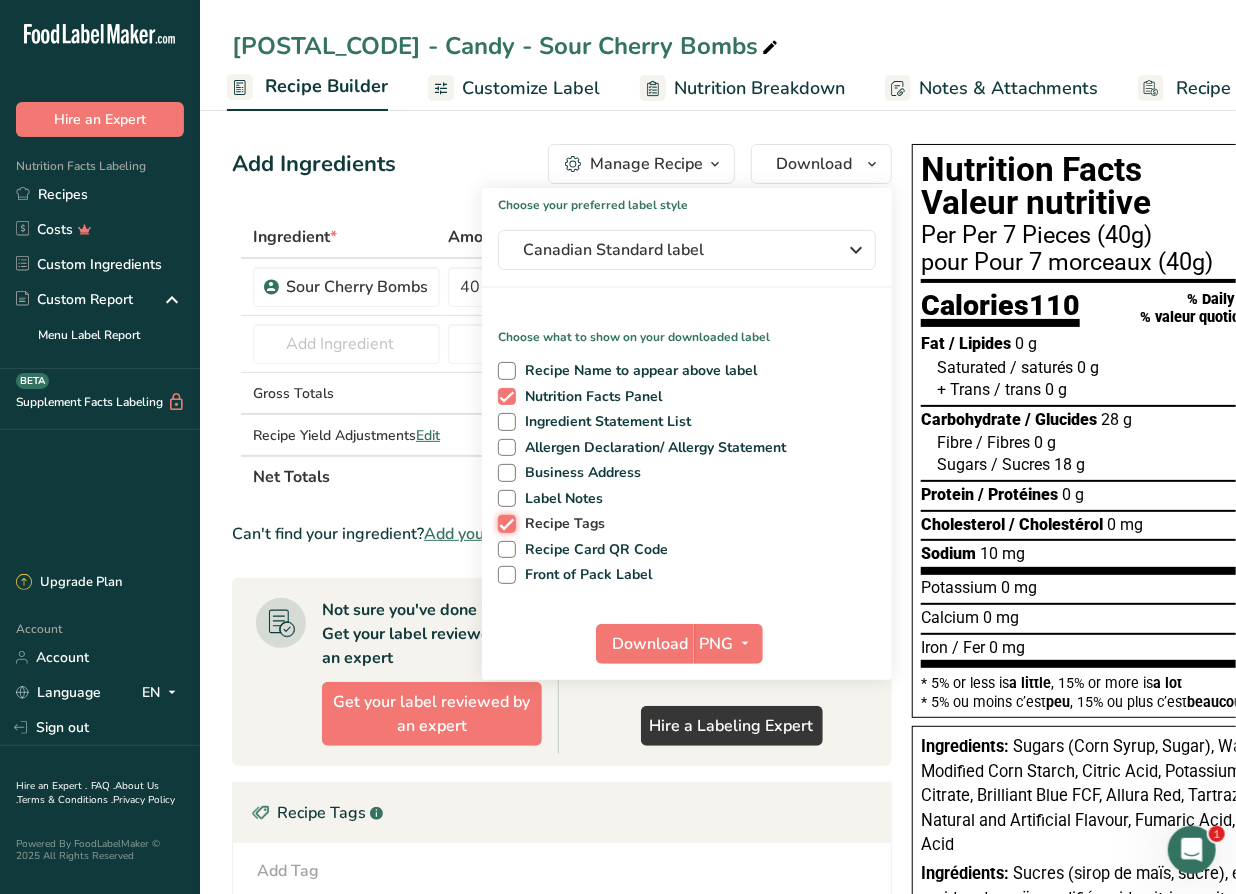 click on "Recipe Tags" at bounding box center [504, 523] 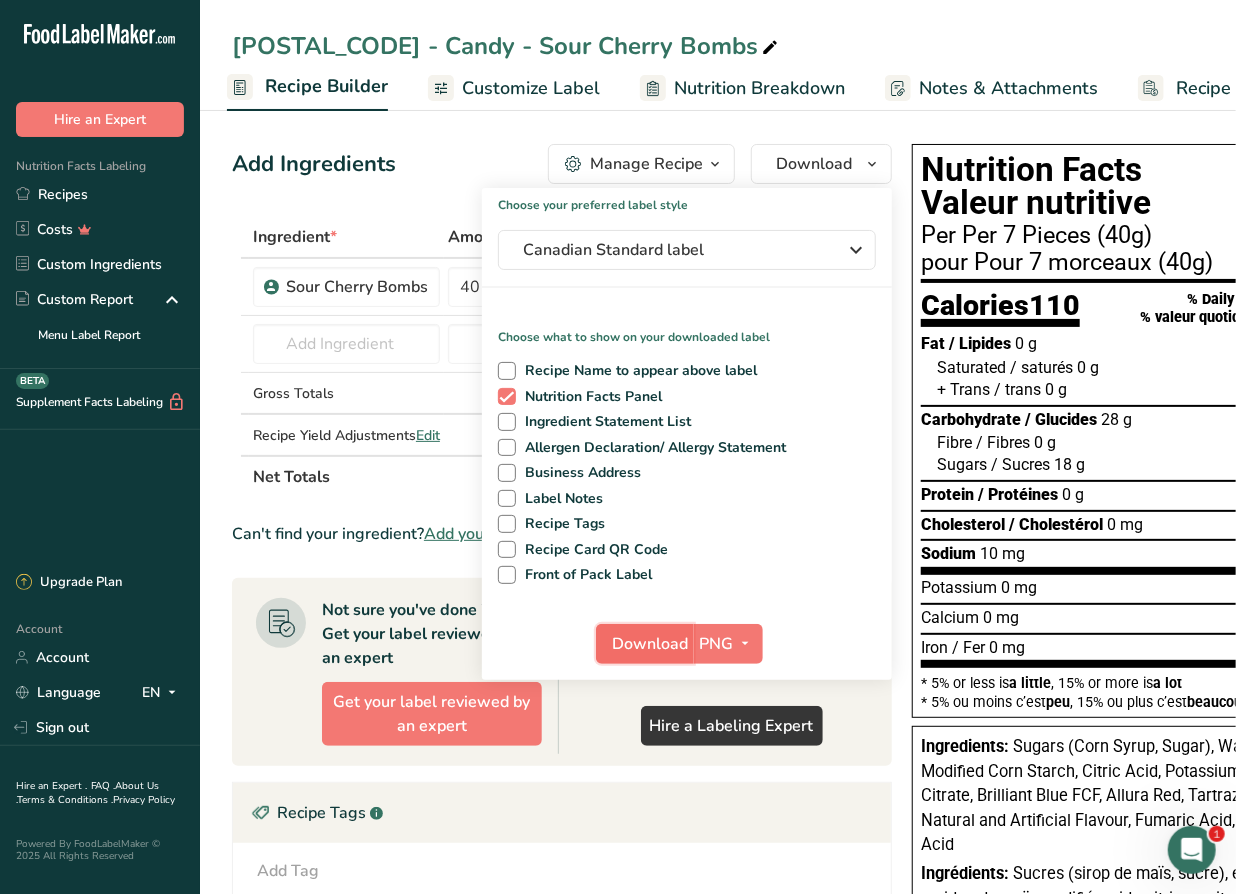 click on "Download" at bounding box center [651, 644] 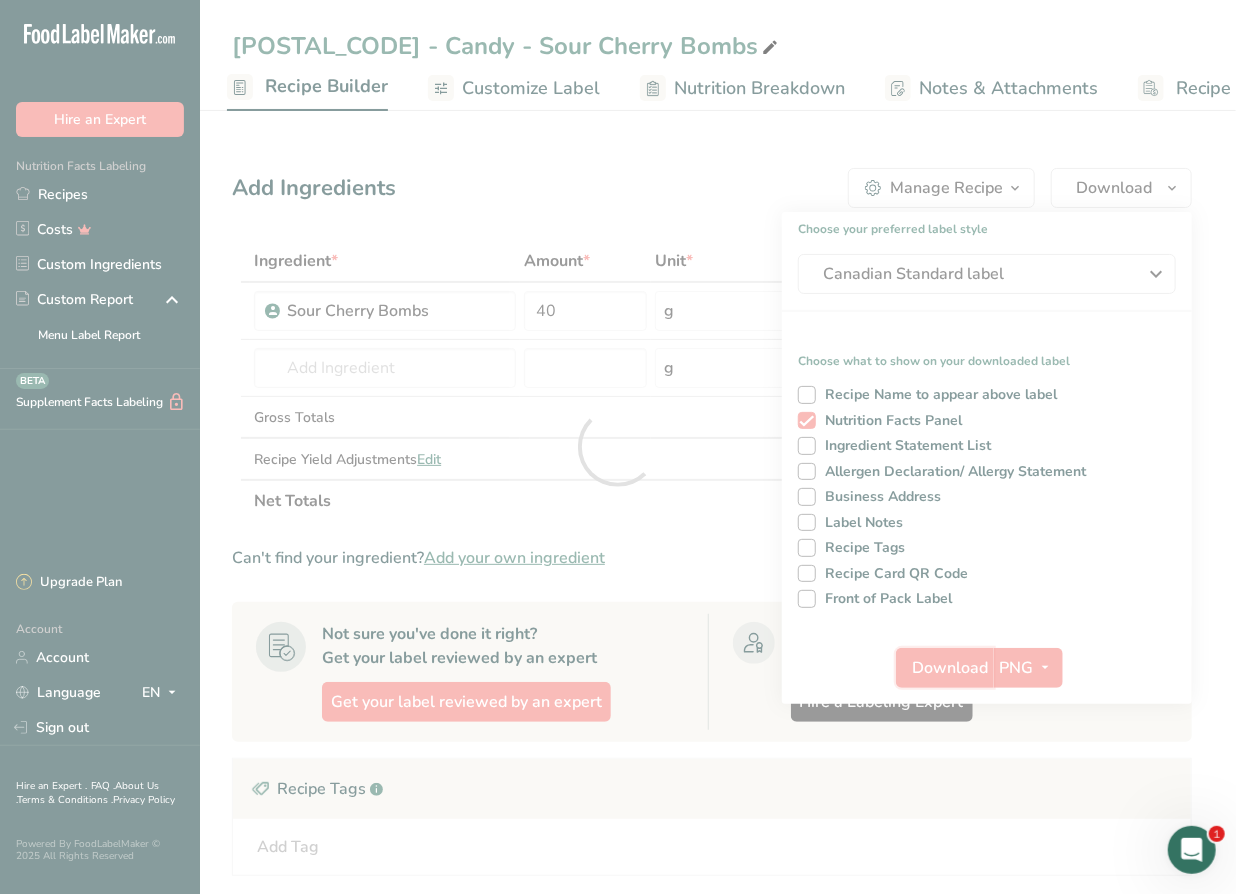 scroll, scrollTop: 0, scrollLeft: 0, axis: both 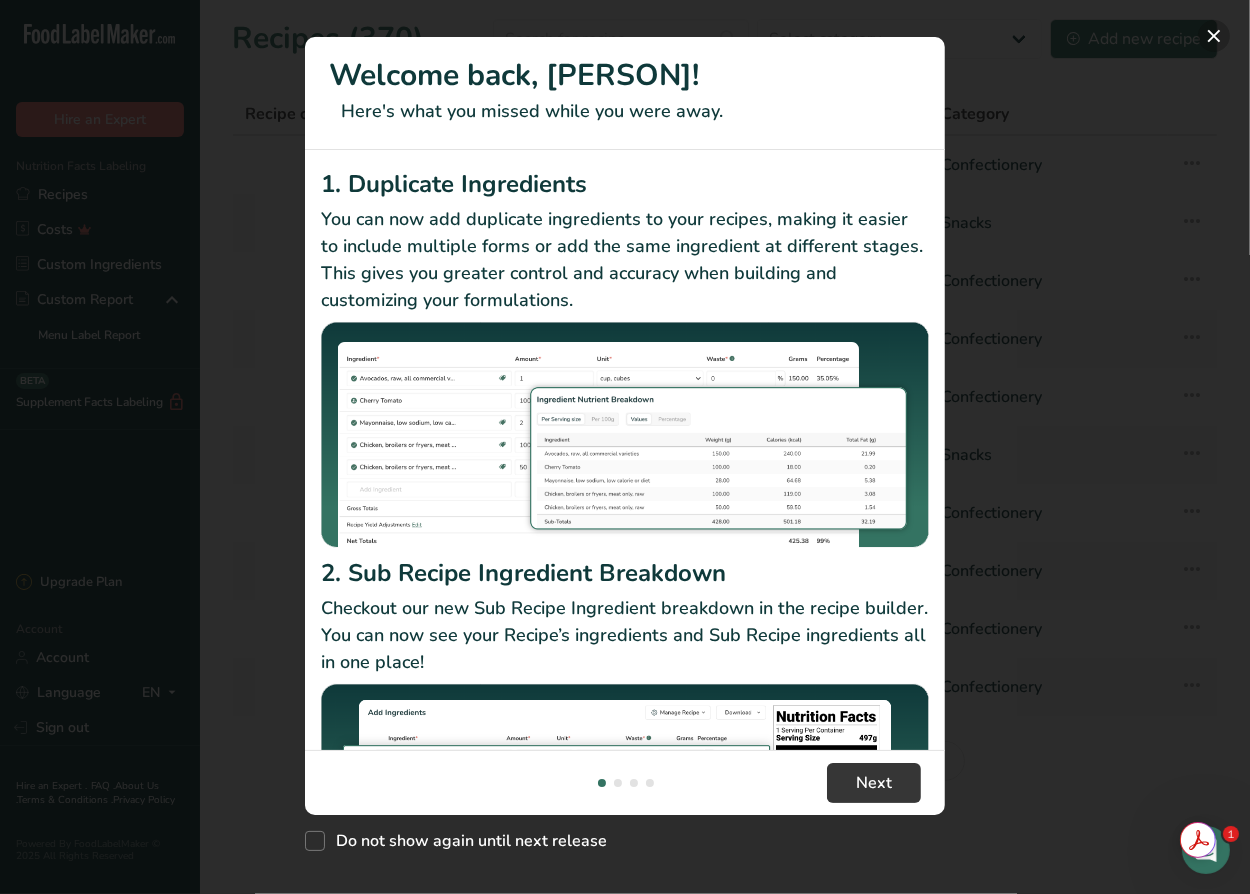 click at bounding box center [1214, 36] 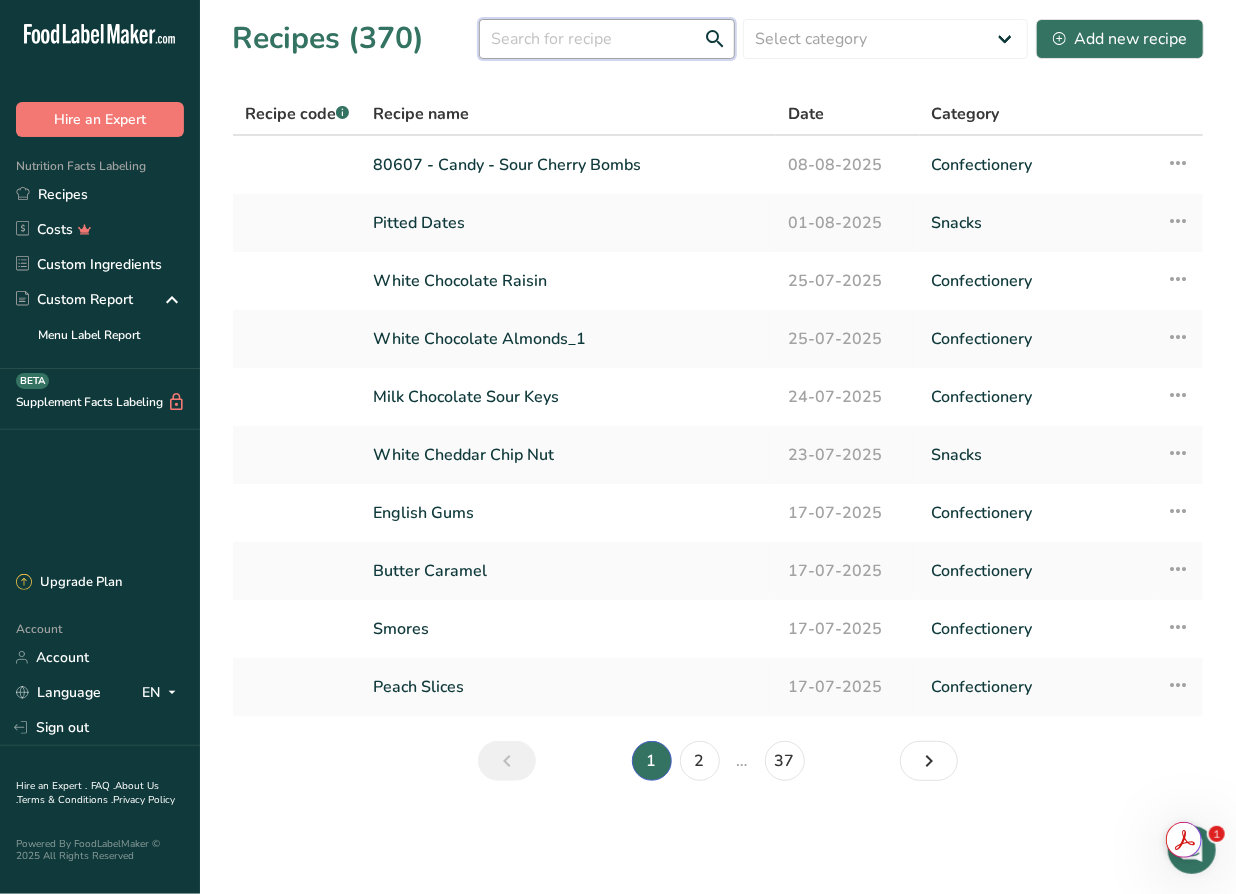 click at bounding box center [607, 39] 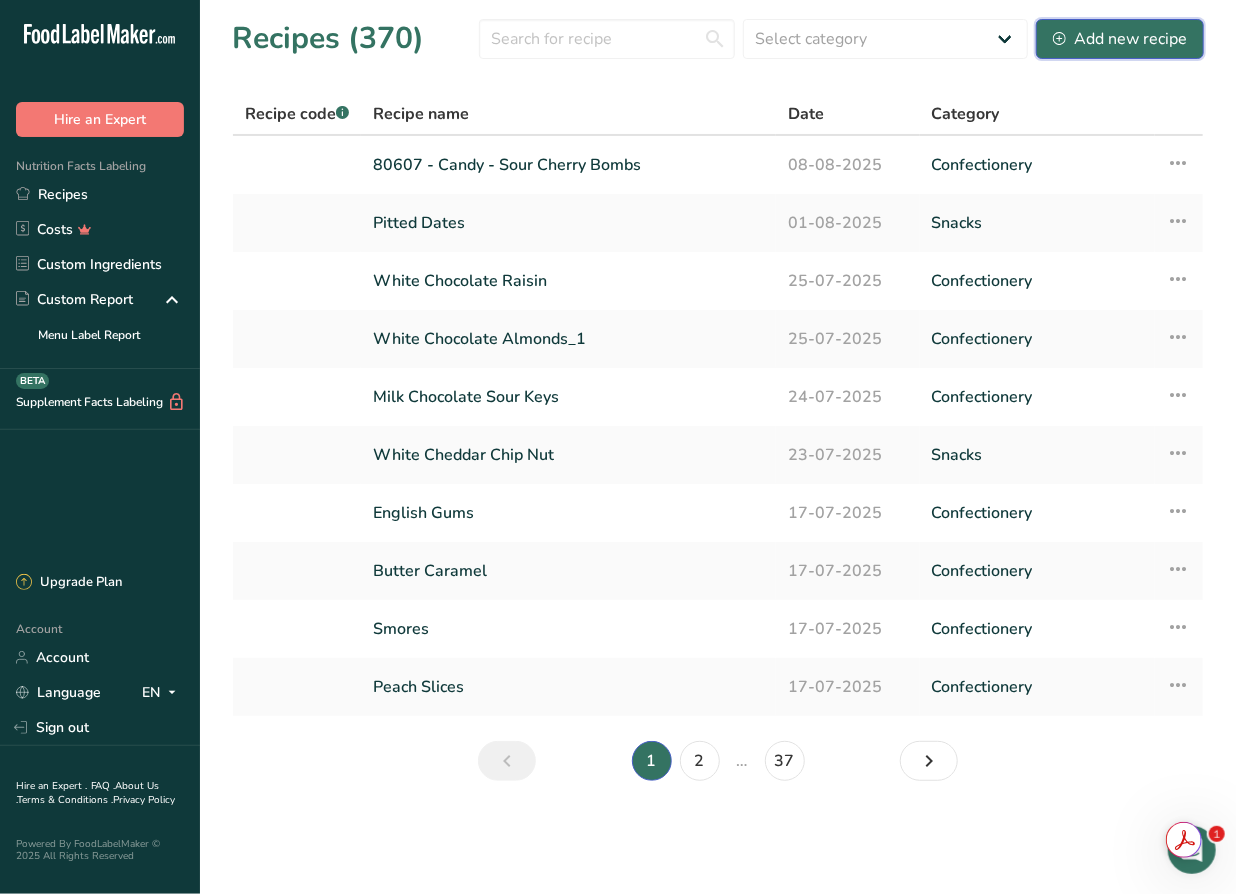 click on "Add new recipe" at bounding box center (1120, 39) 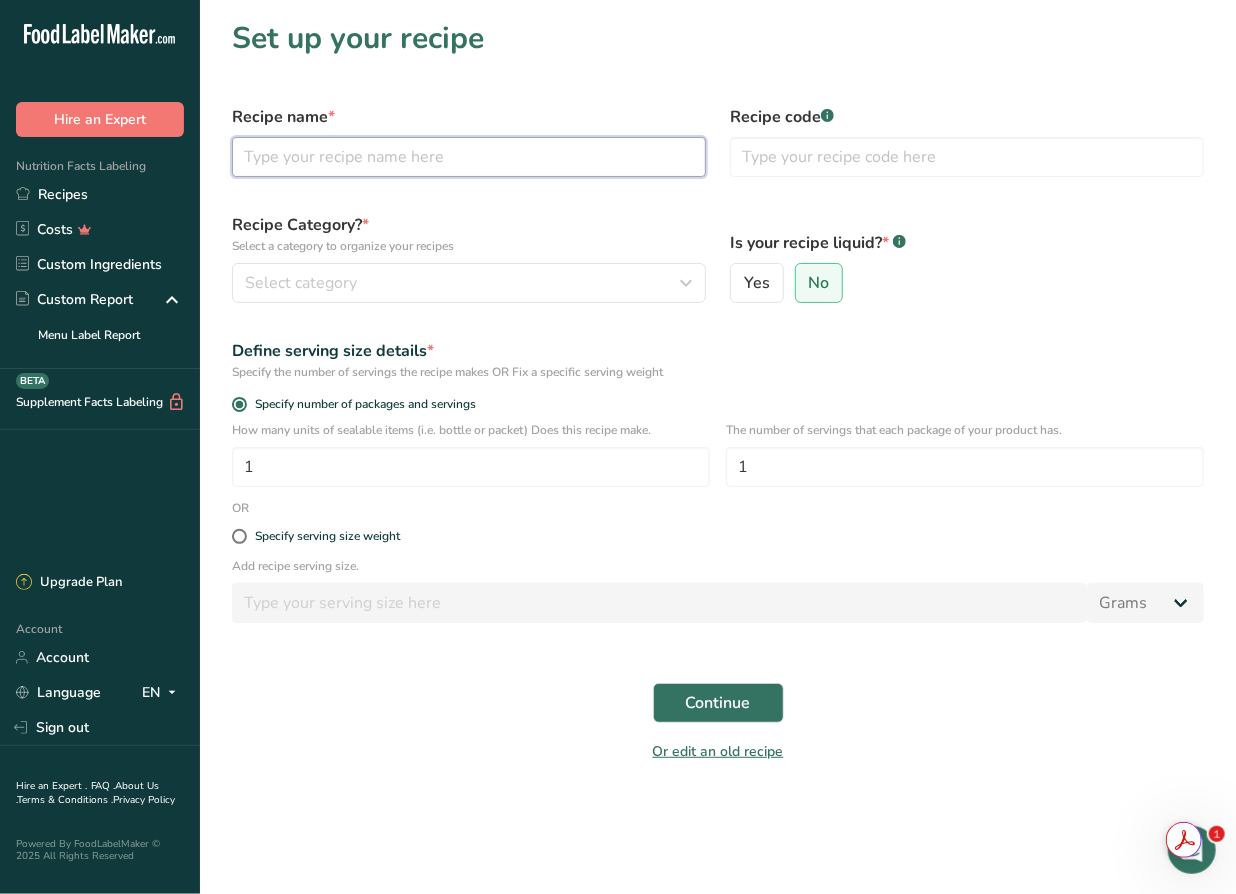 drag, startPoint x: 506, startPoint y: 156, endPoint x: 522, endPoint y: 160, distance: 16.492422 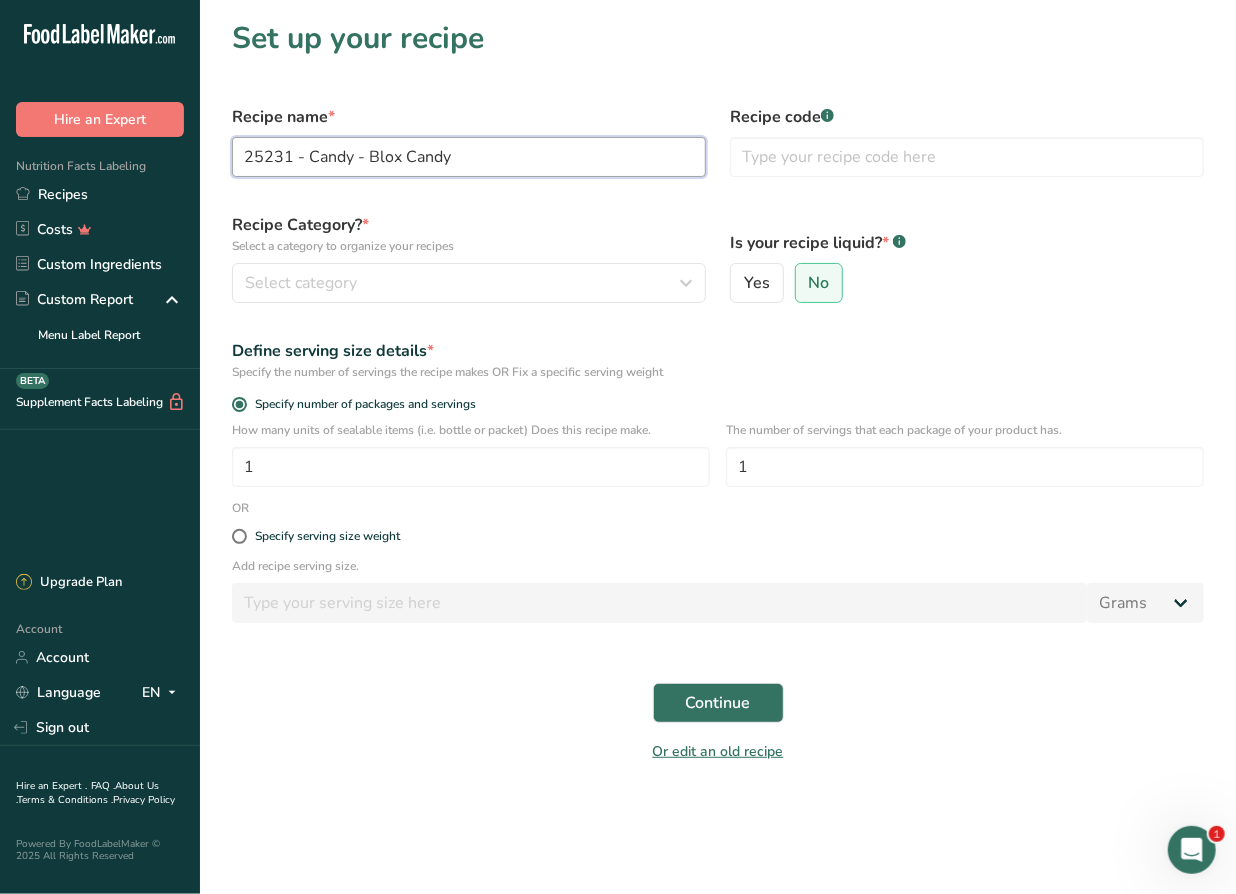 type on "25231 - Candy - Blox Candy" 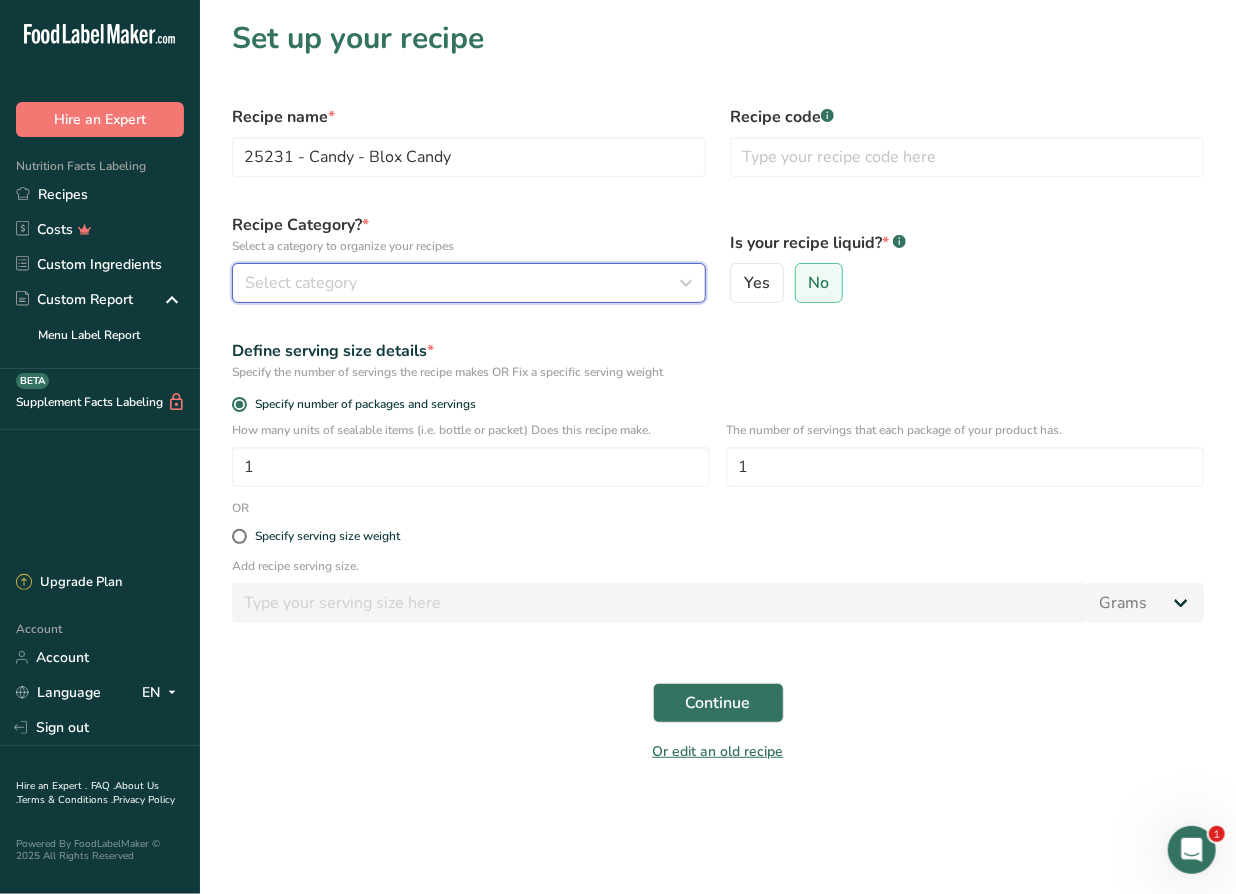 drag, startPoint x: 363, startPoint y: 285, endPoint x: 371, endPoint y: 295, distance: 12.806249 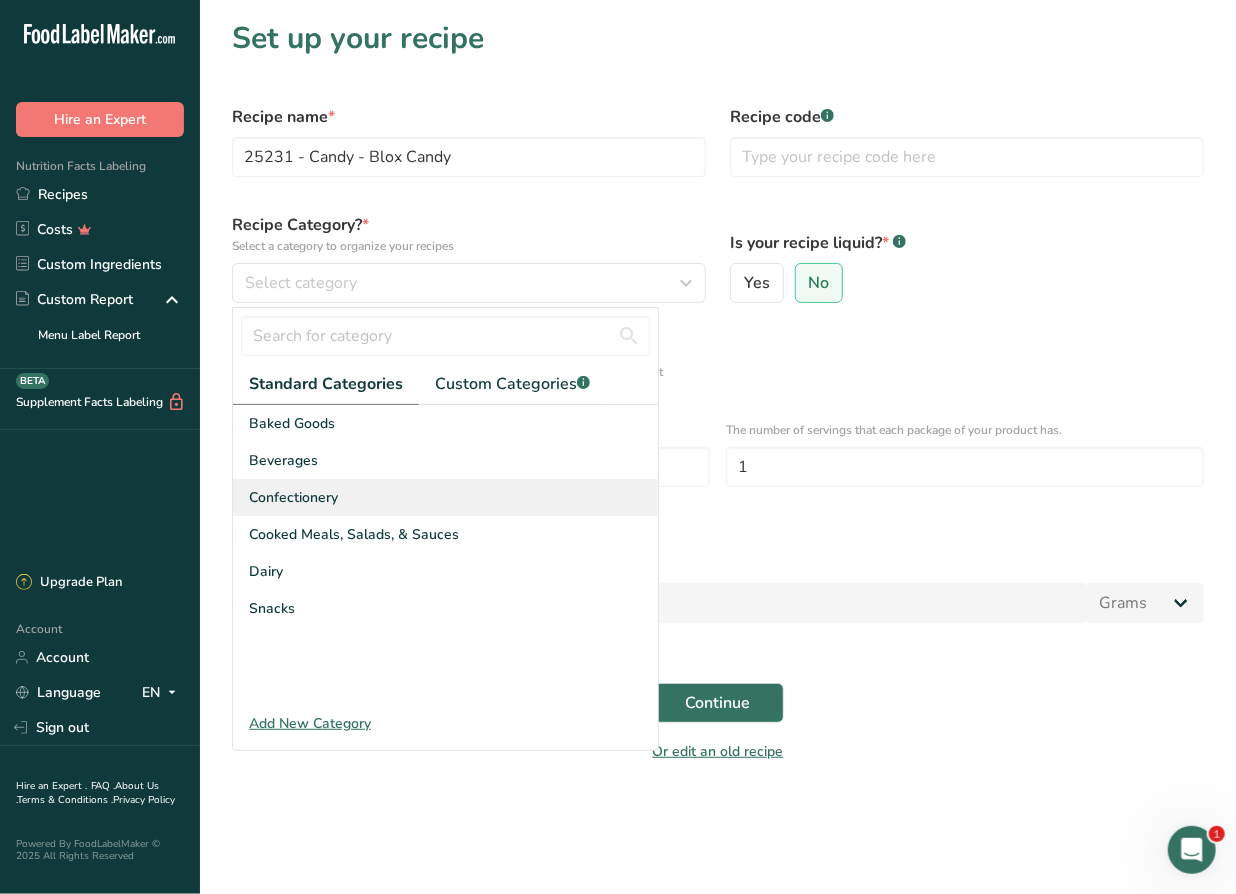 click on "Confectionery" at bounding box center [293, 497] 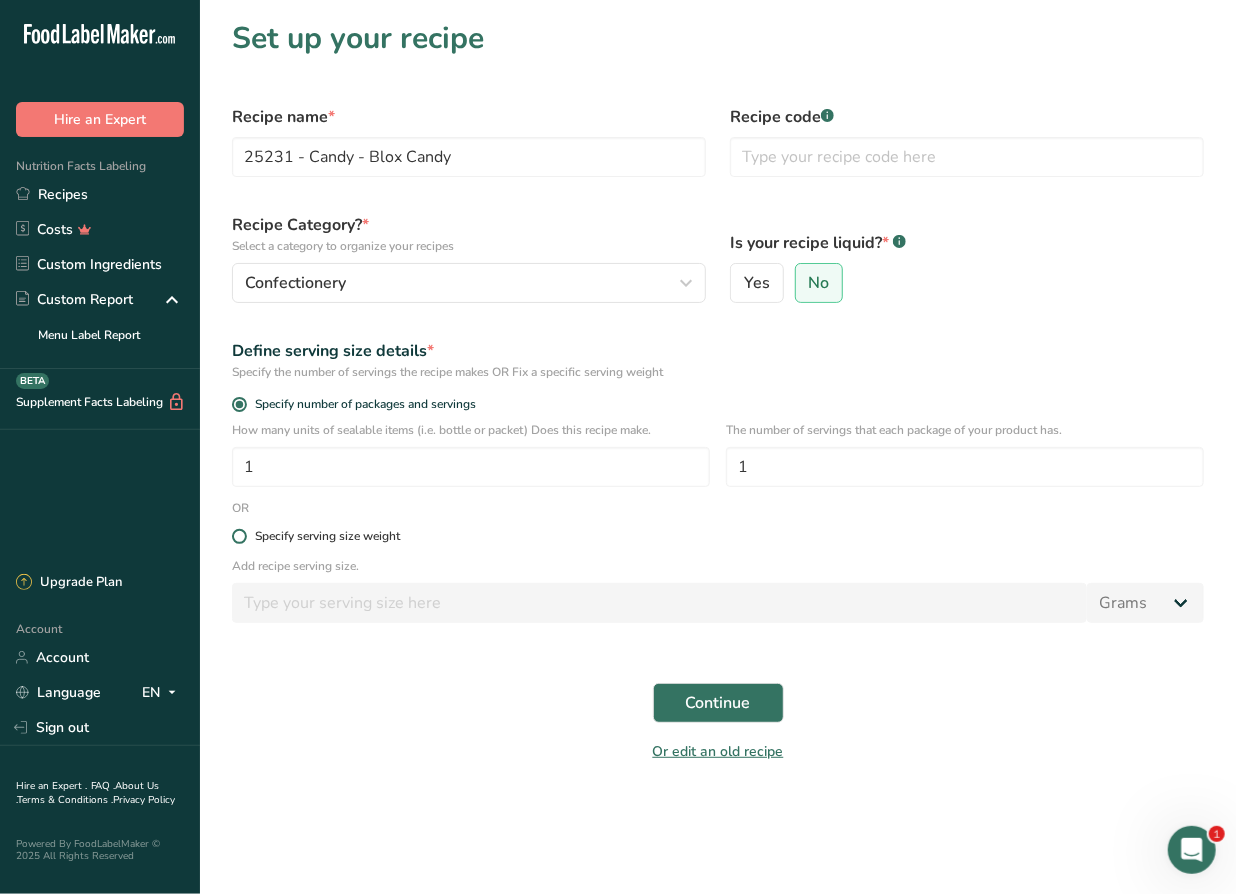 click on "Specify serving size weight" at bounding box center [327, 536] 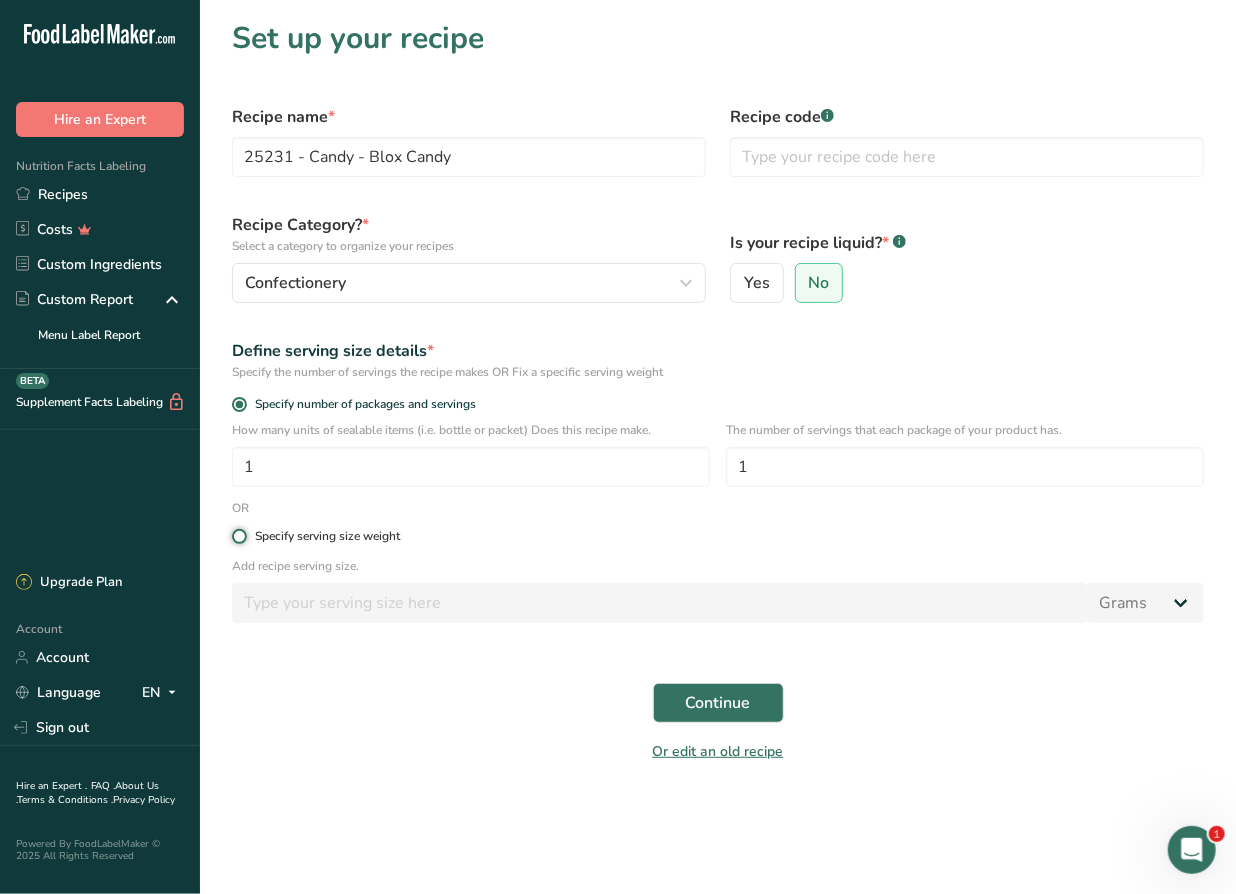 radio on "true" 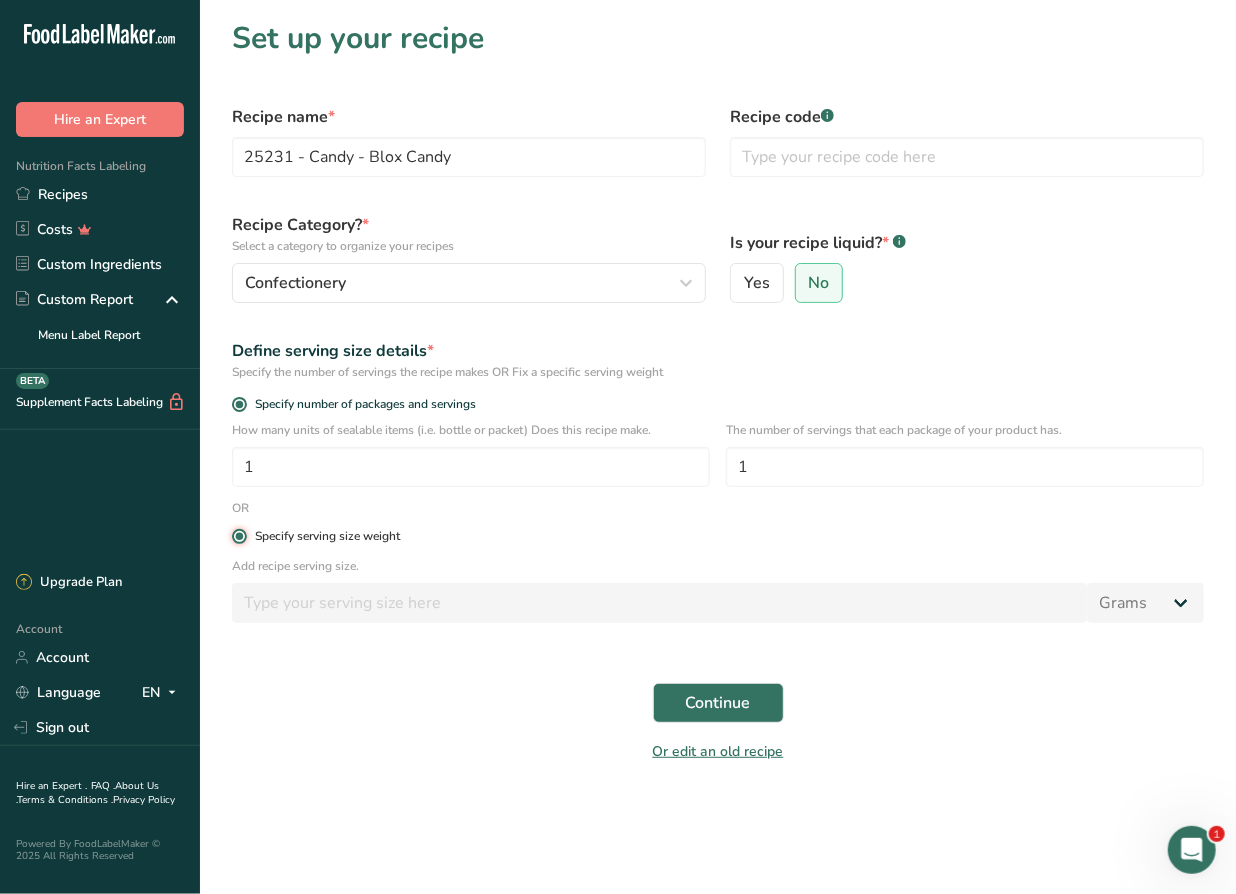 radio on "false" 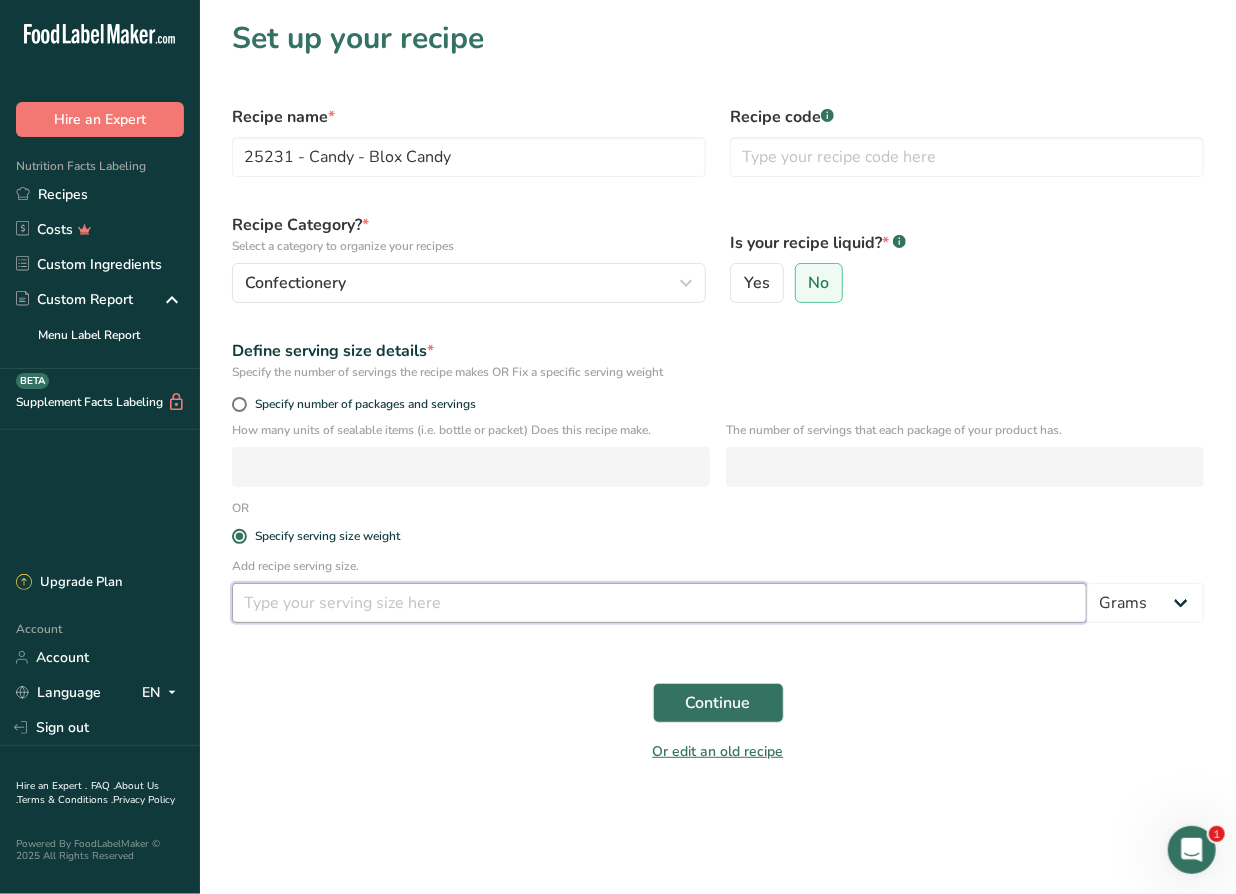 click at bounding box center [659, 603] 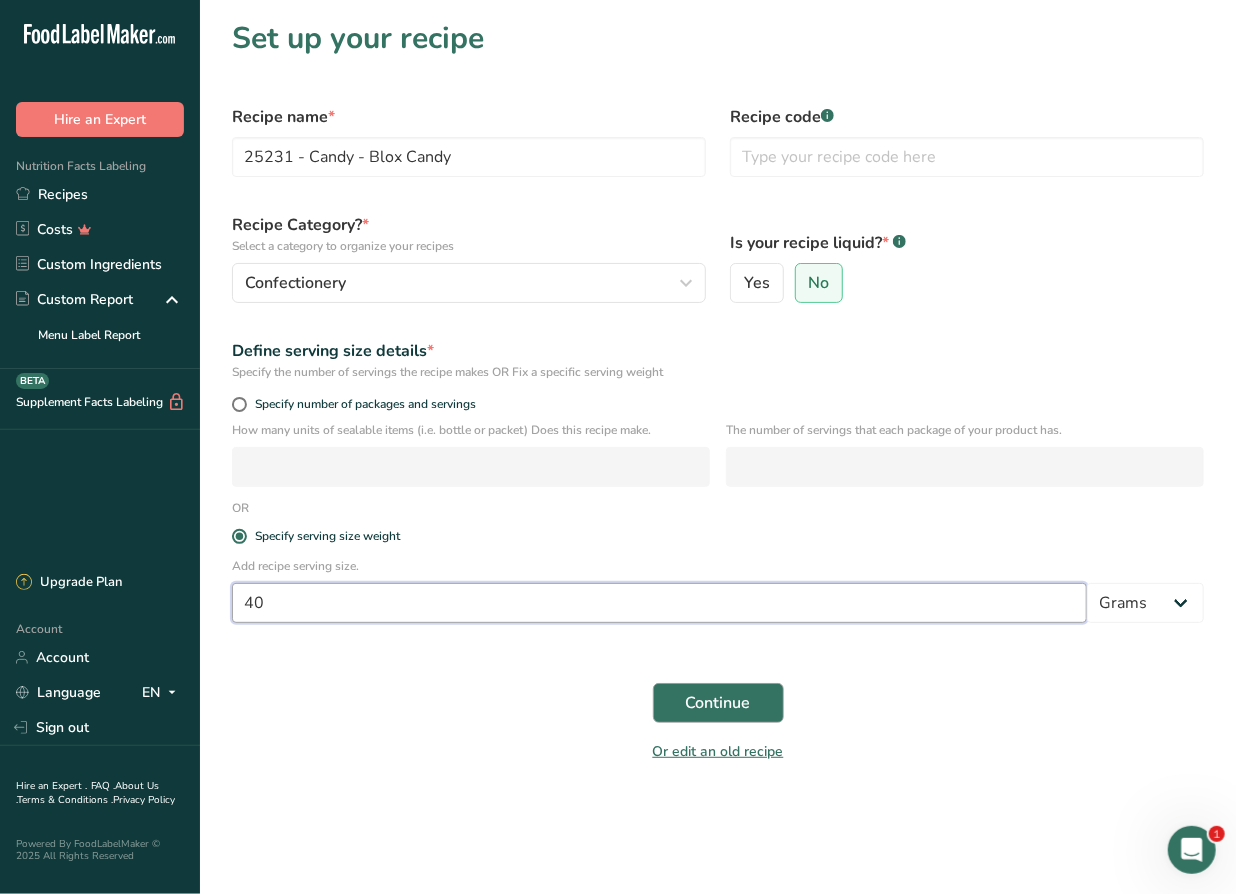type on "40" 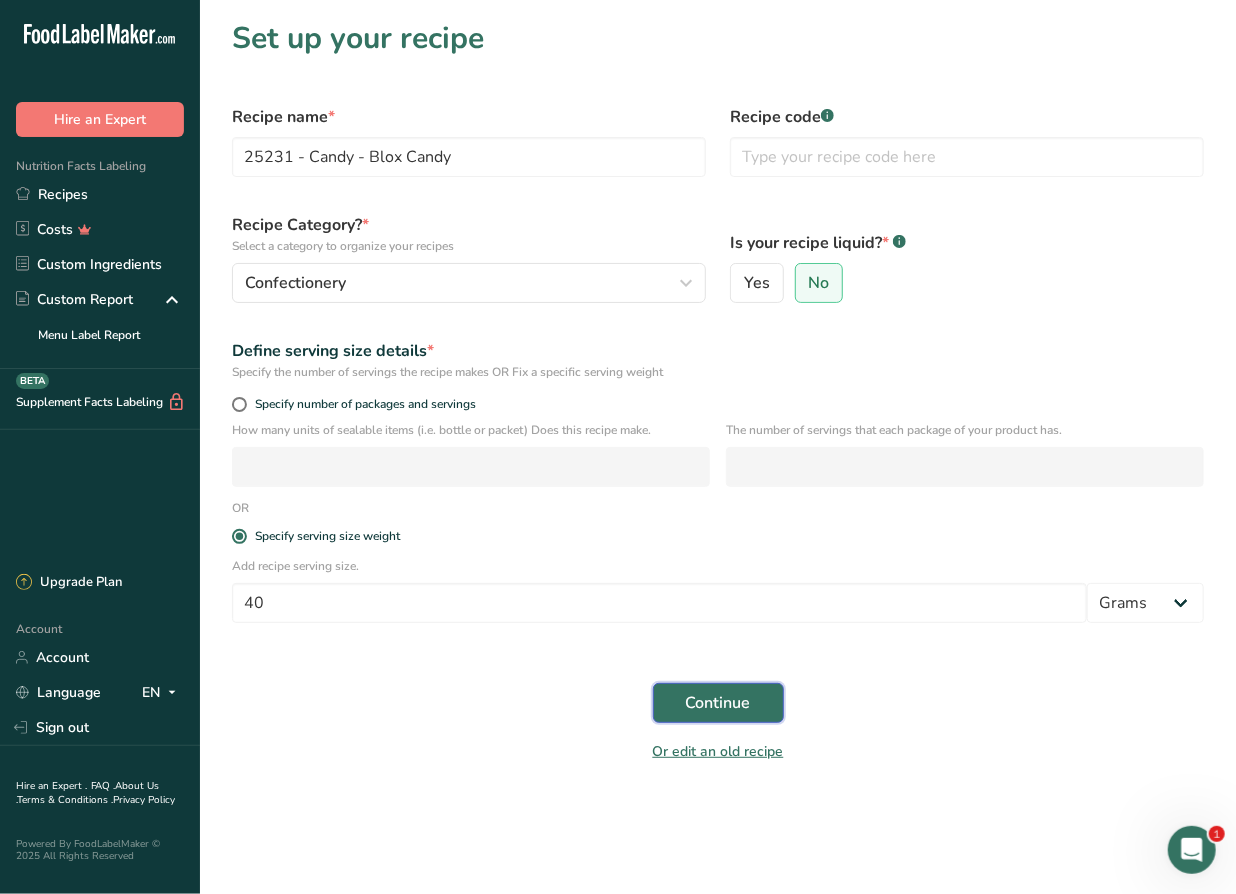 click on "Continue" at bounding box center (718, 703) 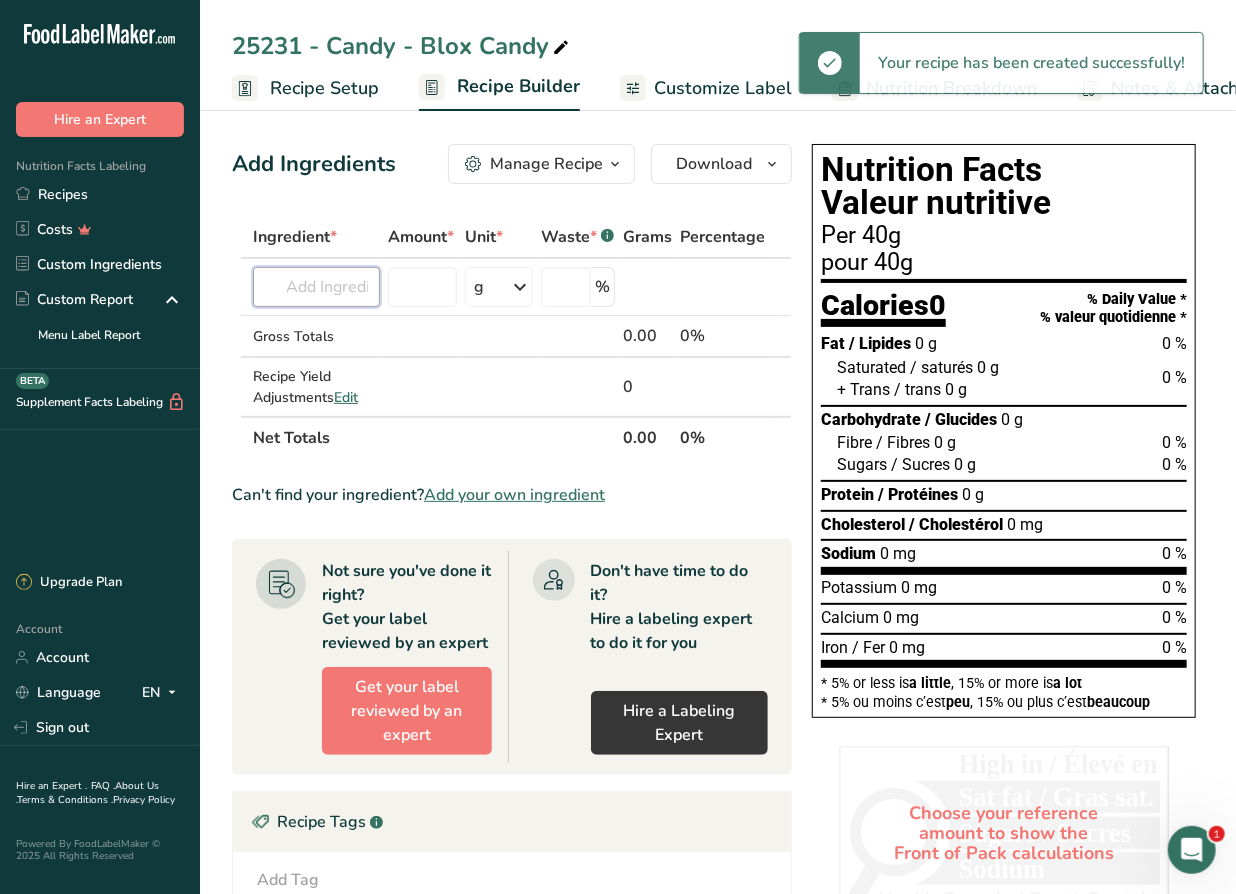 drag, startPoint x: 332, startPoint y: 287, endPoint x: 412, endPoint y: 474, distance: 203.3937 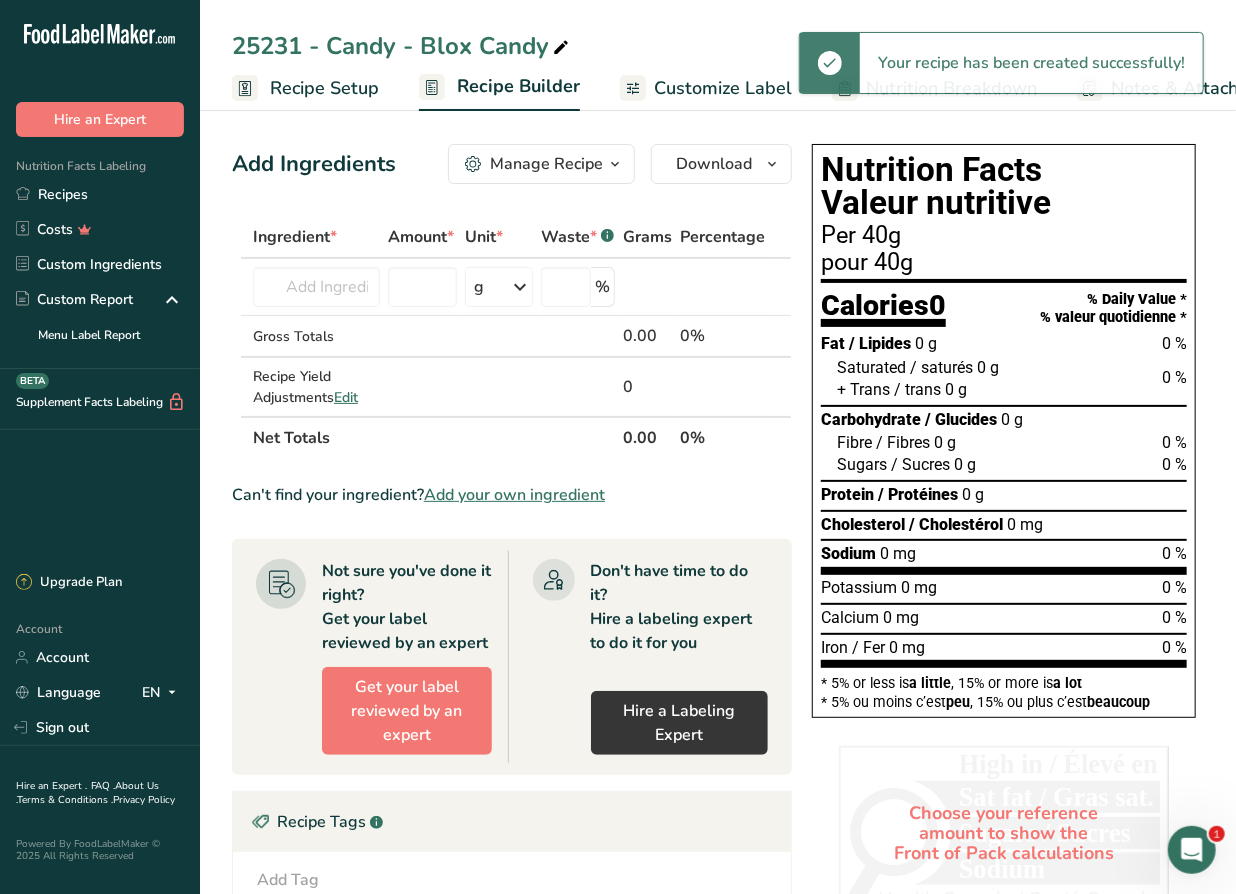 click on "Add your own ingredient" at bounding box center [514, 495] 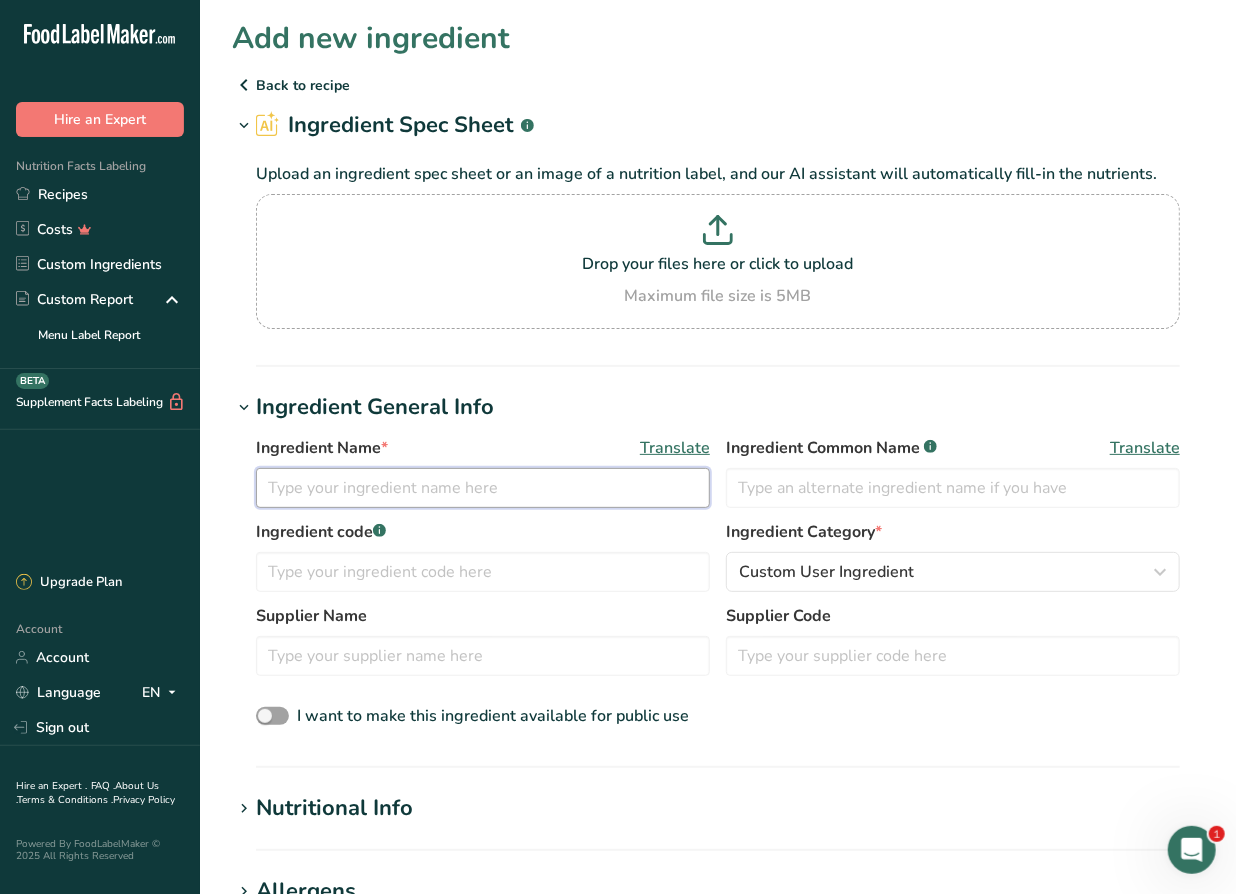 click at bounding box center [483, 488] 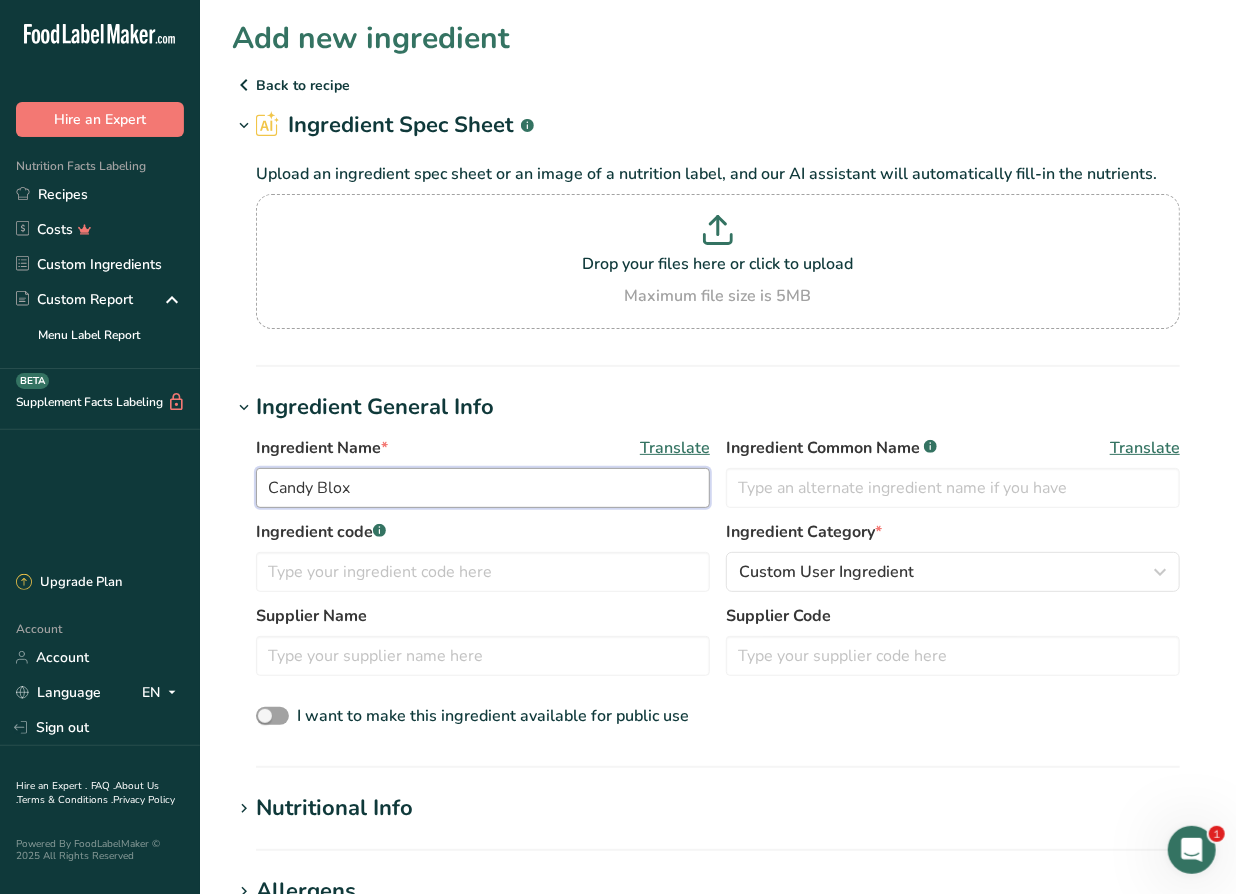 type on "Candy Blox" 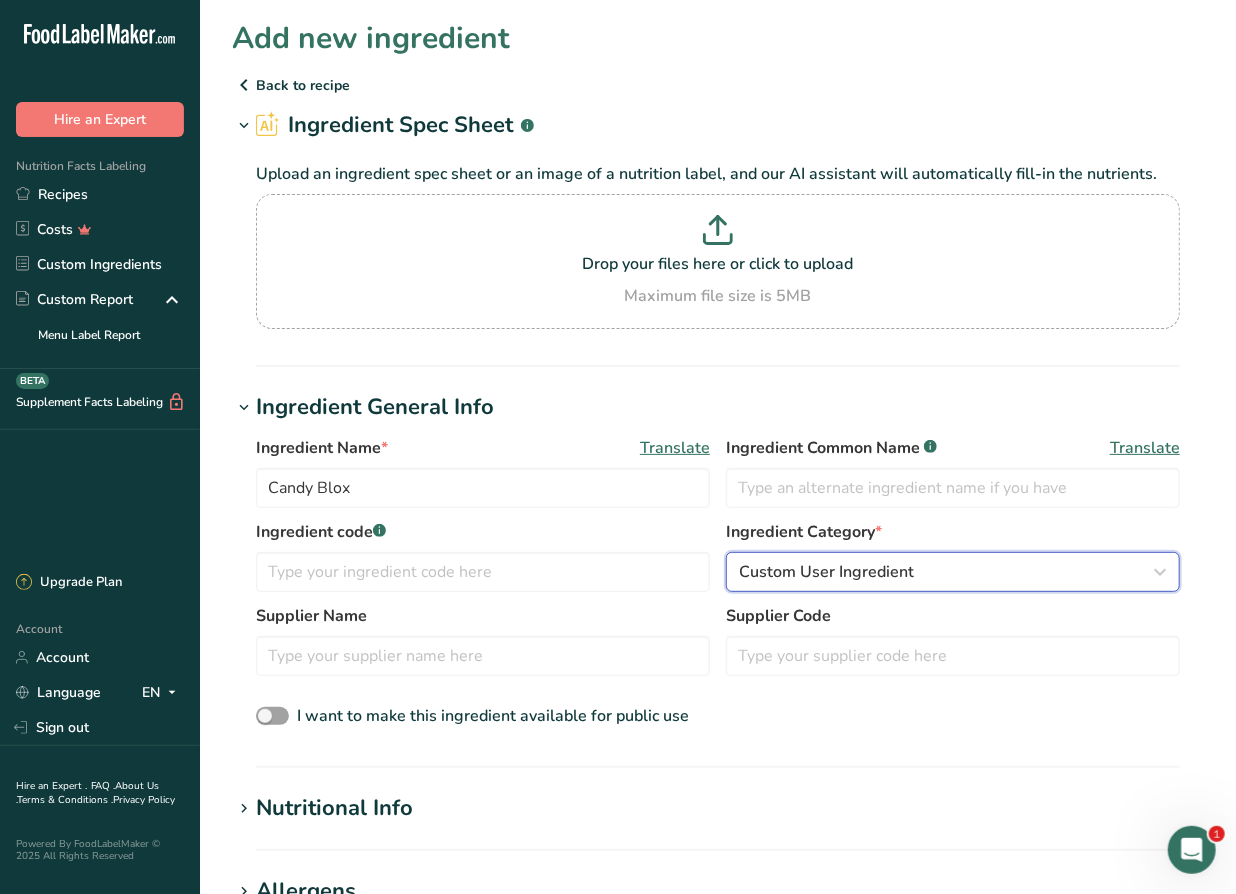 click on "Custom User Ingredient" at bounding box center (826, 572) 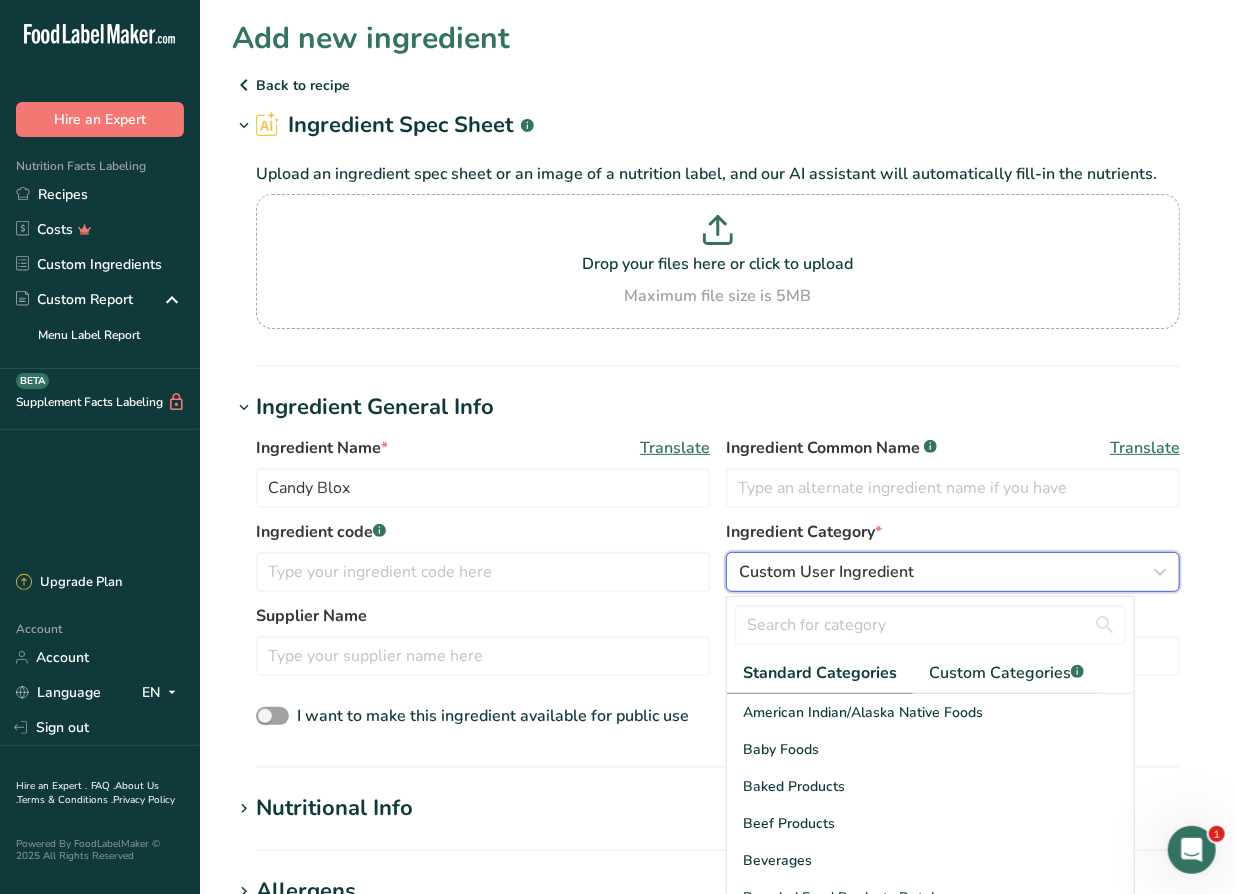 click on "Custom User Ingredient" at bounding box center (826, 572) 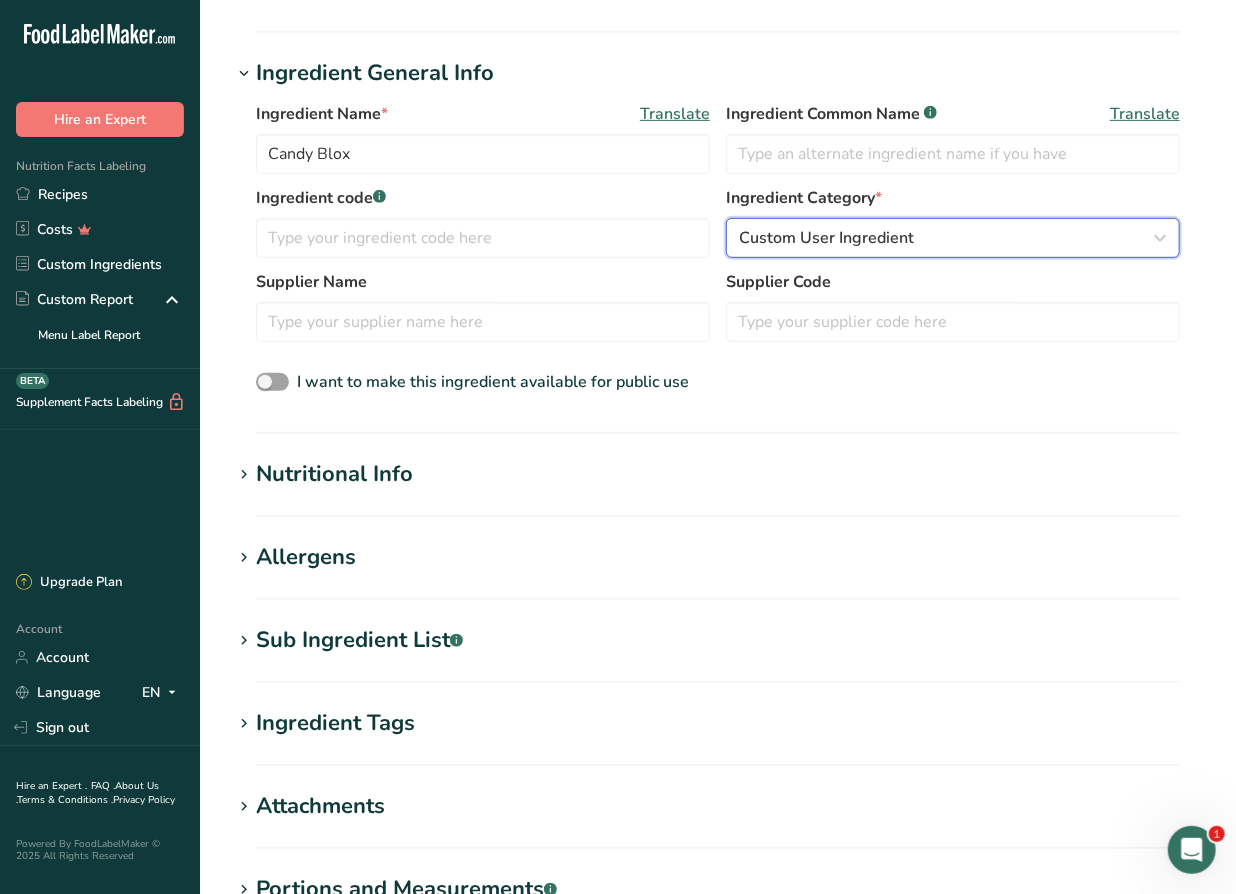 scroll, scrollTop: 363, scrollLeft: 0, axis: vertical 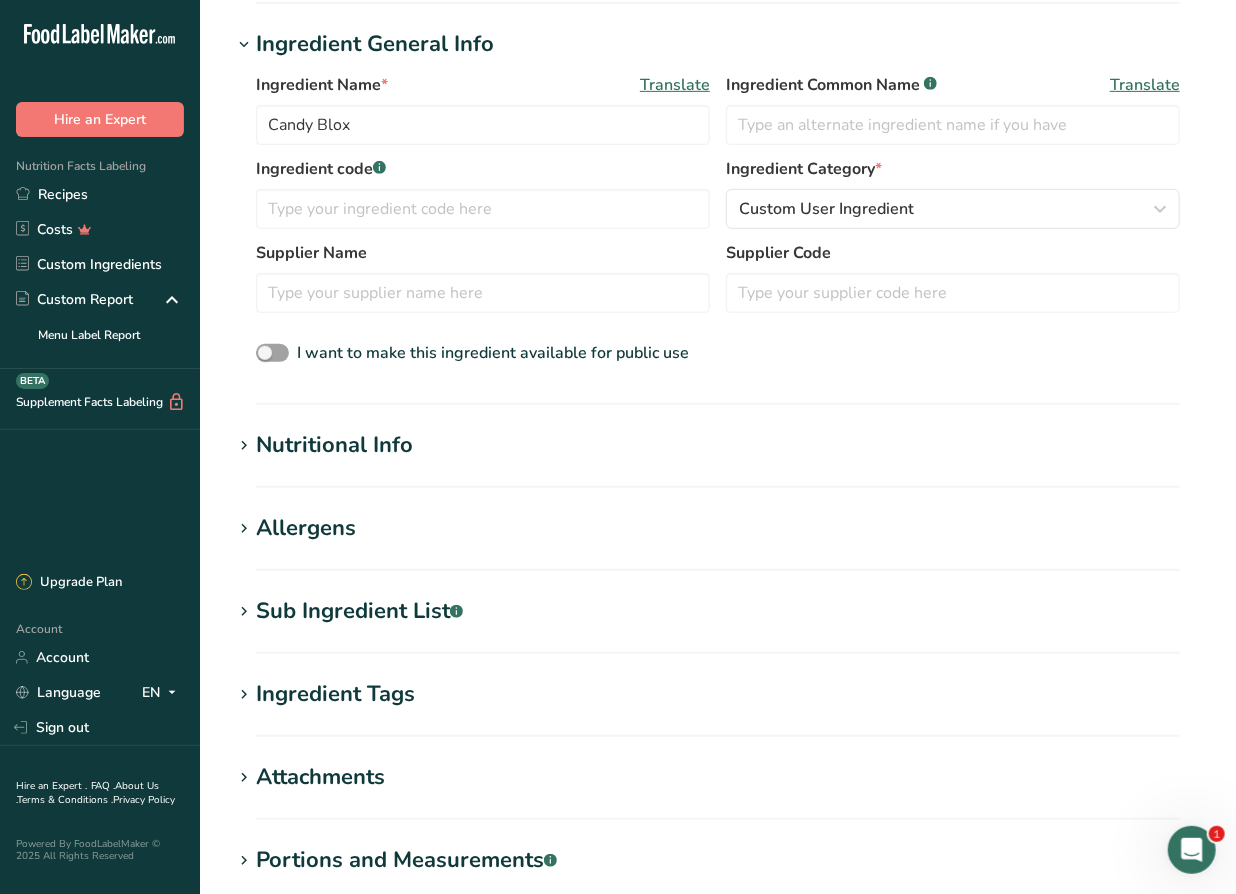 click on "Nutritional Info" at bounding box center [334, 445] 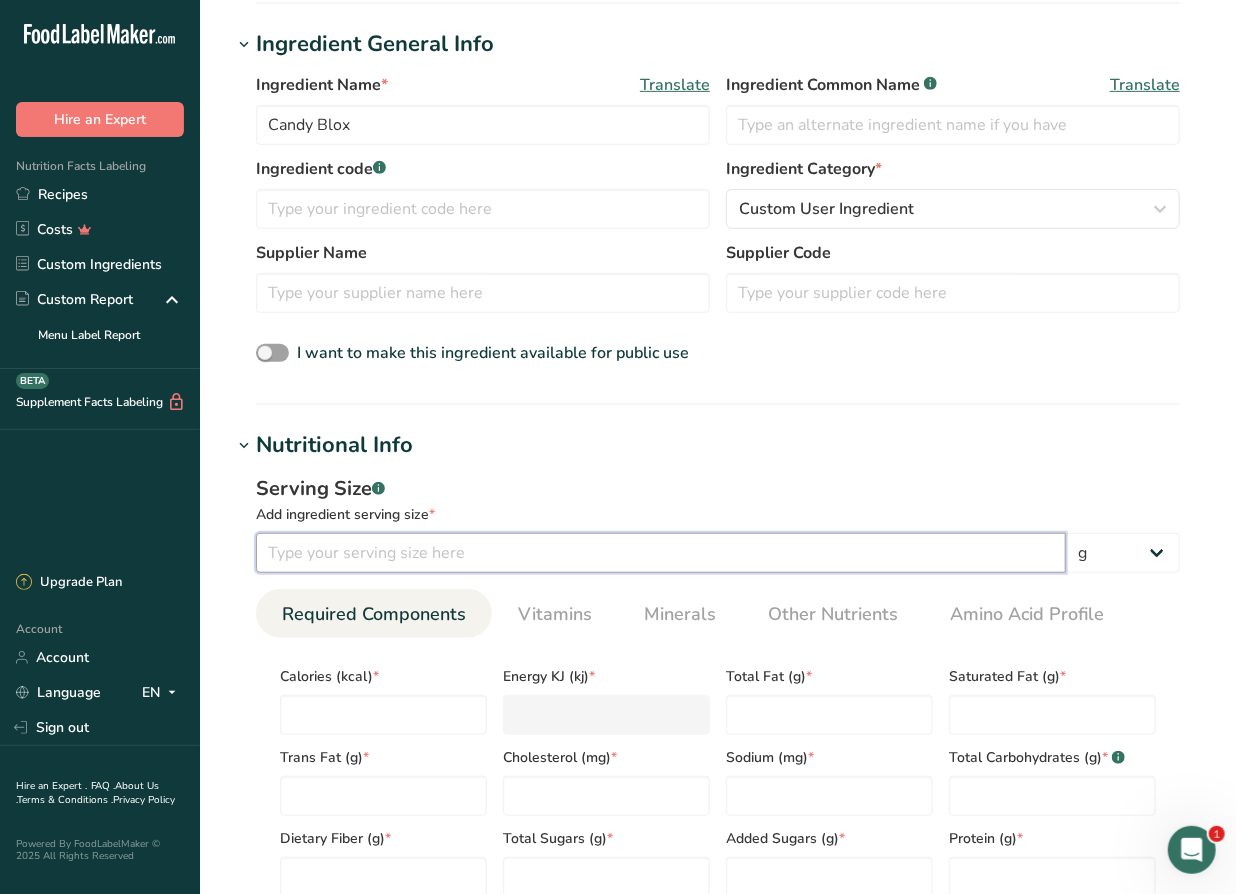 click at bounding box center (661, 553) 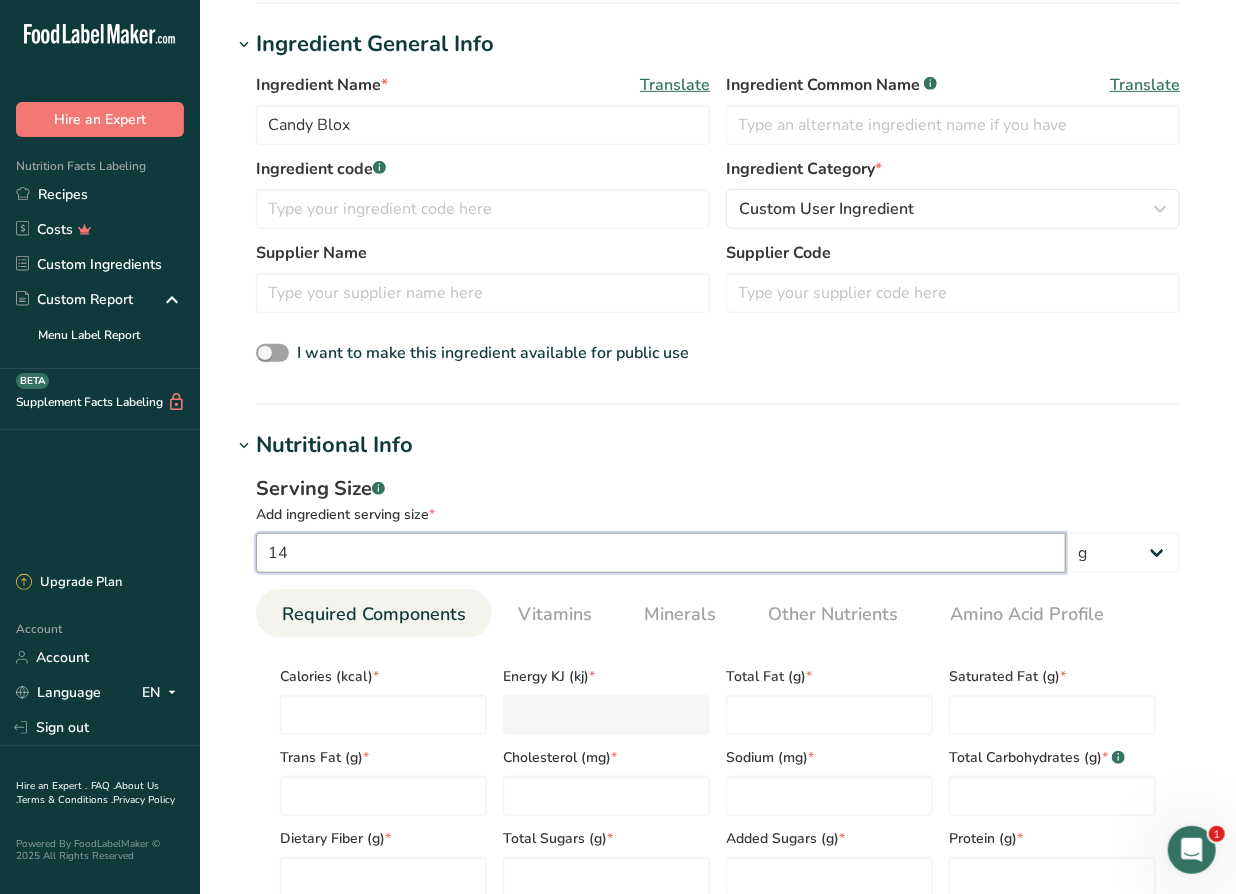 type on "14" 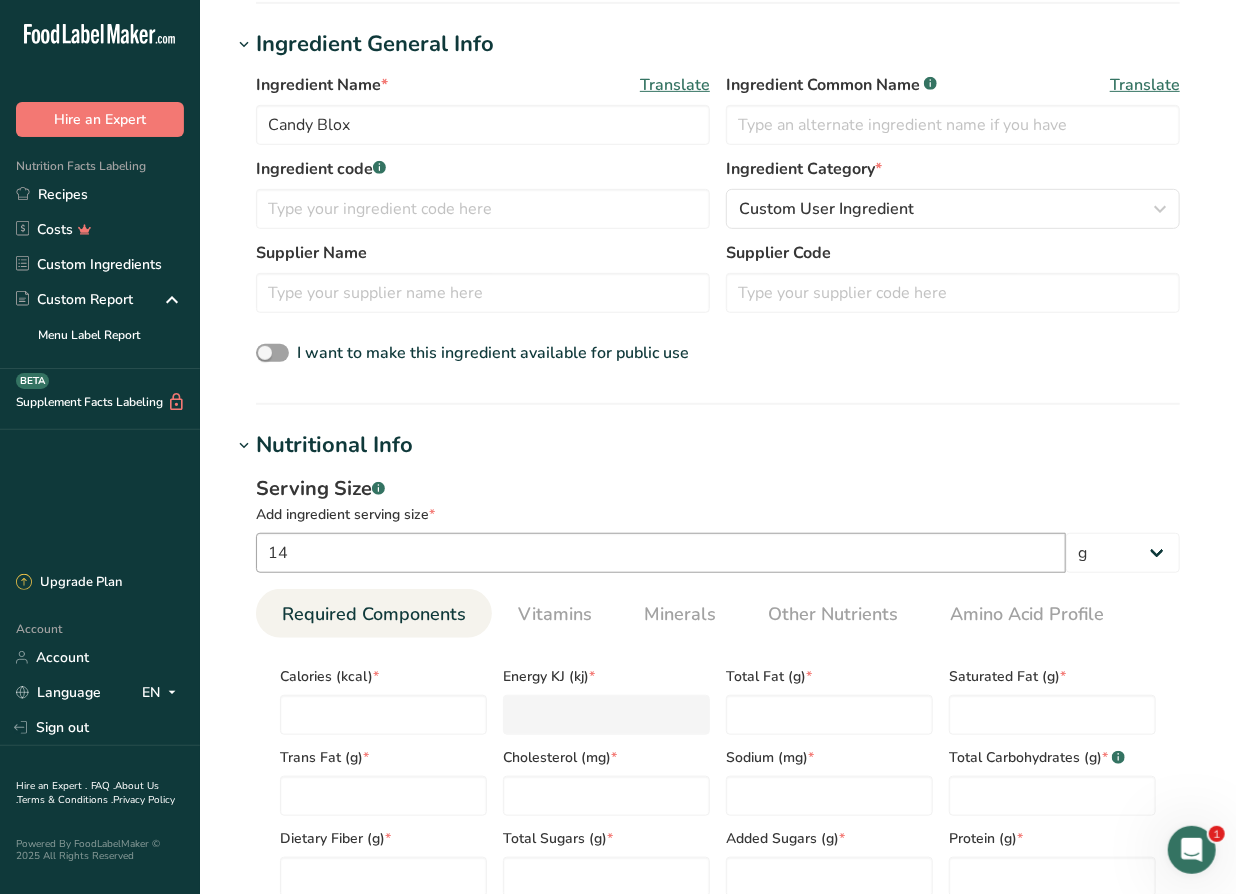 scroll, scrollTop: 366, scrollLeft: 0, axis: vertical 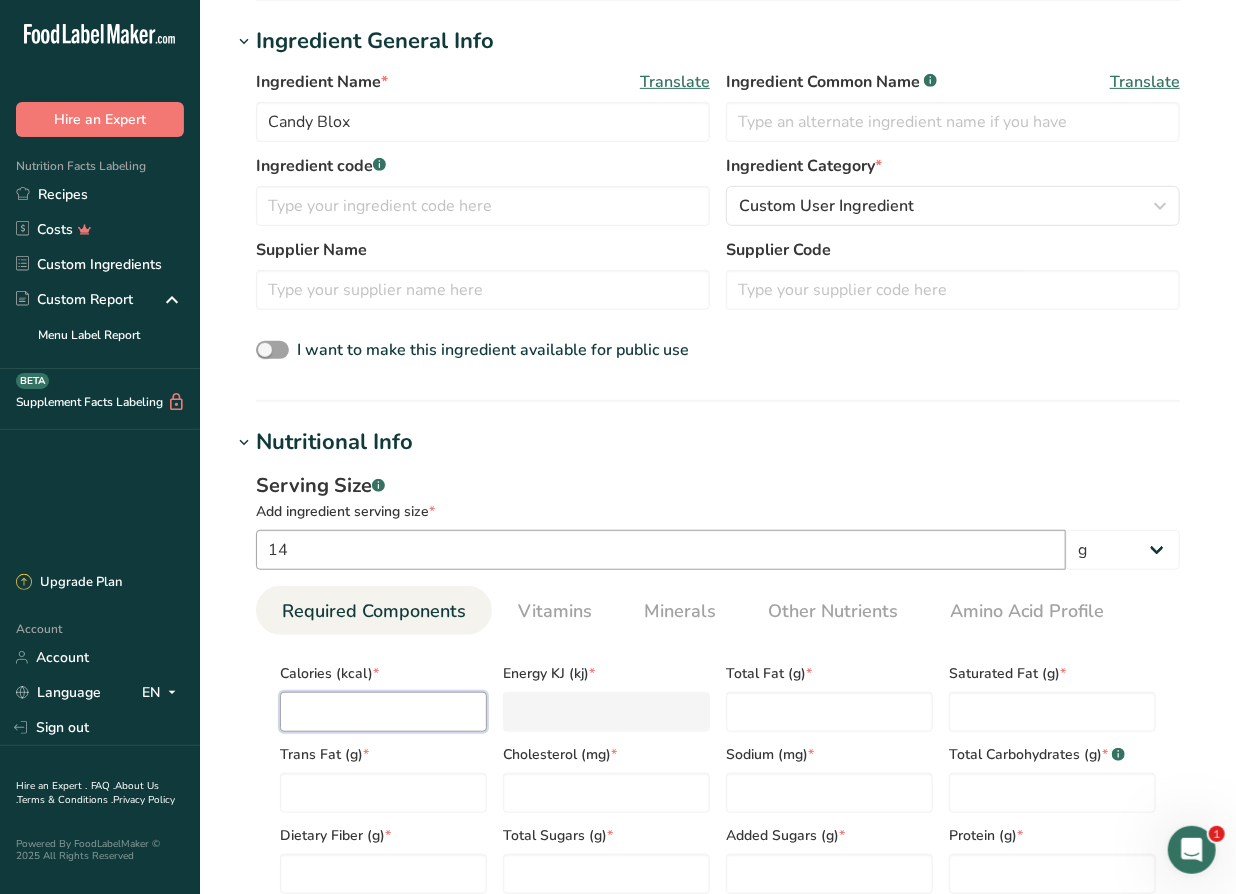 type on "5" 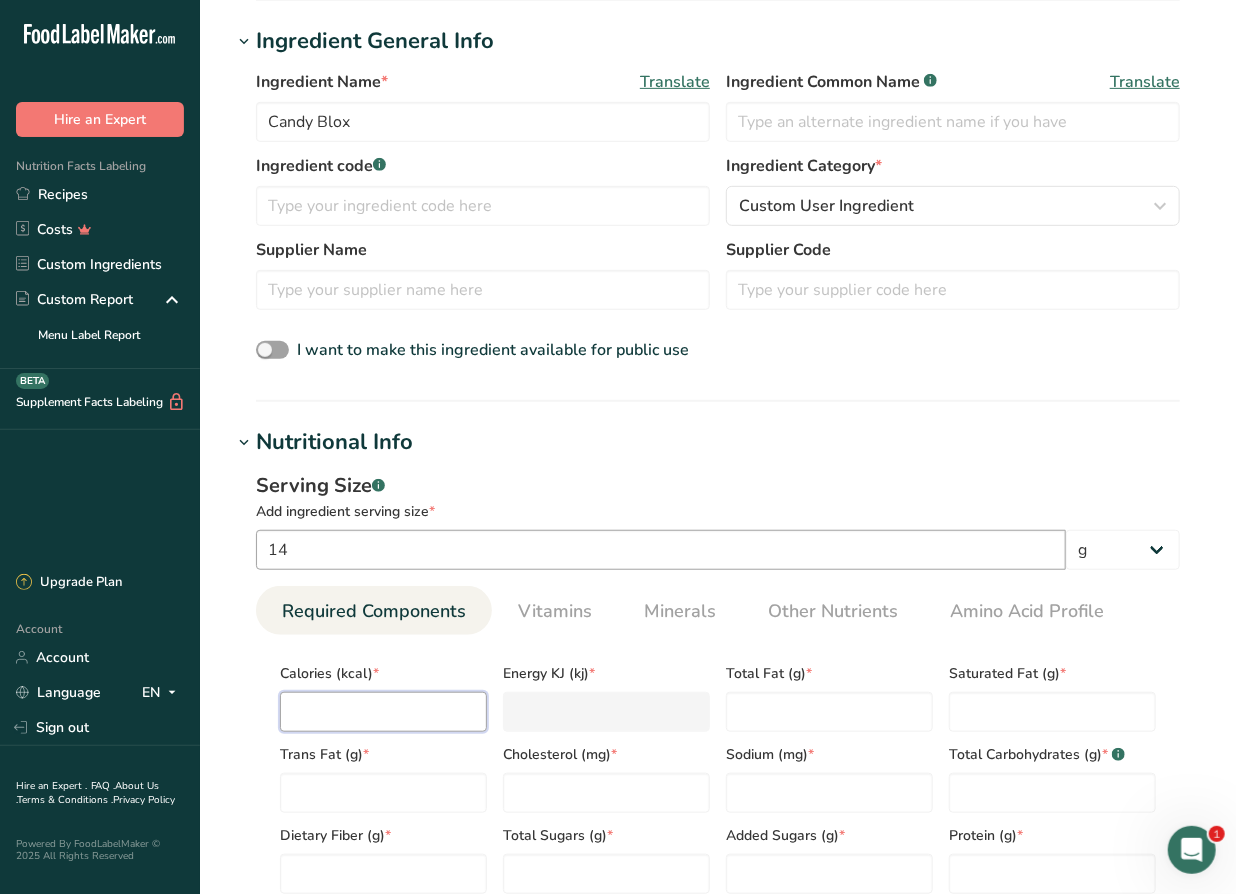 type on "20.9" 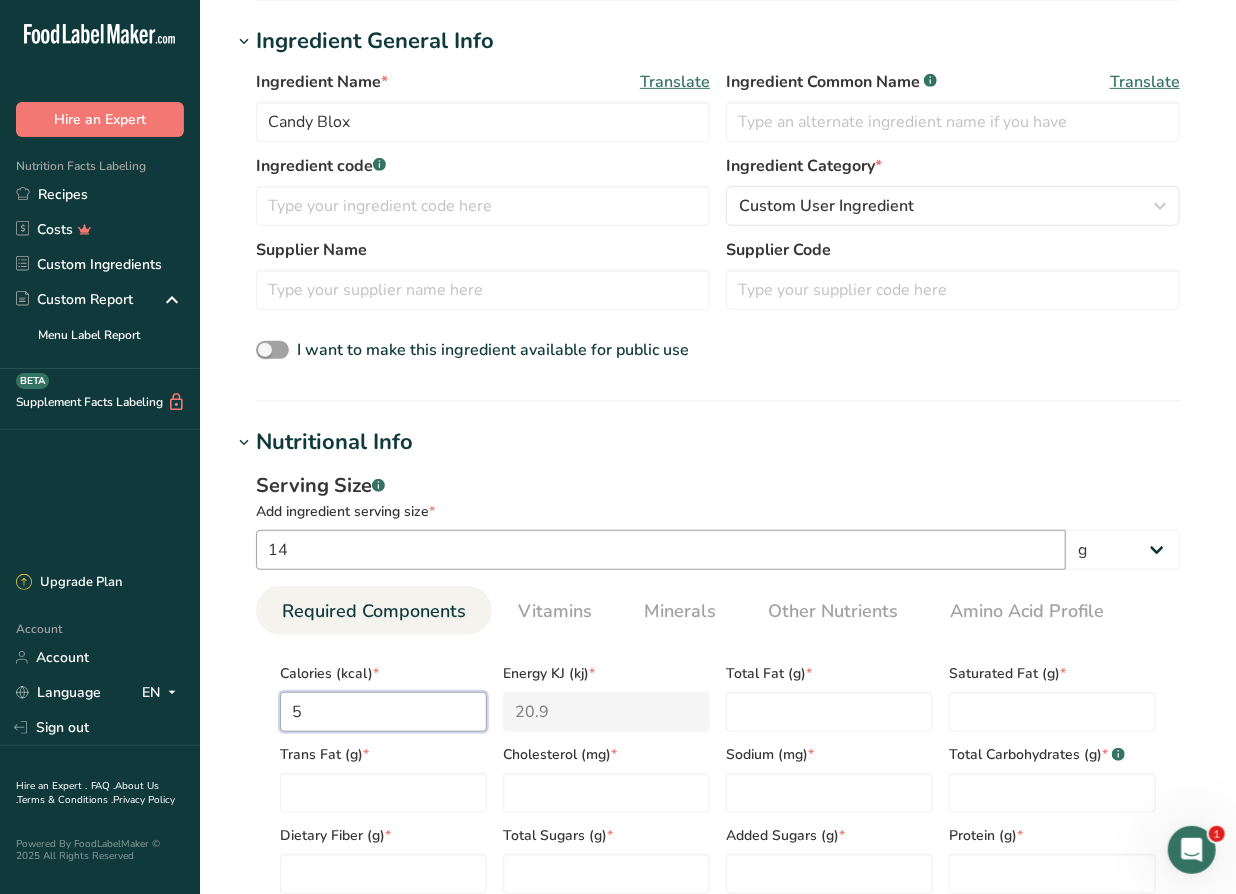 type on "50" 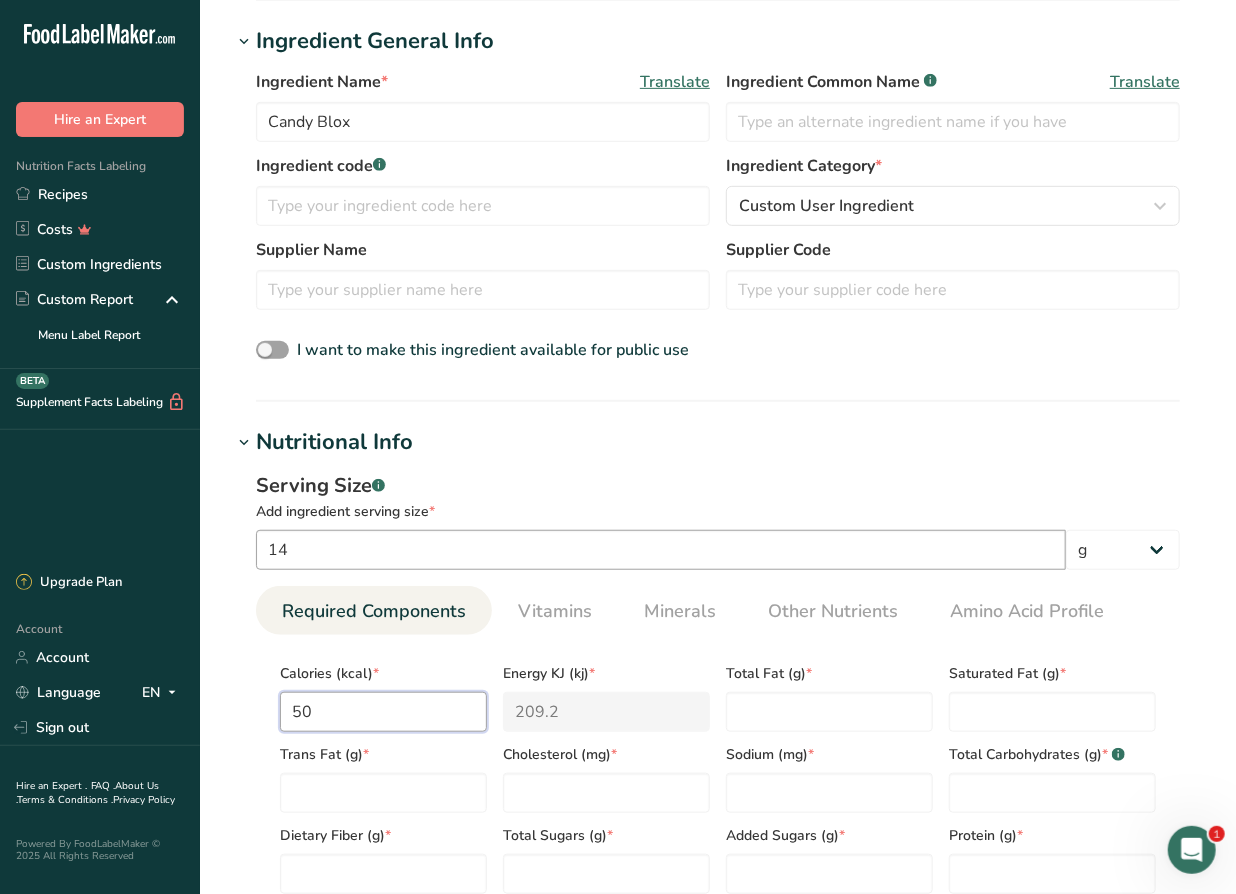 type on "50" 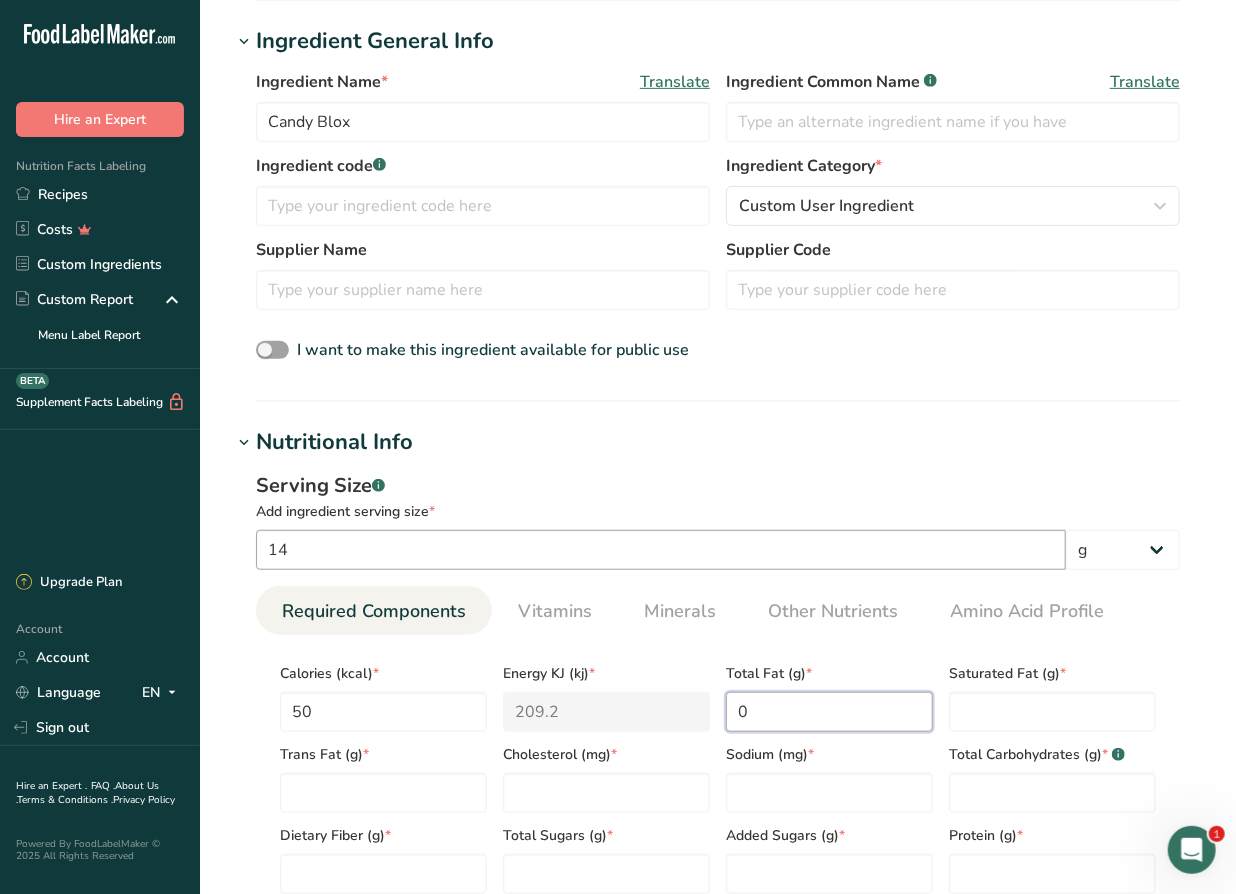 type on "0" 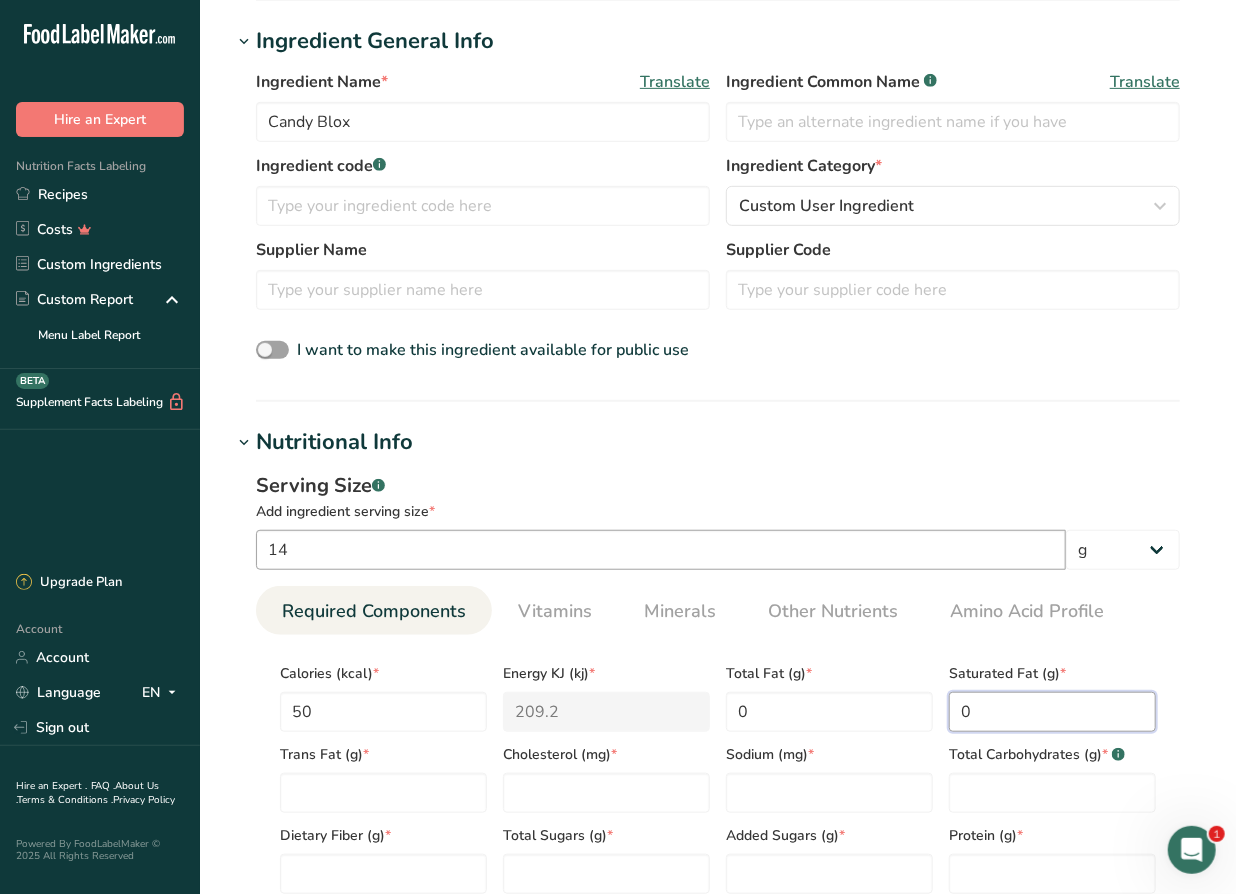 type on "0" 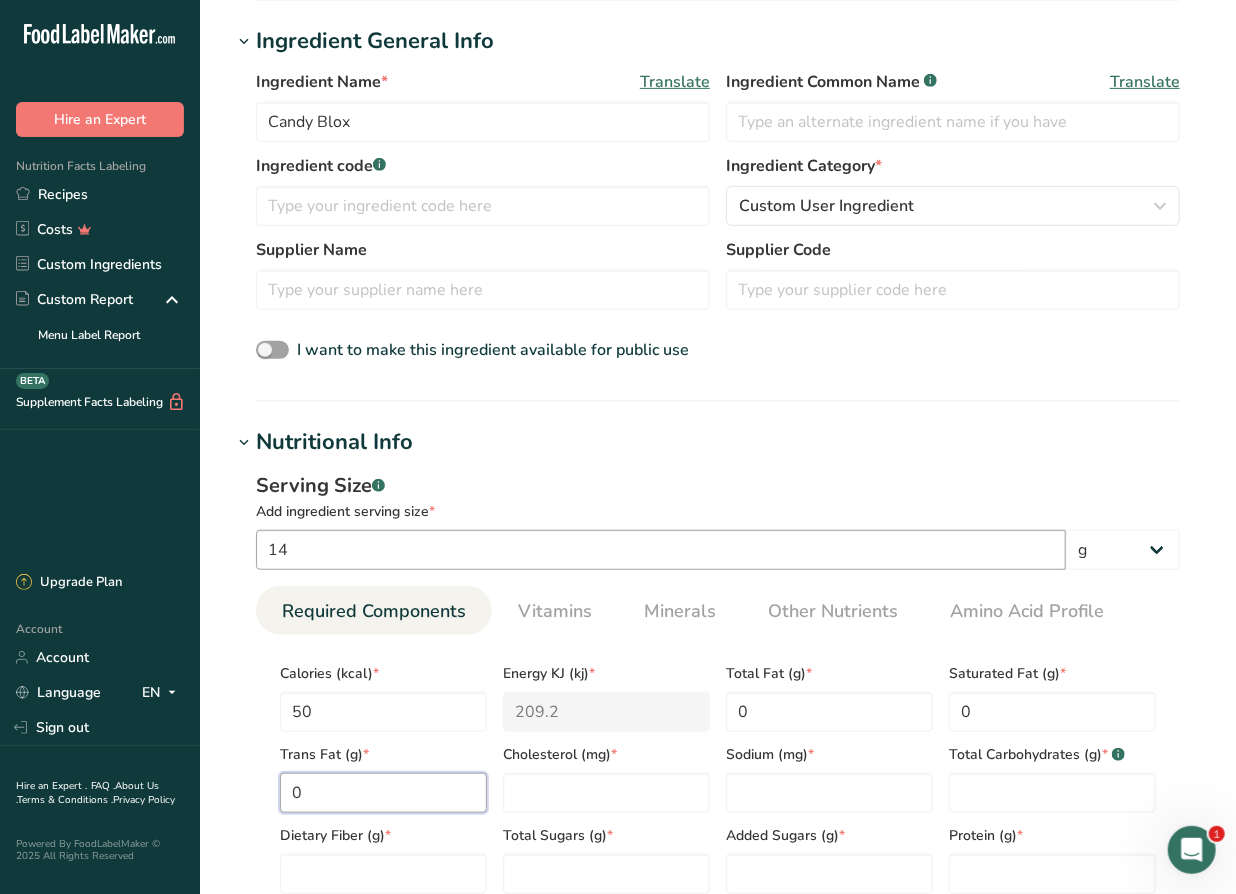 type on "0" 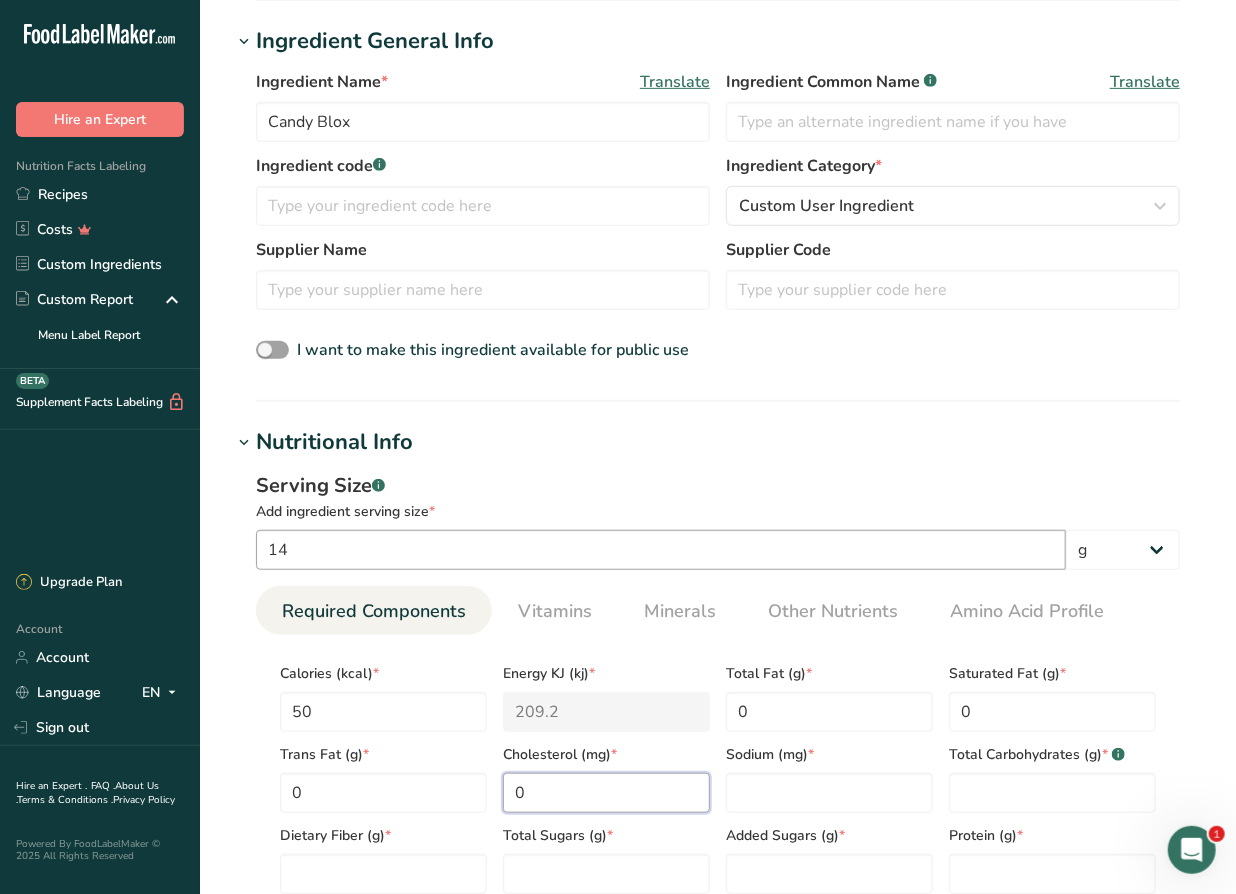 type on "0" 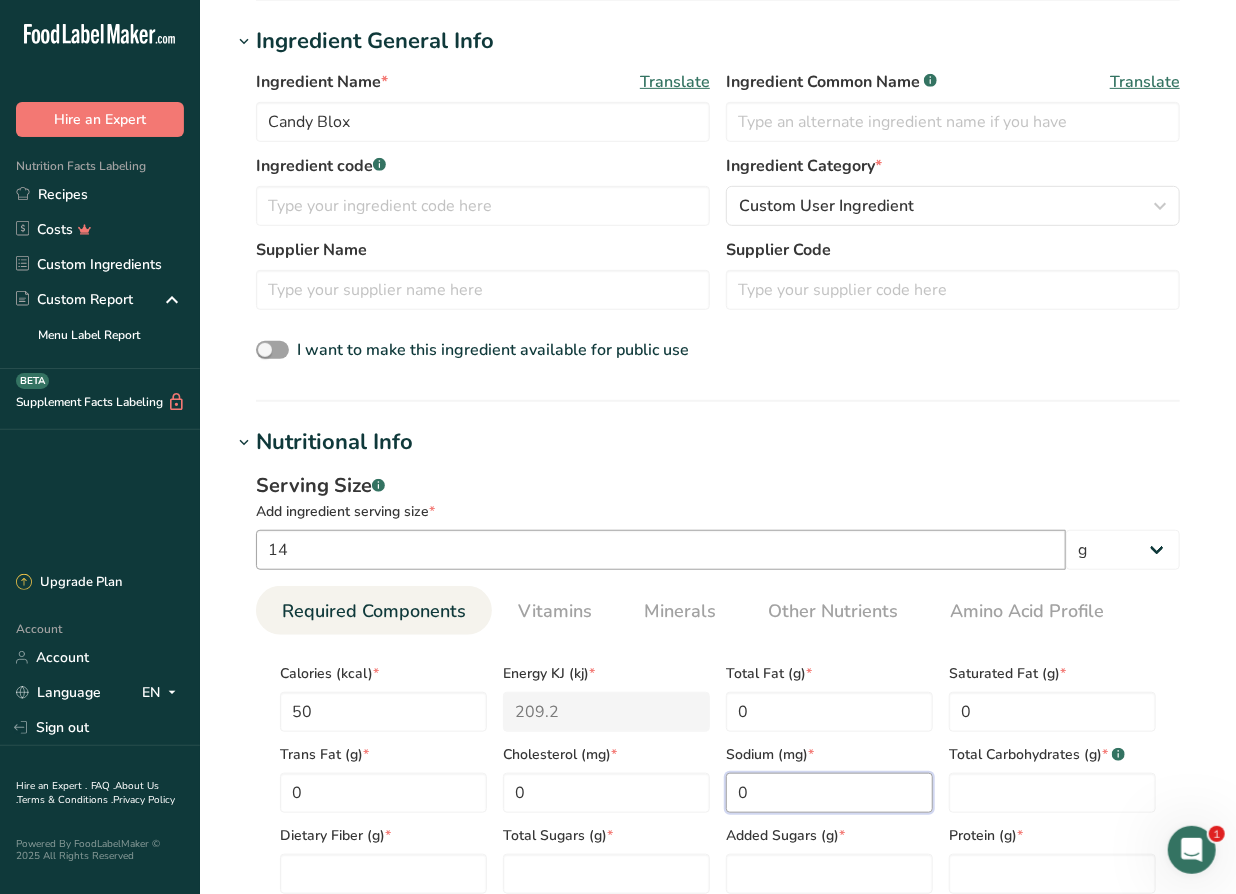 type on "0" 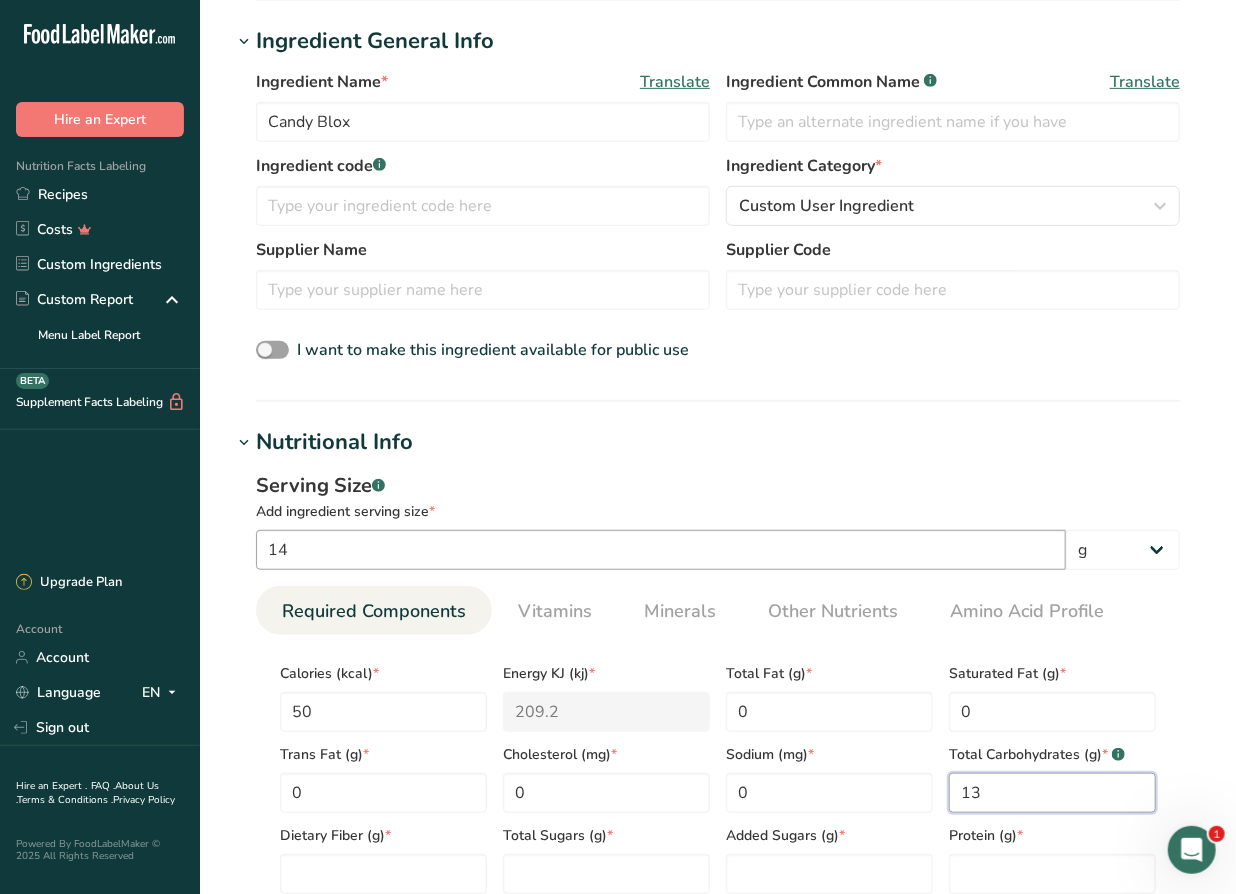 type on "13" 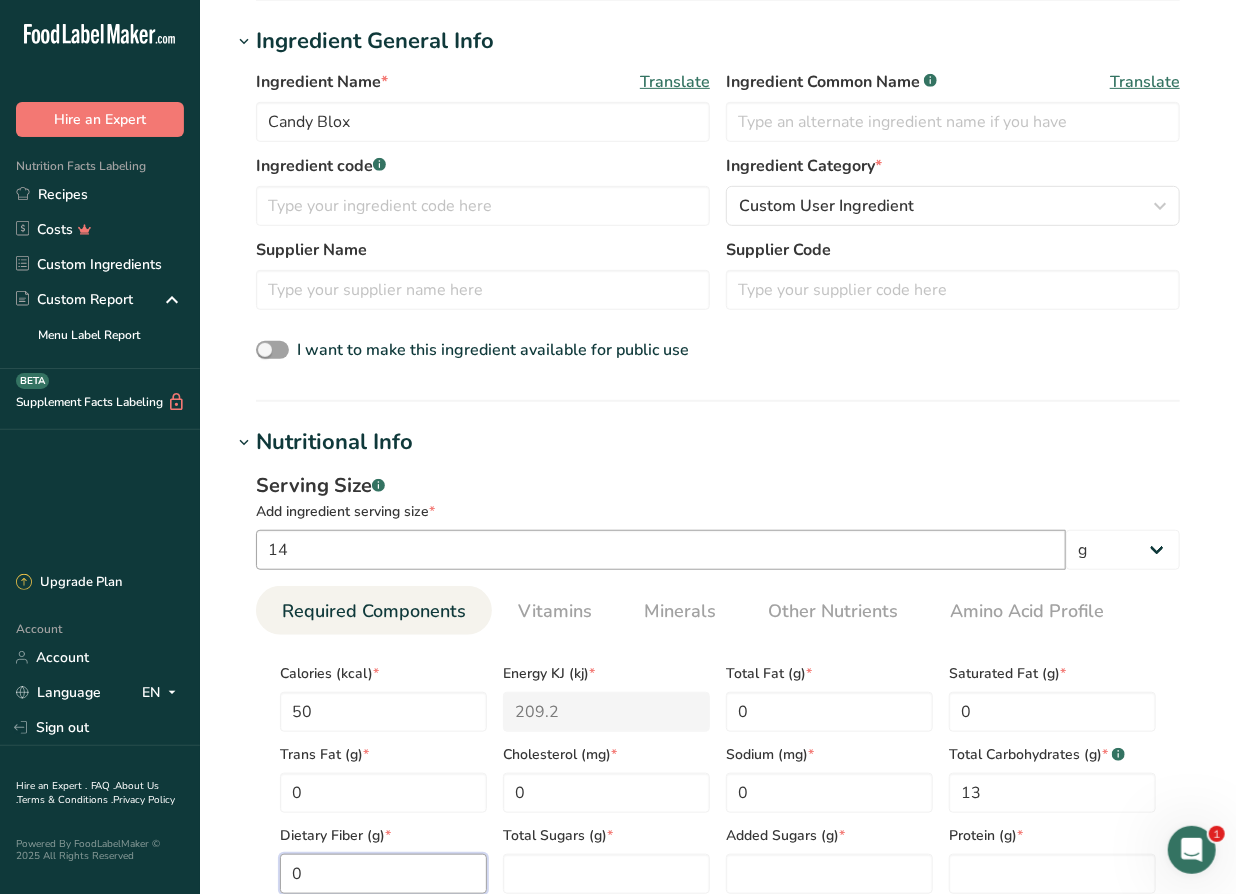 type on "0" 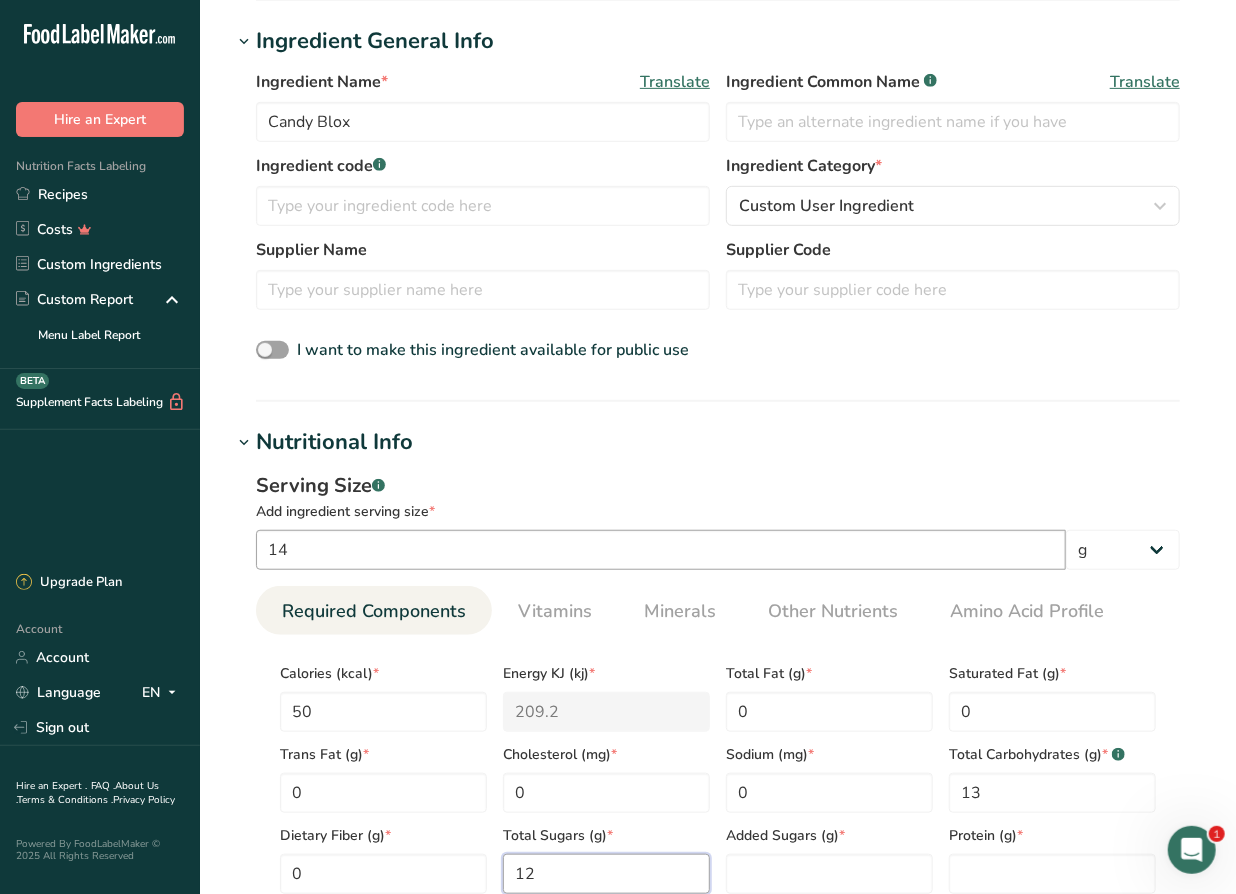 type on "12" 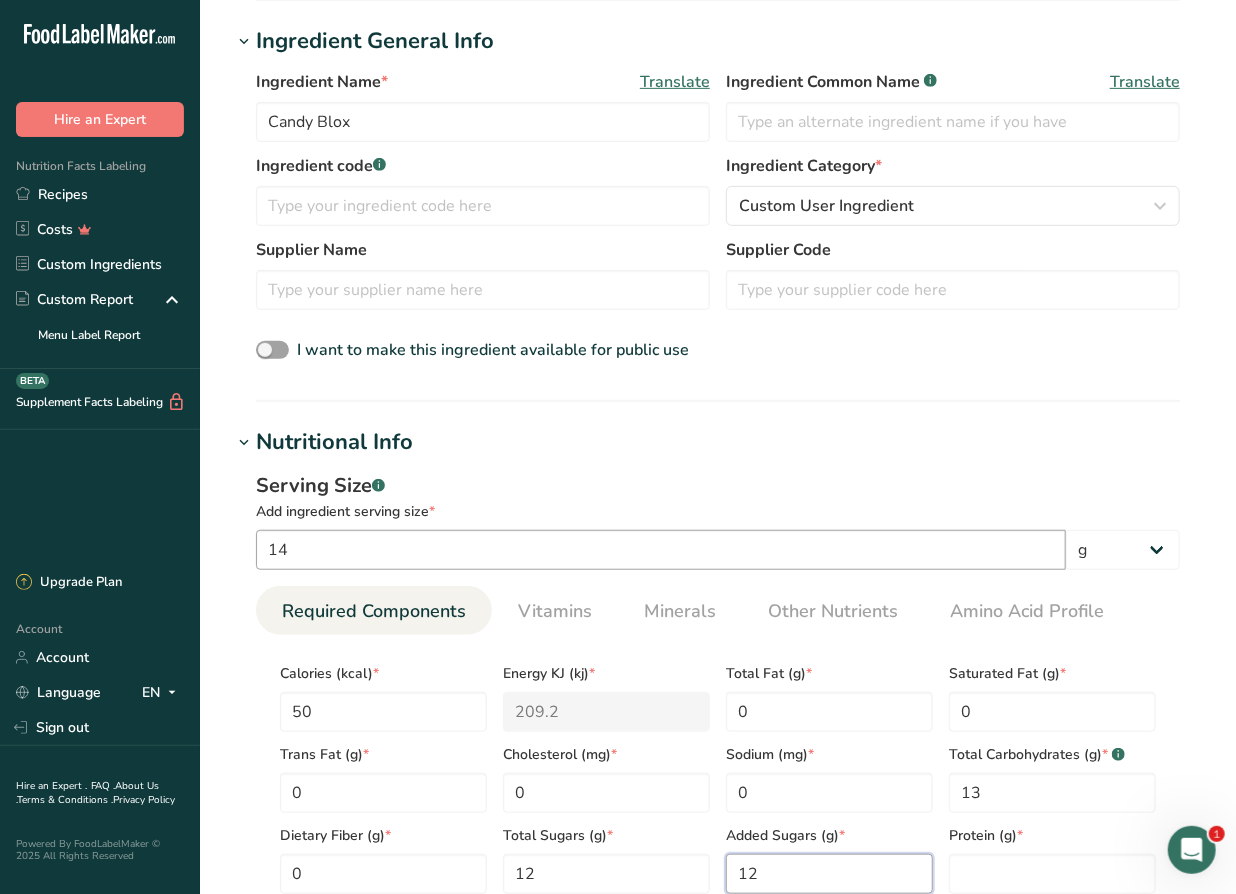 type on "12" 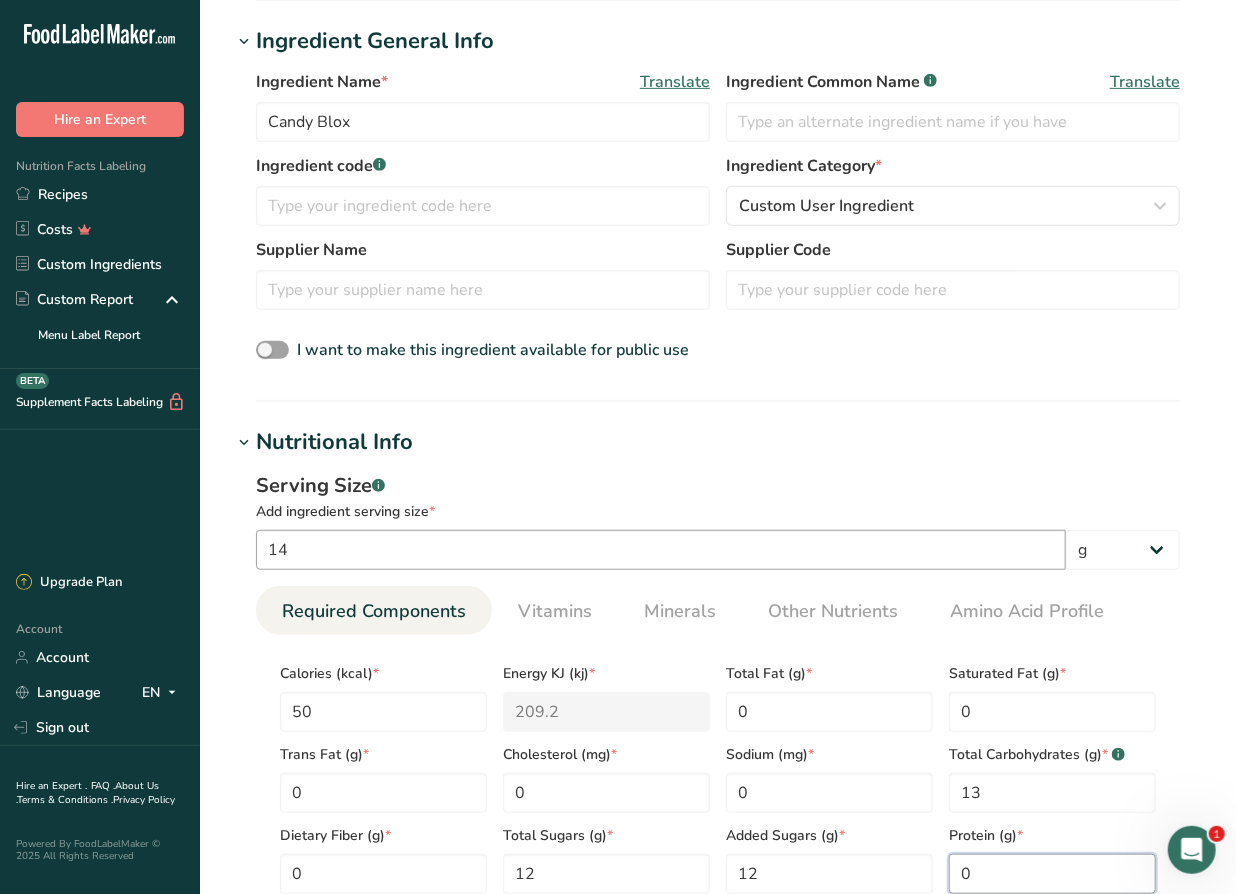 type on "0" 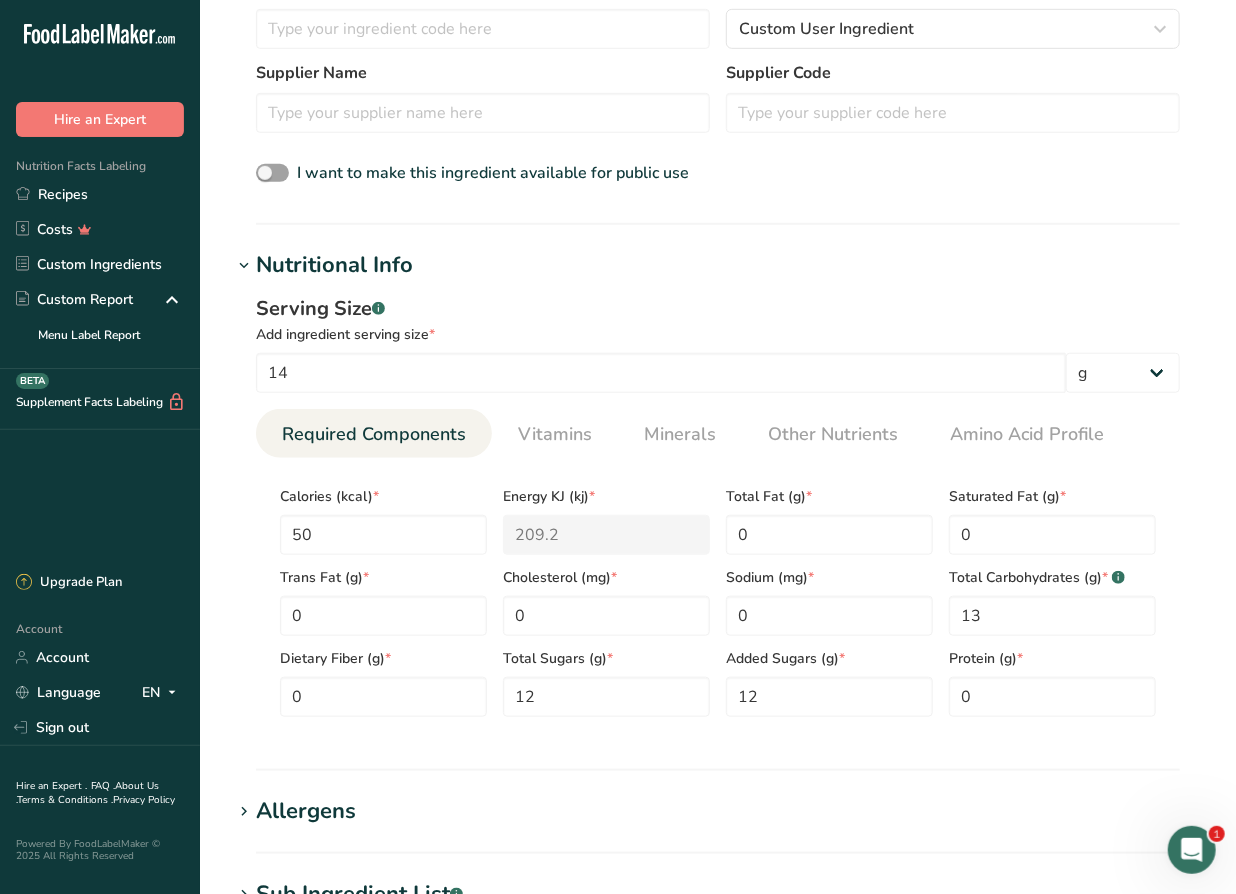 scroll, scrollTop: 536, scrollLeft: 0, axis: vertical 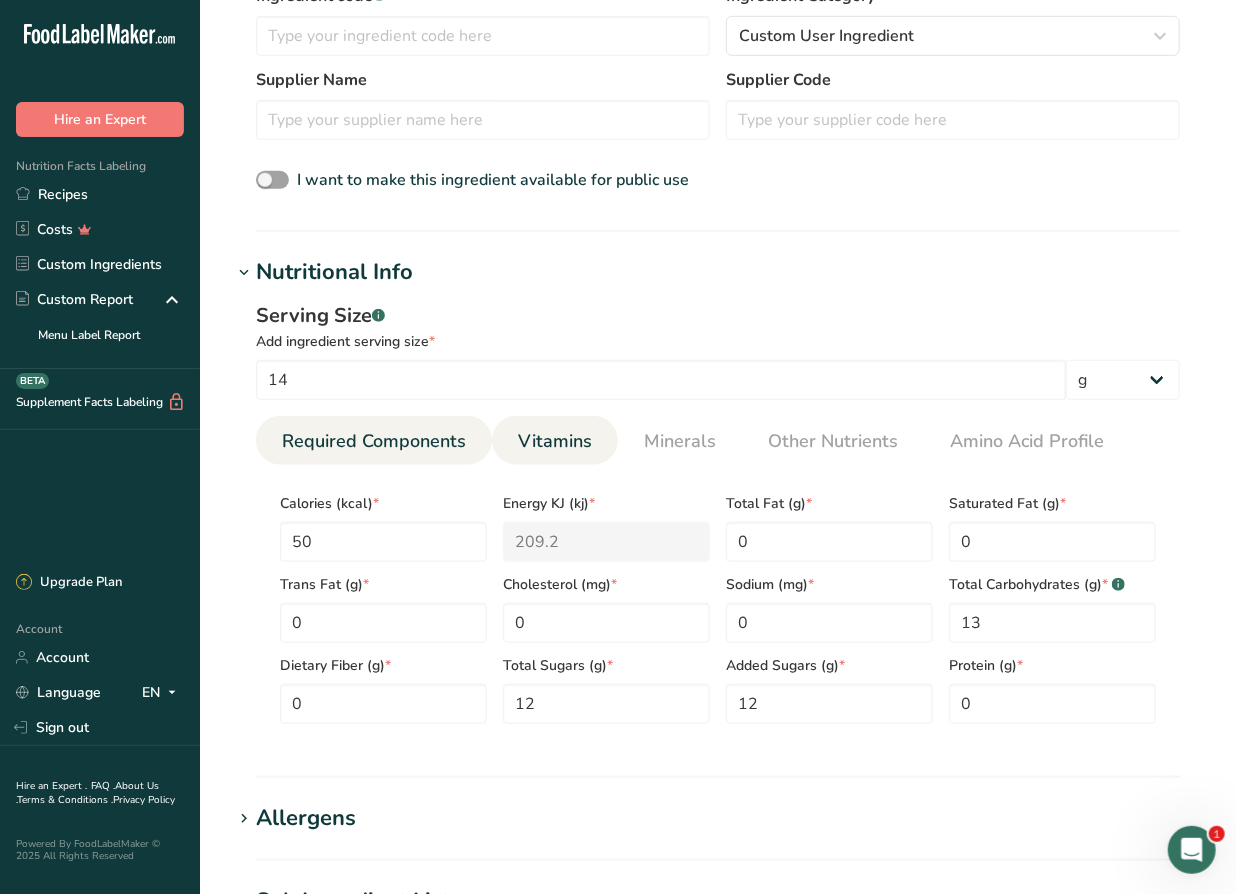 click on "Vitamins" at bounding box center (555, 441) 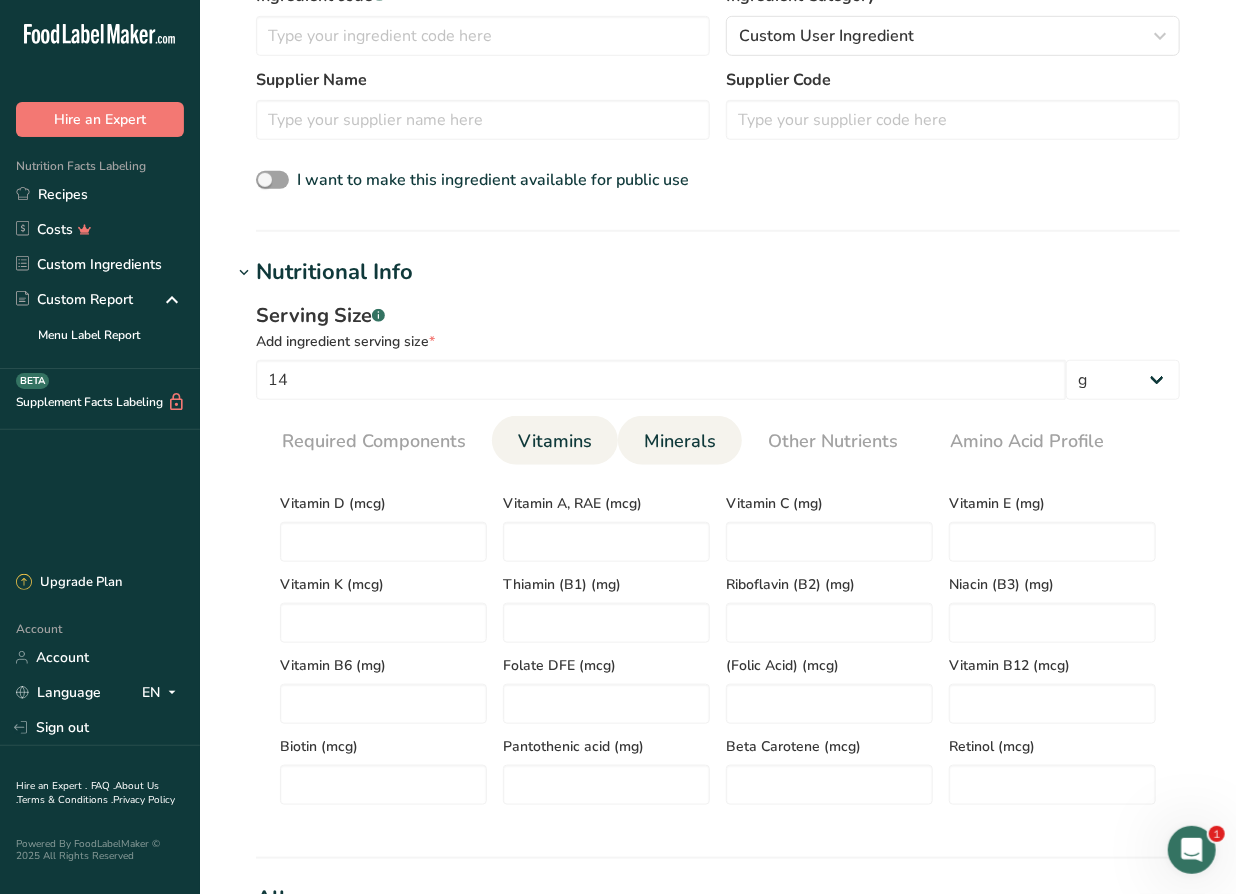 click on "Minerals" at bounding box center (680, 441) 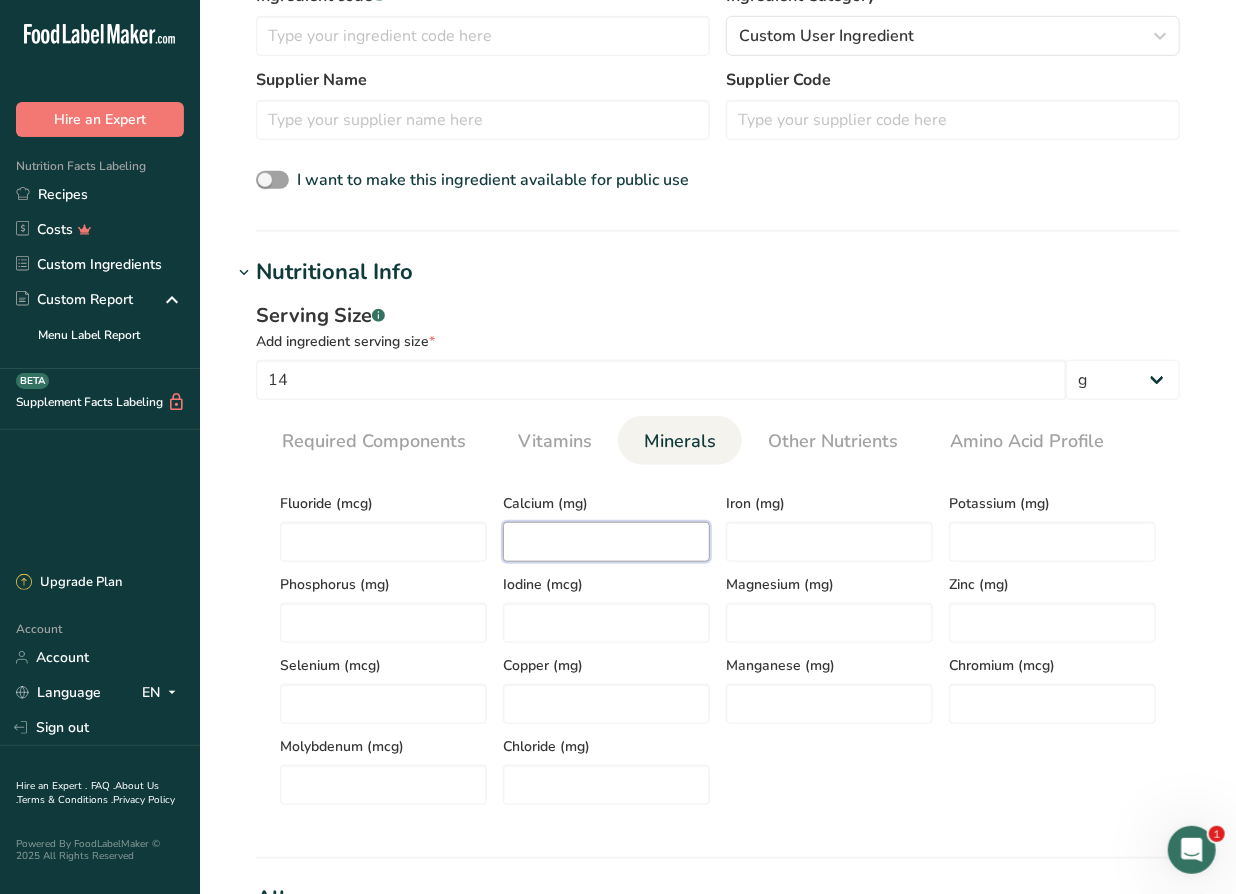 click at bounding box center (606, 542) 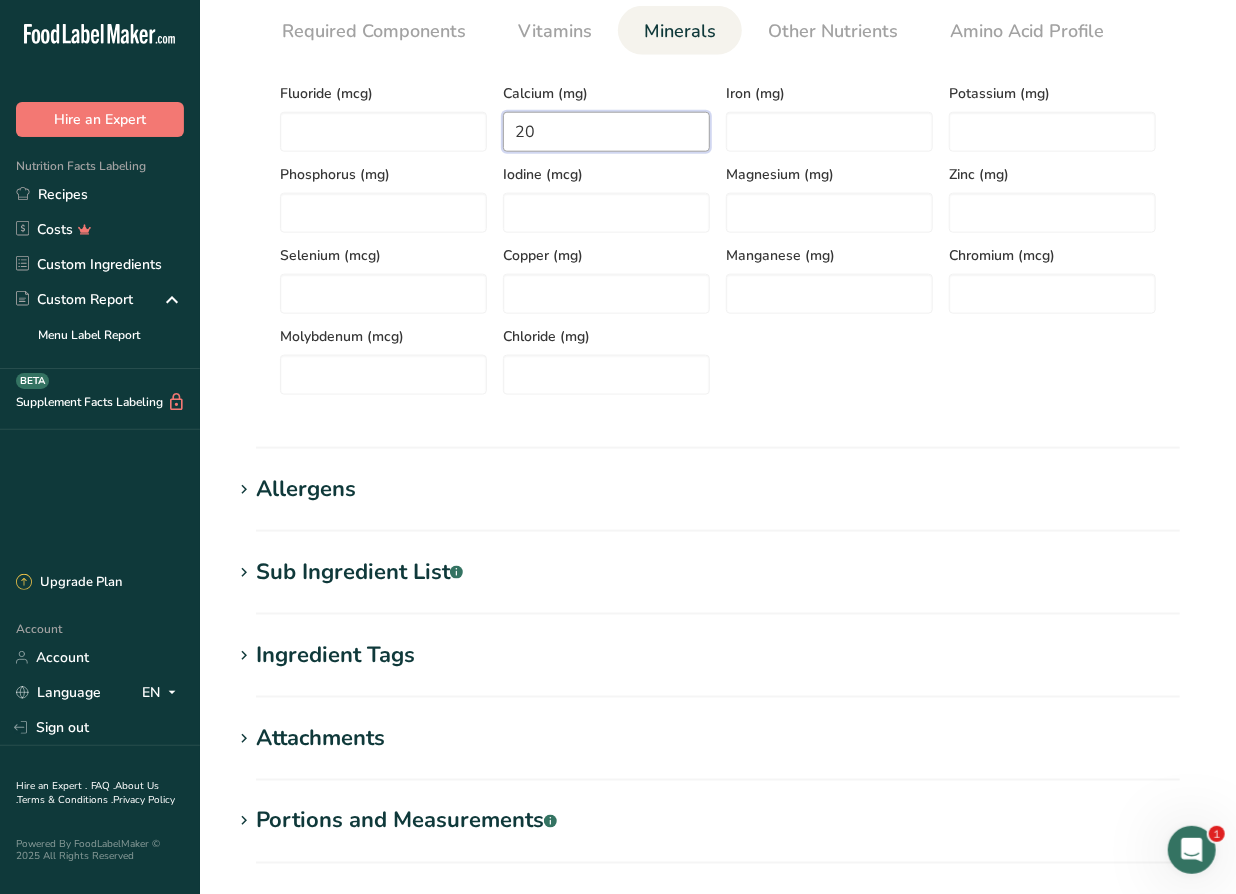 scroll, scrollTop: 990, scrollLeft: 0, axis: vertical 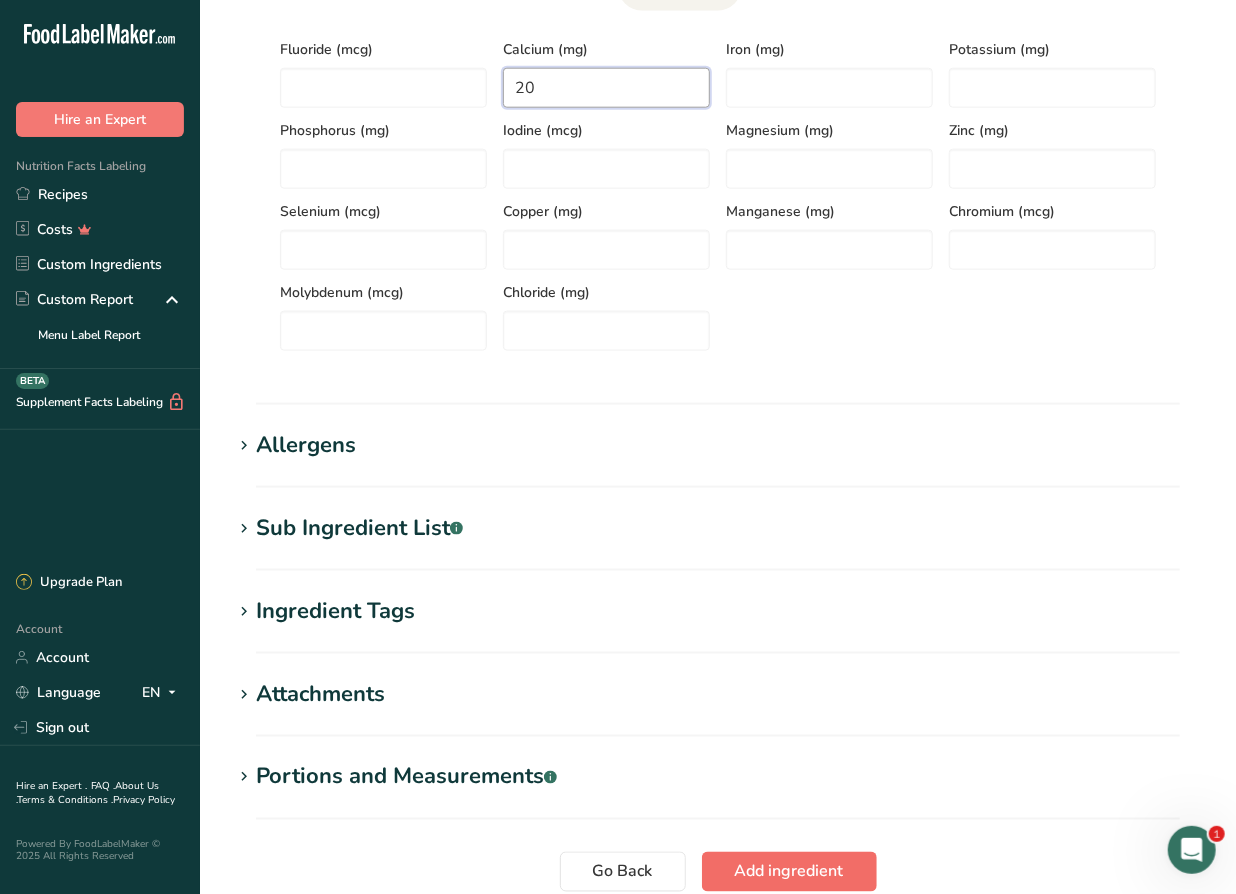type on "20" 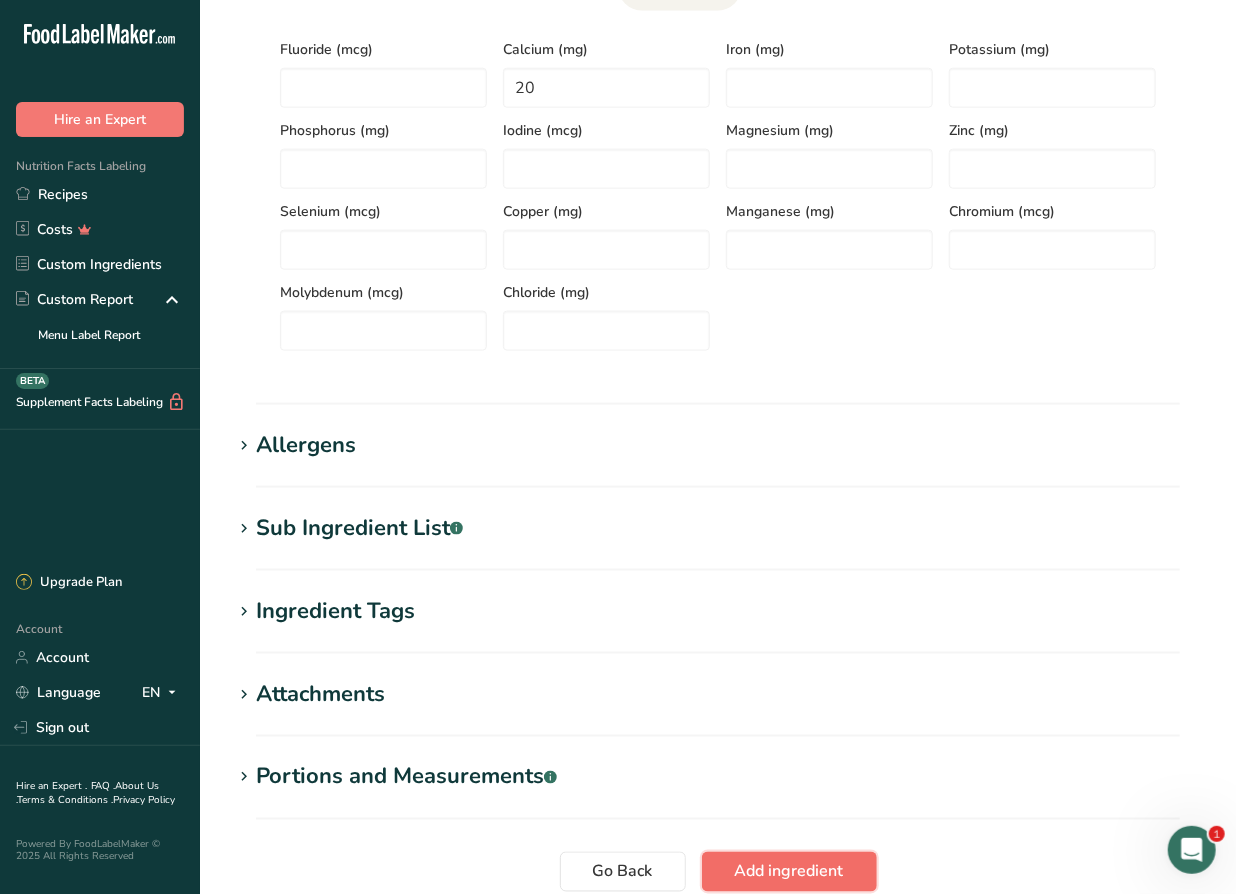 click on "Add ingredient" at bounding box center [789, 872] 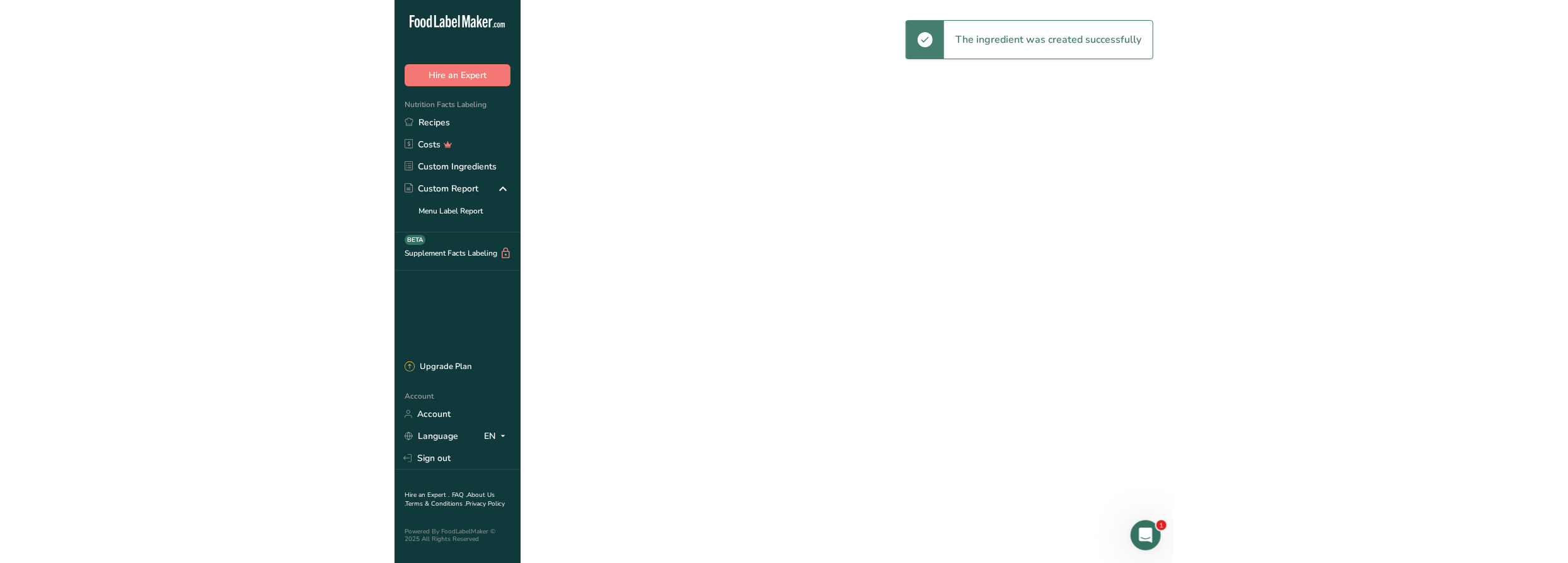 scroll, scrollTop: 0, scrollLeft: 0, axis: both 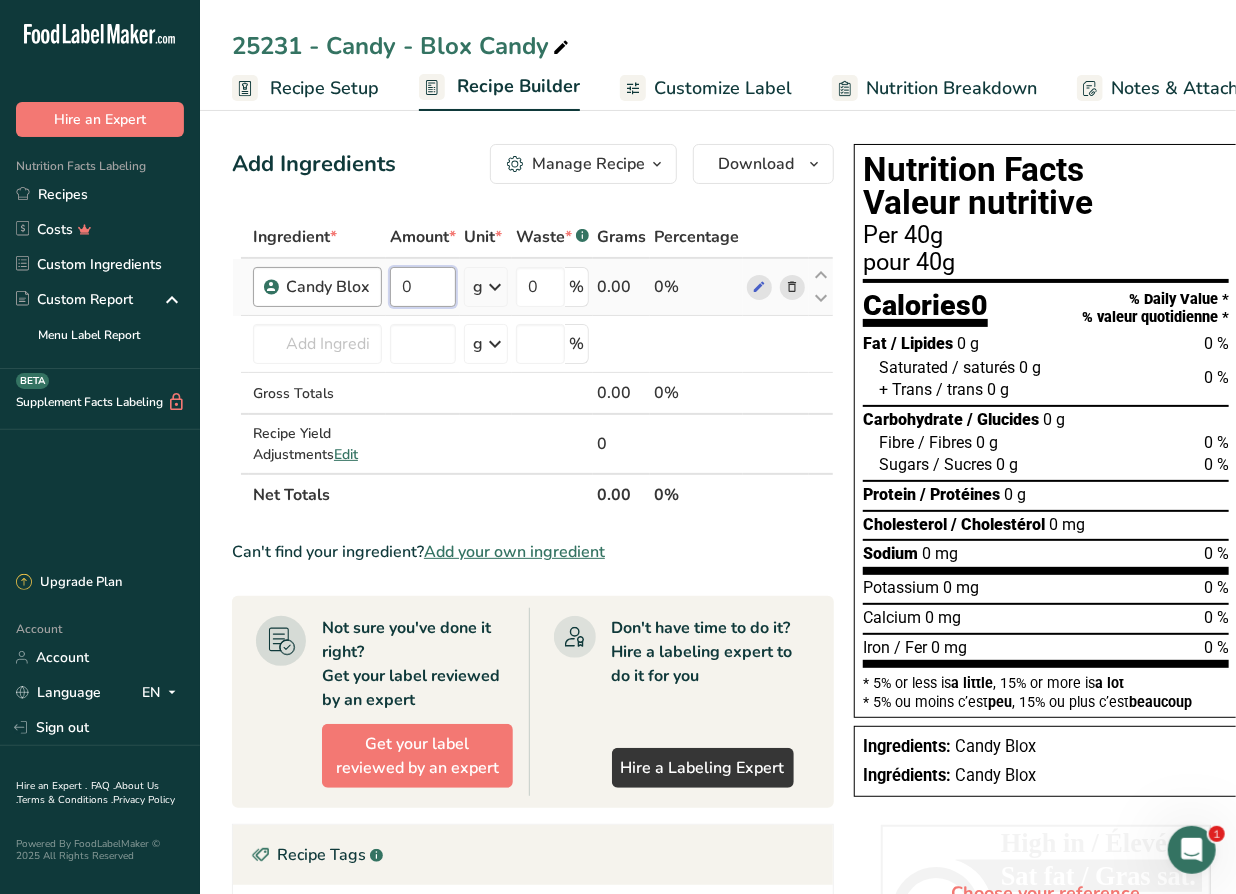 drag, startPoint x: 415, startPoint y: 284, endPoint x: 378, endPoint y: 284, distance: 37 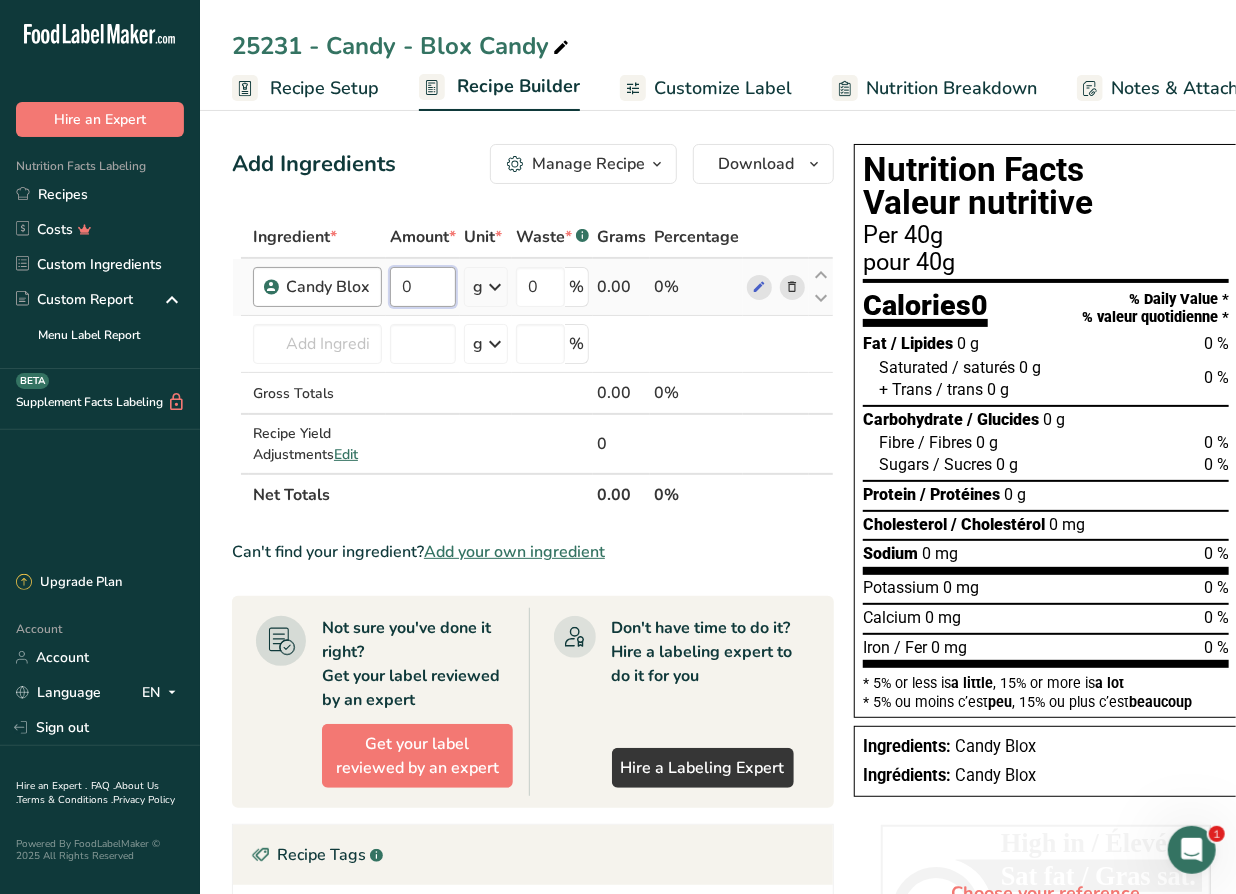 click on "Candy Blox
0
g
Weight Units
g
kg
mg
See more
Volume Units
l
mL
fl oz
See more
0
%
0.00
0%" at bounding box center (533, 287) 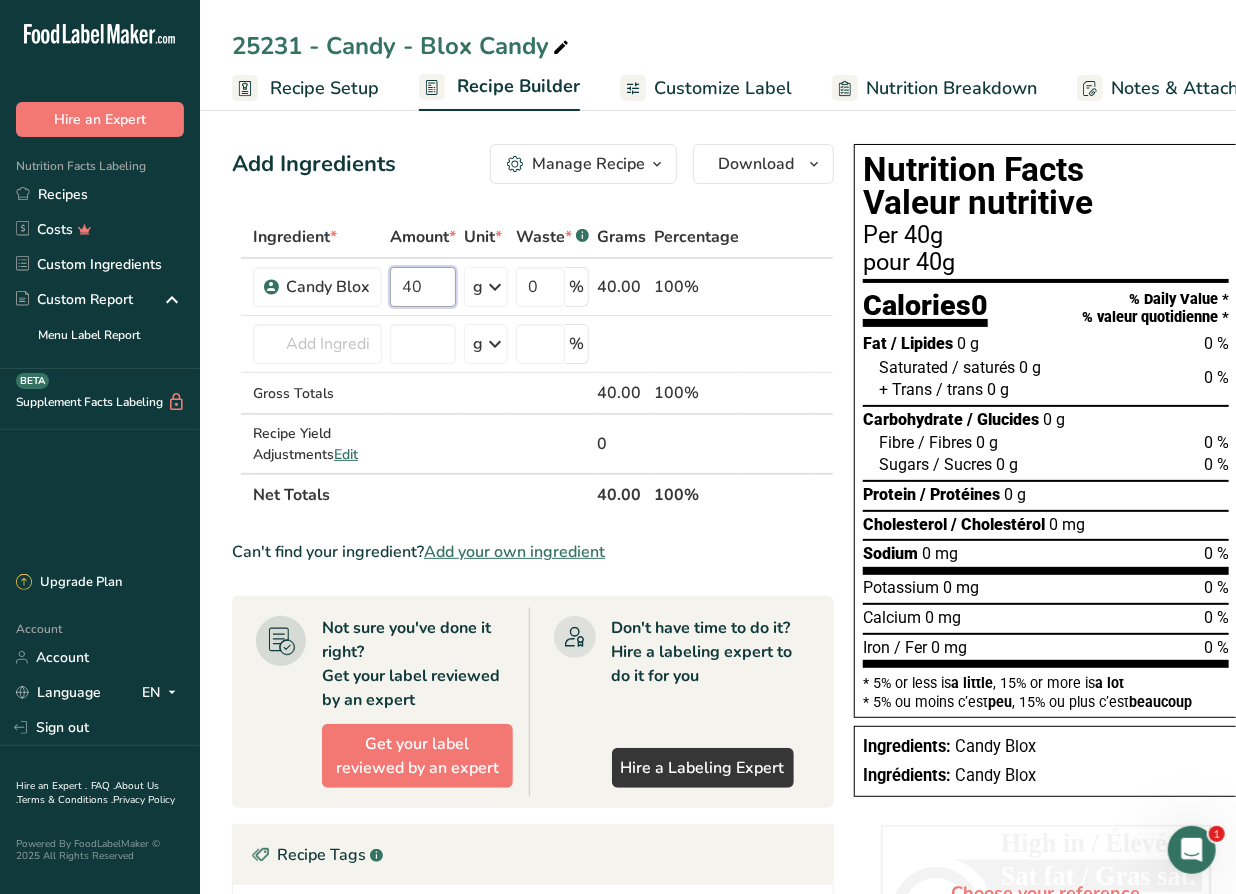 type on "40" 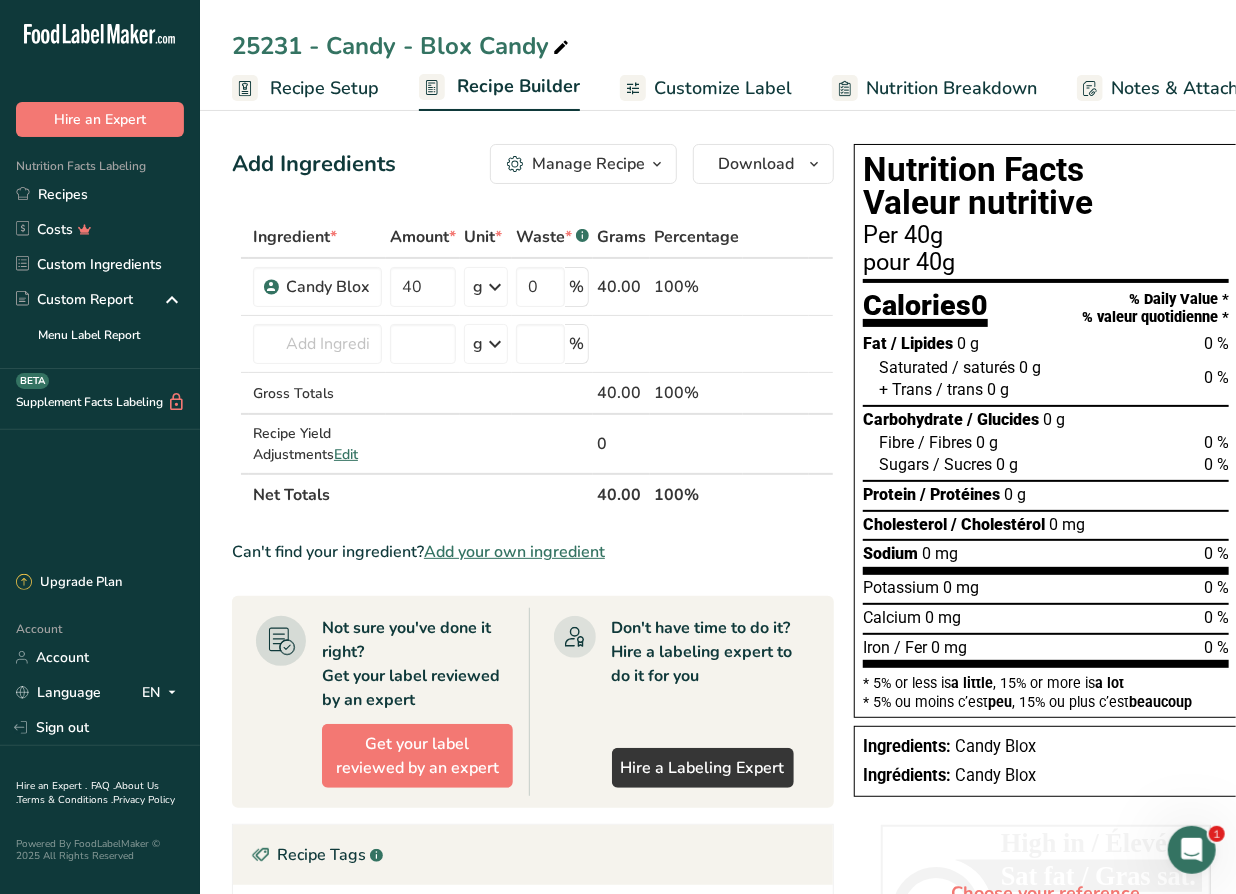 click on "Add Ingredients
Manage Recipe         Delete Recipe           Duplicate Recipe             Scale Recipe             Save as Sub-Recipe   .a-a{fill:#347362;}.b-a{fill:#fff;}                               Nutrition Breakdown                 Recipe Card
NEW
Amino Acids Pattern Report           Activity History
Download
Choose your preferred label style
Standard FDA label
Standard FDA label
The most common format for nutrition facts labels in compliance with the FDA's typeface, style and requirements
Tabular FDA label
A label format compliant with the FDA regulations presented in a tabular (horizontal) display.
Linear FDA label
A simple linear display for small sized packages.
Simplified FDA label" at bounding box center (539, 741) 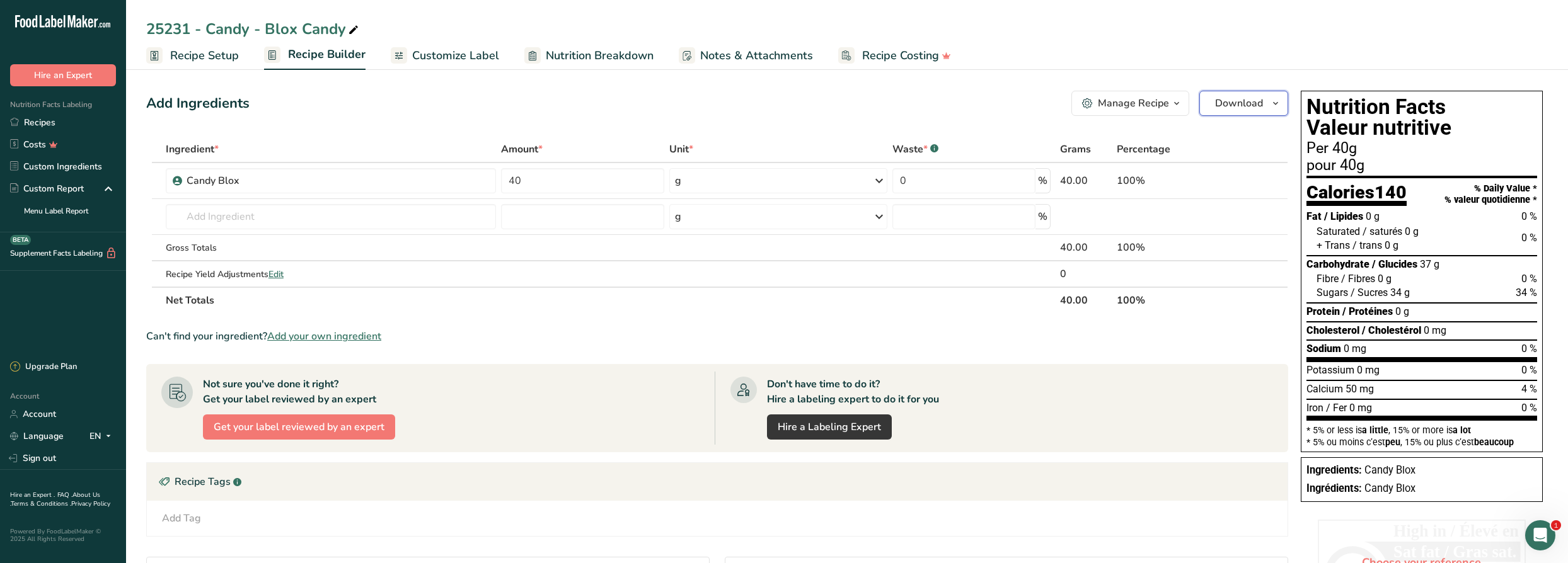 click on "Download" at bounding box center [1239, 103] 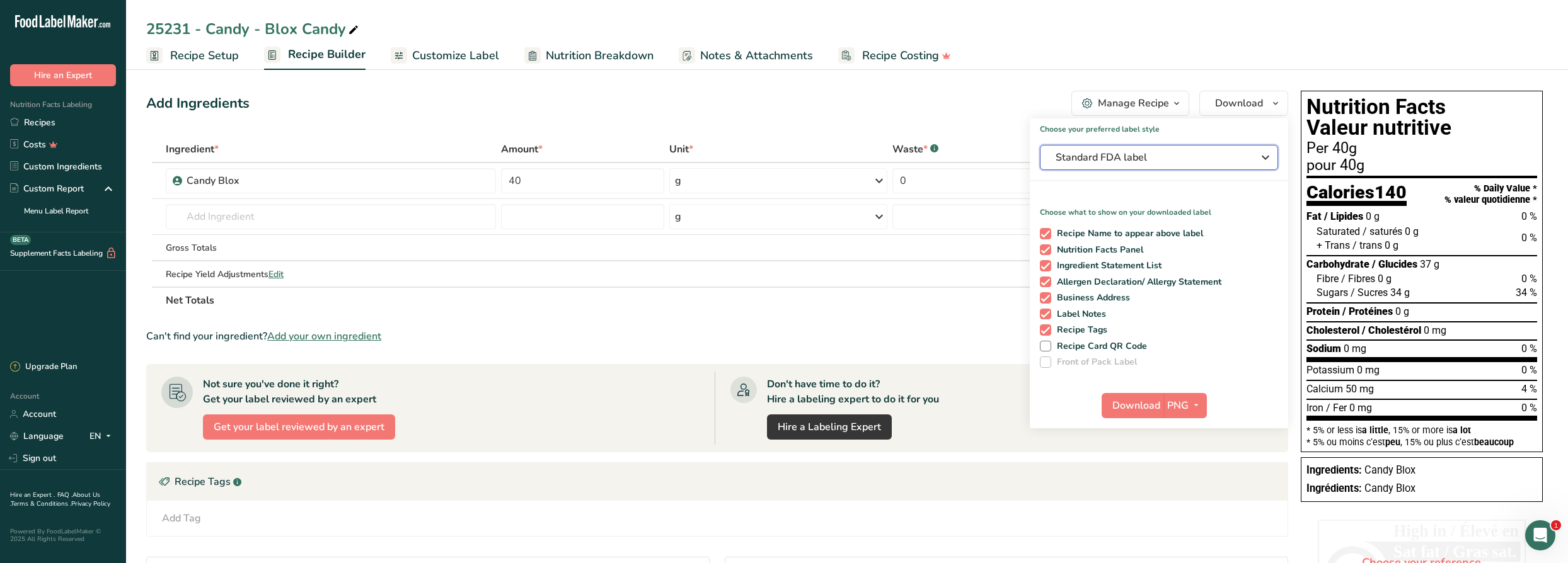 click on "Standard FDA label" at bounding box center [1150, 157] 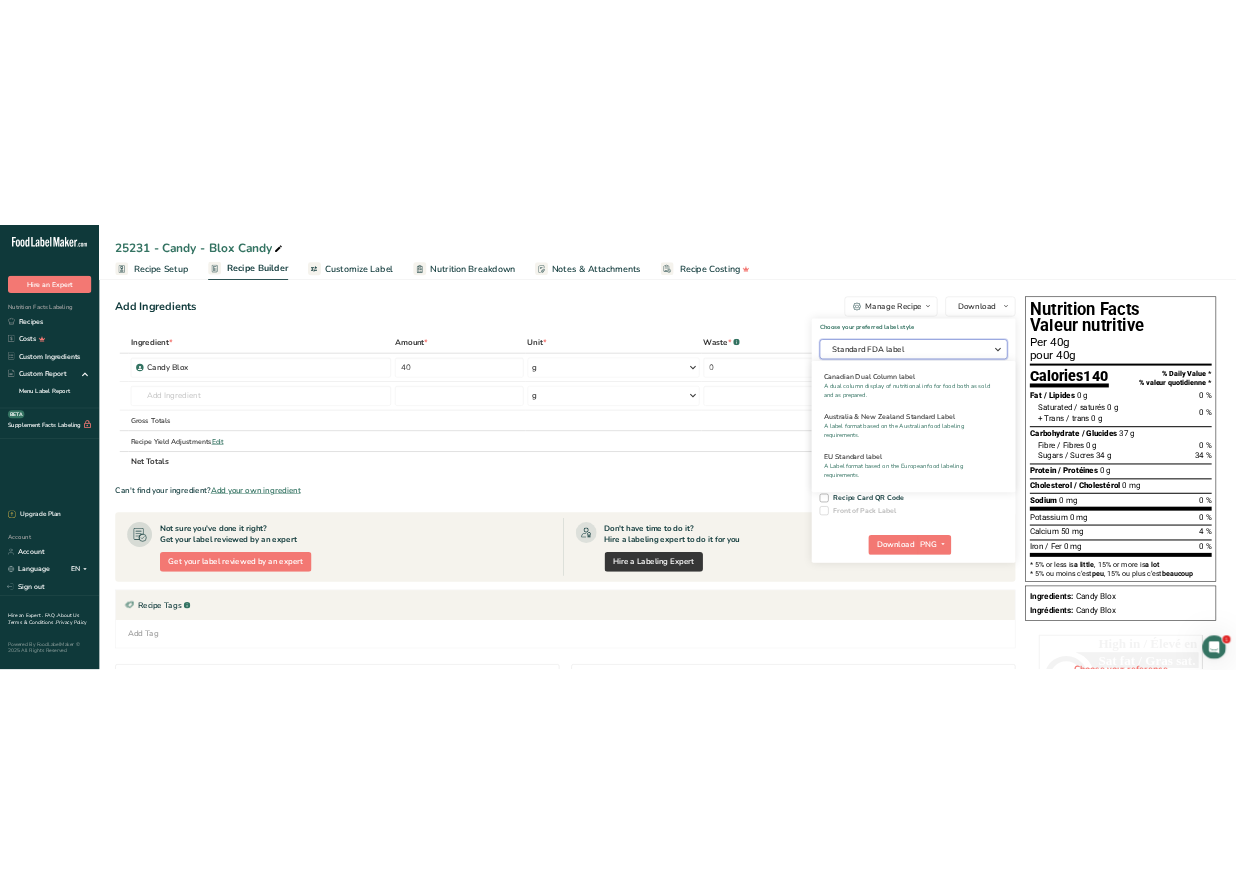 scroll, scrollTop: 909, scrollLeft: 0, axis: vertical 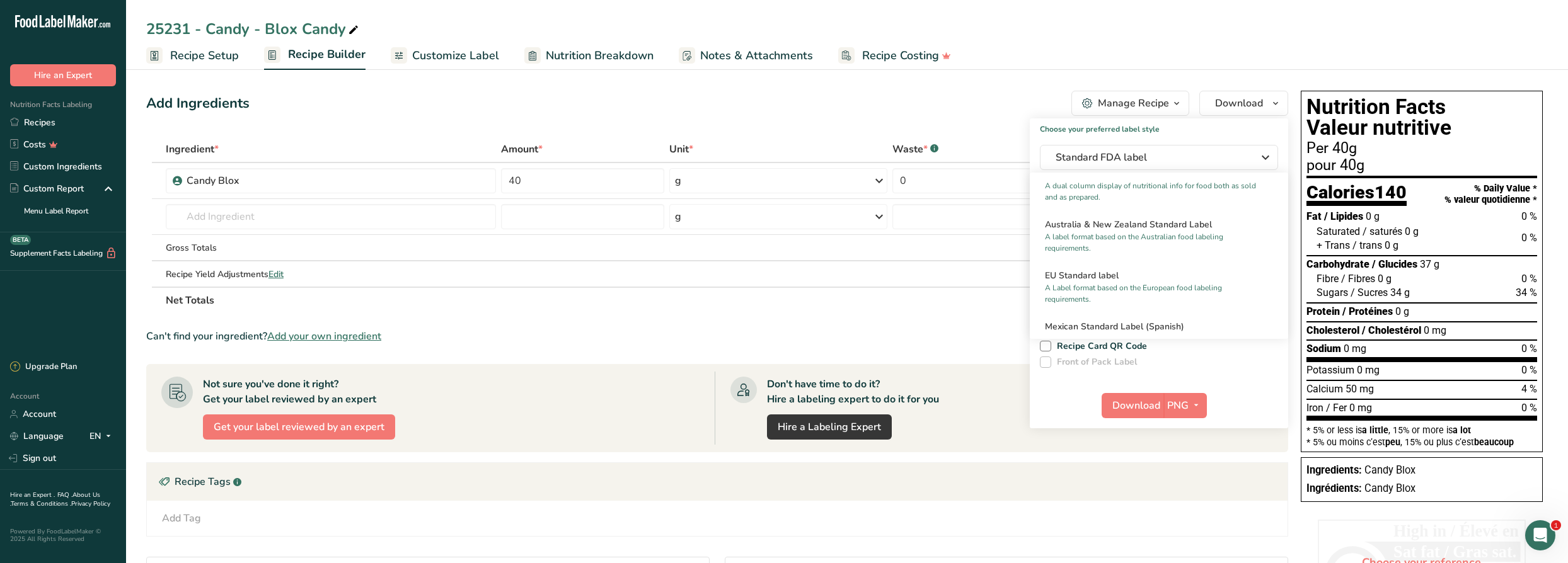 drag, startPoint x: 439, startPoint y: 51, endPoint x: 452, endPoint y: 52, distance: 13.038405 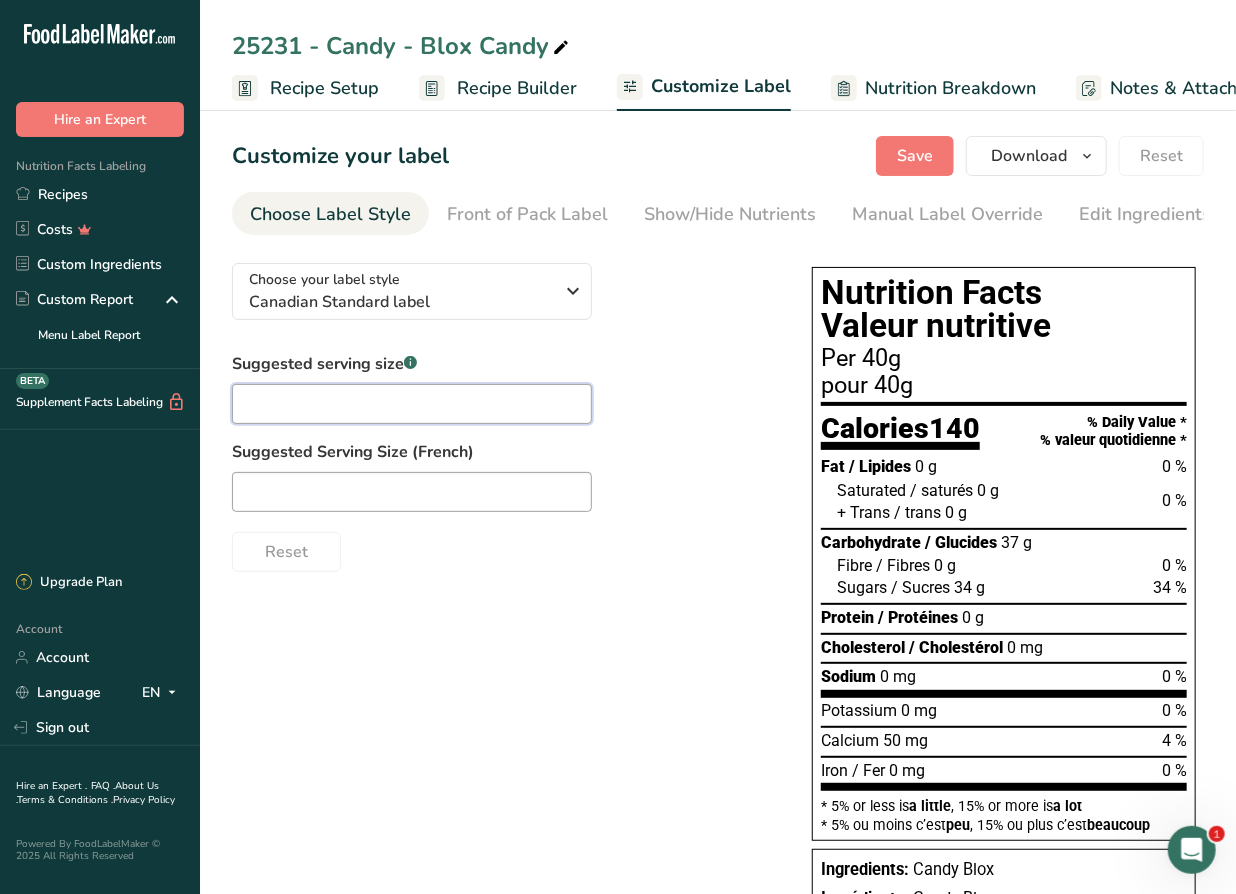 click at bounding box center [412, 404] 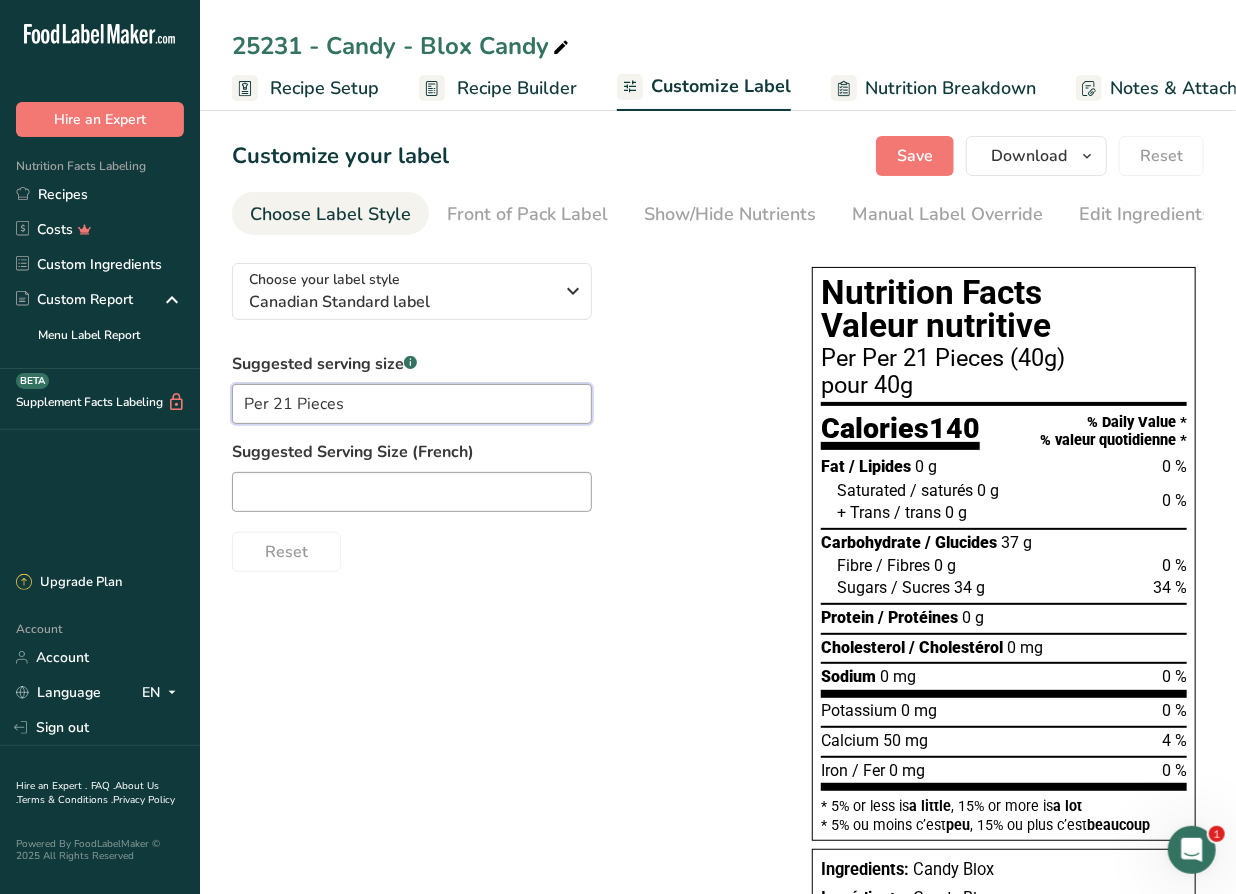 type on "Per 21 Pieces" 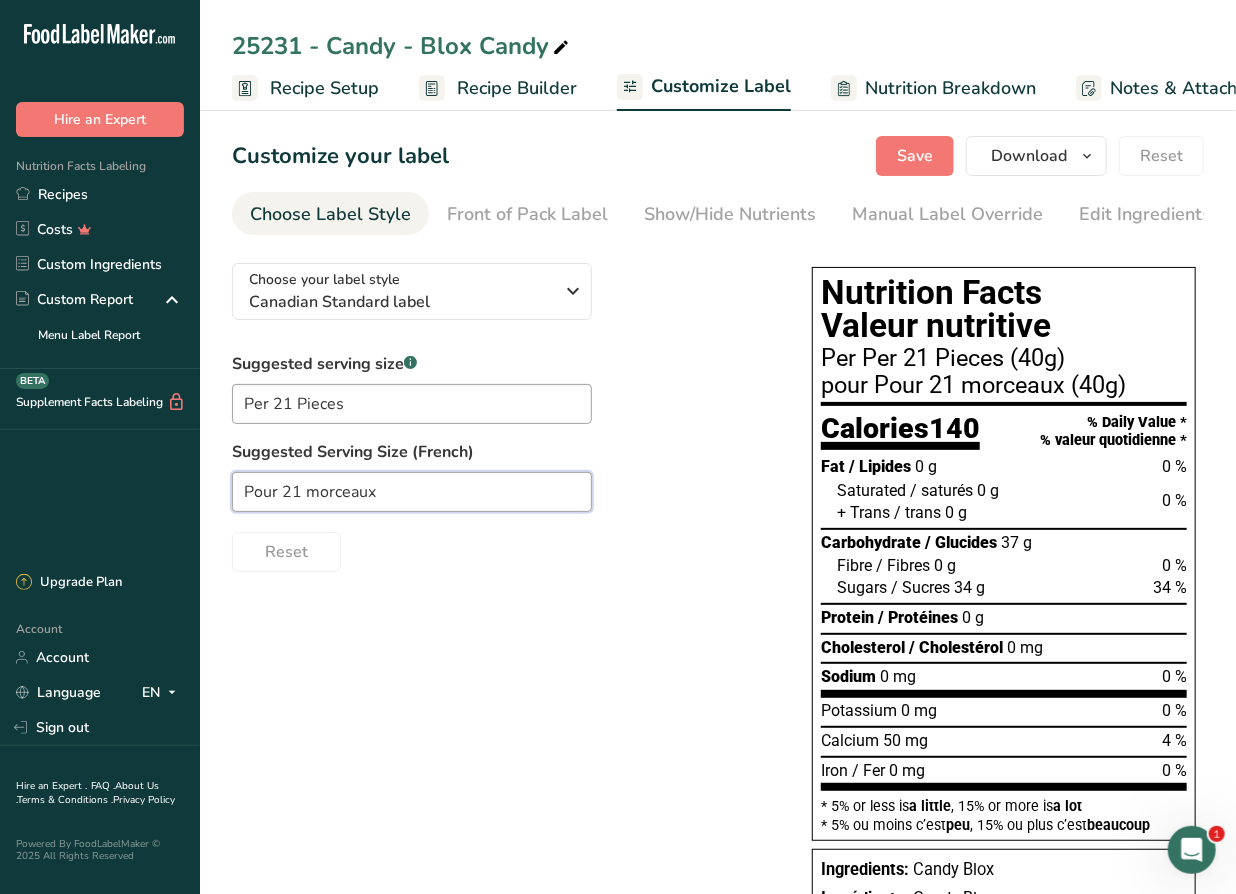 type on "Pour 21 morceaux" 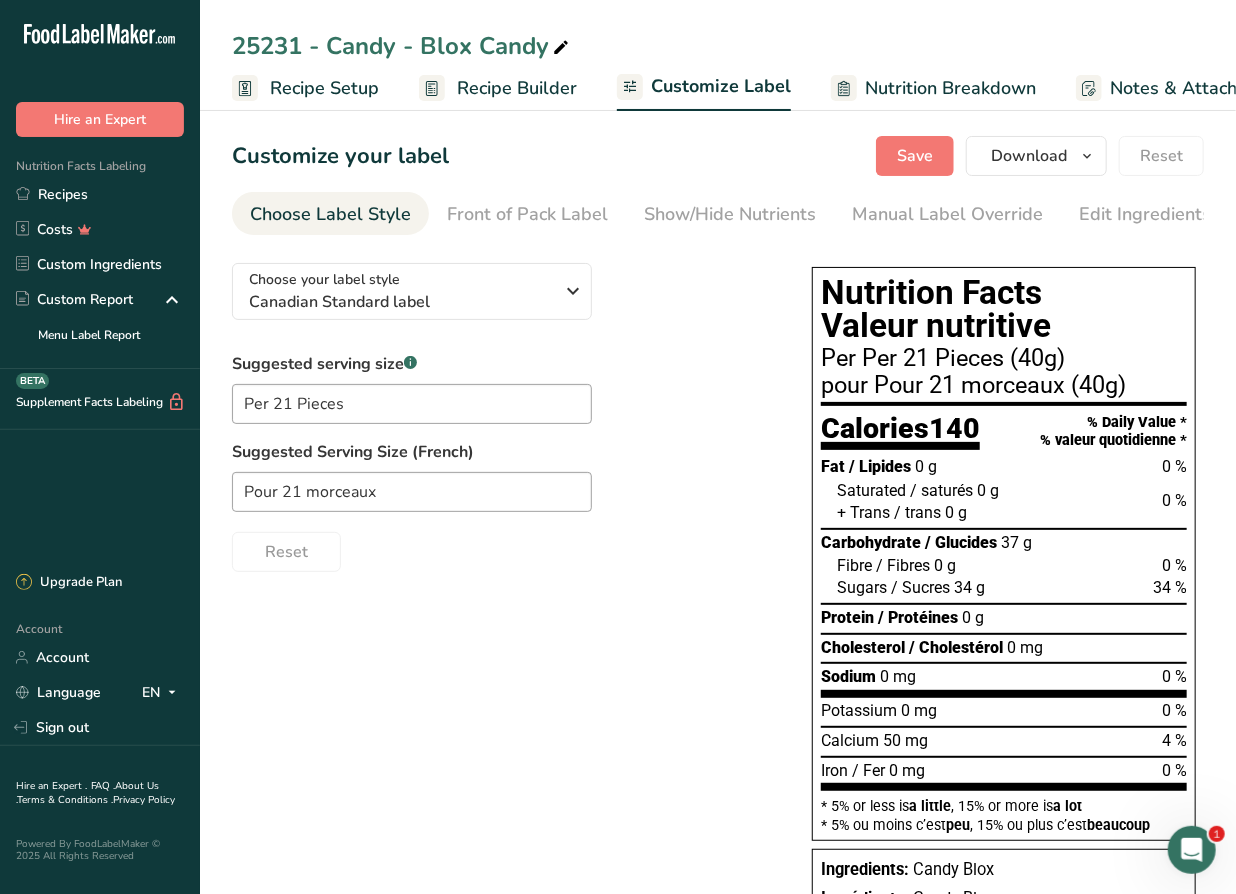 click on "Suggested serving size
.a-a{fill:#347362;}.b-a{fill:#fff;}           Per 21 Pieces                   Suggested Serving Size (French) Pour 21 morceaux
Reset" at bounding box center [502, 462] 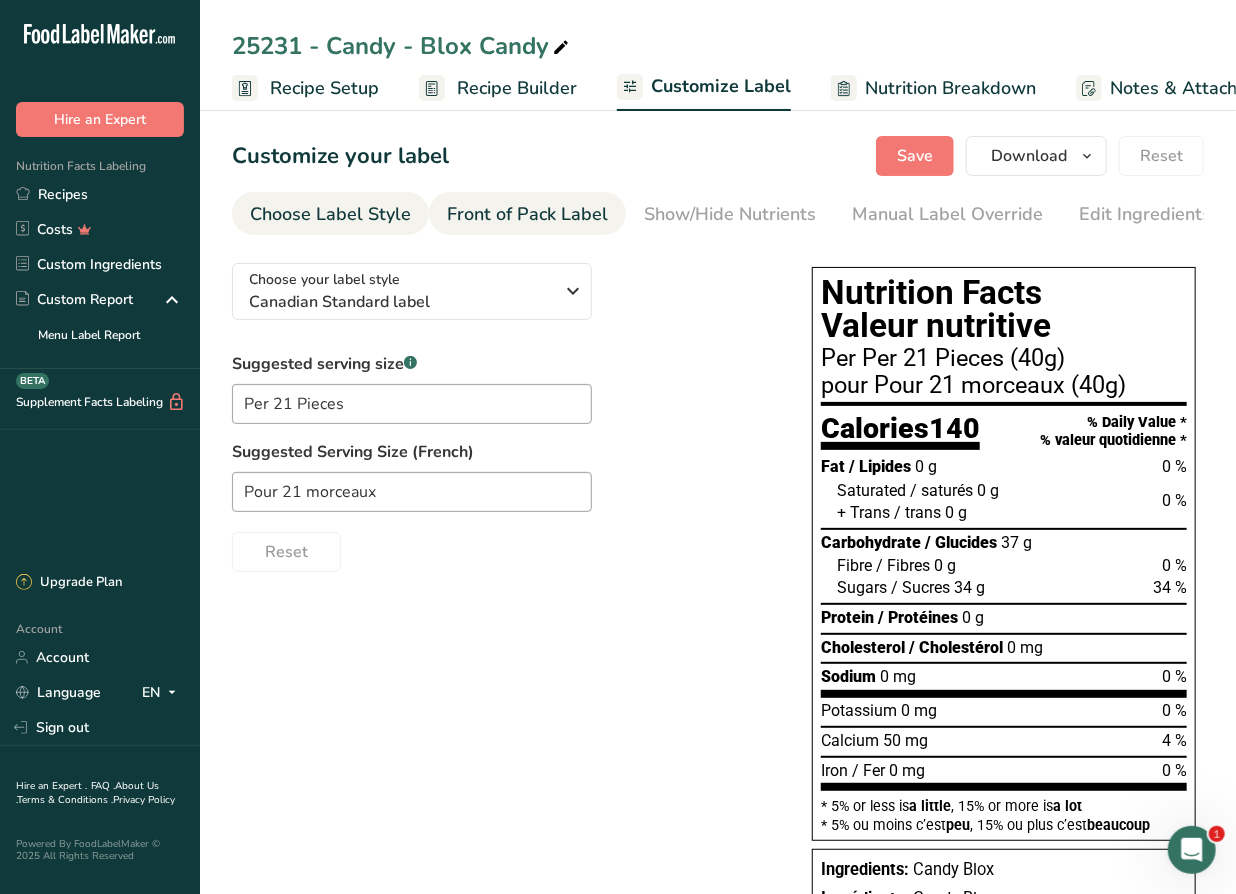 click on "Front of Pack Label" at bounding box center [527, 214] 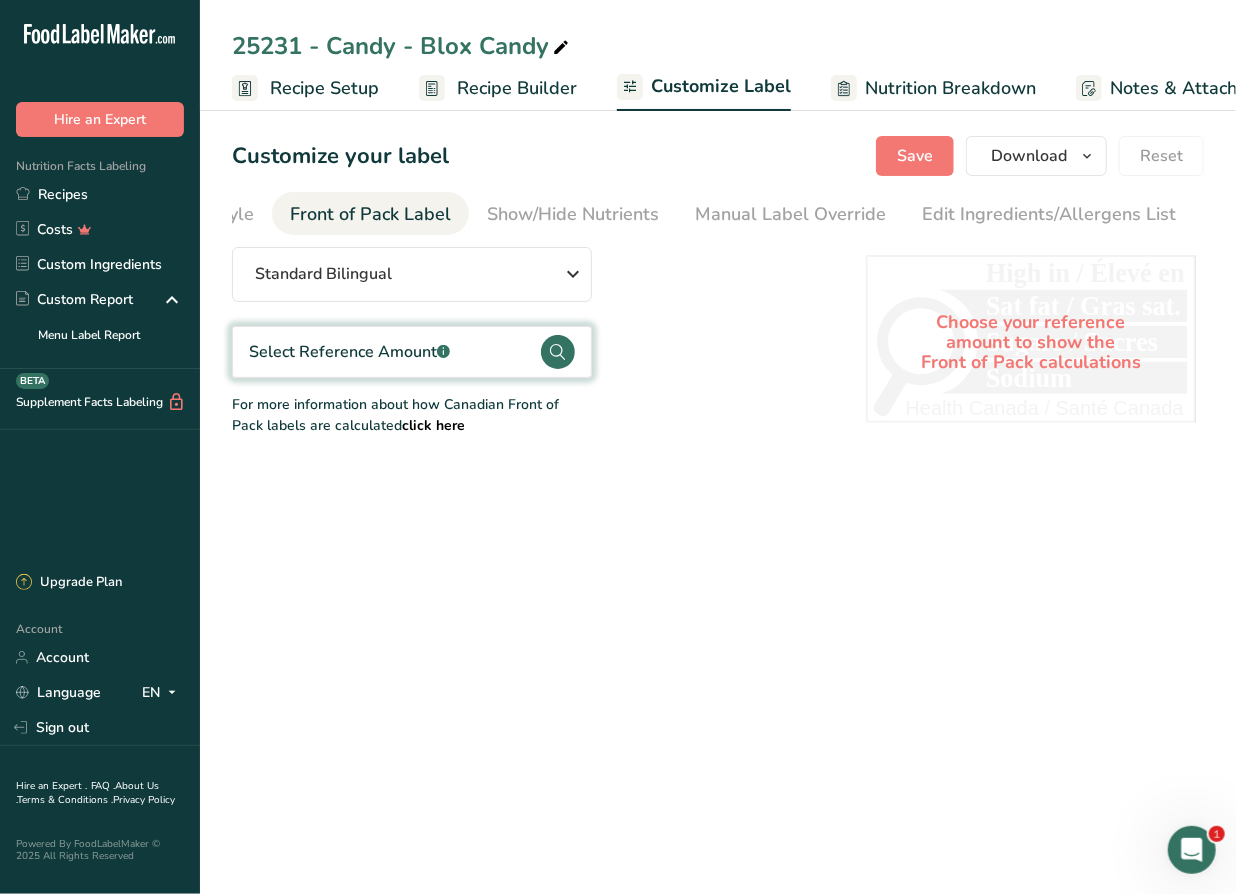 scroll, scrollTop: 0, scrollLeft: 194, axis: horizontal 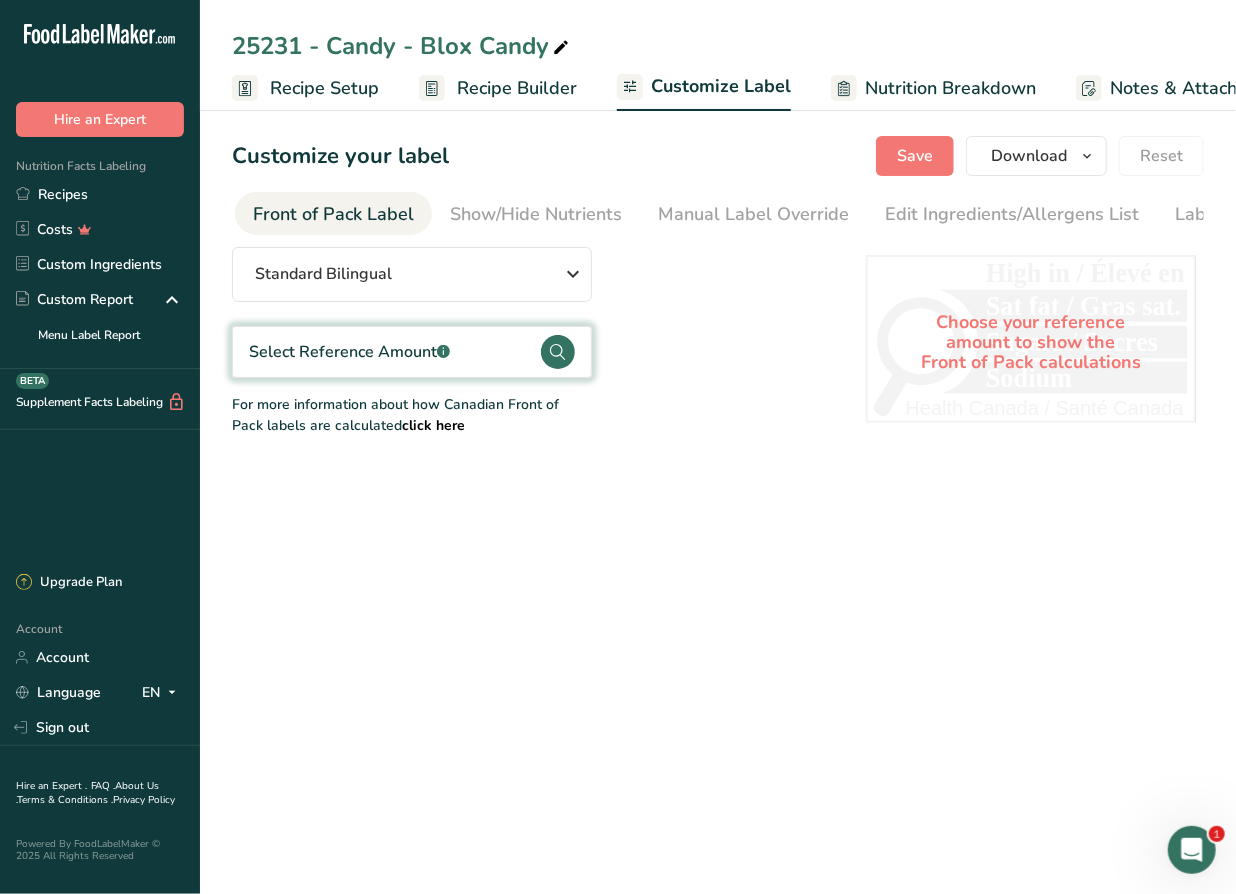 click on "Select Reference Amount
.a-a{fill:#347362;}.b-a{fill:#fff;}" at bounding box center (349, 352) 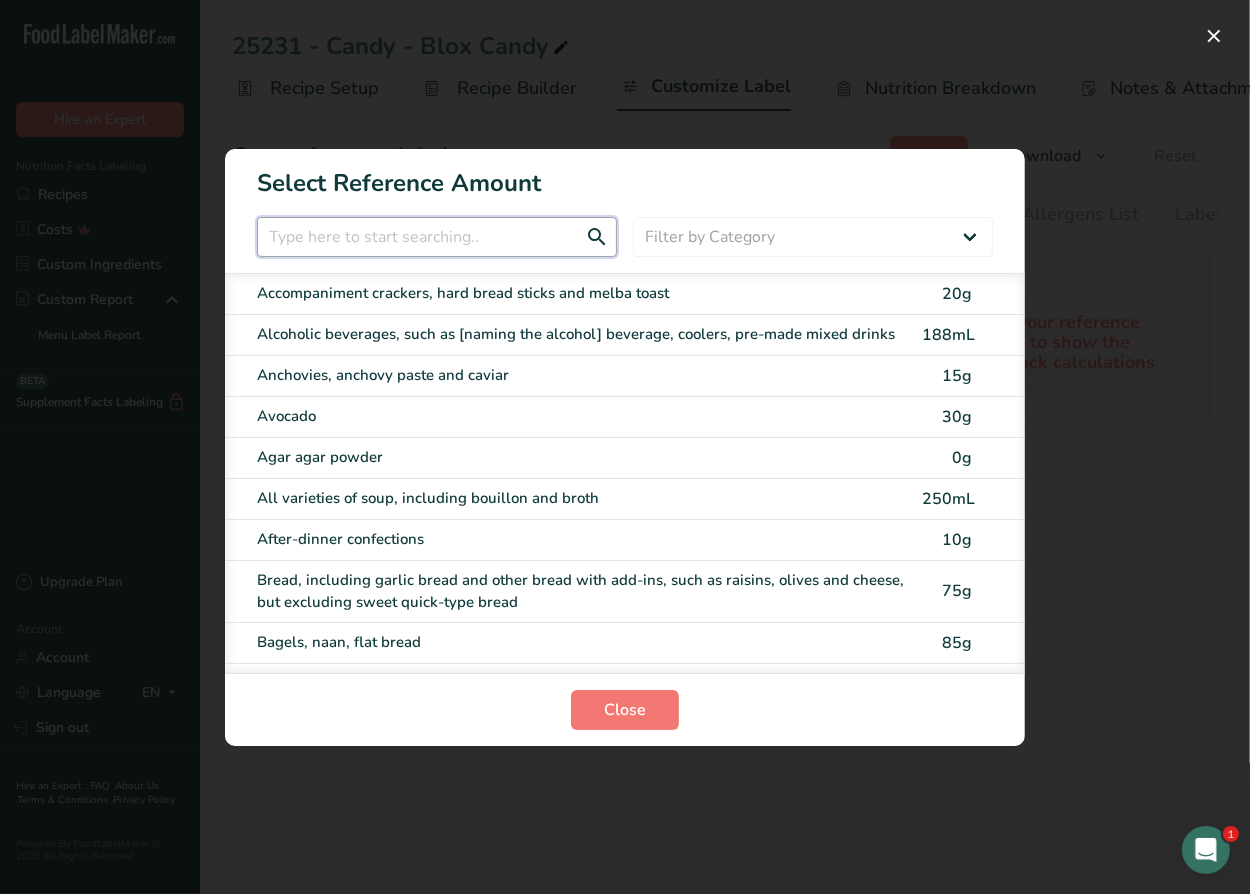 click at bounding box center (437, 237) 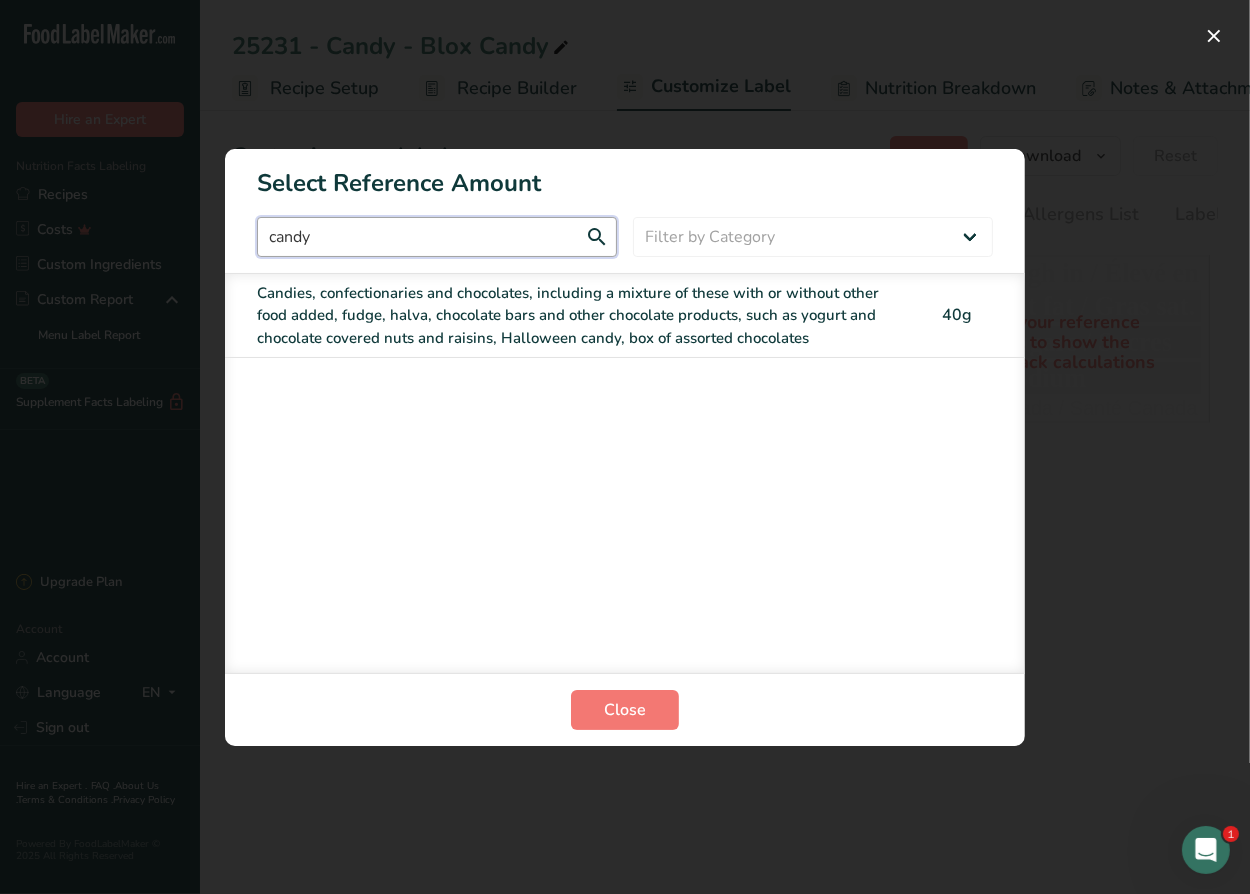 type on "candy" 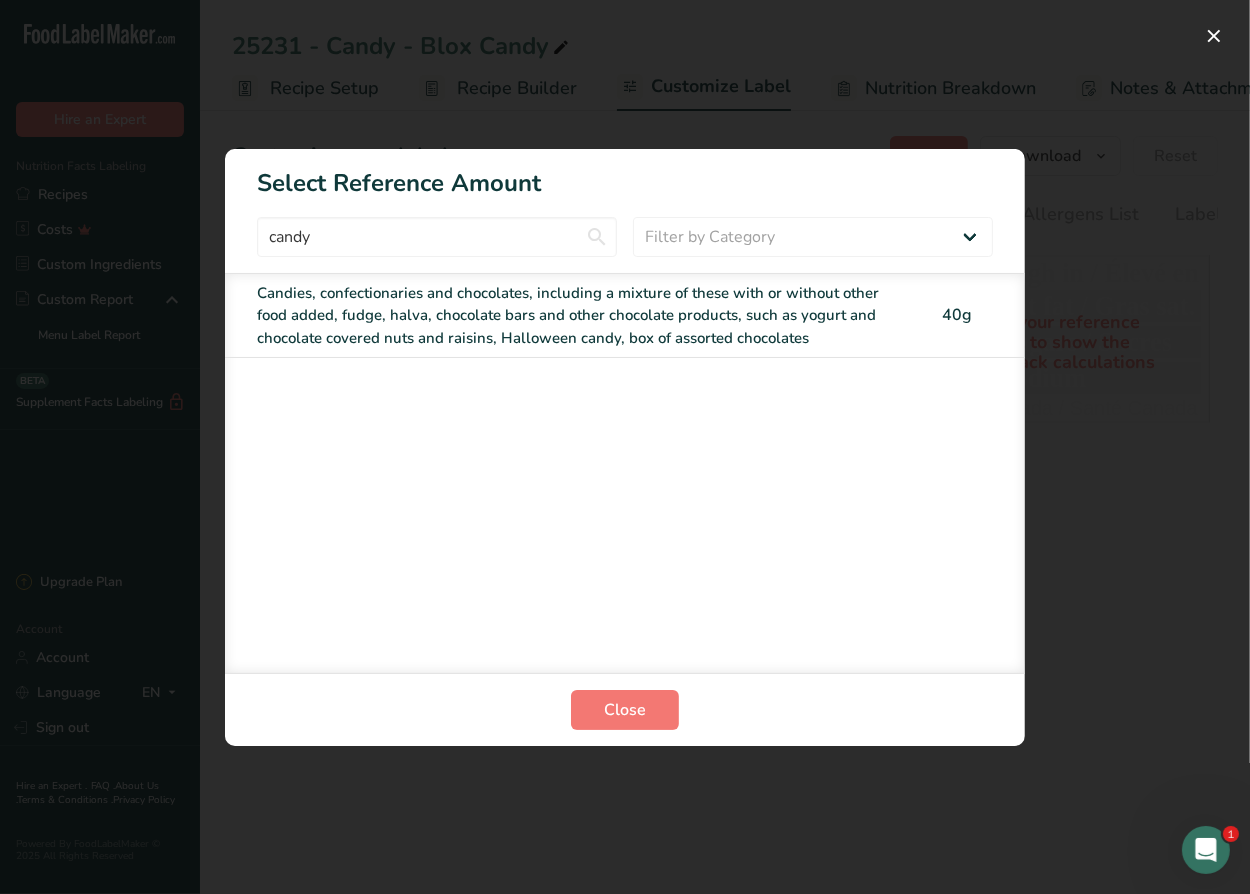 click on "Candies, confectionaries and chocolates, including a mixture of these with or without other food added, fudge, halva, chocolate bars and other chocolate products, such as yogurt and chocolate covered nuts and raisins, Halloween candy, box of assorted chocolates" at bounding box center (583, 316) 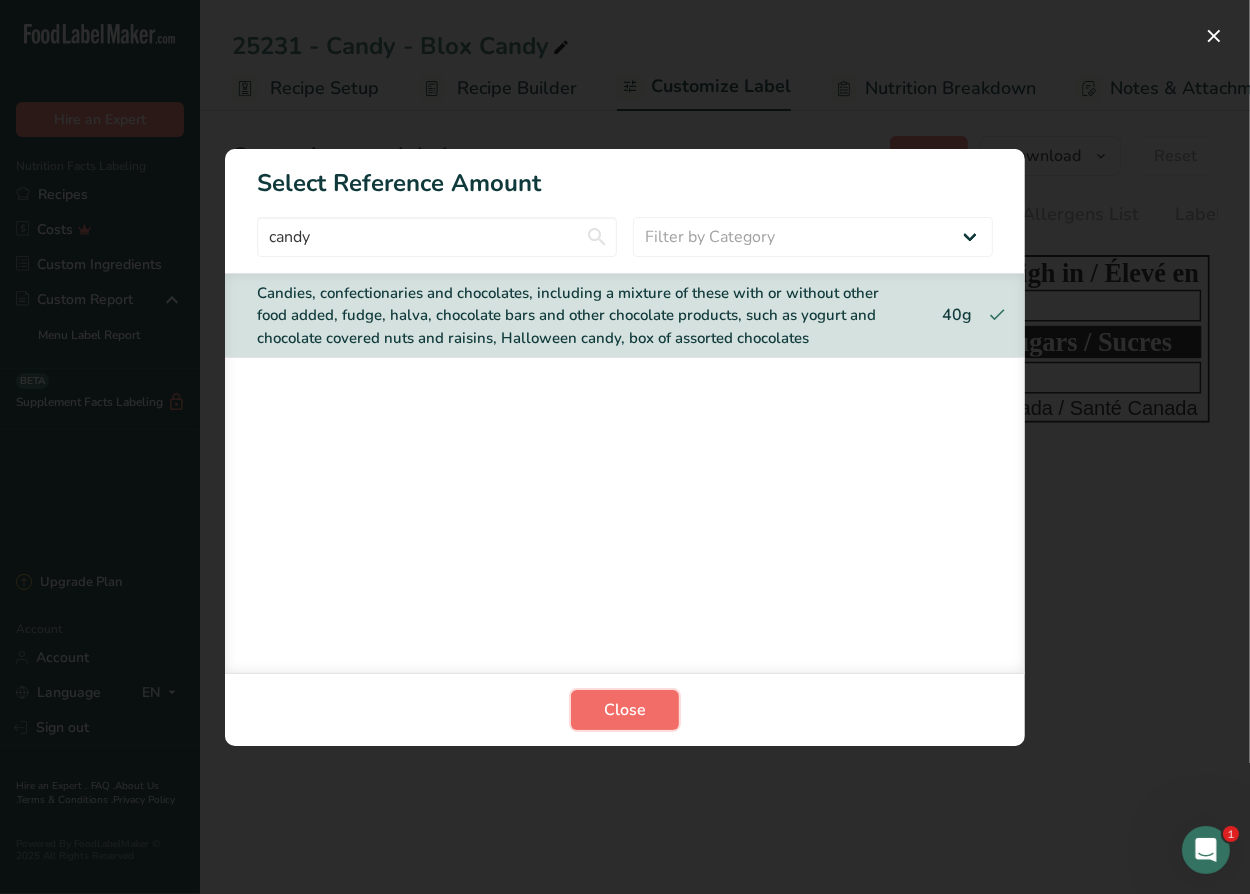 click on "Close" at bounding box center (625, 710) 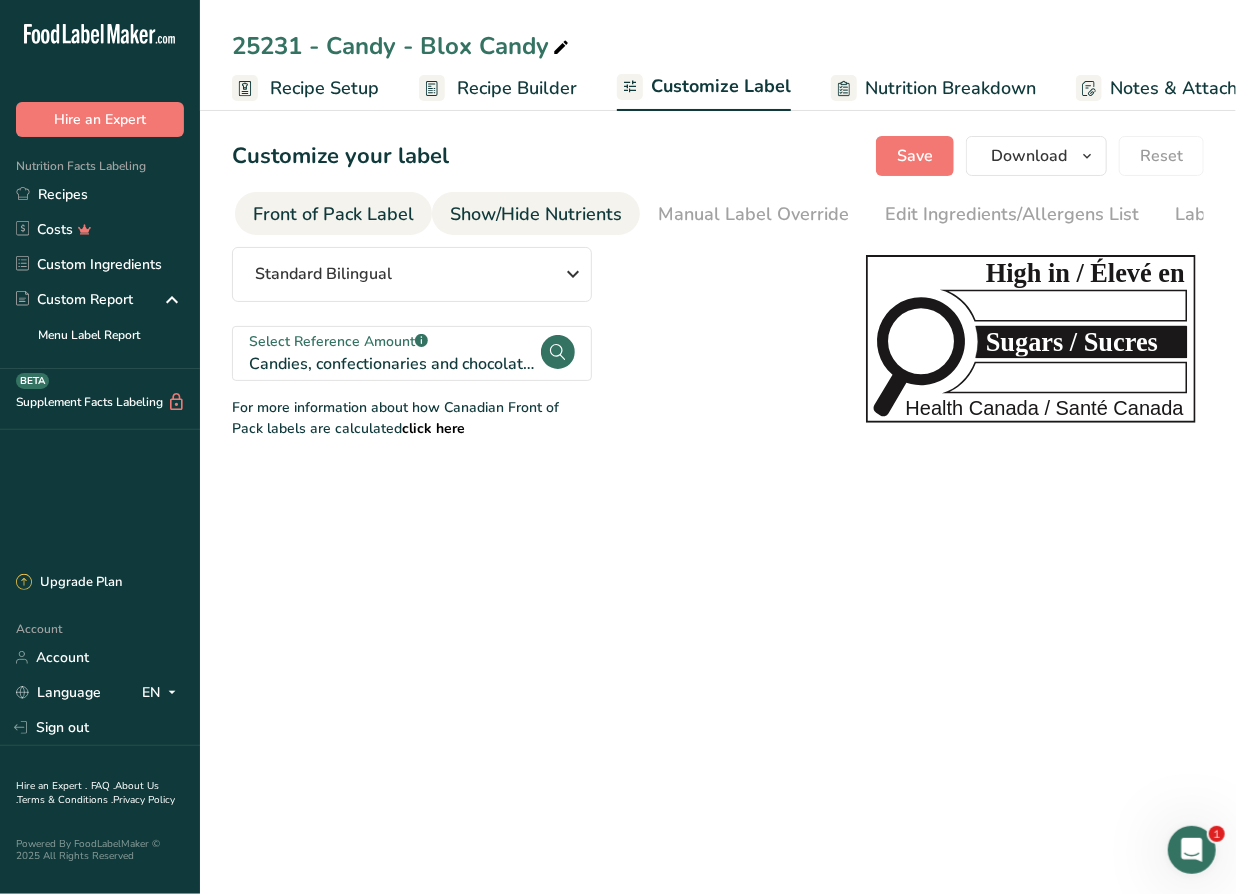 click on "Show/Hide Nutrients" at bounding box center (536, 214) 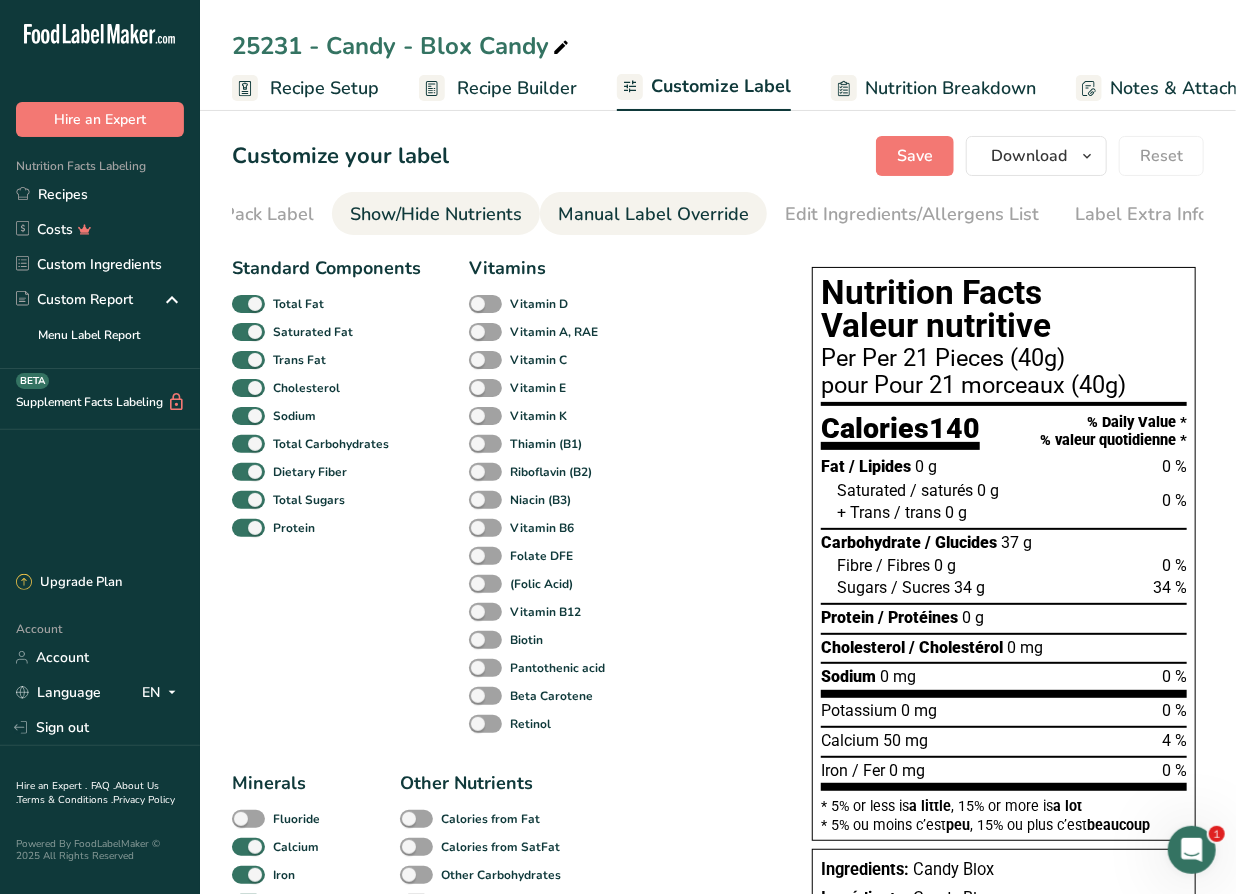 scroll, scrollTop: 0, scrollLeft: 296, axis: horizontal 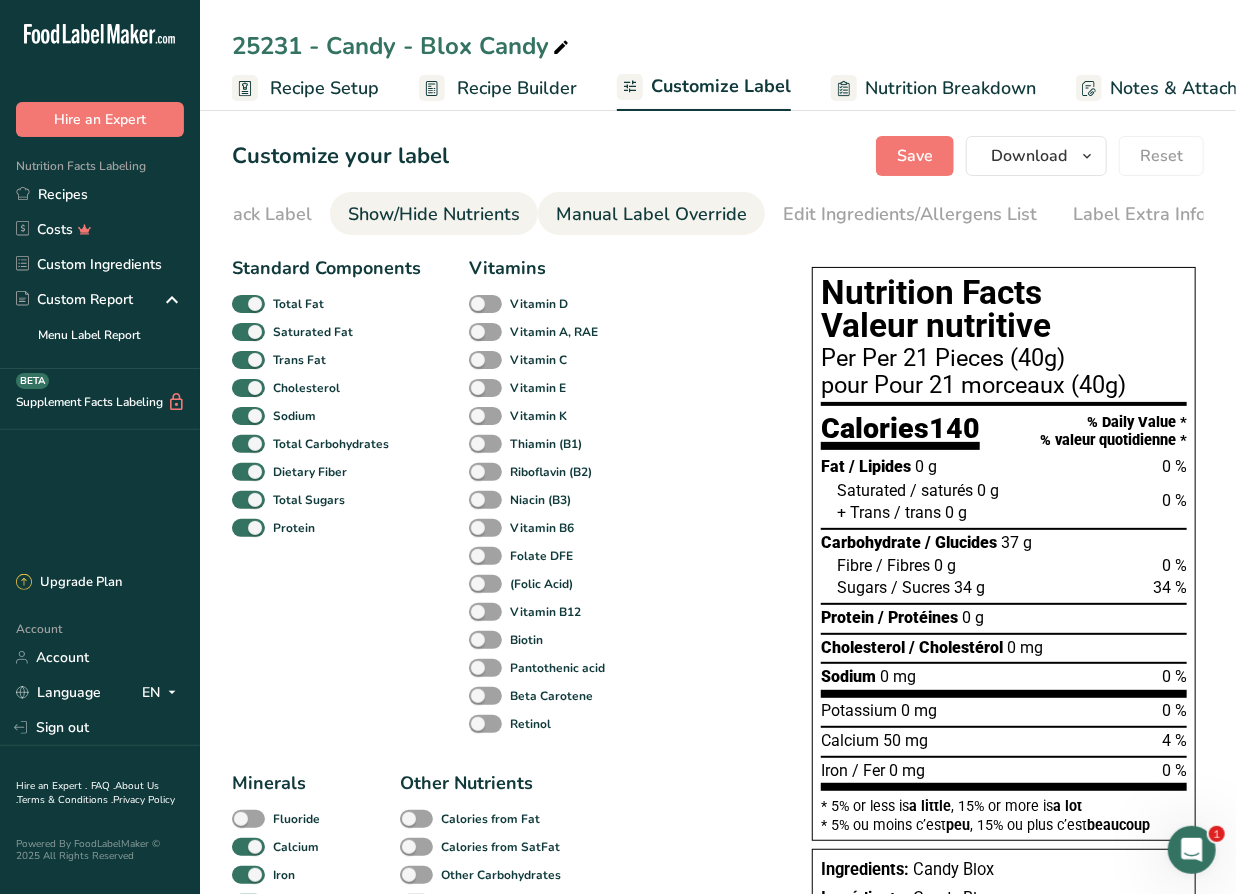 click on "Manual Label Override" at bounding box center (651, 214) 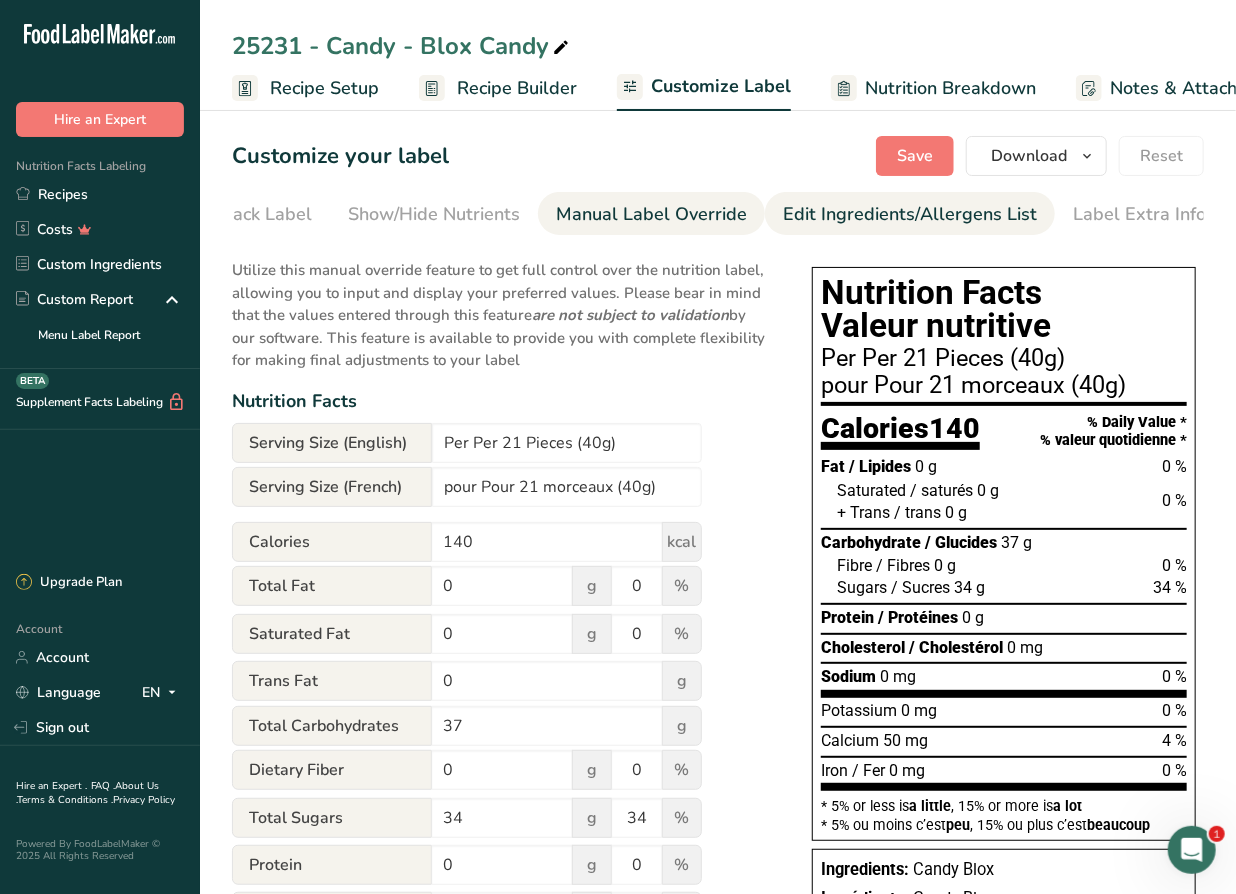 drag, startPoint x: 760, startPoint y: 222, endPoint x: 793, endPoint y: 215, distance: 33.734257 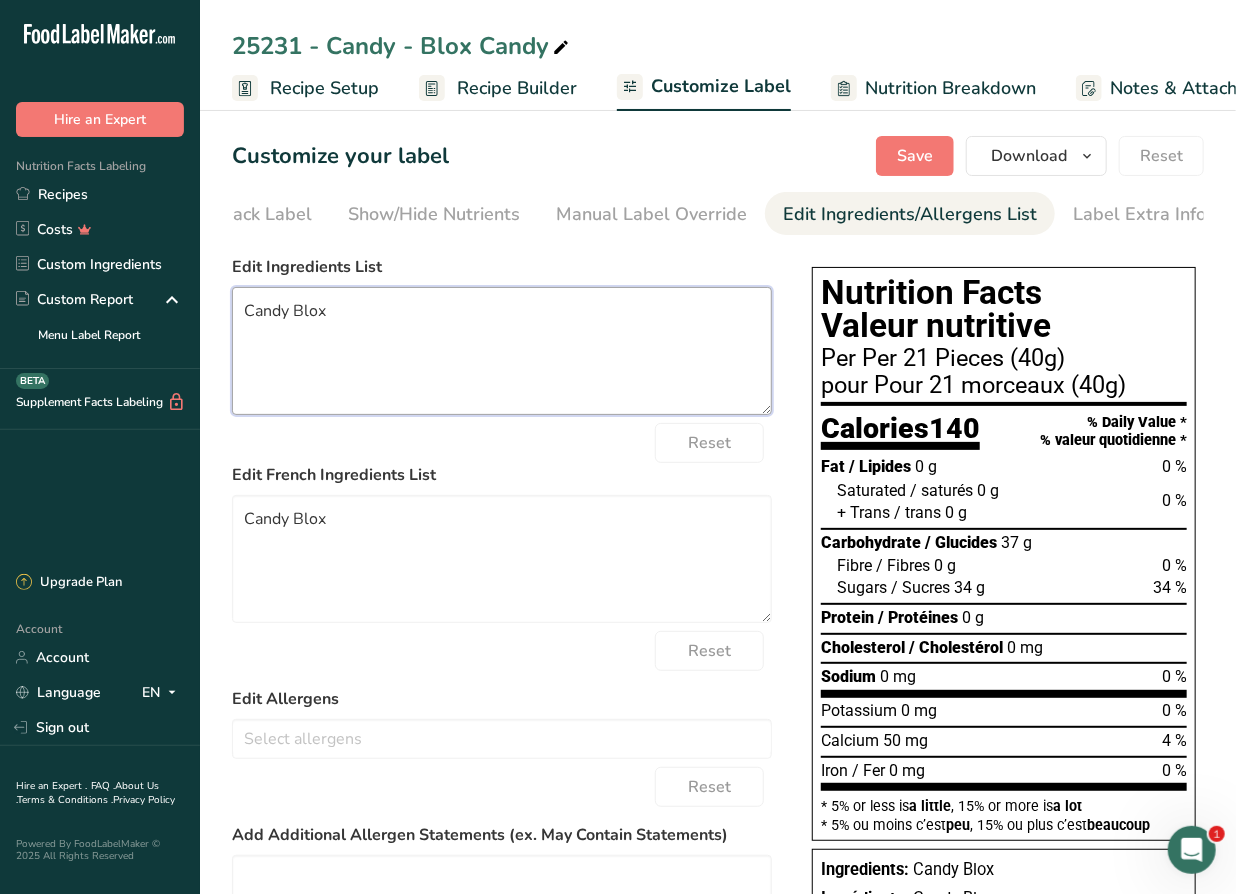 drag, startPoint x: 403, startPoint y: 367, endPoint x: 370, endPoint y: 325, distance: 53.413483 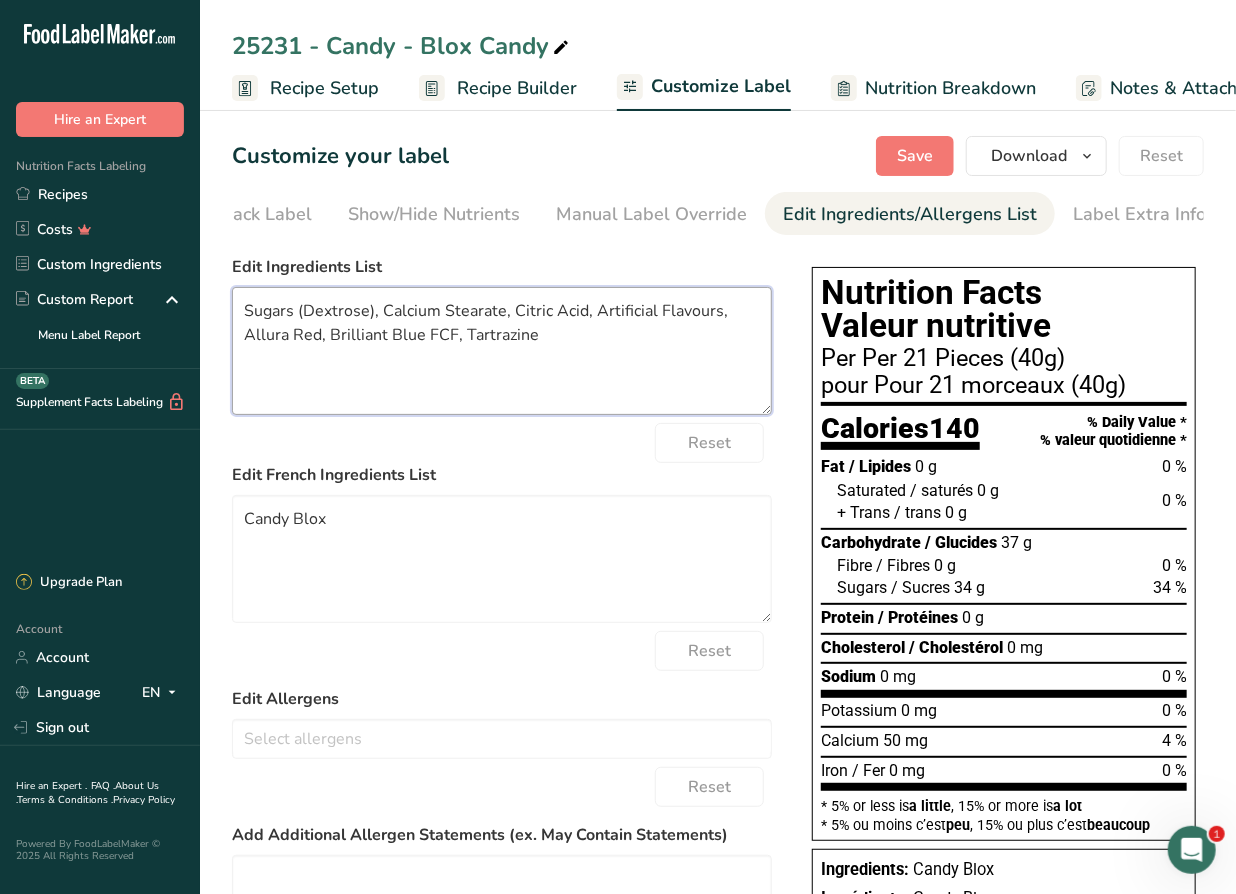 type on "Sugars (Dextrose), Calcium Stearate, Citric Acid, Artificial Flavours, Allura Red, Brilliant Blue FCF, Tartrazine" 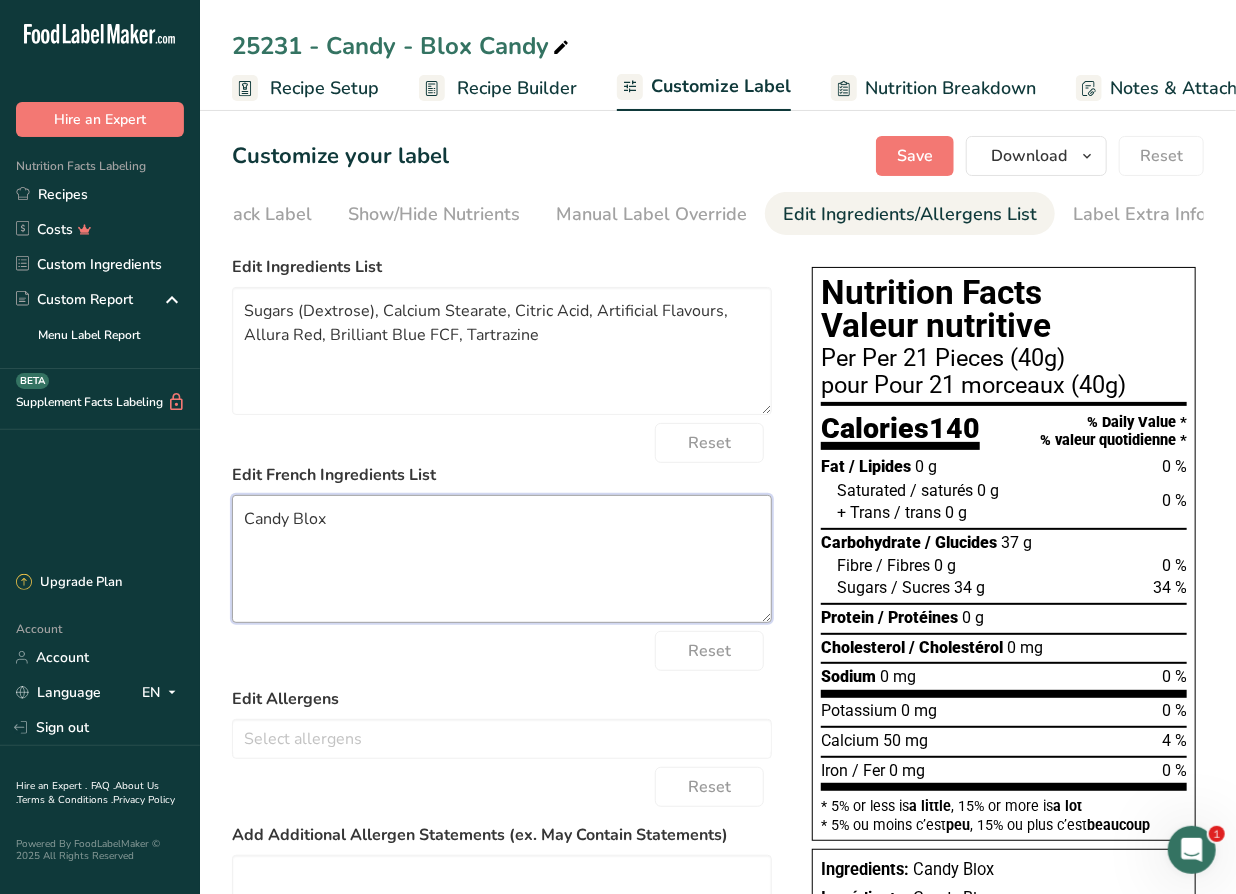 drag, startPoint x: 358, startPoint y: 530, endPoint x: 235, endPoint y: 522, distance: 123.25989 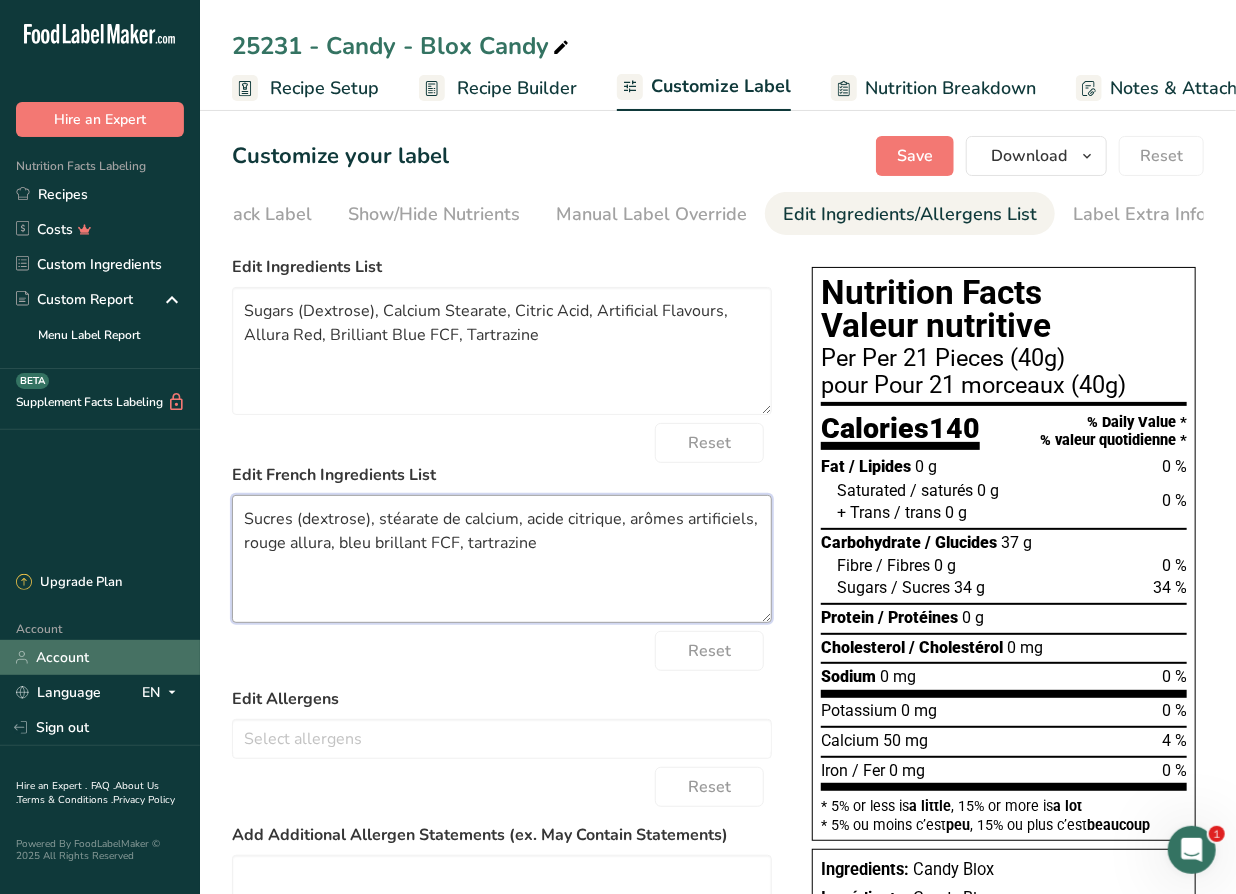 type on "Sucres (dextrose), stéarate de calcium, acide citrique, arômes artificiels, rouge allura, bleu brillant FCF, tartrazine" 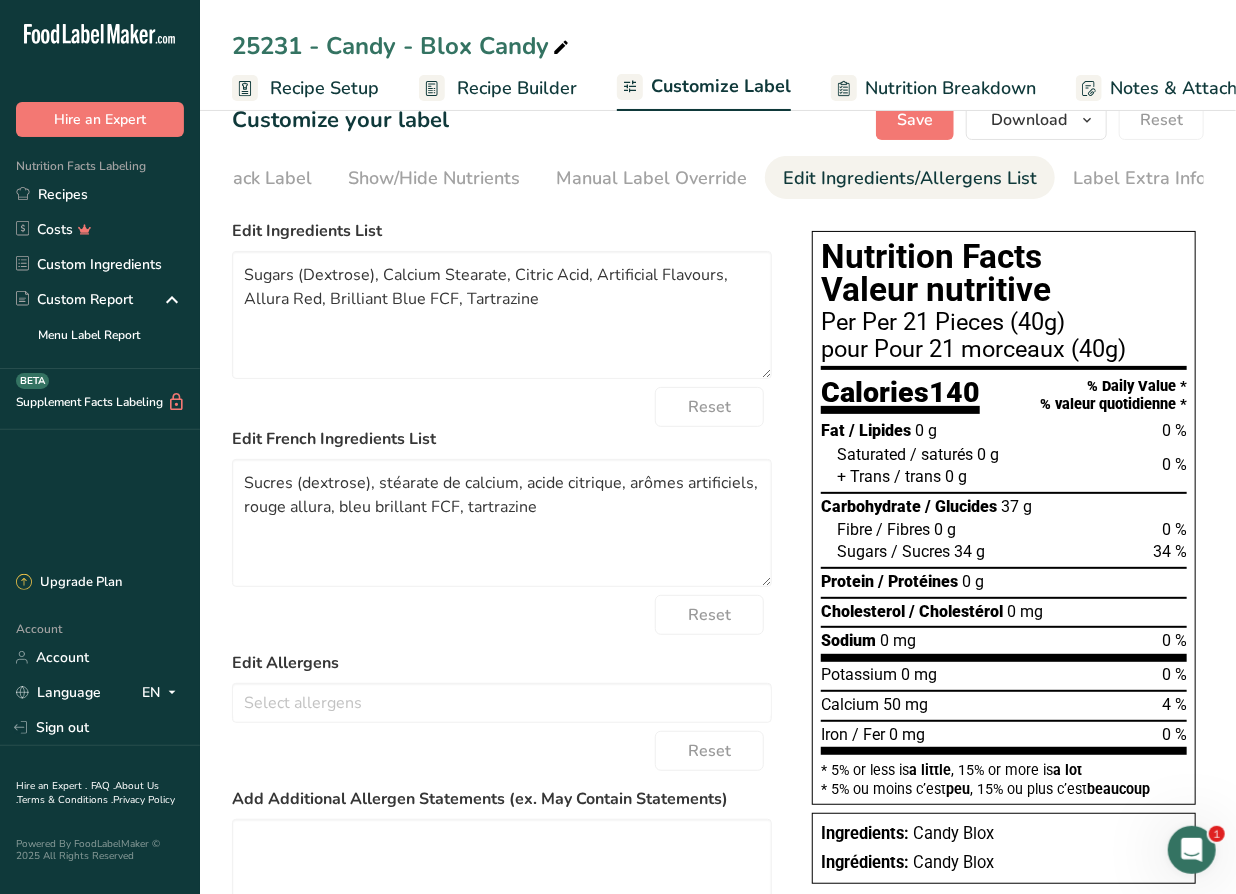 scroll, scrollTop: 261, scrollLeft: 0, axis: vertical 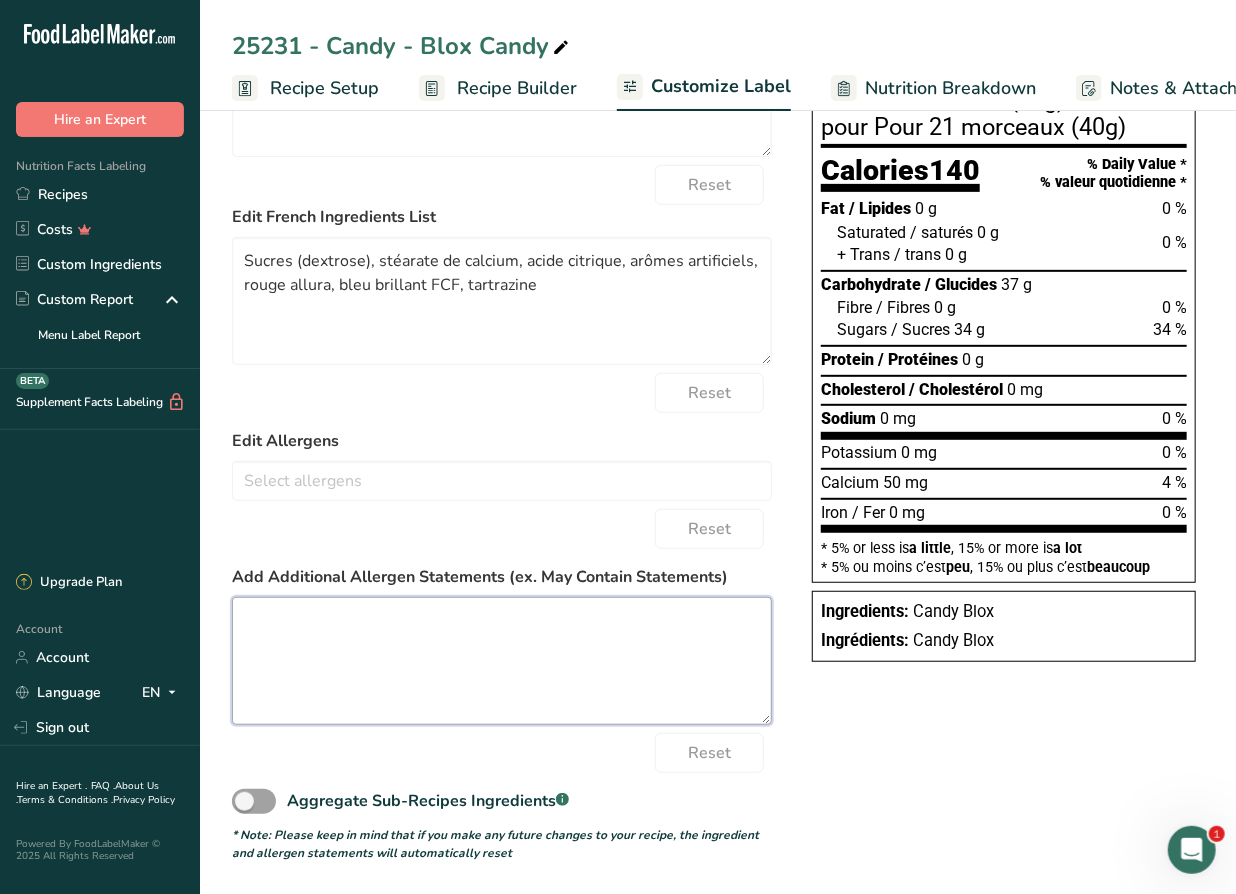 click at bounding box center [502, 661] 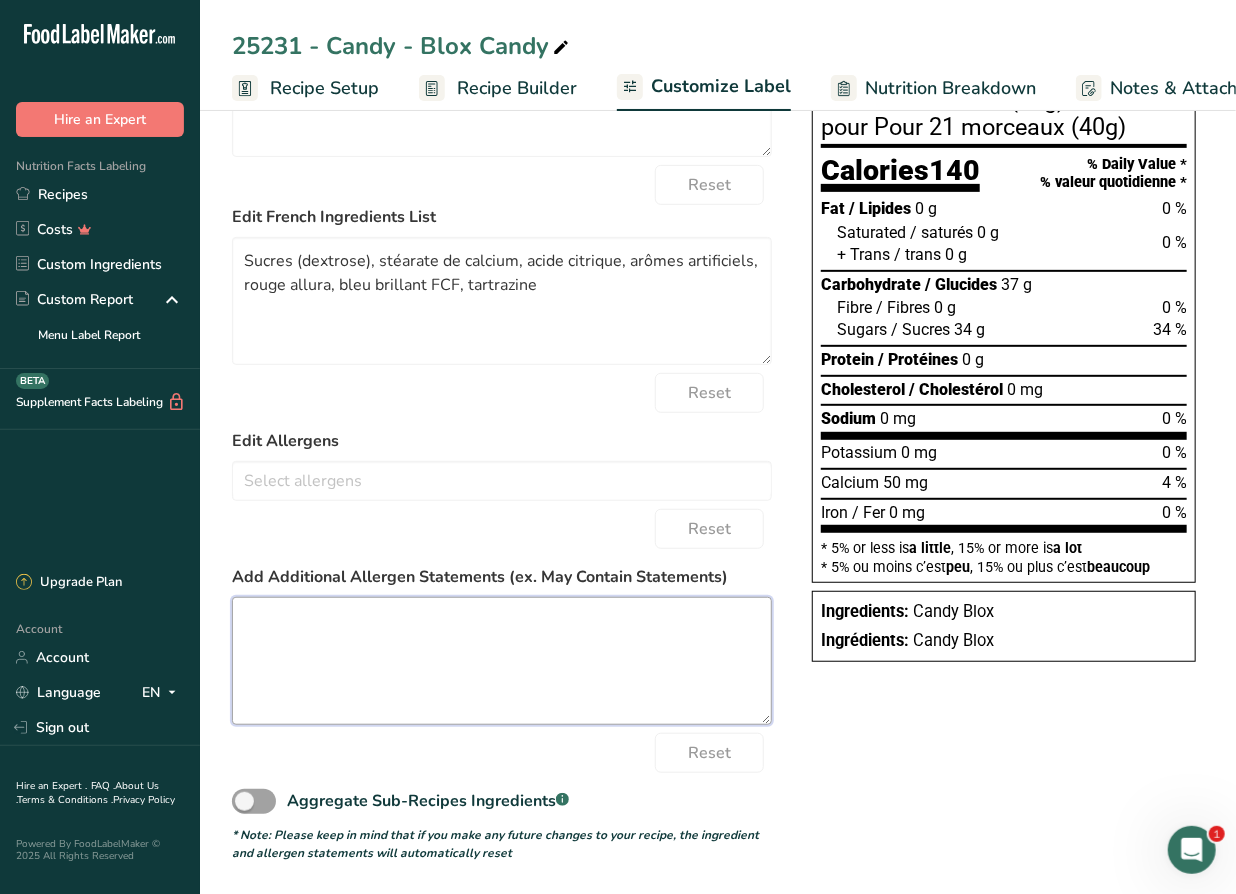 paste on "May Contain: Peanuts, Tree Nuts, Wheat, Soy, Milk
Peut contenir: arachides, noix, blé, soja, lait" 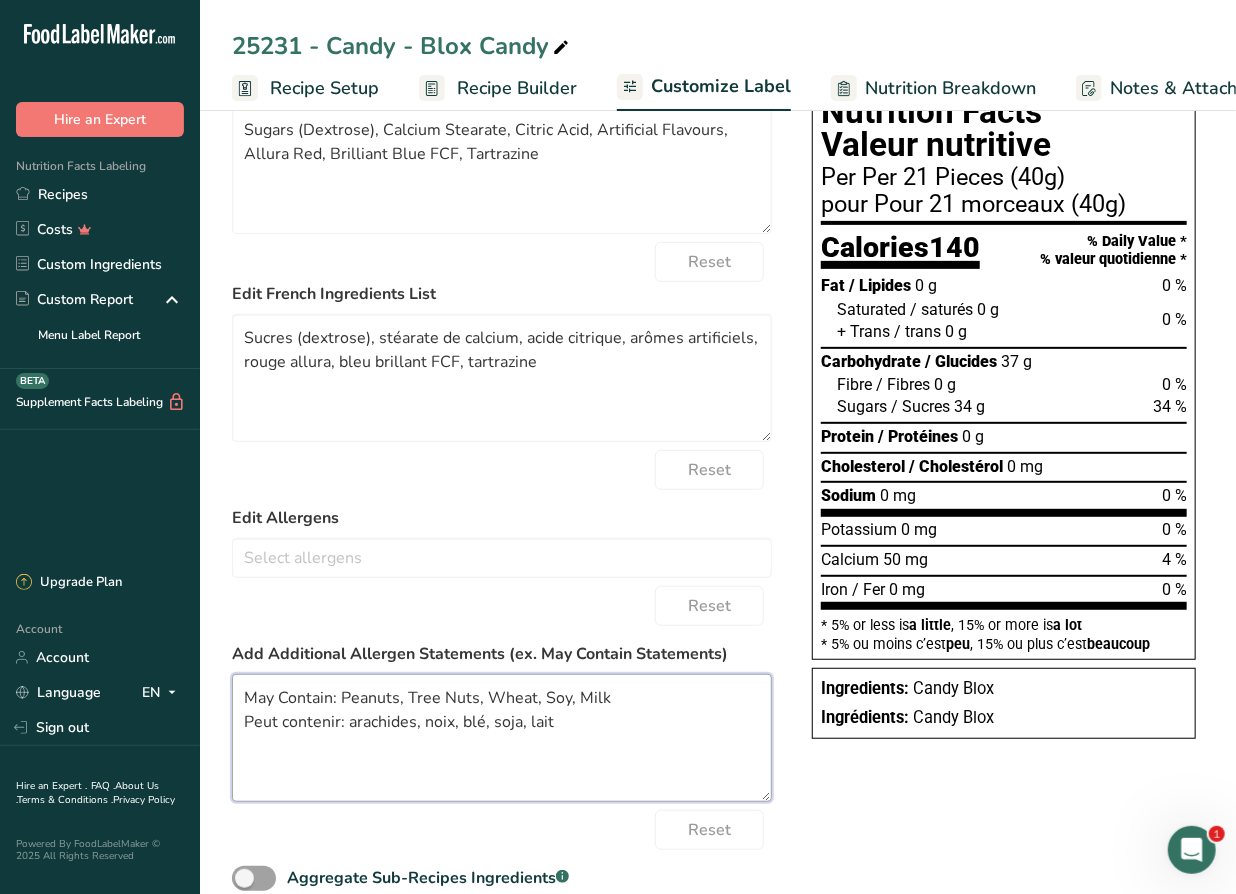 scroll, scrollTop: 0, scrollLeft: 0, axis: both 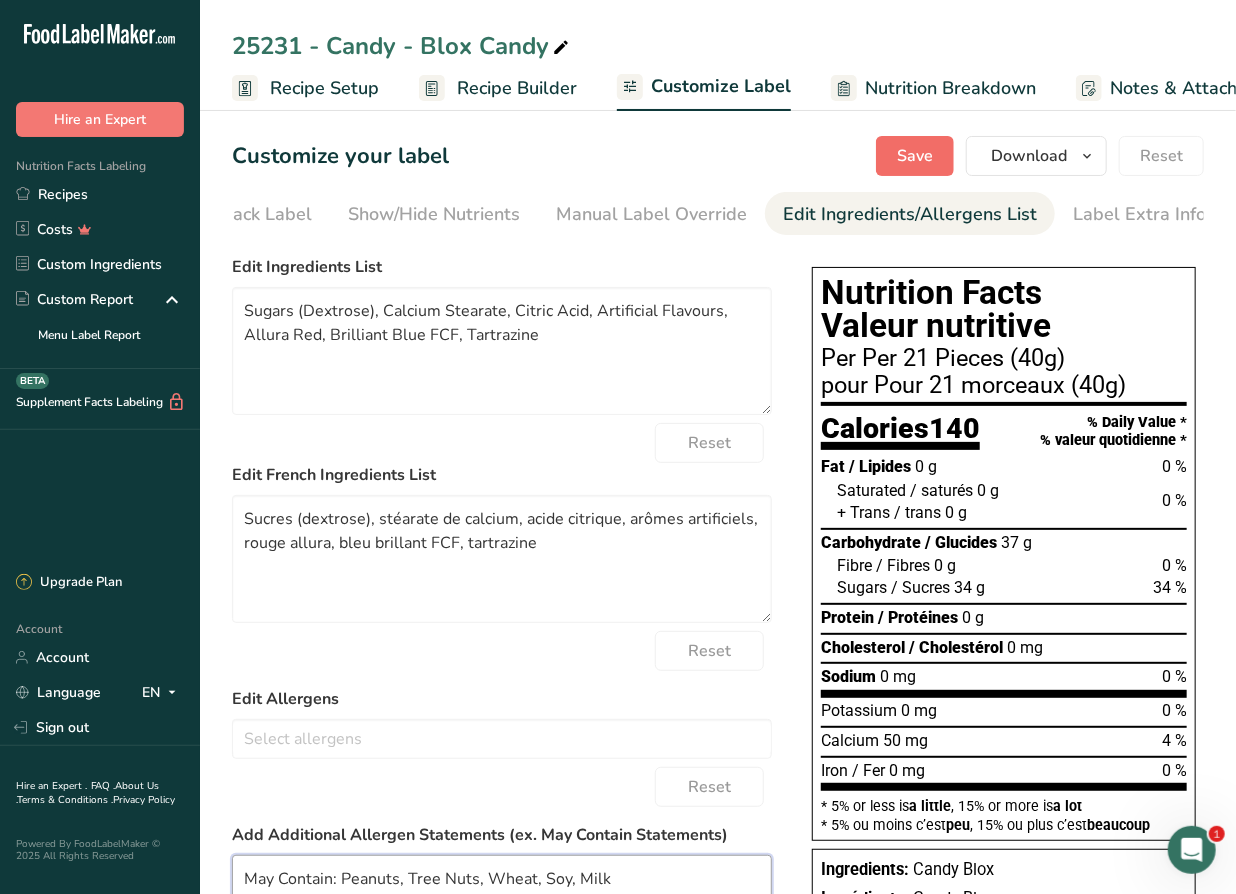 type on "May Contain: Peanuts, Tree Nuts, Wheat, Soy, Milk
Peut contenir: arachides, noix, blé, soja, lait" 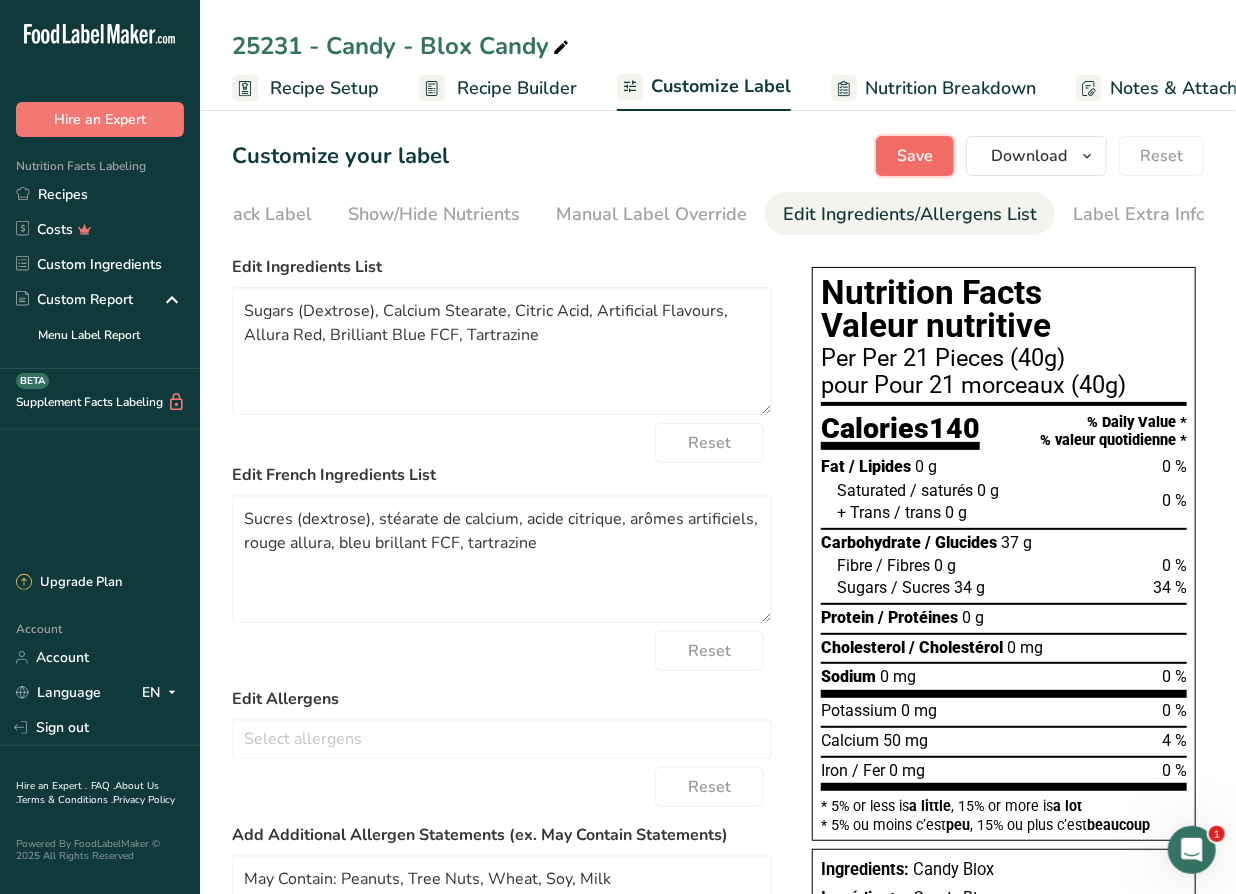 click on "Save" at bounding box center (915, 156) 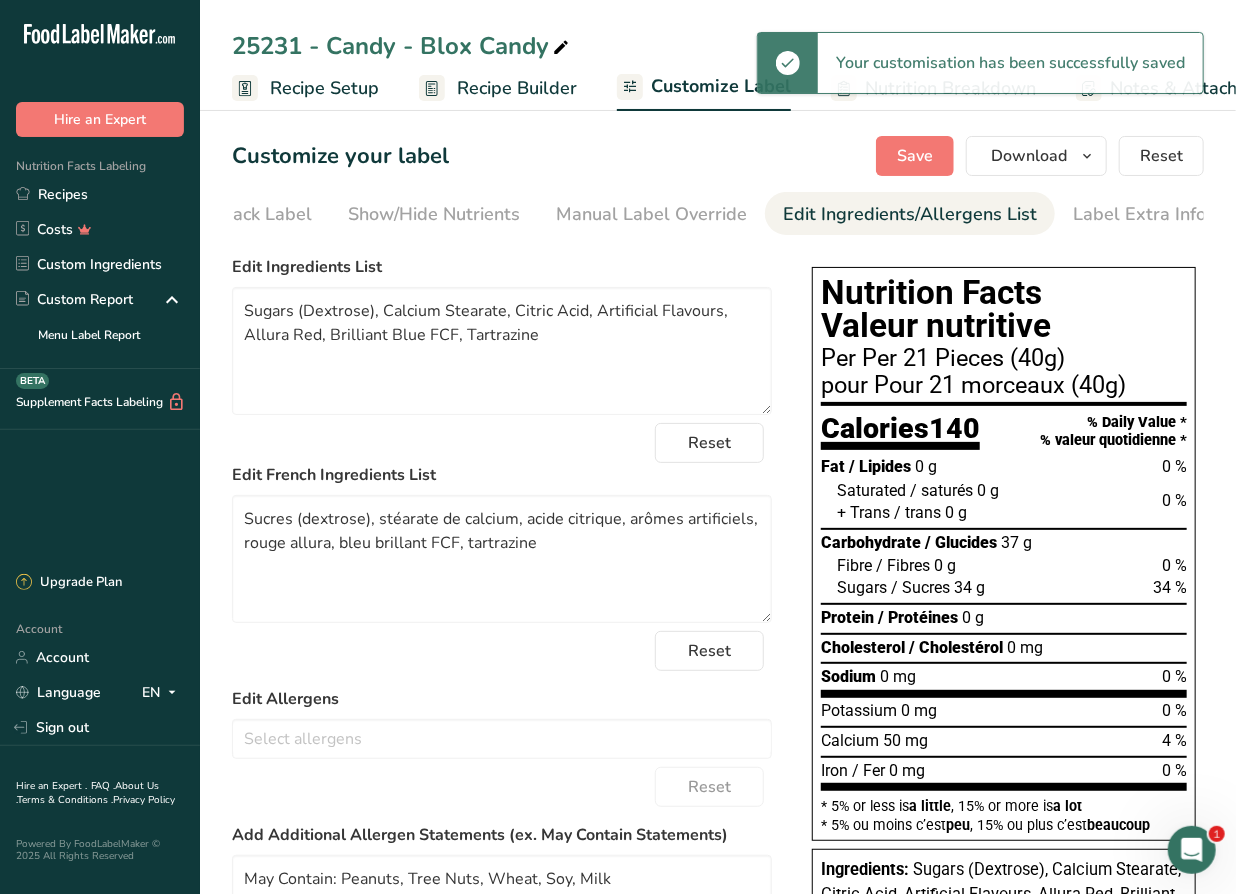 click on "Recipe Builder" at bounding box center [517, 88] 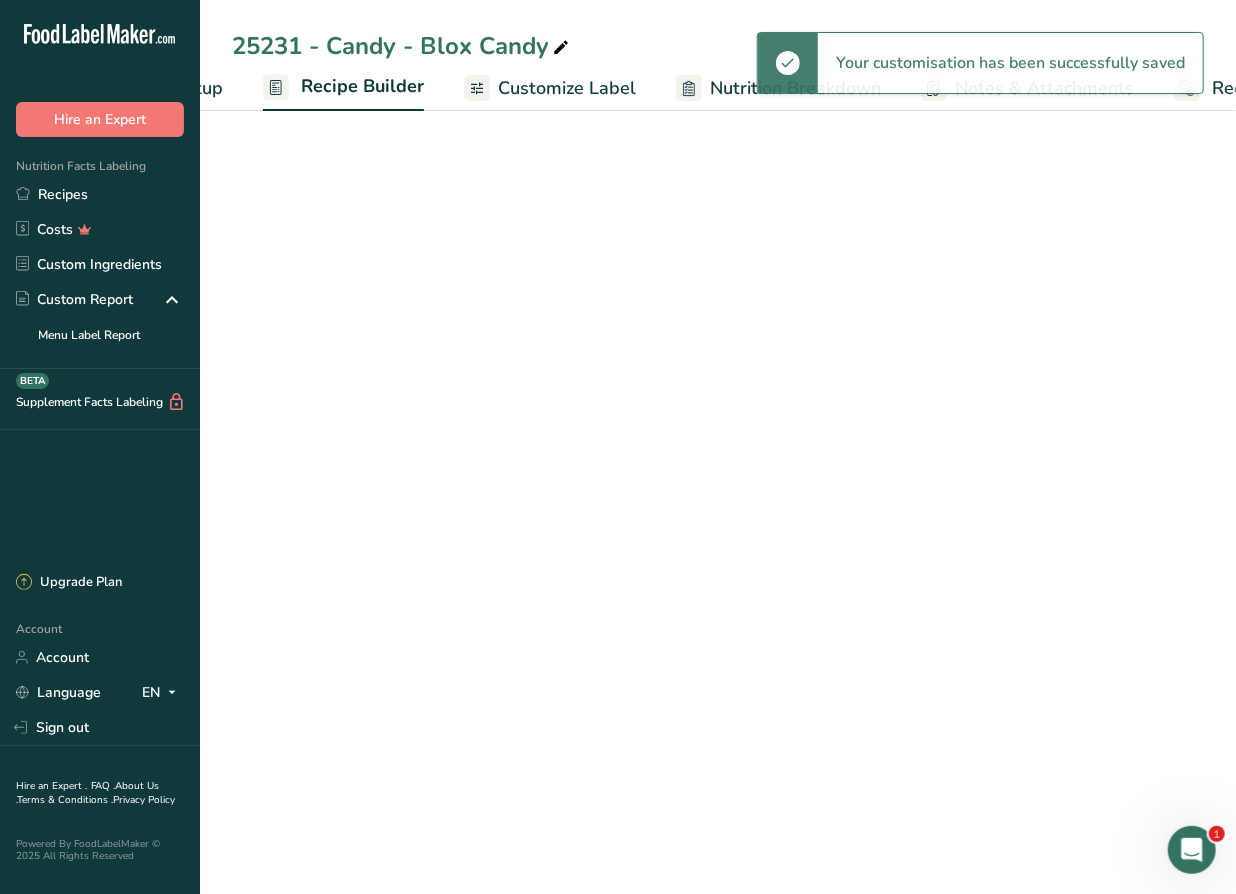 scroll, scrollTop: 0, scrollLeft: 192, axis: horizontal 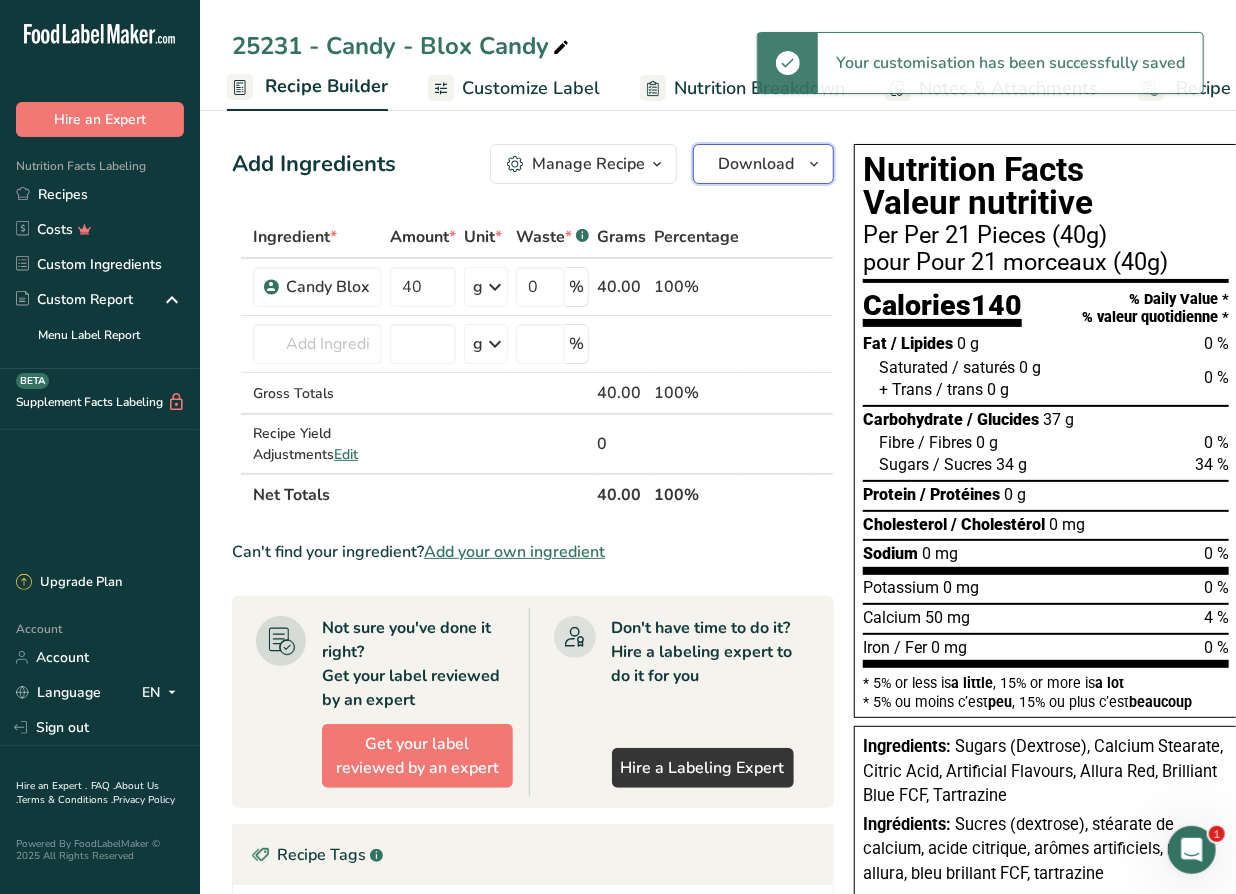click on "Download" at bounding box center (756, 164) 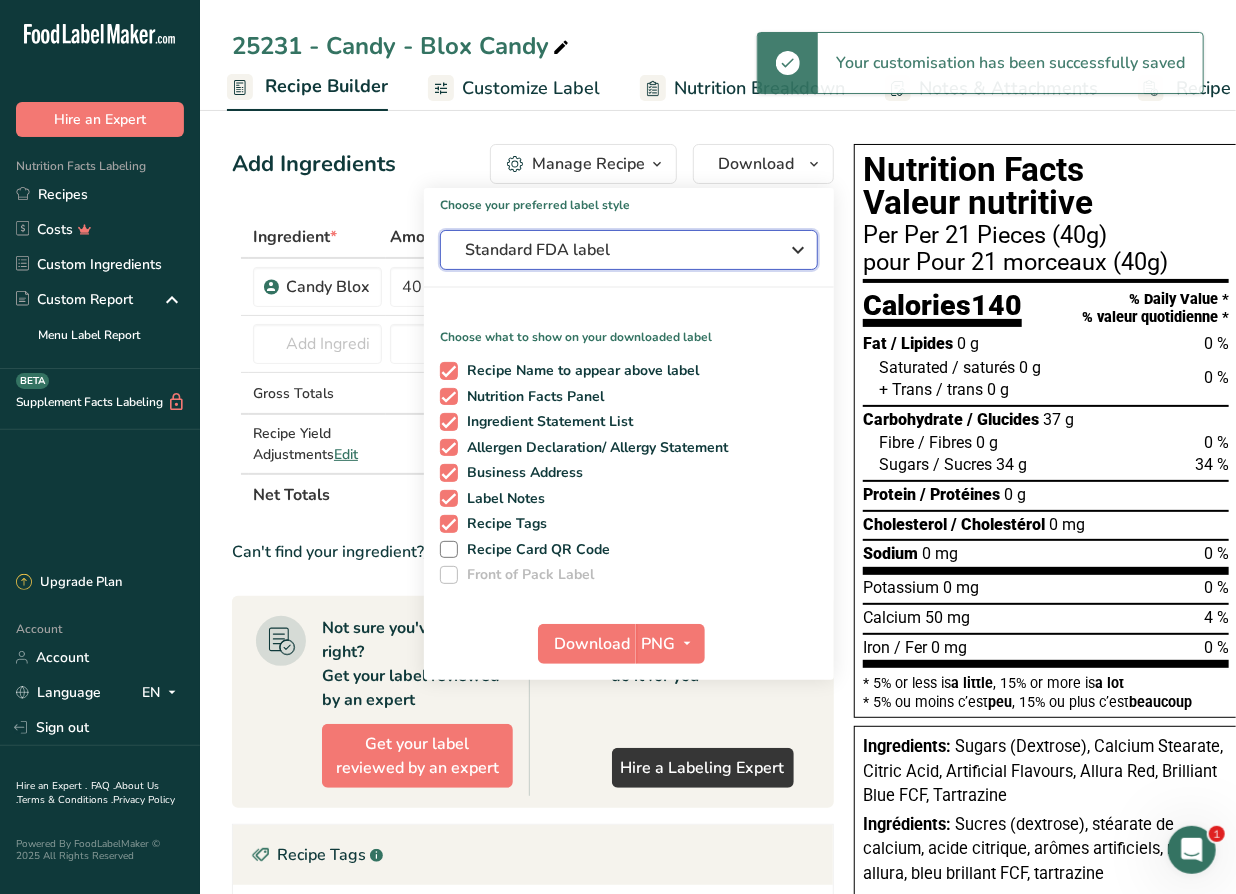 click on "Standard FDA label" at bounding box center [615, 250] 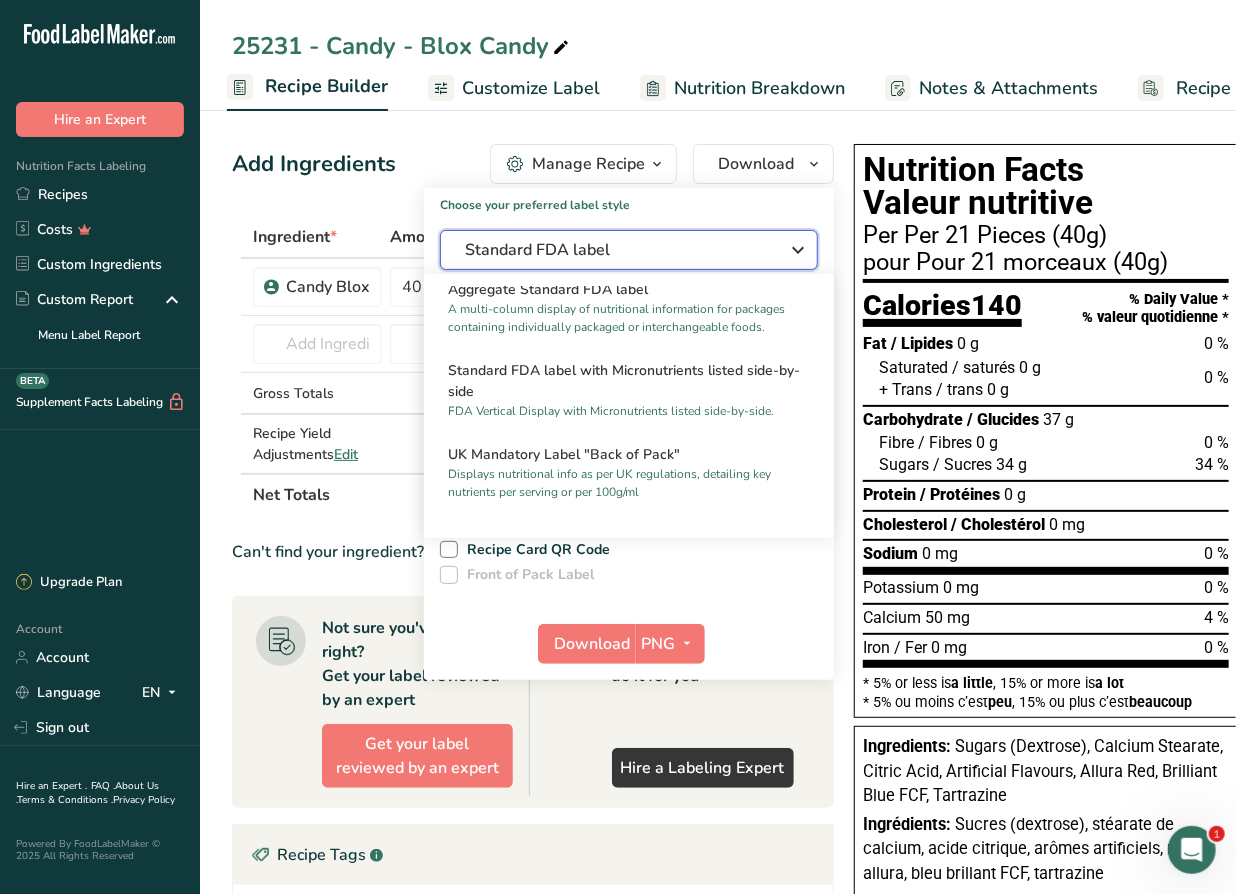 scroll, scrollTop: 727, scrollLeft: 0, axis: vertical 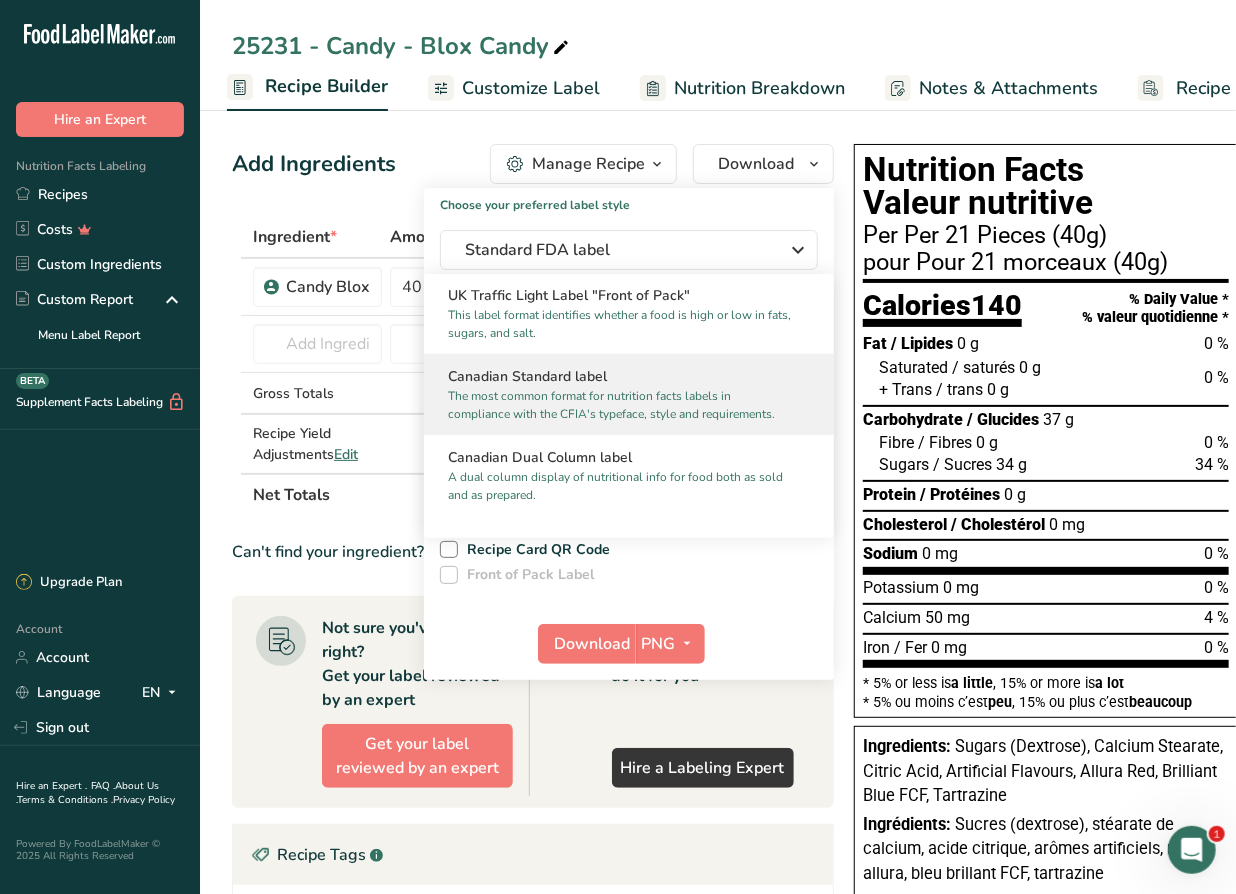click on "Canadian Standard label" at bounding box center (629, 376) 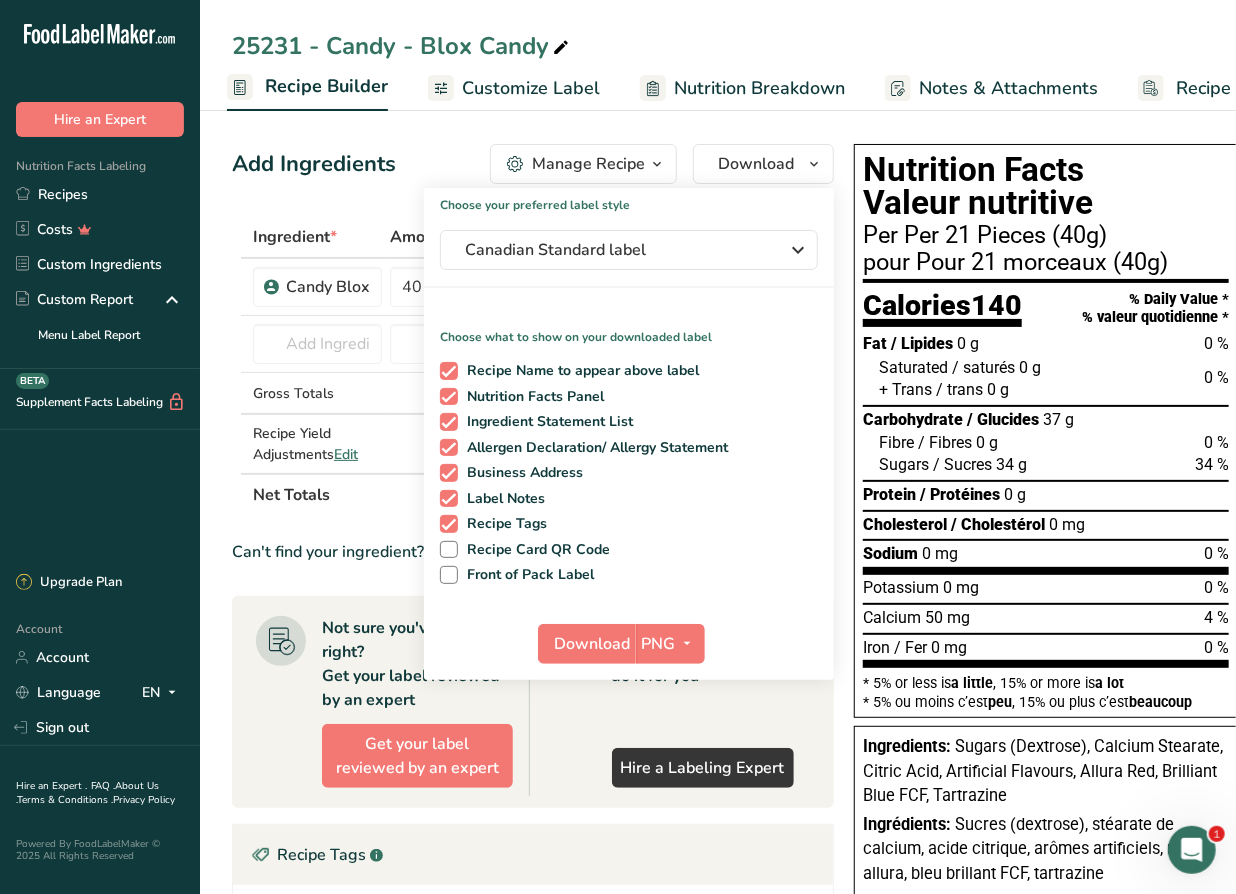 drag, startPoint x: 485, startPoint y: 363, endPoint x: 485, endPoint y: 380, distance: 17 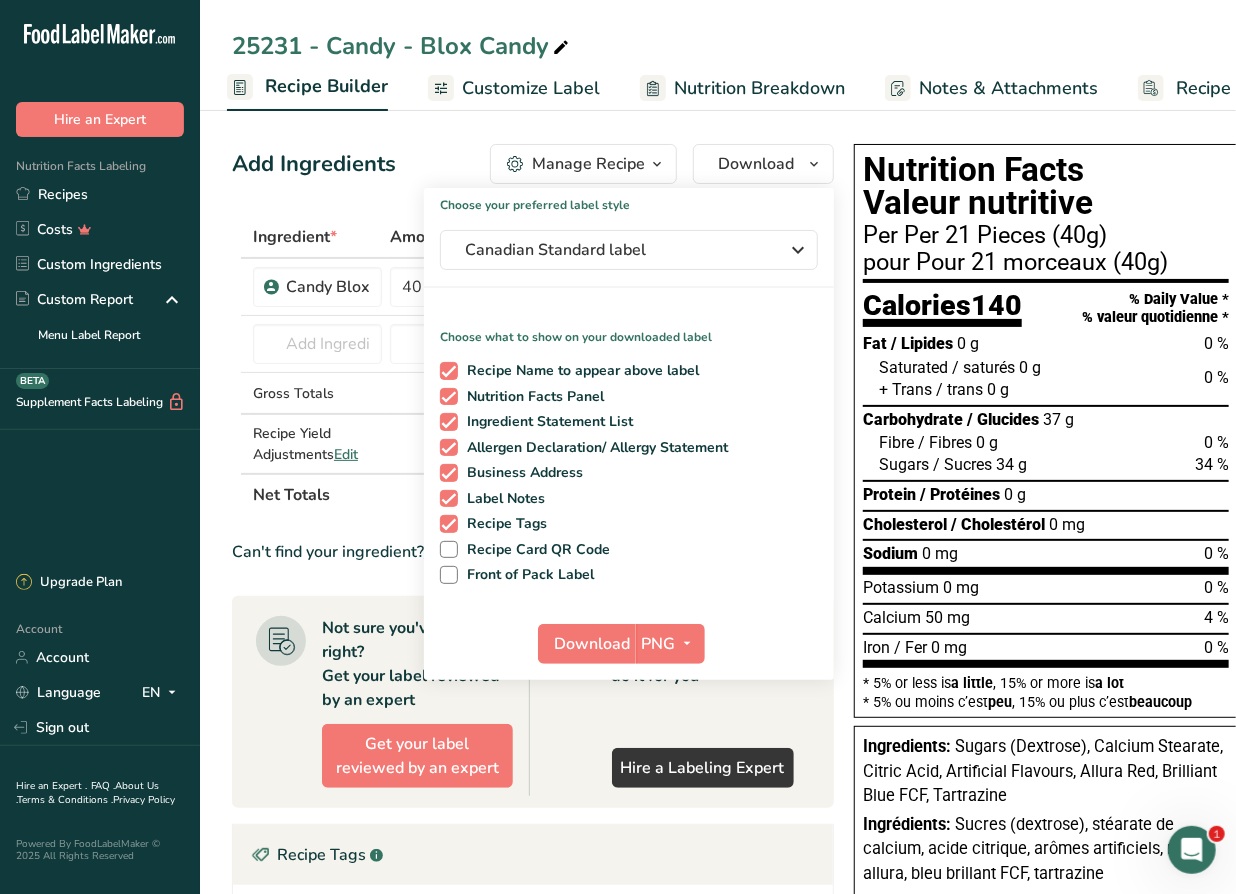 click on "Recipe Name to appear above label" at bounding box center [579, 371] 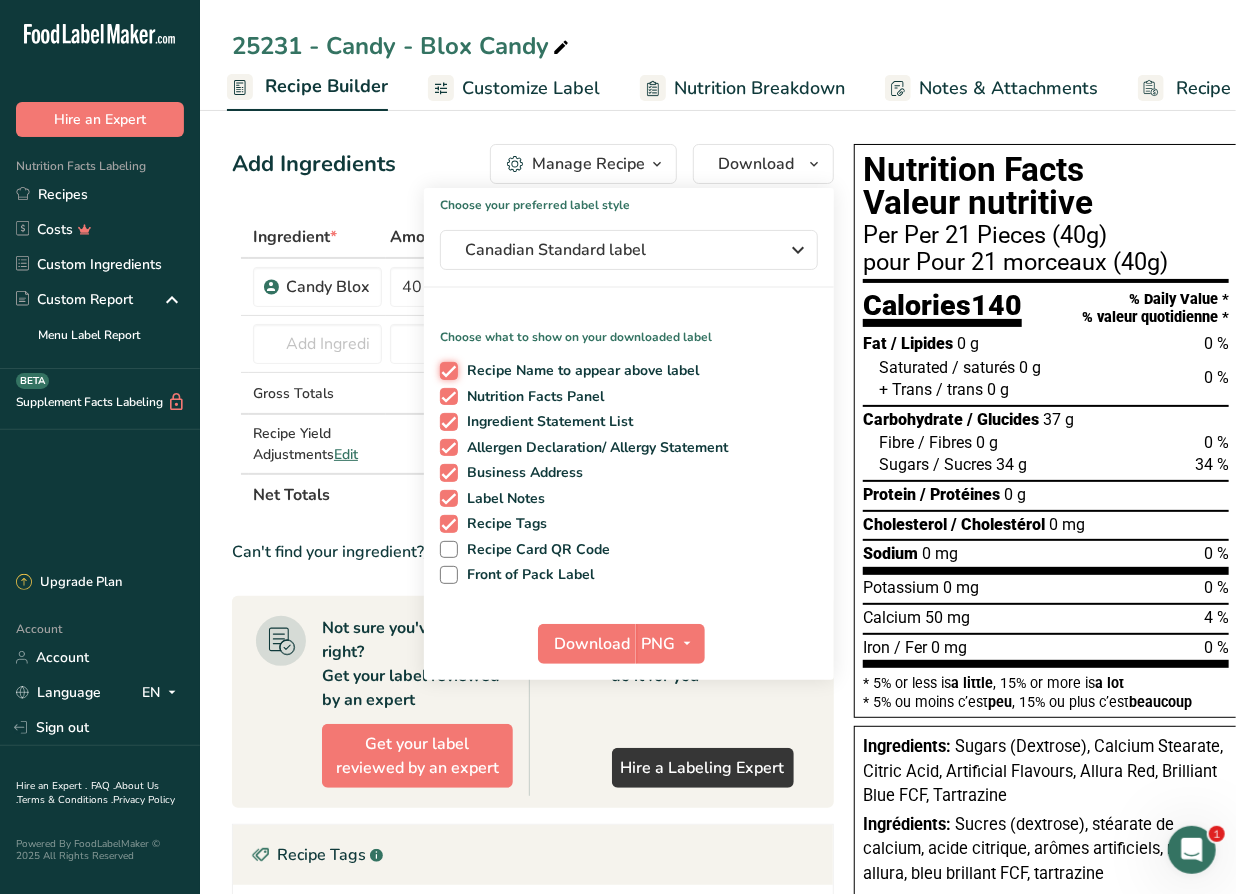 click on "Recipe Name to appear above label" at bounding box center (446, 370) 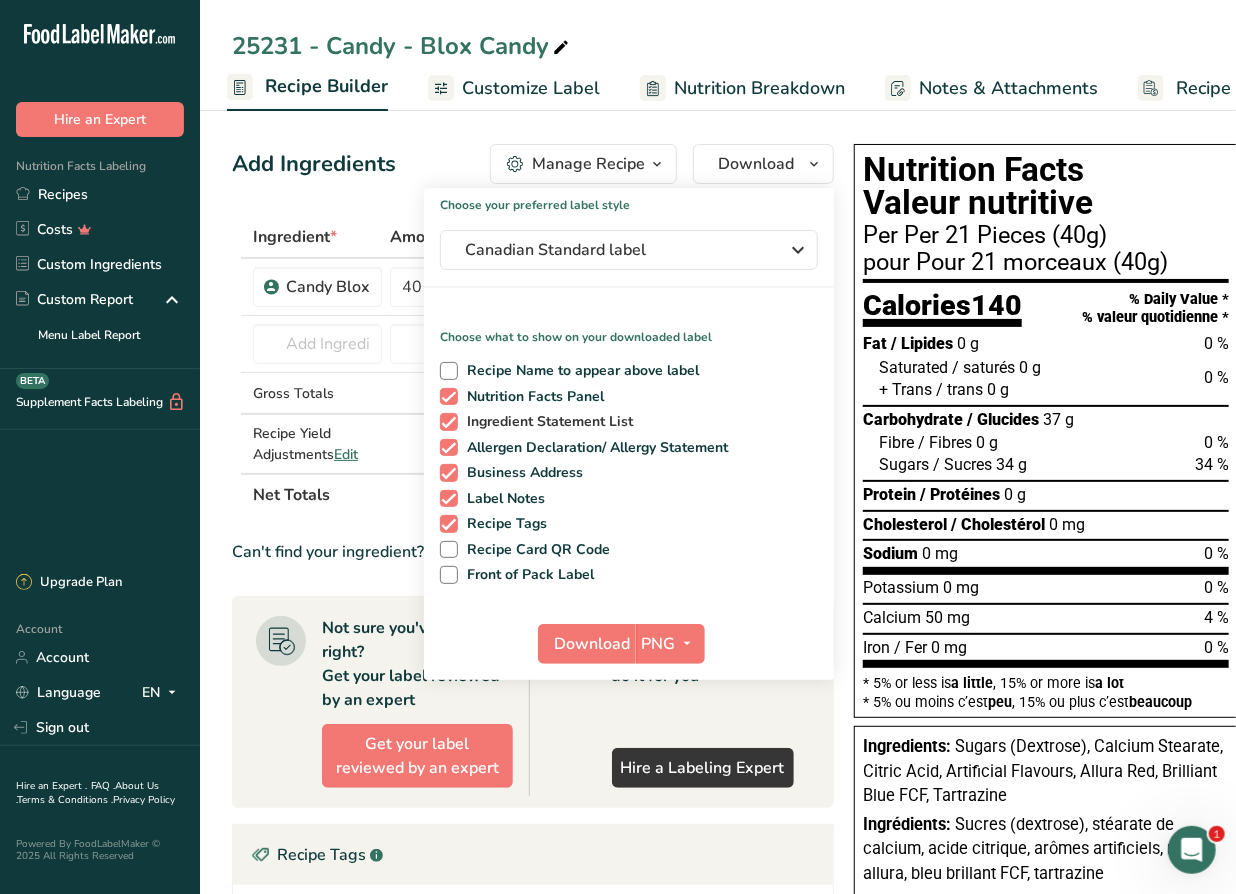 click on "Ingredient Statement List" at bounding box center (546, 422) 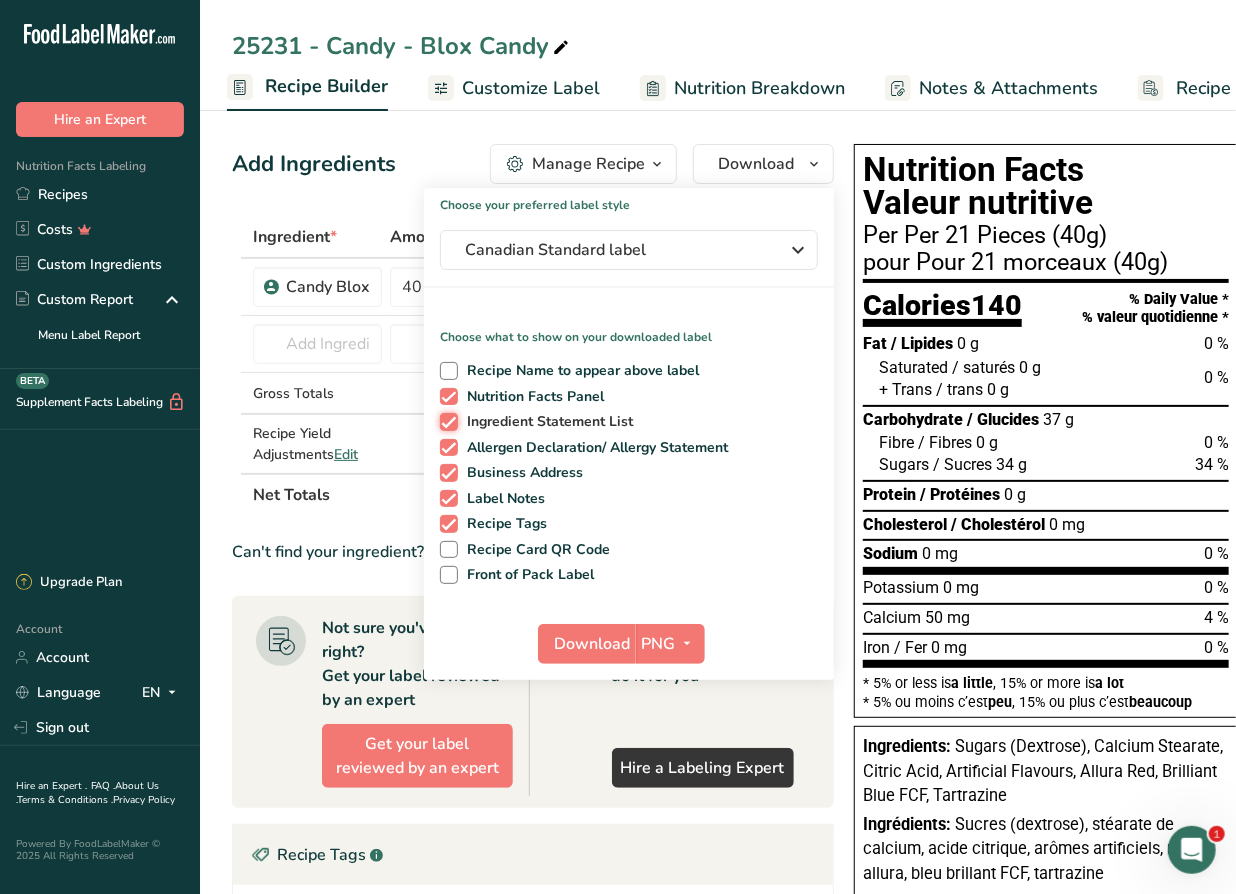 checkbox on "false" 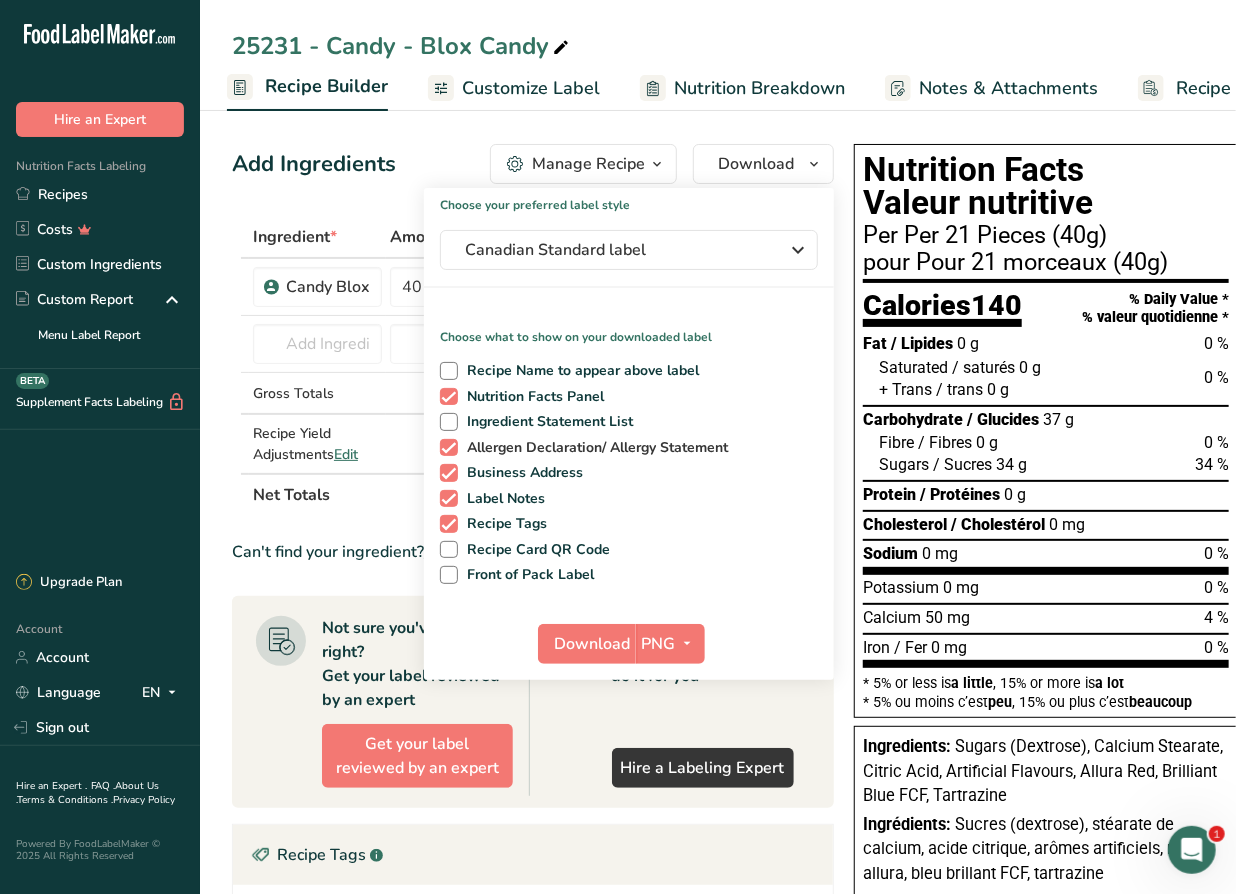 click on "Allergen Declaration/ Allergy Statement" at bounding box center [593, 448] 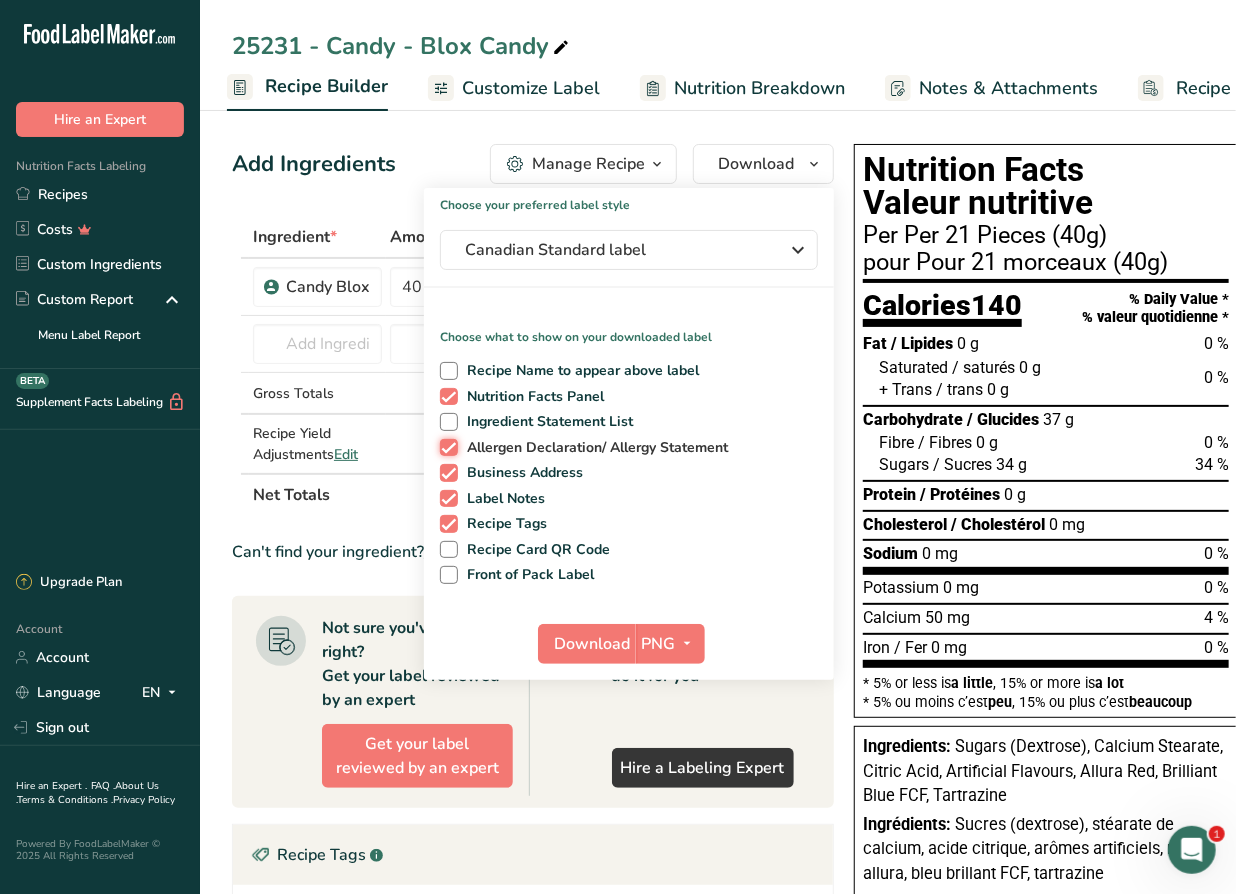 click on "Allergen Declaration/ Allergy Statement" at bounding box center [446, 447] 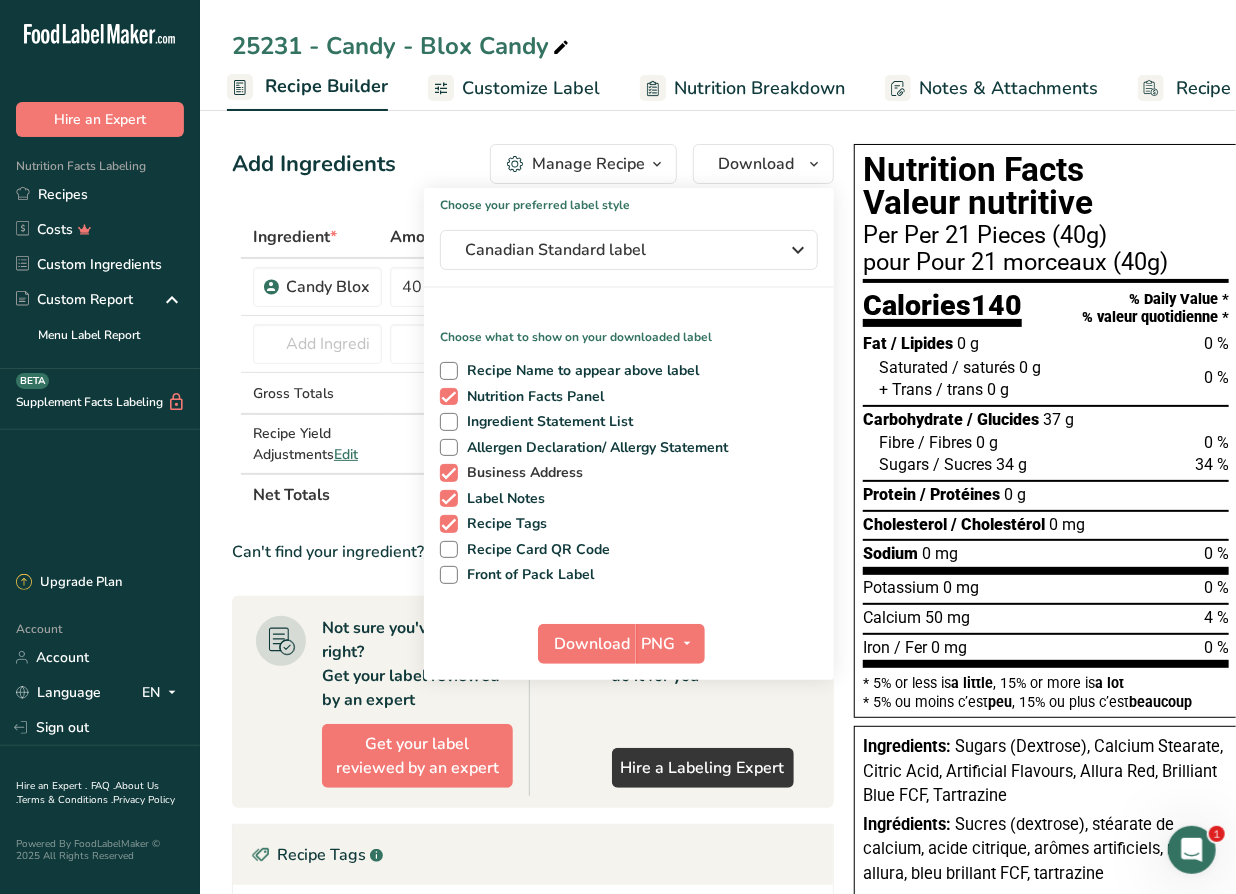 click on "Business Address" at bounding box center [521, 473] 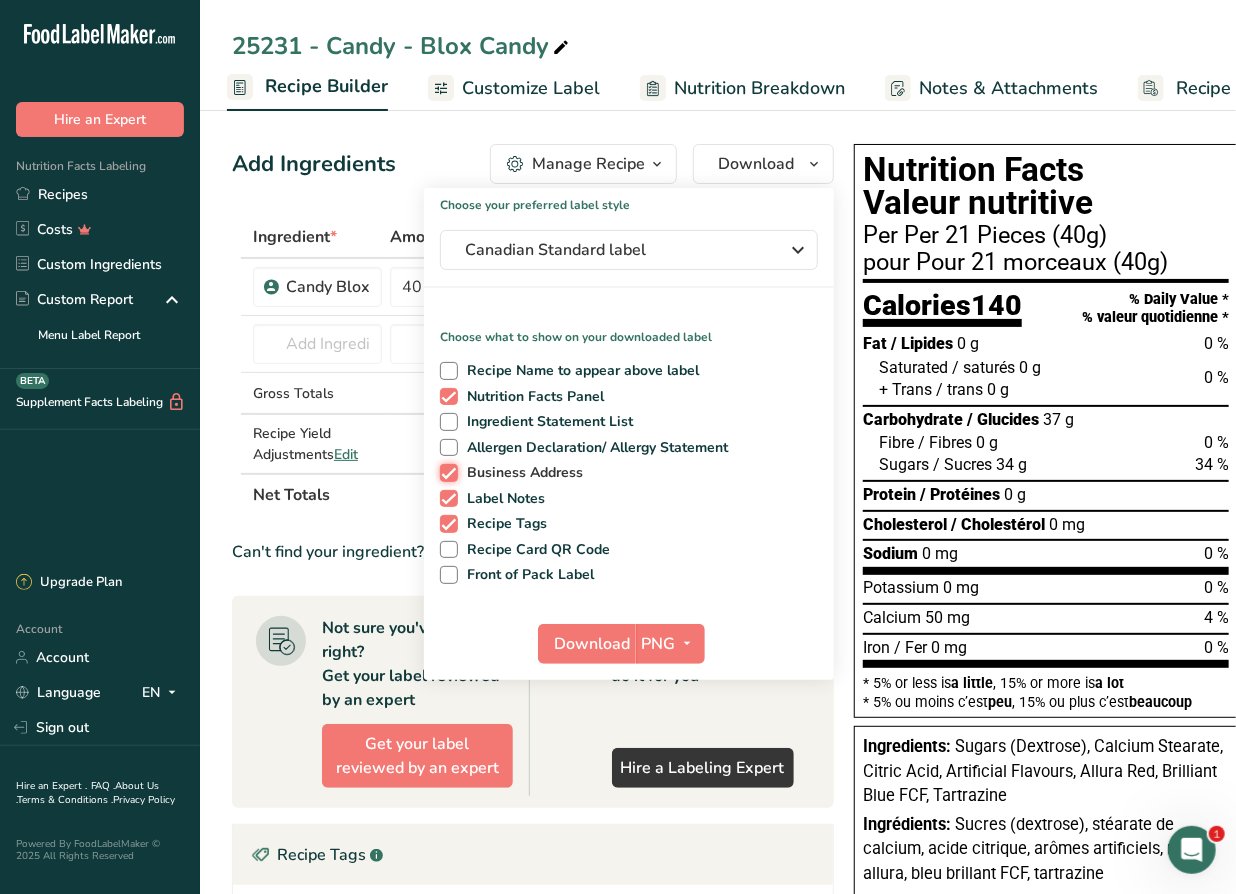 click on "Business Address" at bounding box center (446, 472) 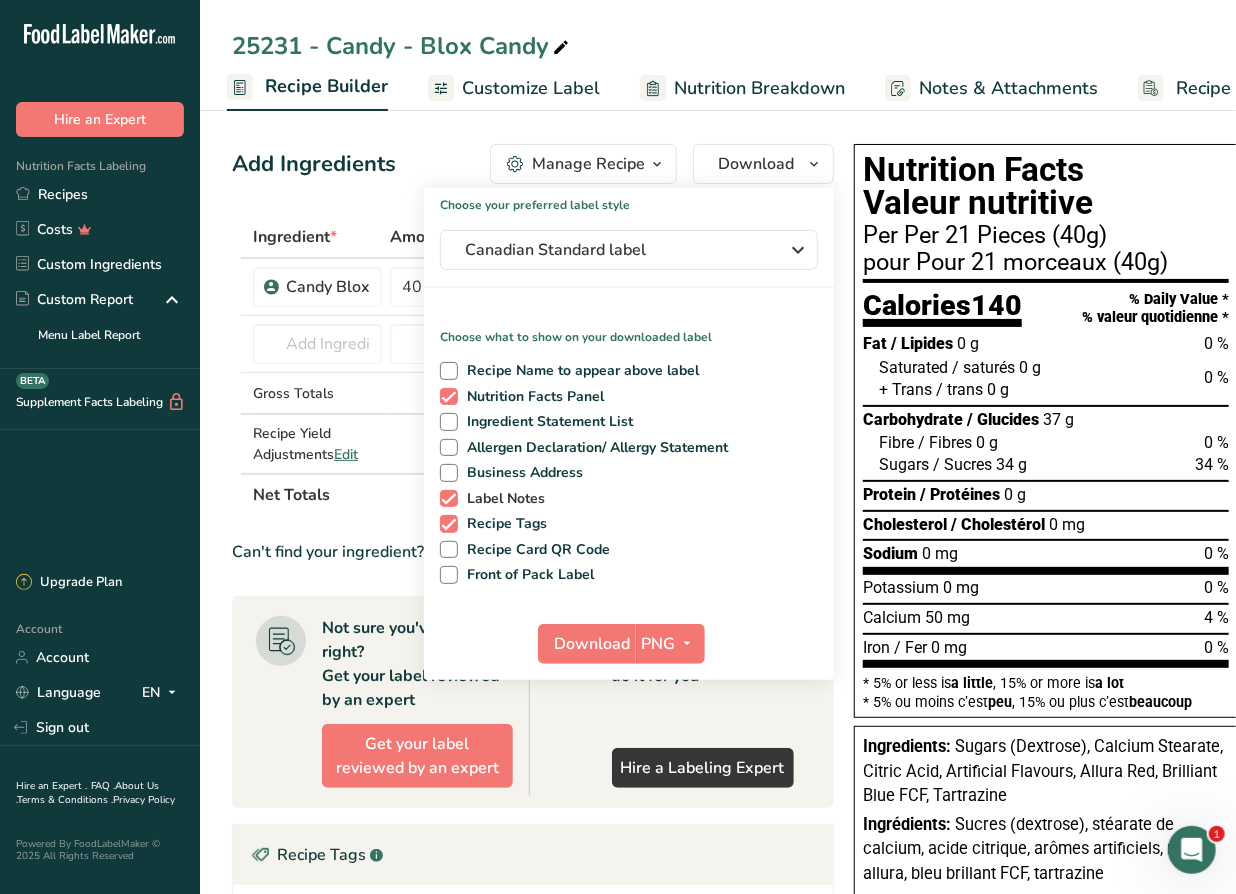 click on "Label Notes" at bounding box center [502, 499] 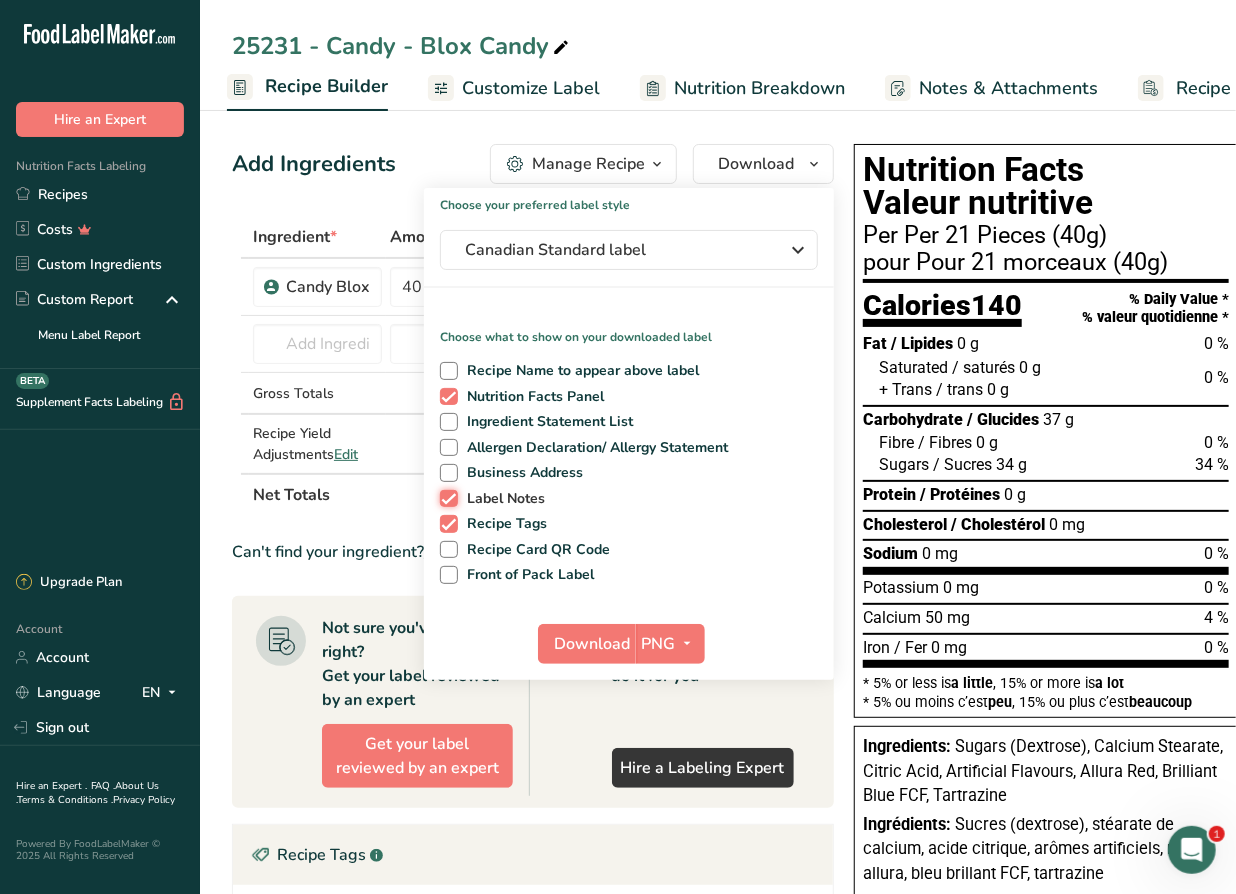 click on "Label Notes" at bounding box center (446, 498) 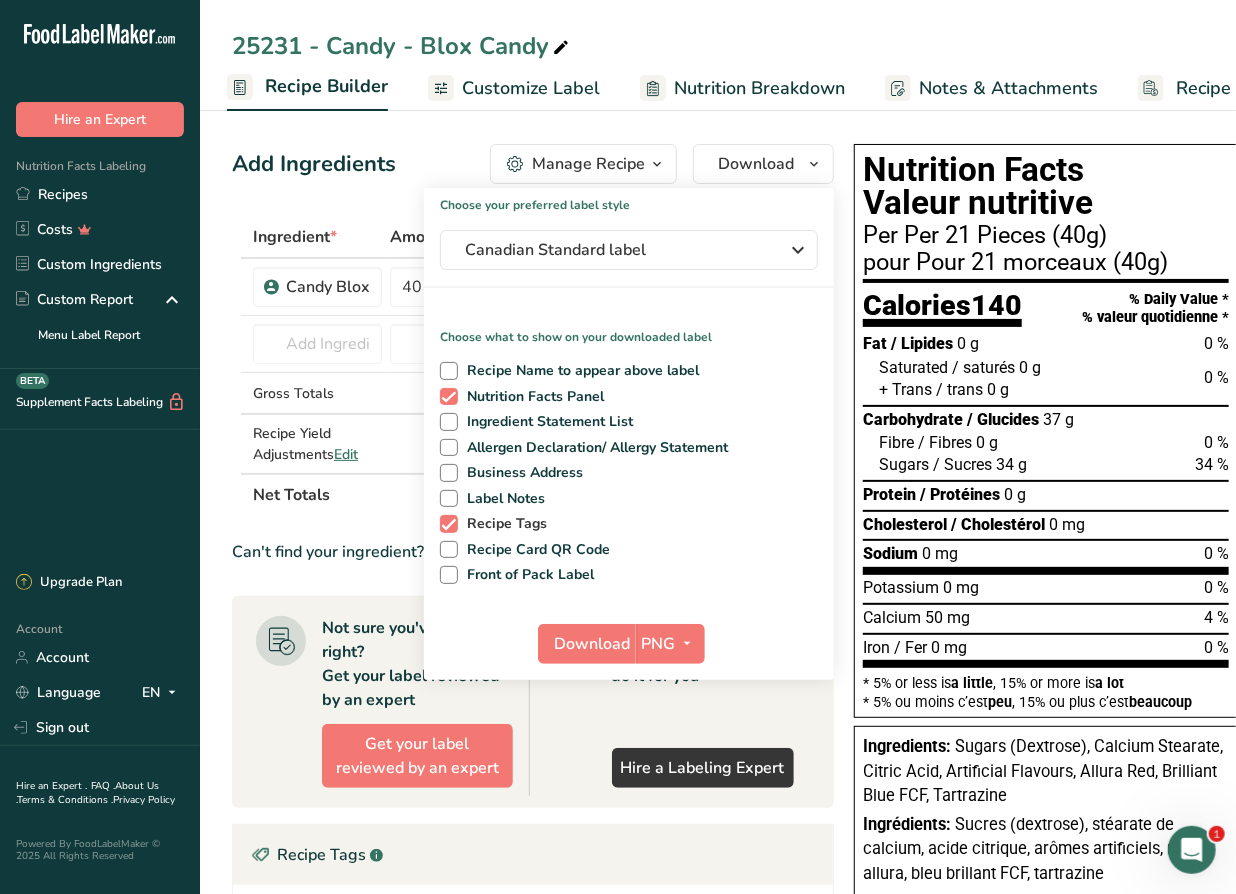 click on "Recipe Tags" at bounding box center [503, 524] 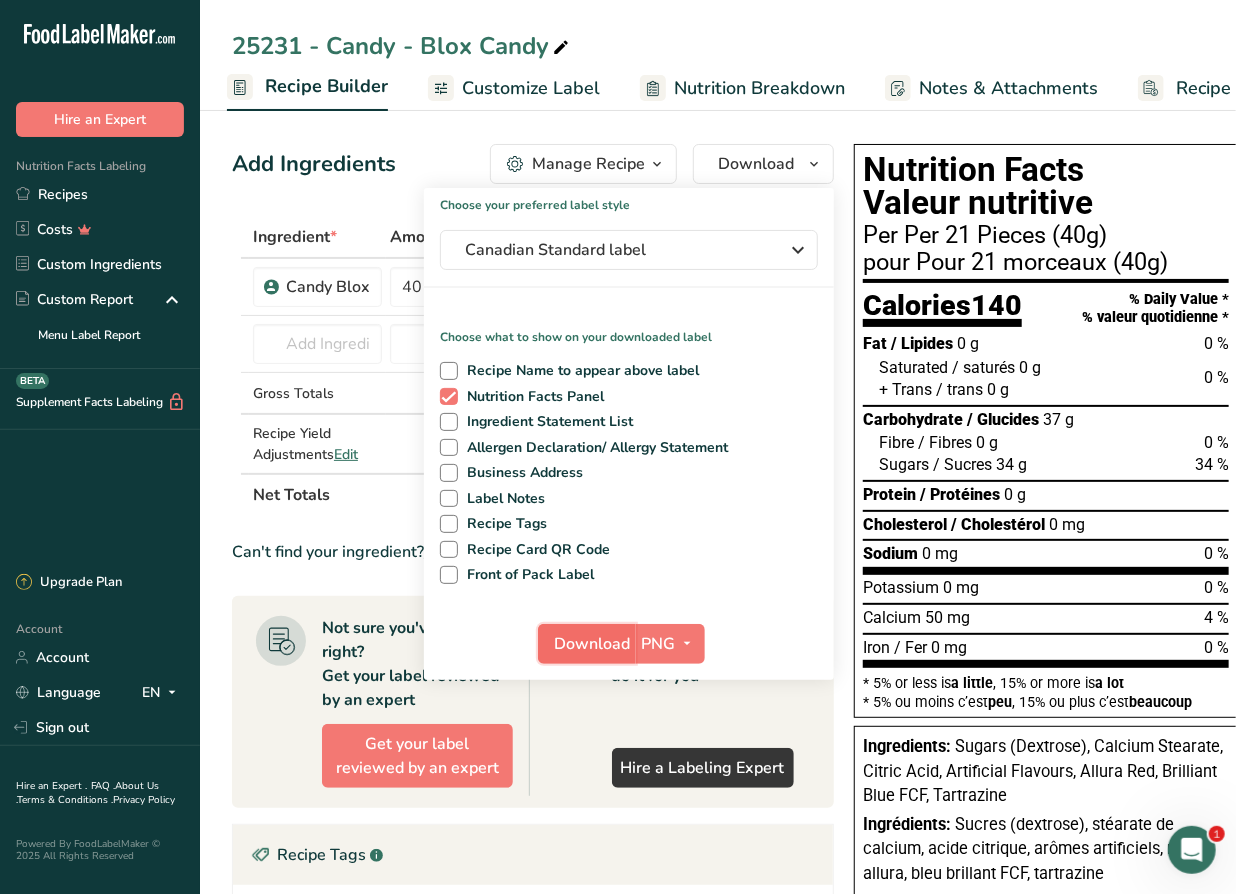 click on "Download" at bounding box center (593, 644) 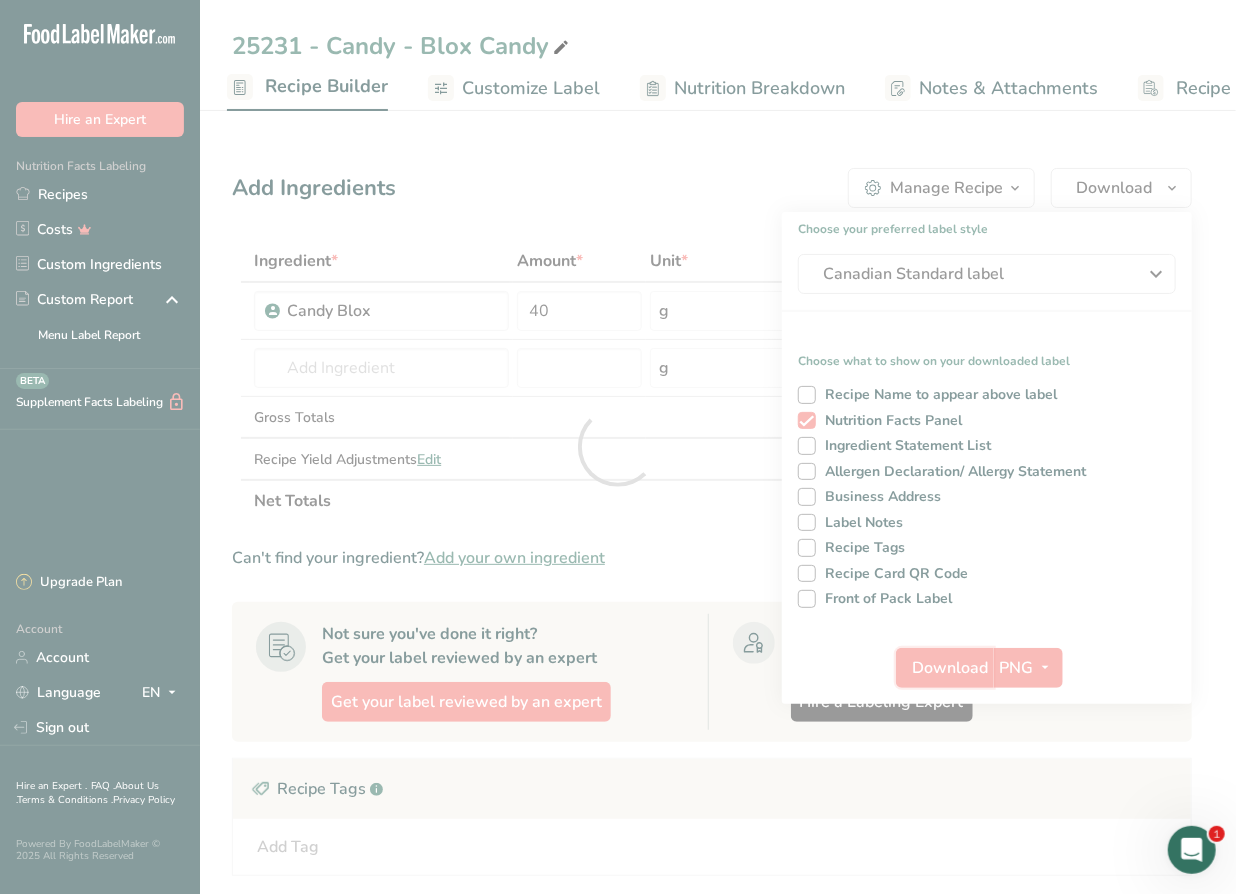 scroll, scrollTop: 0, scrollLeft: 0, axis: both 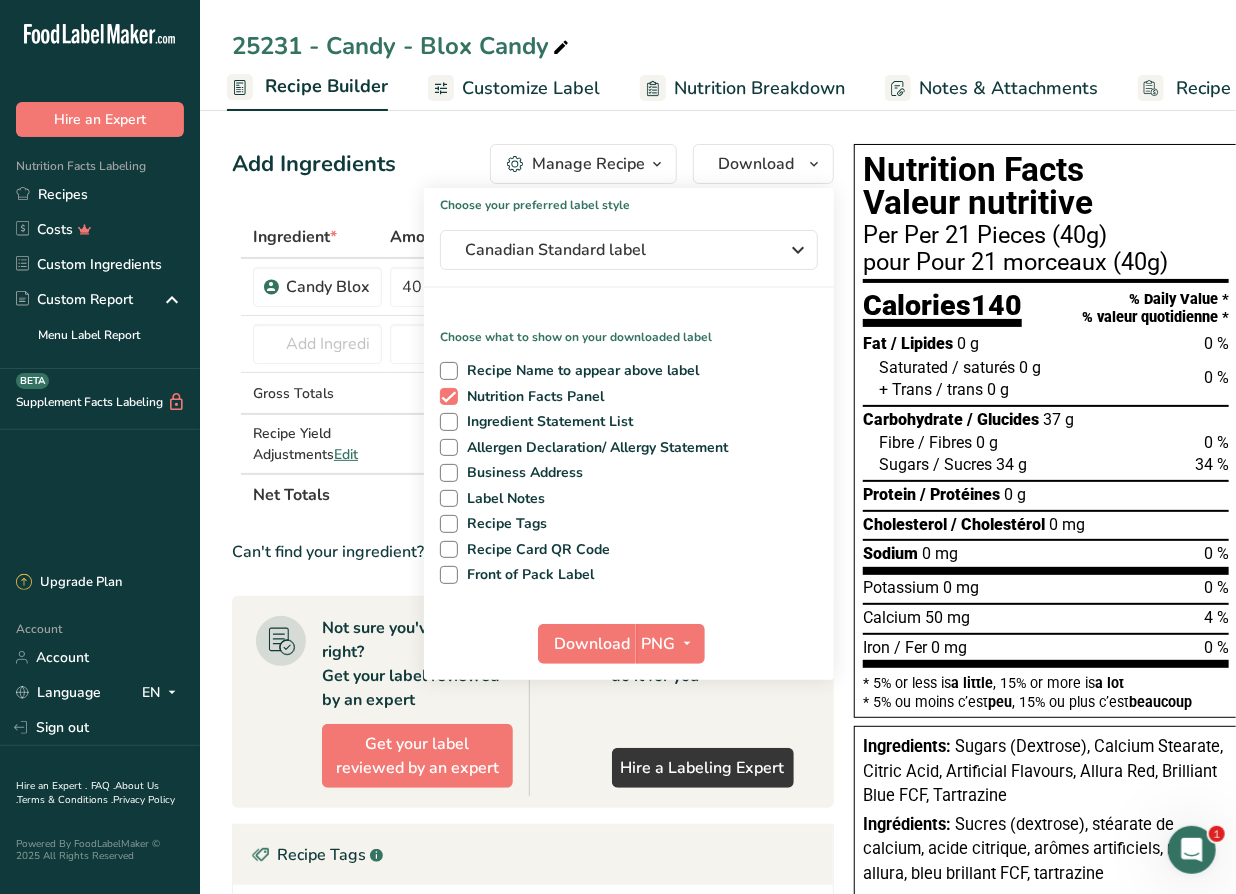 drag, startPoint x: 357, startPoint y: 196, endPoint x: 286, endPoint y: 210, distance: 72.36712 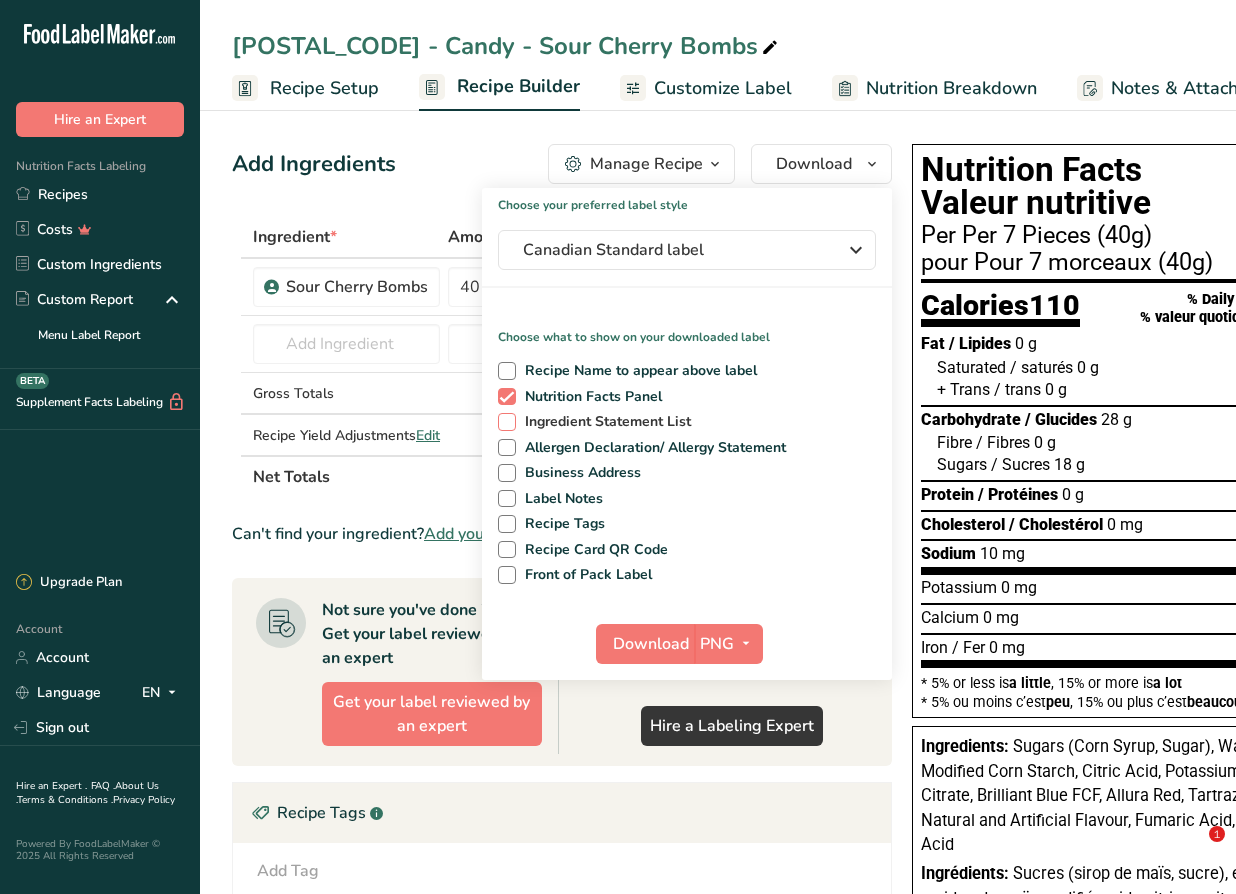 scroll, scrollTop: 0, scrollLeft: 0, axis: both 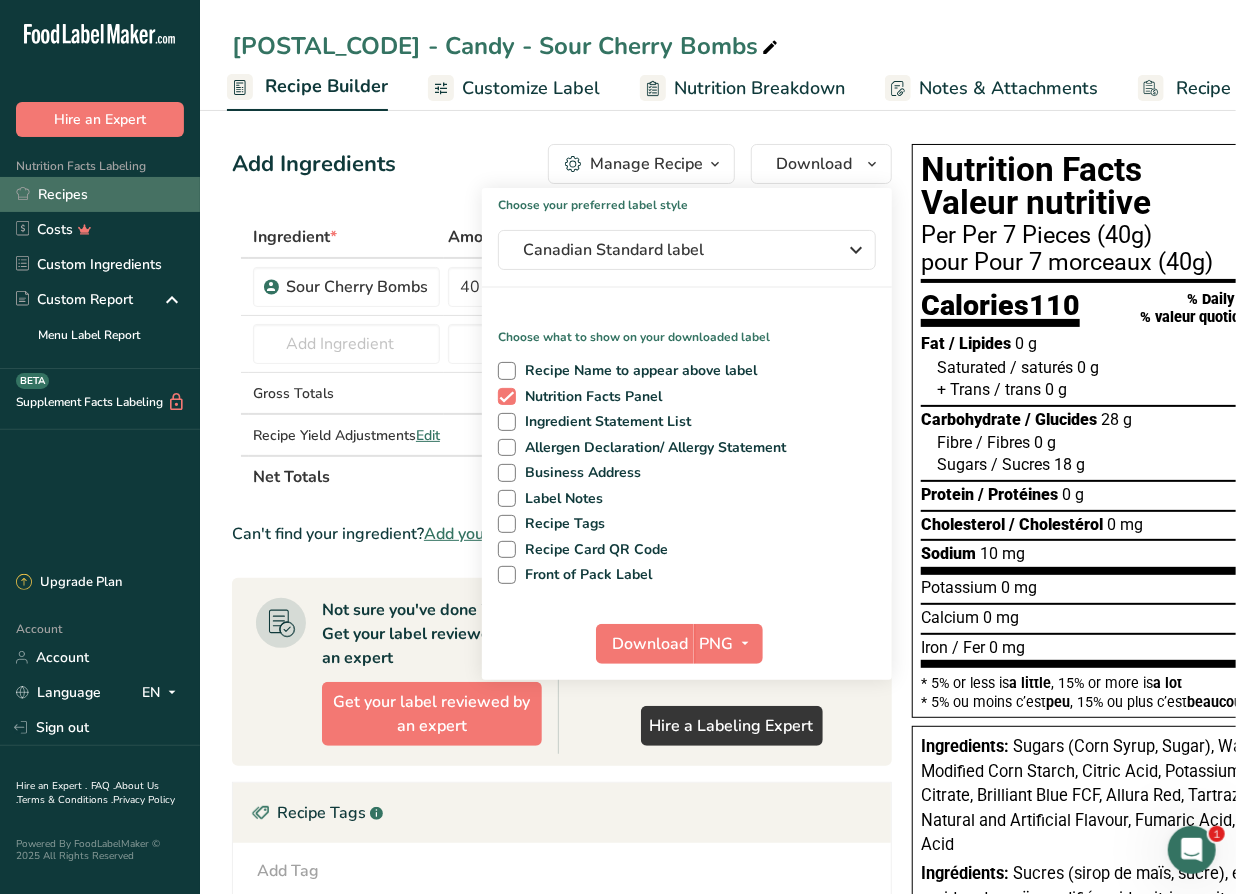 click on "Recipes" at bounding box center [100, 194] 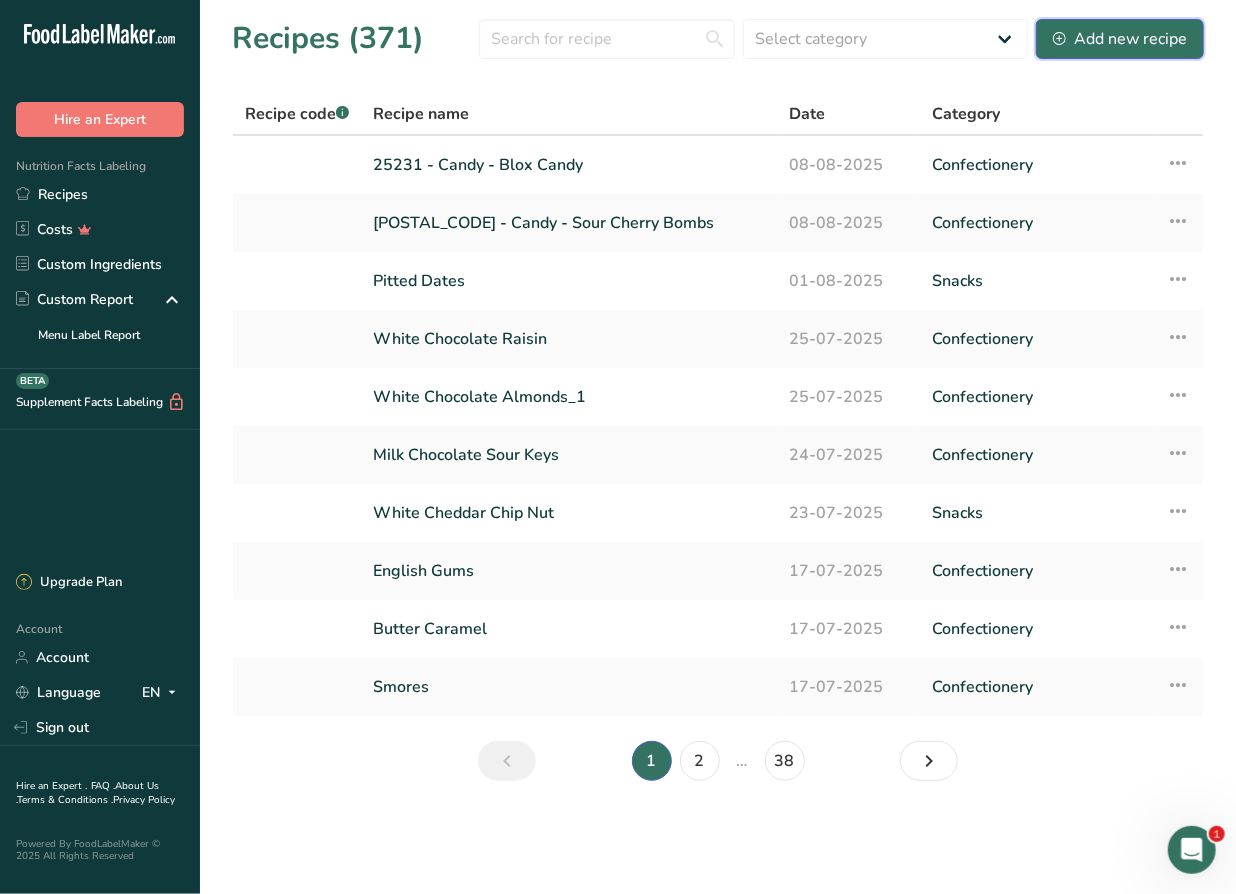 click on "Add new recipe" at bounding box center (1120, 39) 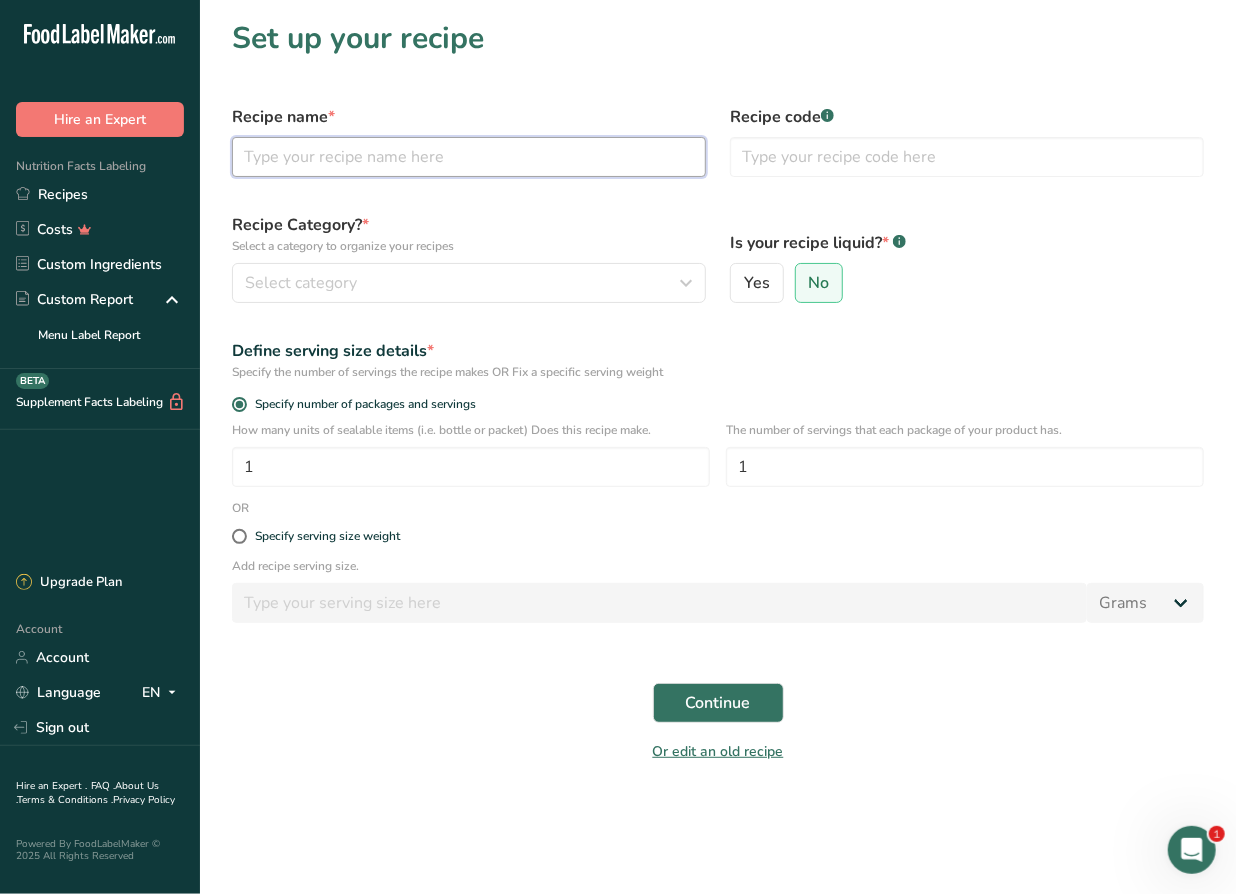 click at bounding box center (469, 157) 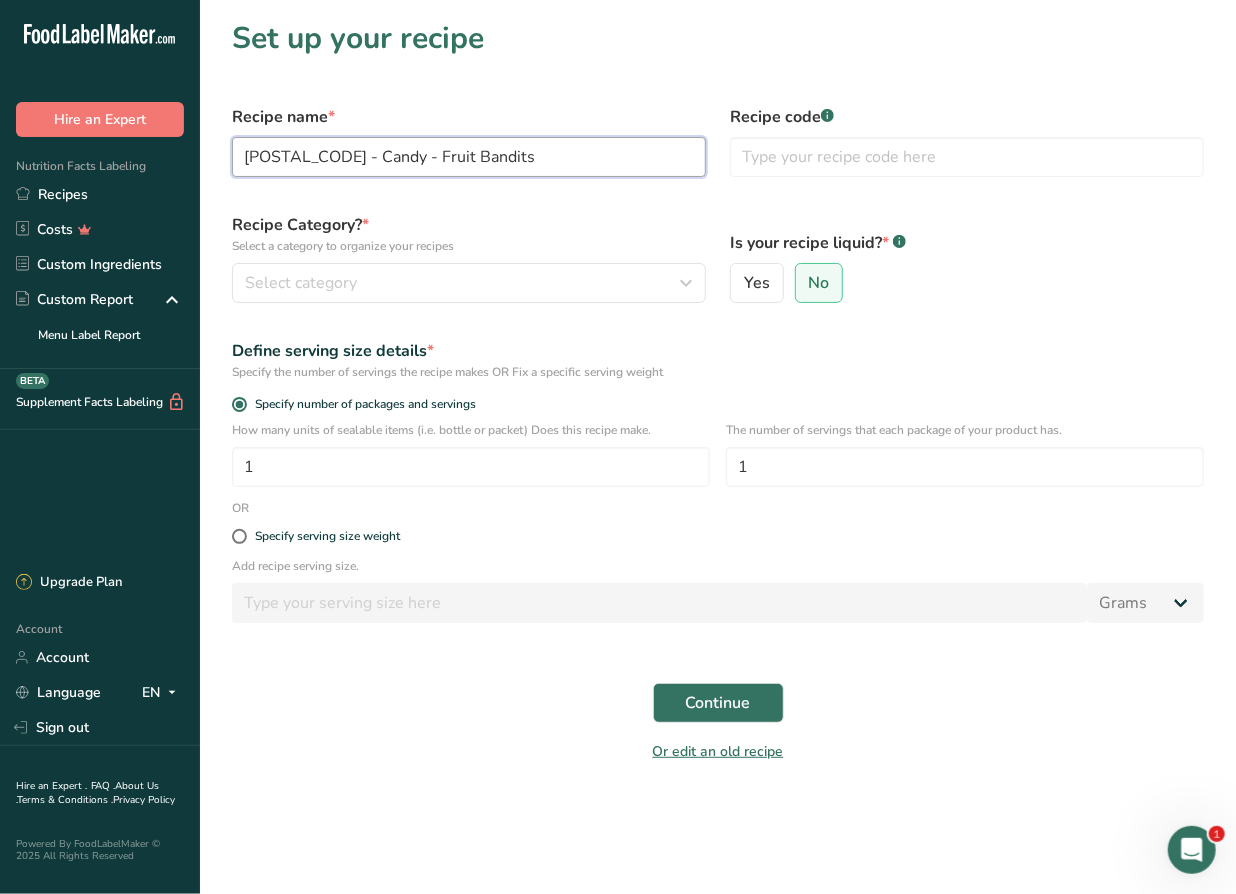 type on "[POSTAL_CODE] - Candy - Fruit Bandits" 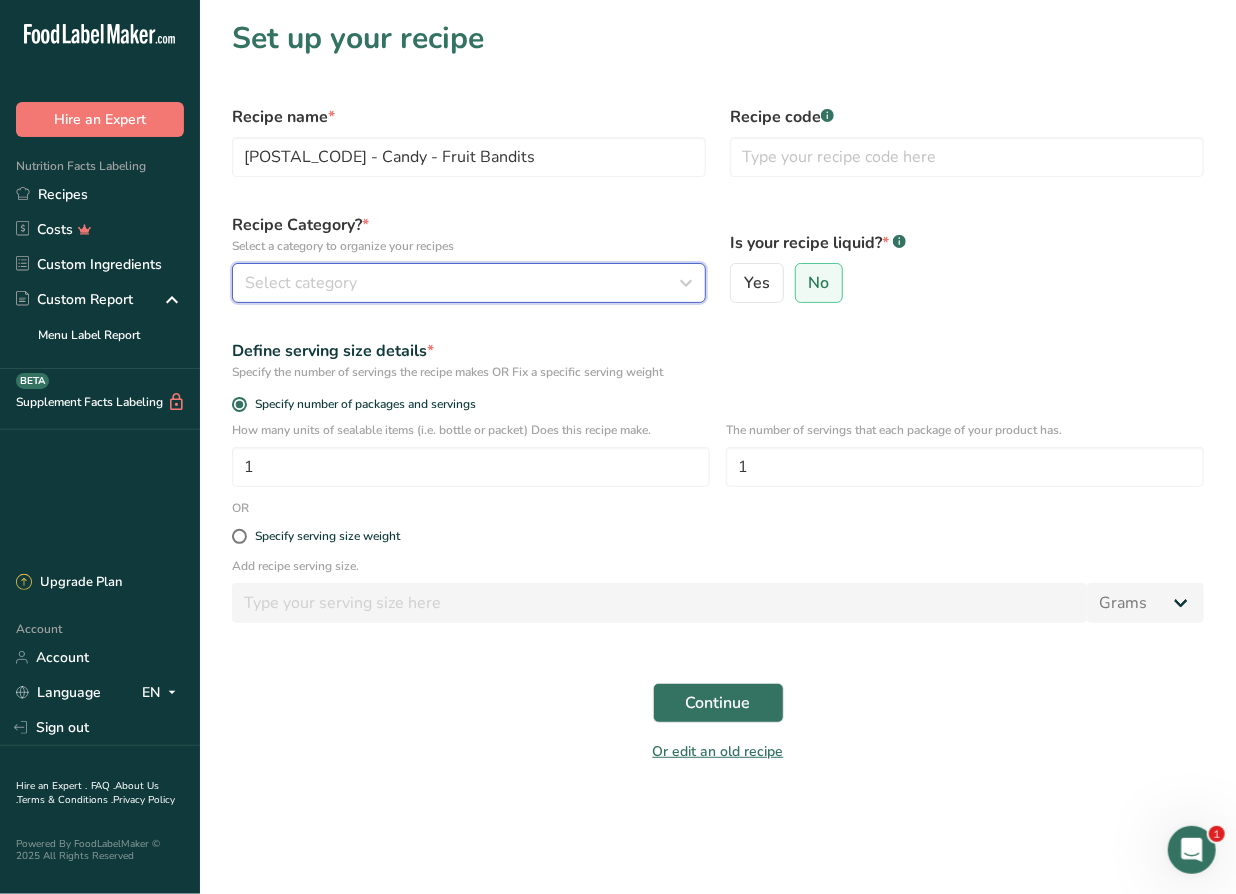 click on "Select category" at bounding box center (301, 283) 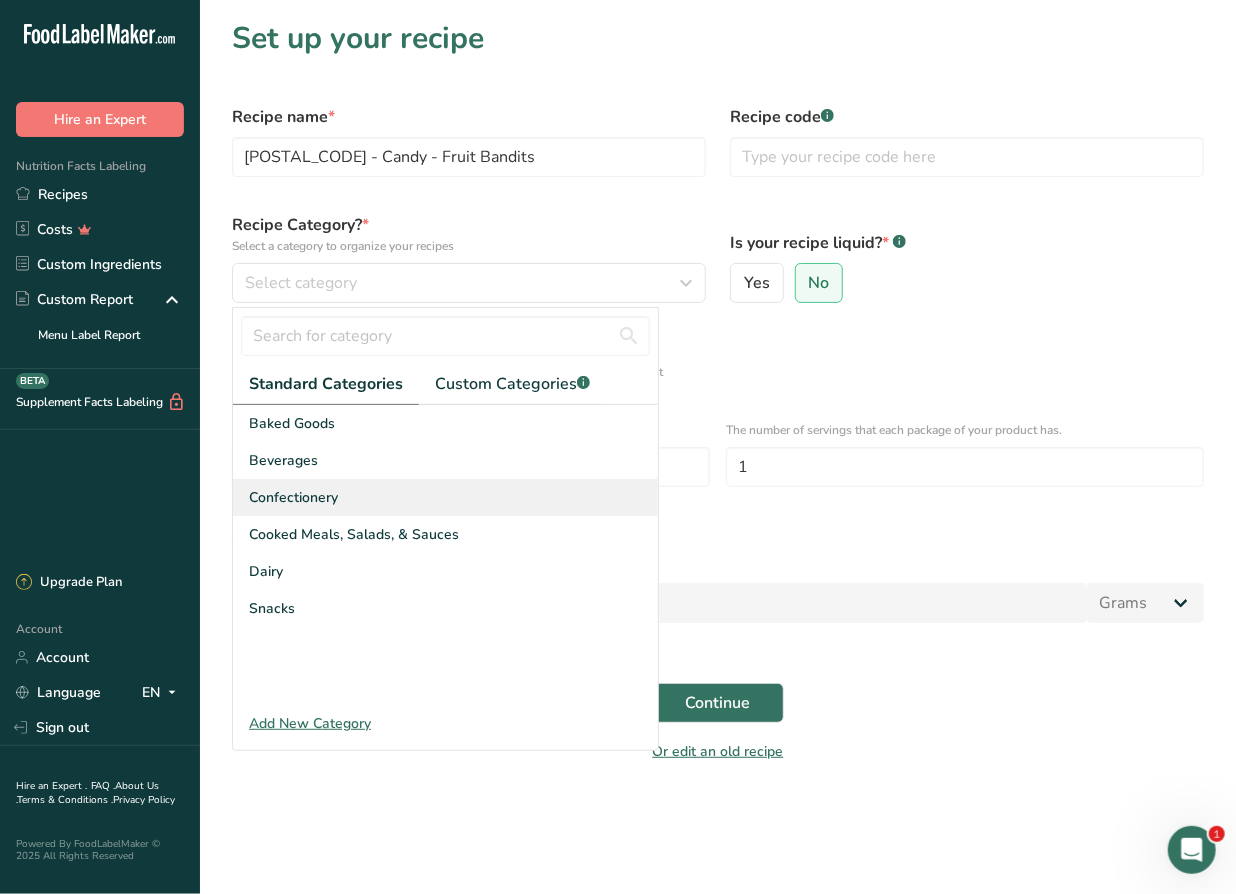 click on "Confectionery" at bounding box center (445, 497) 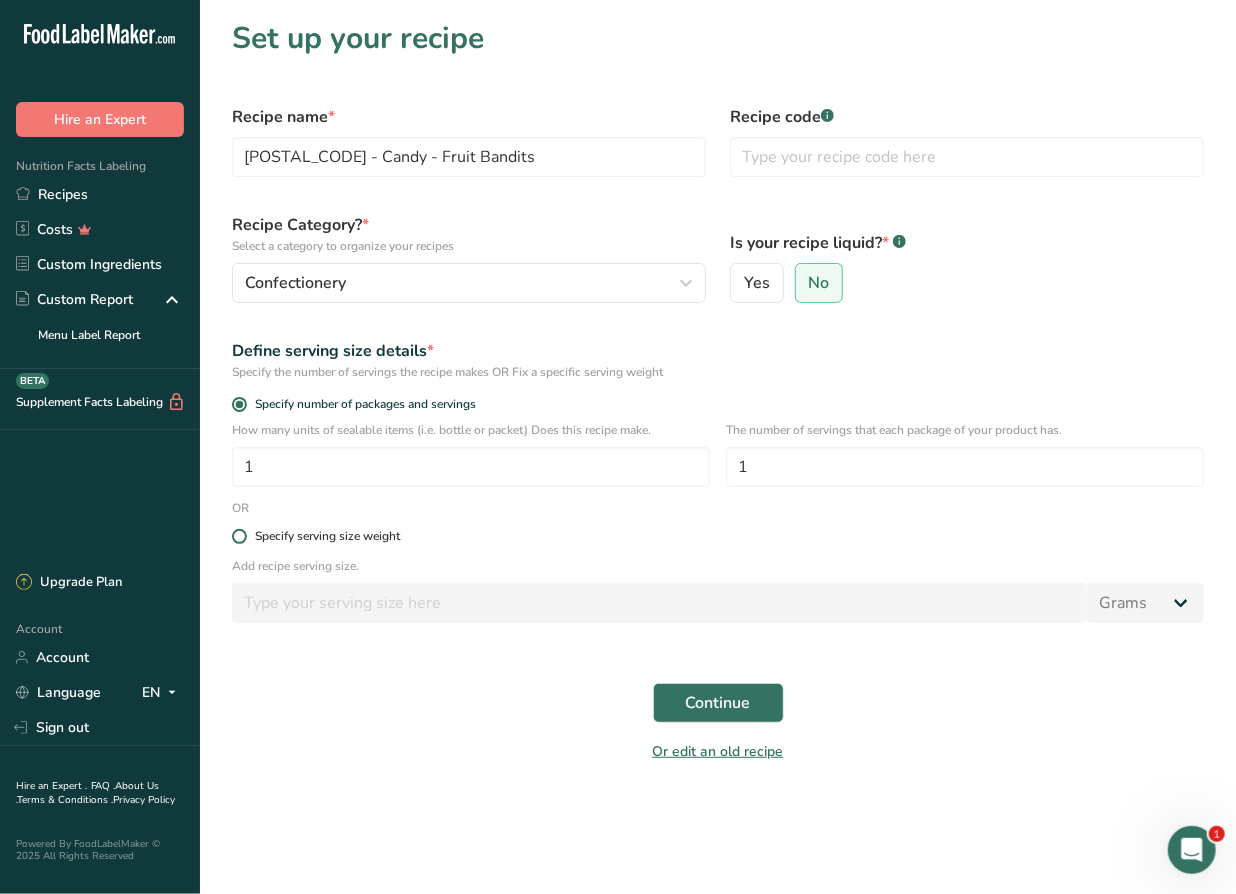 click on "Specify serving size weight" at bounding box center (327, 536) 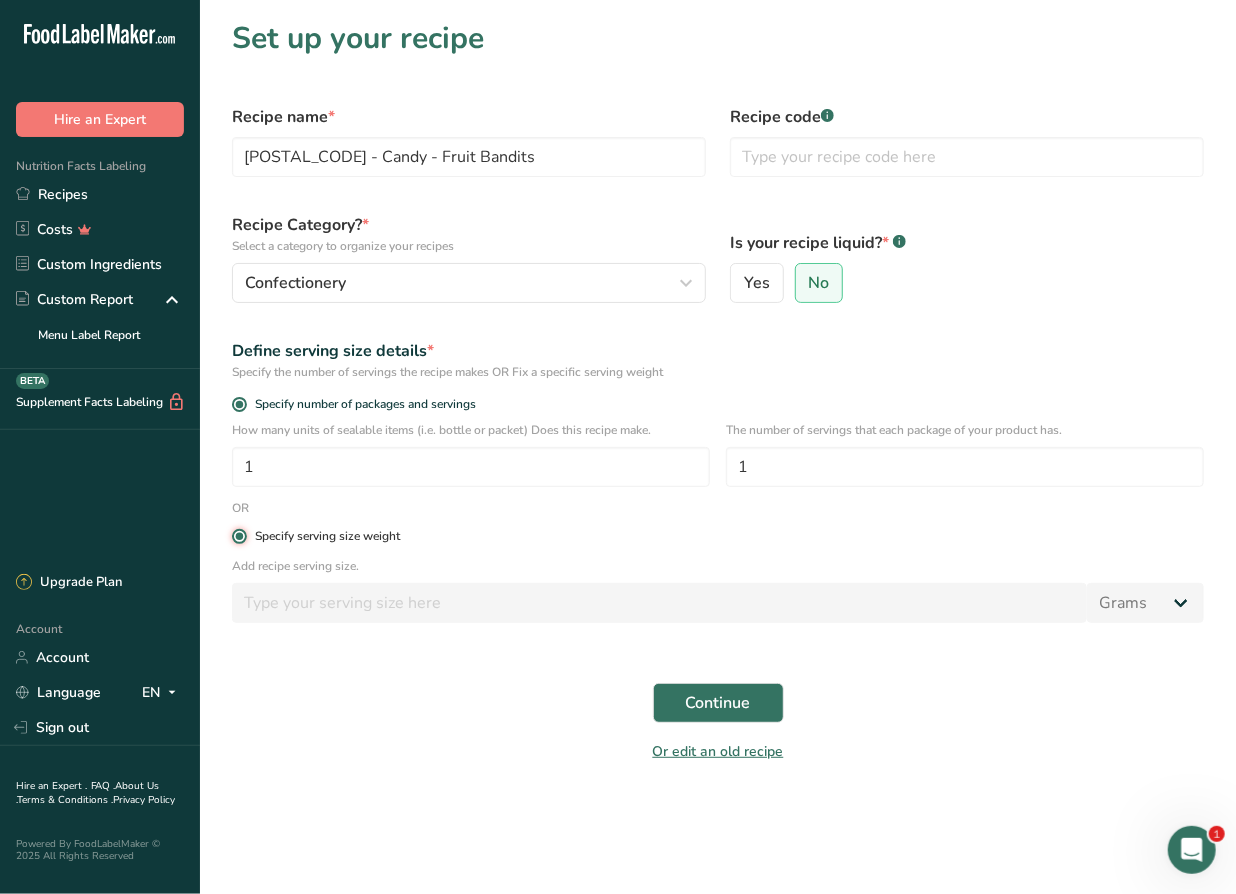 radio on "false" 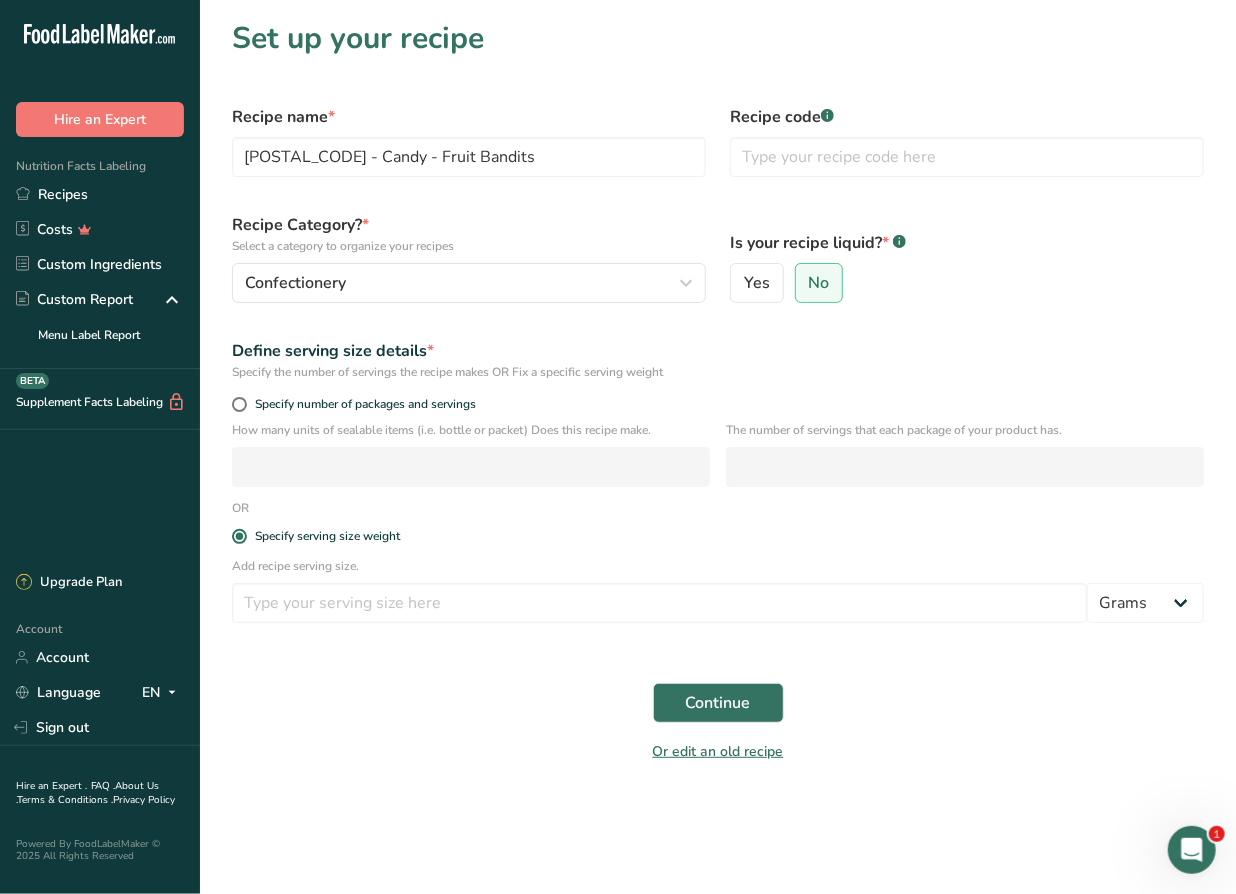 click on "Add recipe serving size.
Grams
kg
mg
mcg
lb
oz
l
mL
fl oz
tbsp
tsp
cup
qt
gallon" at bounding box center [718, 596] 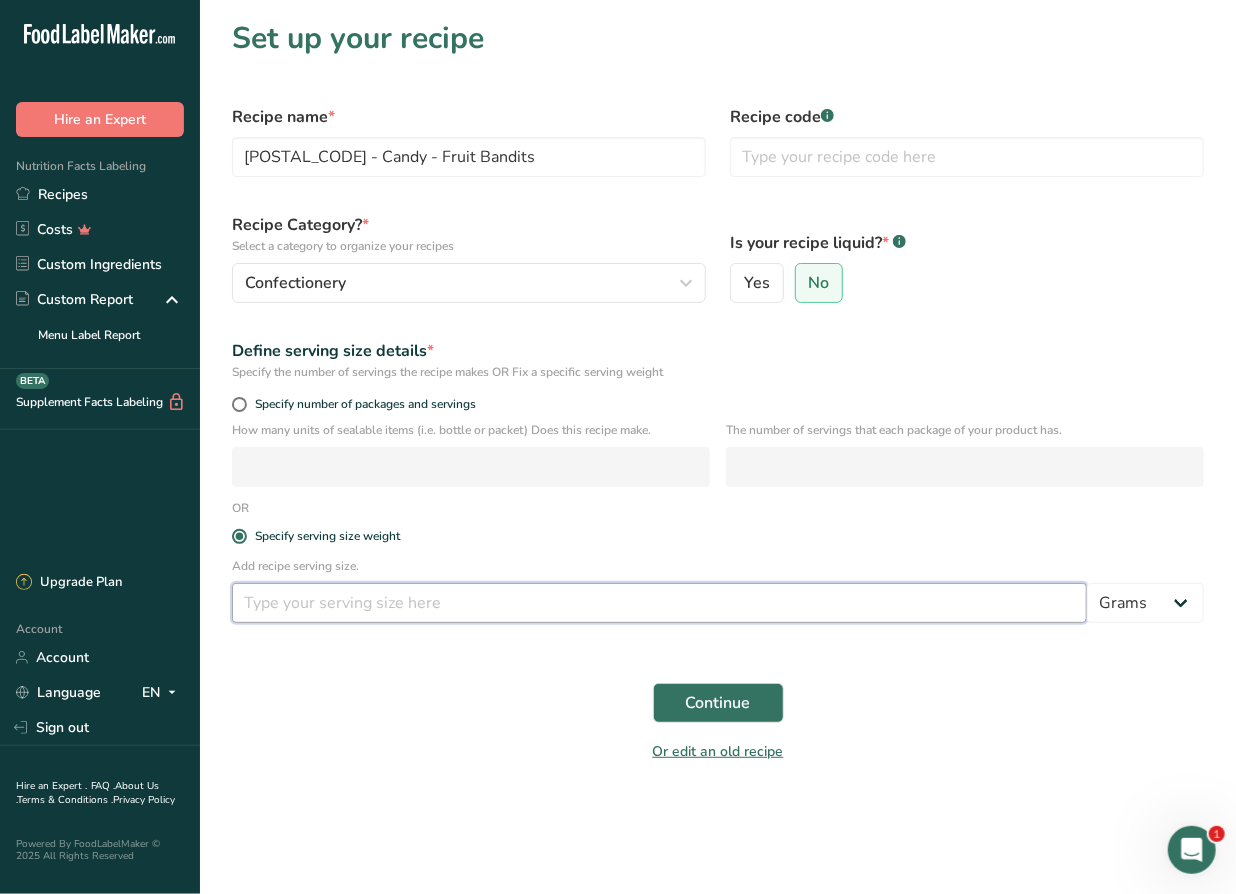 drag, startPoint x: 274, startPoint y: 617, endPoint x: 287, endPoint y: 608, distance: 15.811388 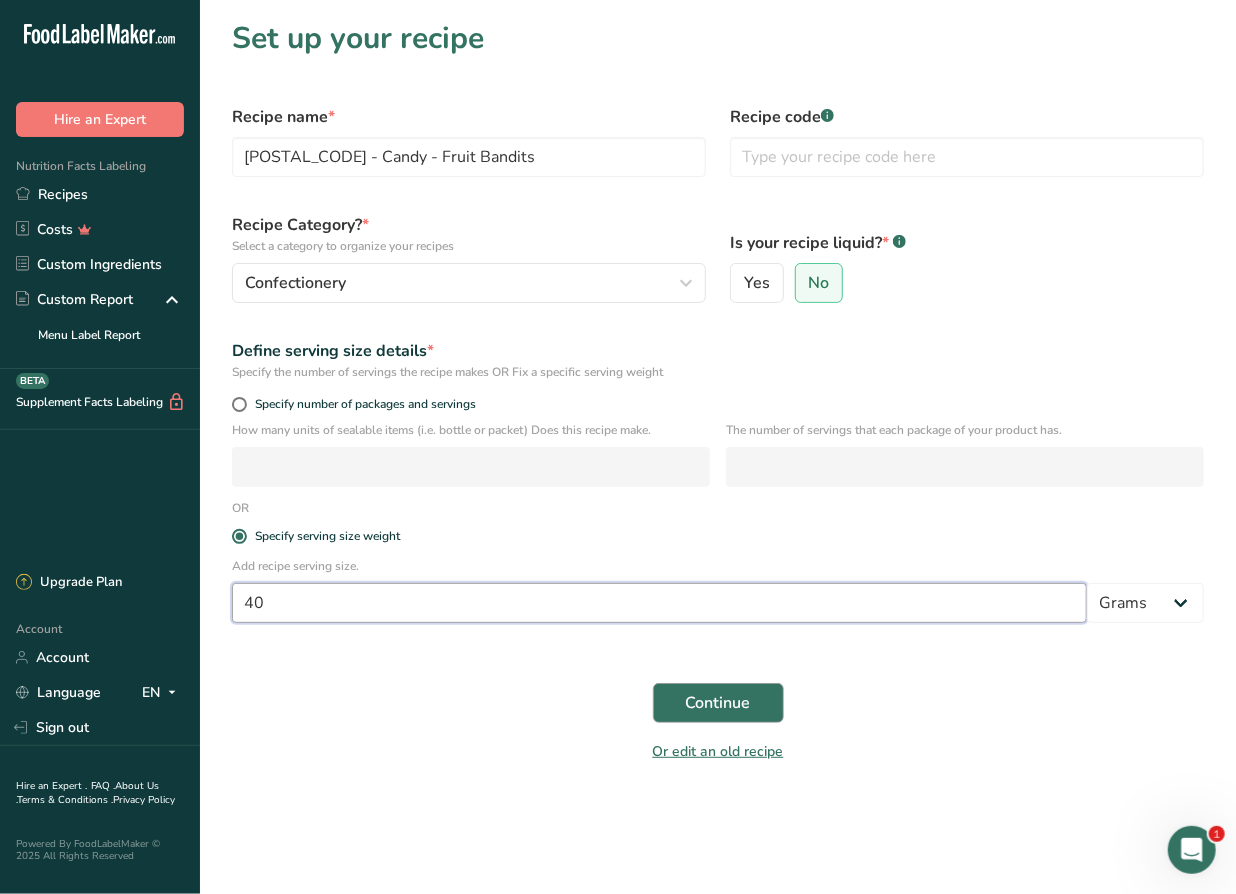 type on "40" 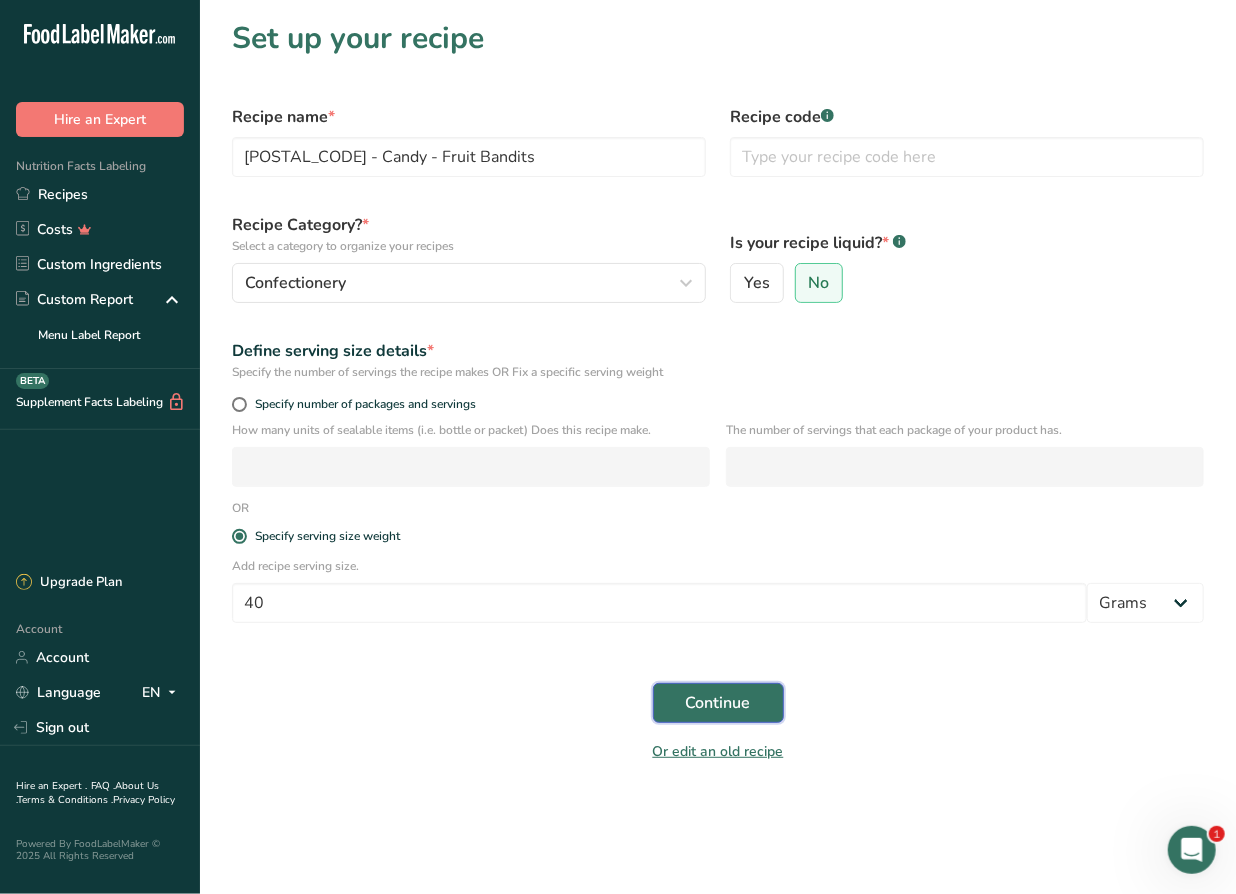 click on "Continue" at bounding box center (718, 703) 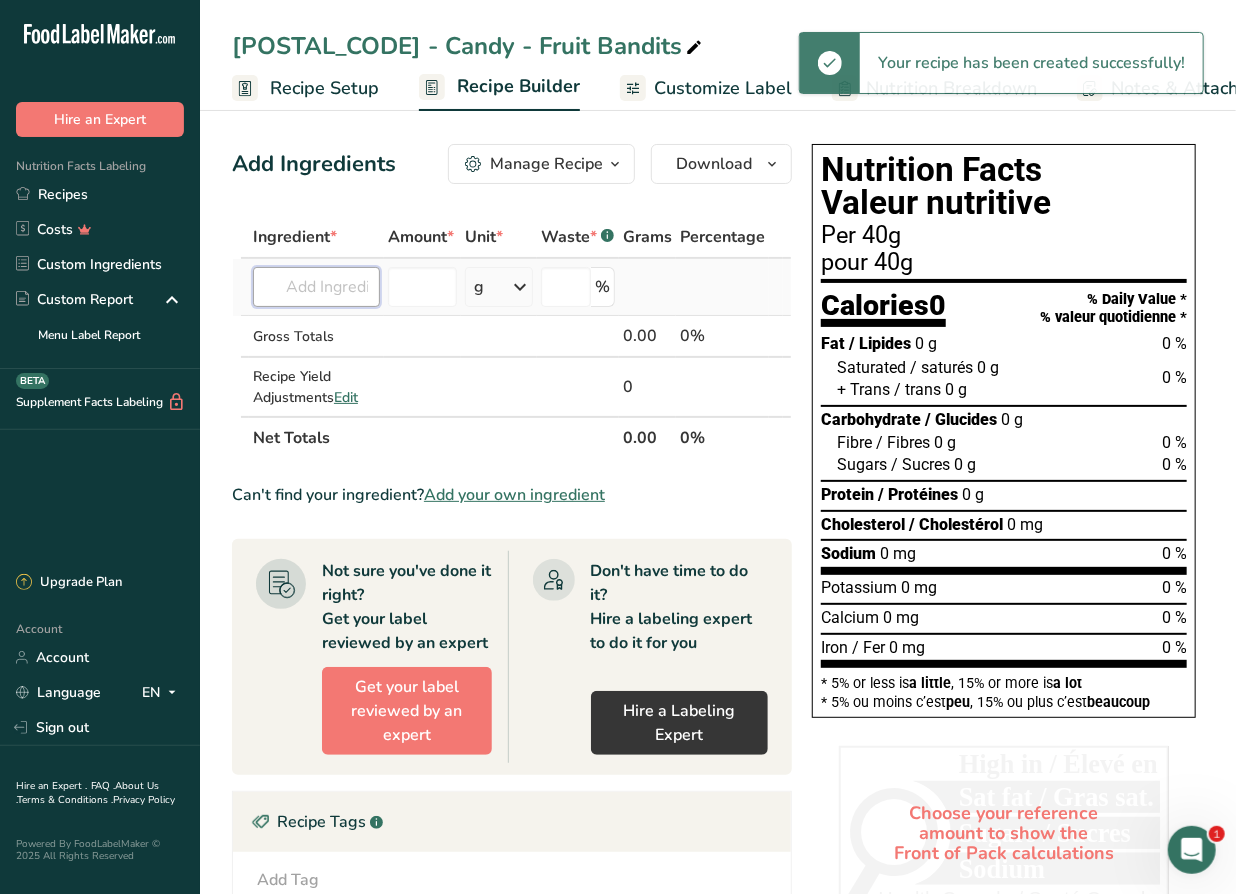 click at bounding box center (316, 287) 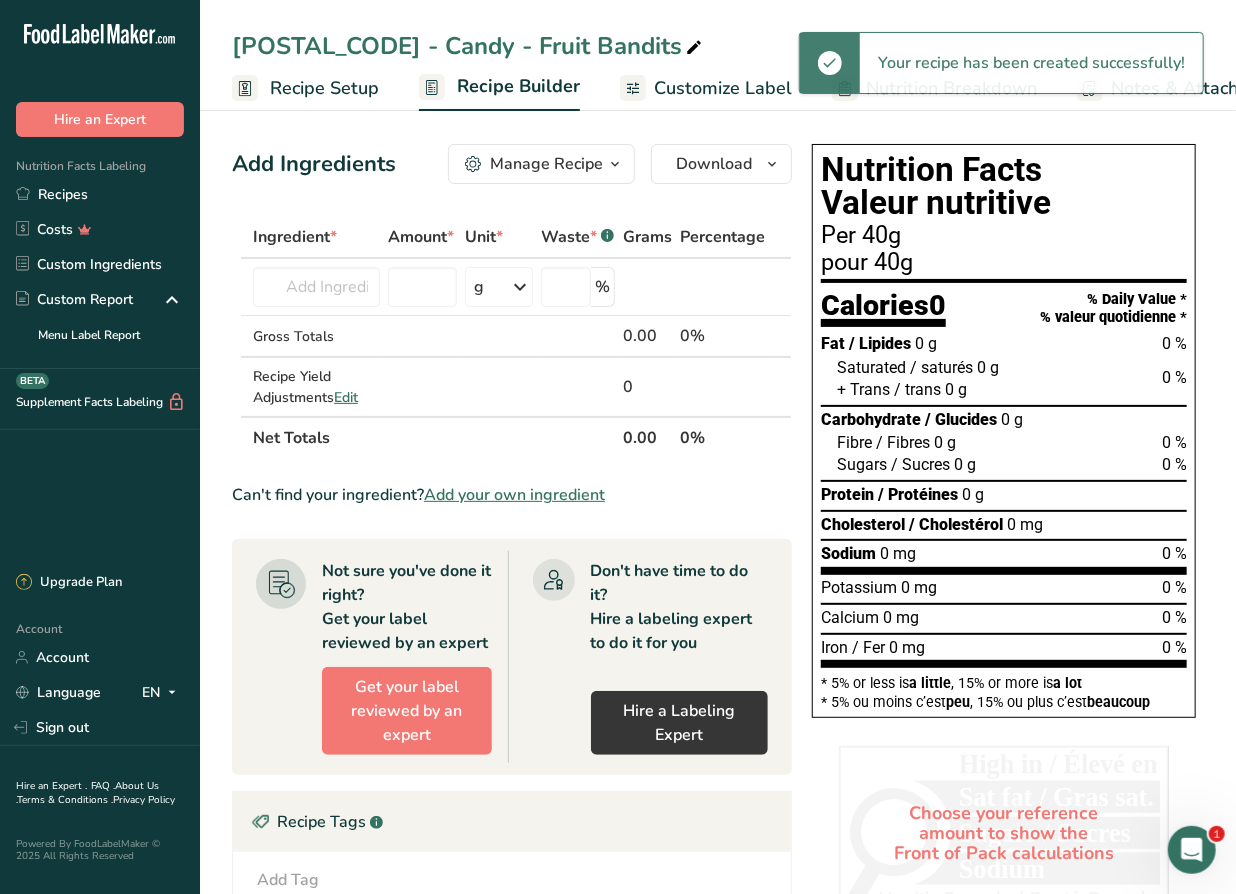 click on "Add your own ingredient" at bounding box center (514, 495) 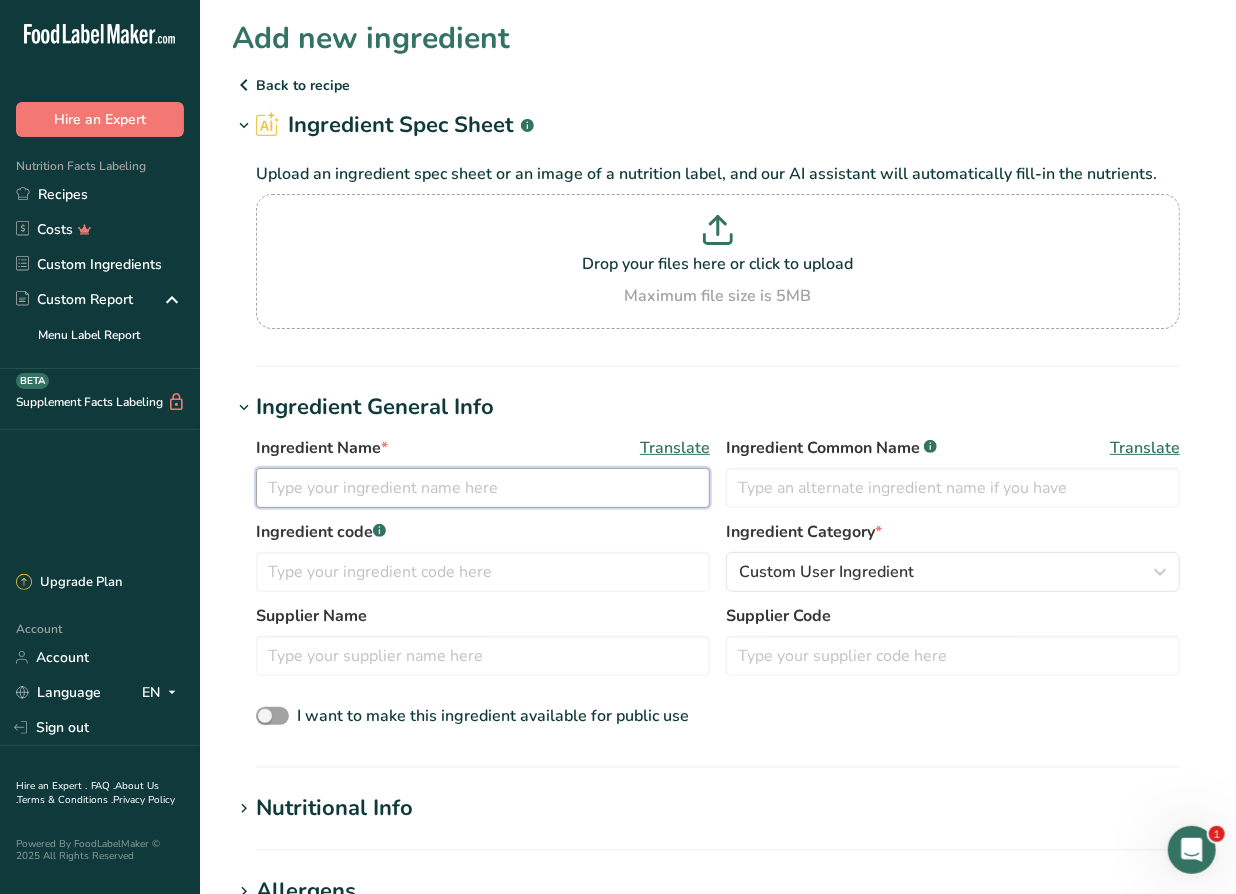 click at bounding box center (483, 488) 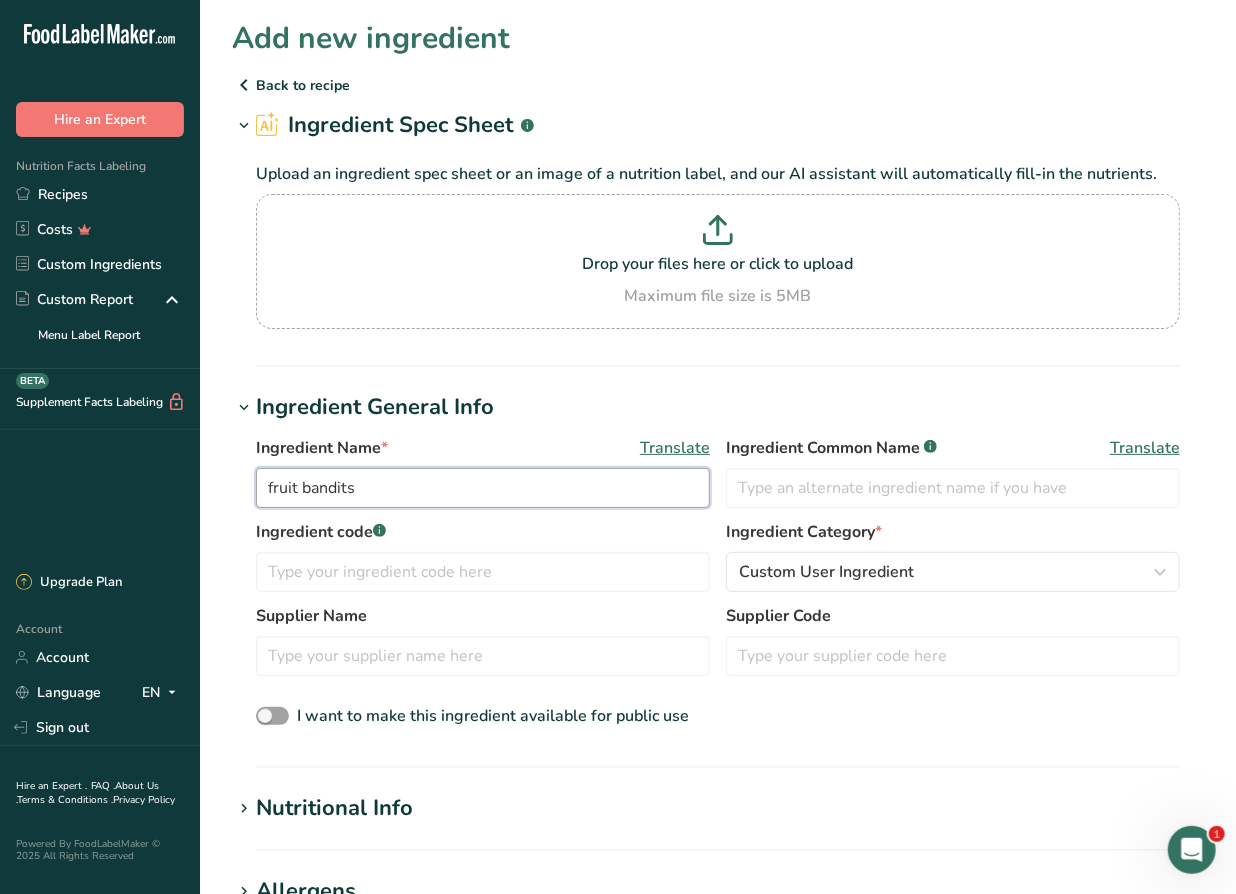 type on "fruit bandits" 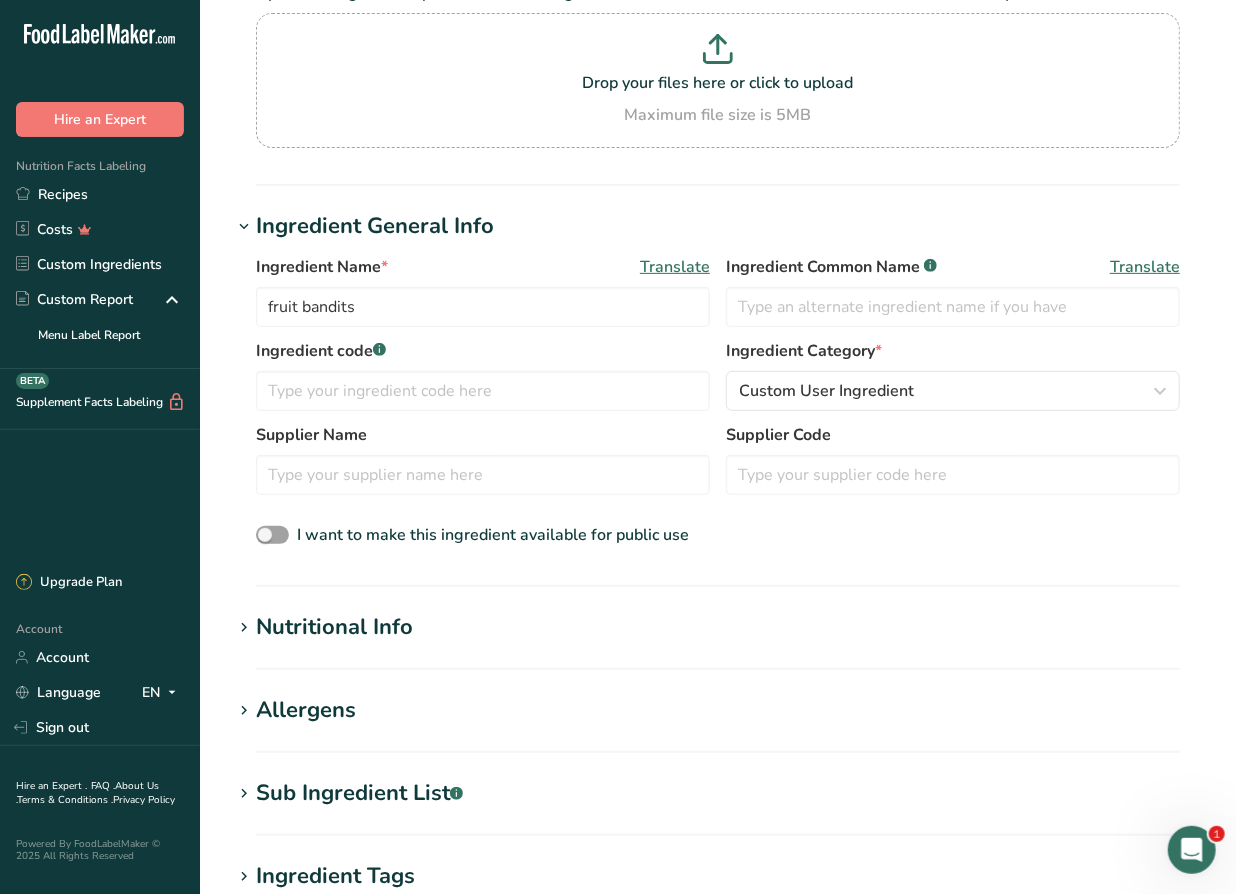 click on "Nutritional Info" at bounding box center [334, 627] 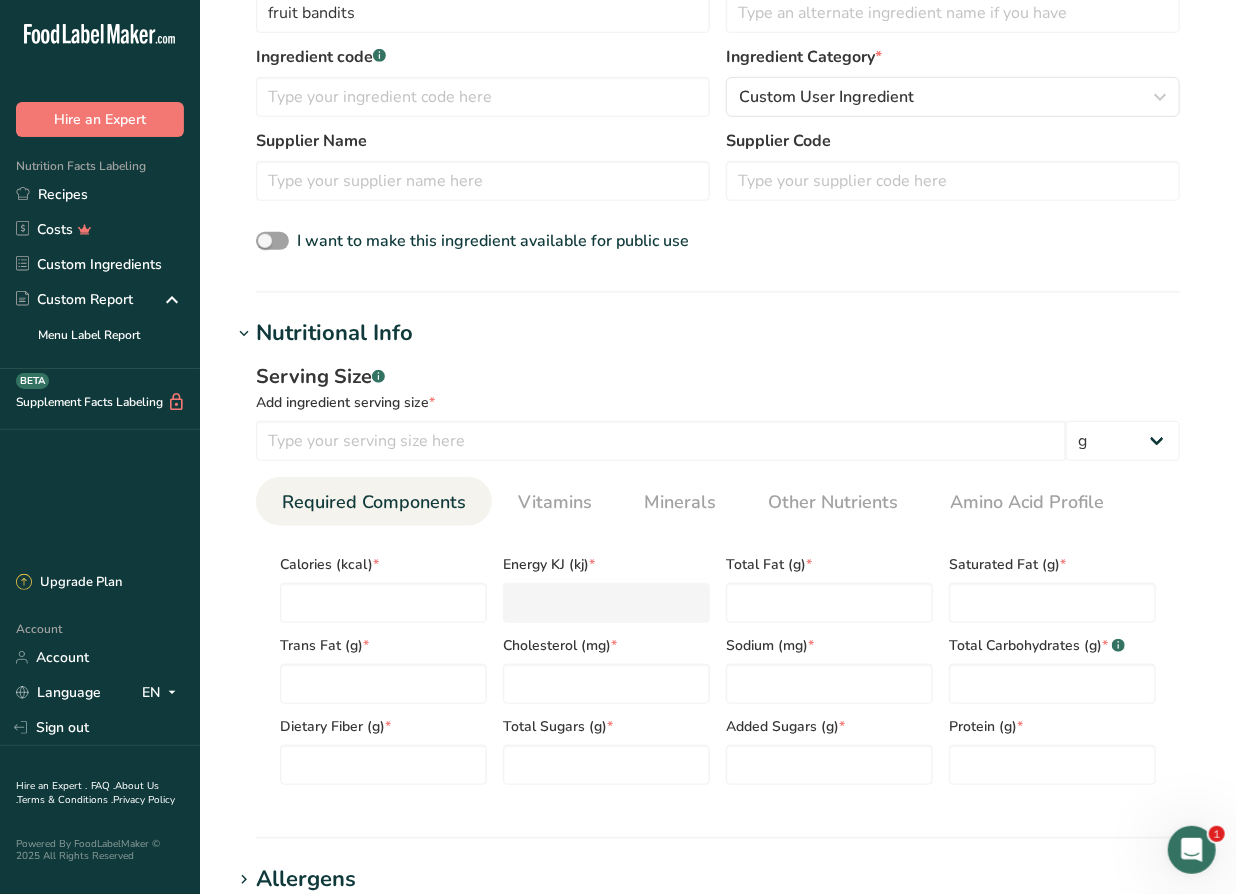 scroll, scrollTop: 545, scrollLeft: 0, axis: vertical 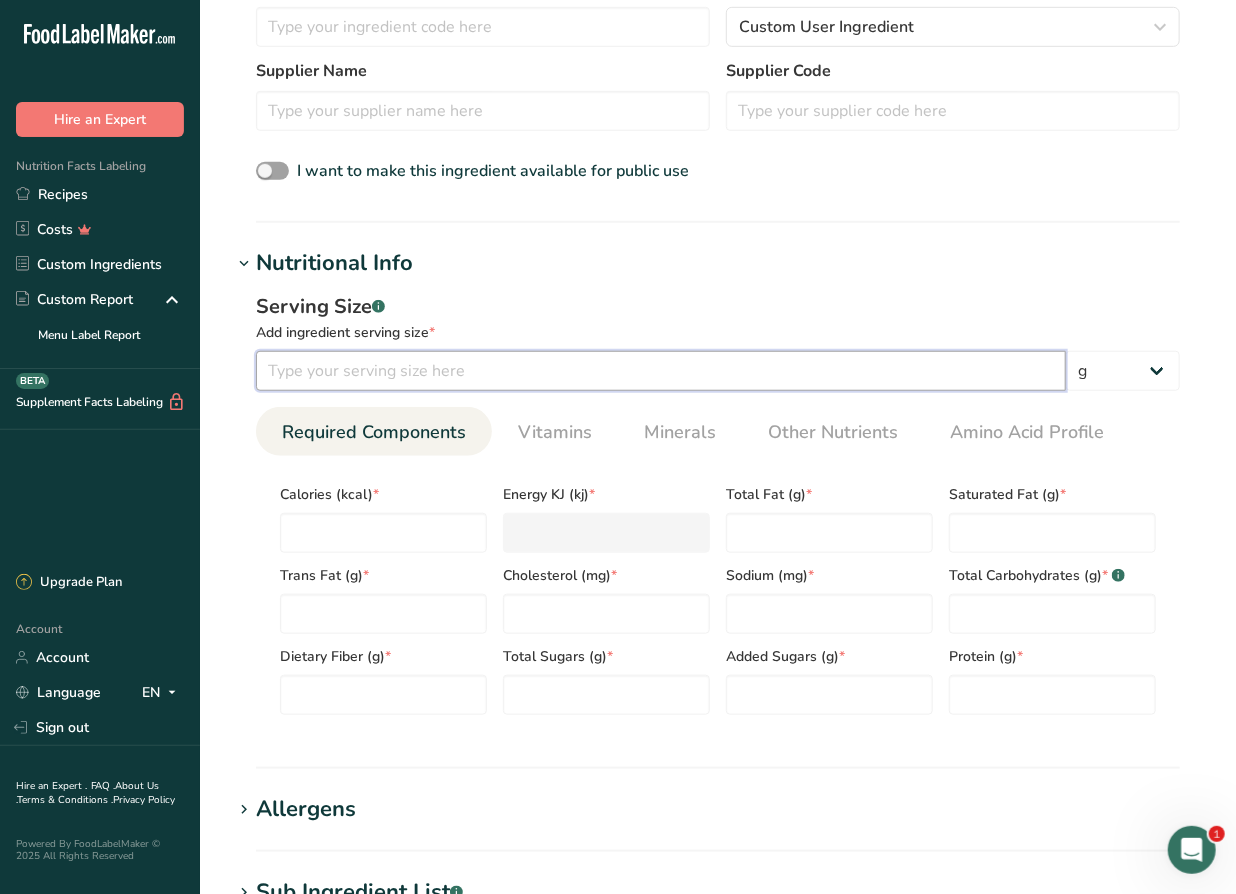 click at bounding box center (661, 371) 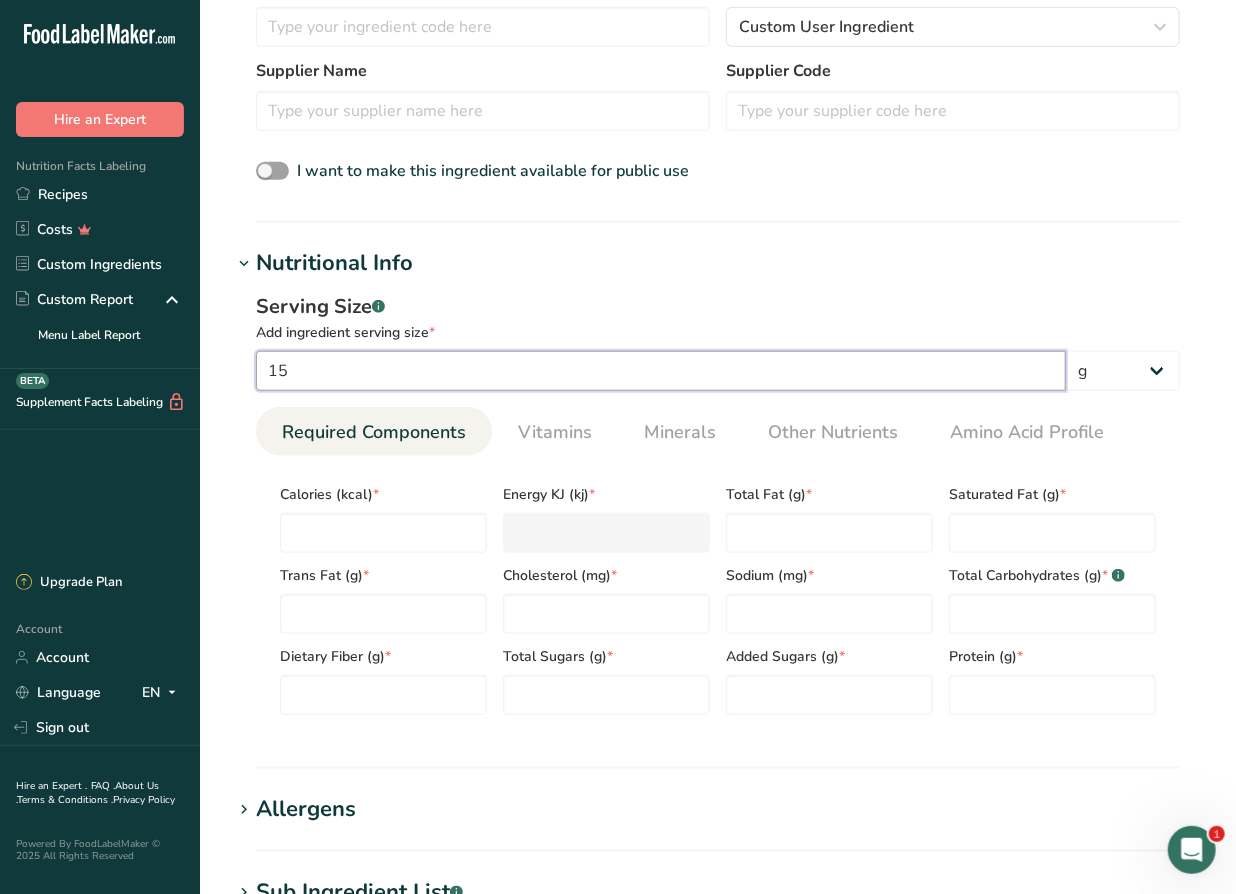 type on "15" 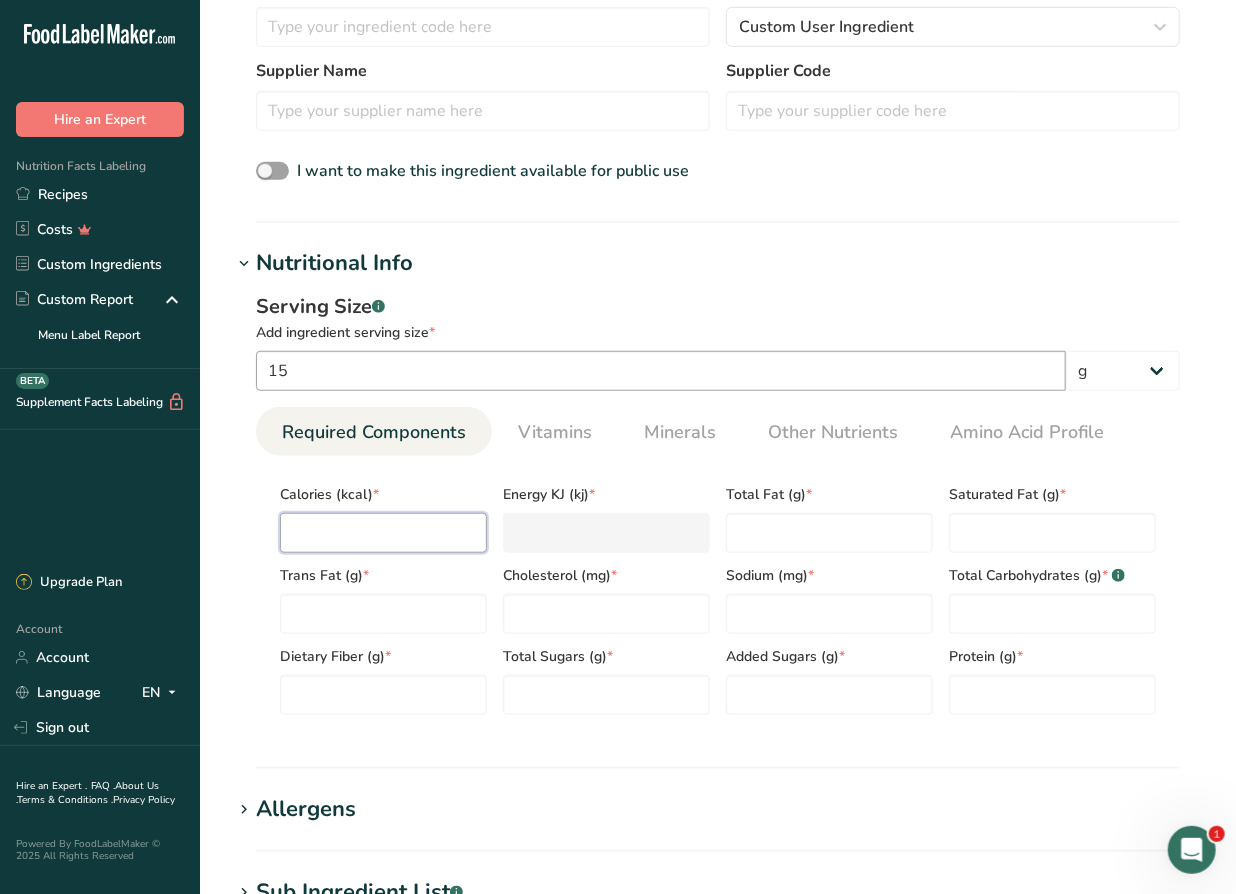 type on "5" 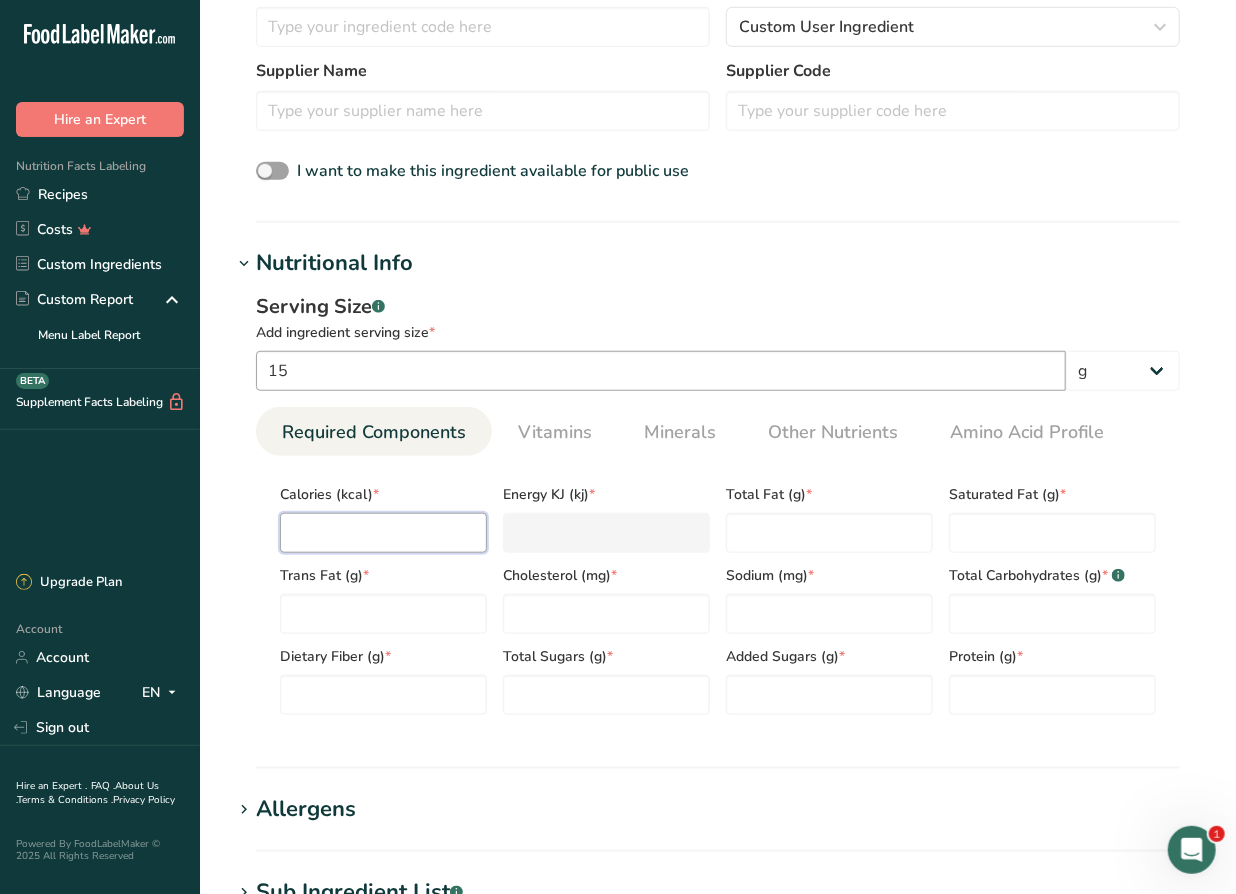 type on "20.9" 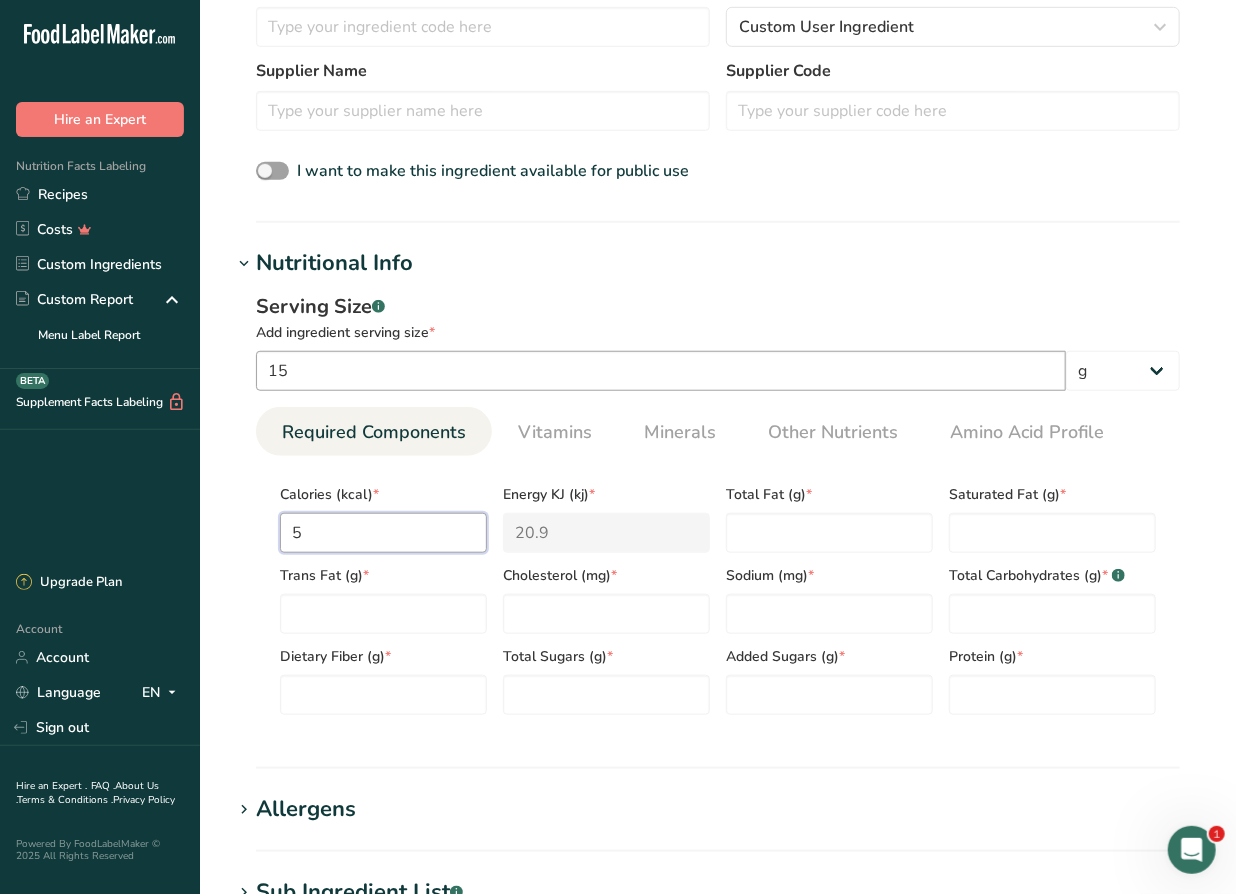 type on "50" 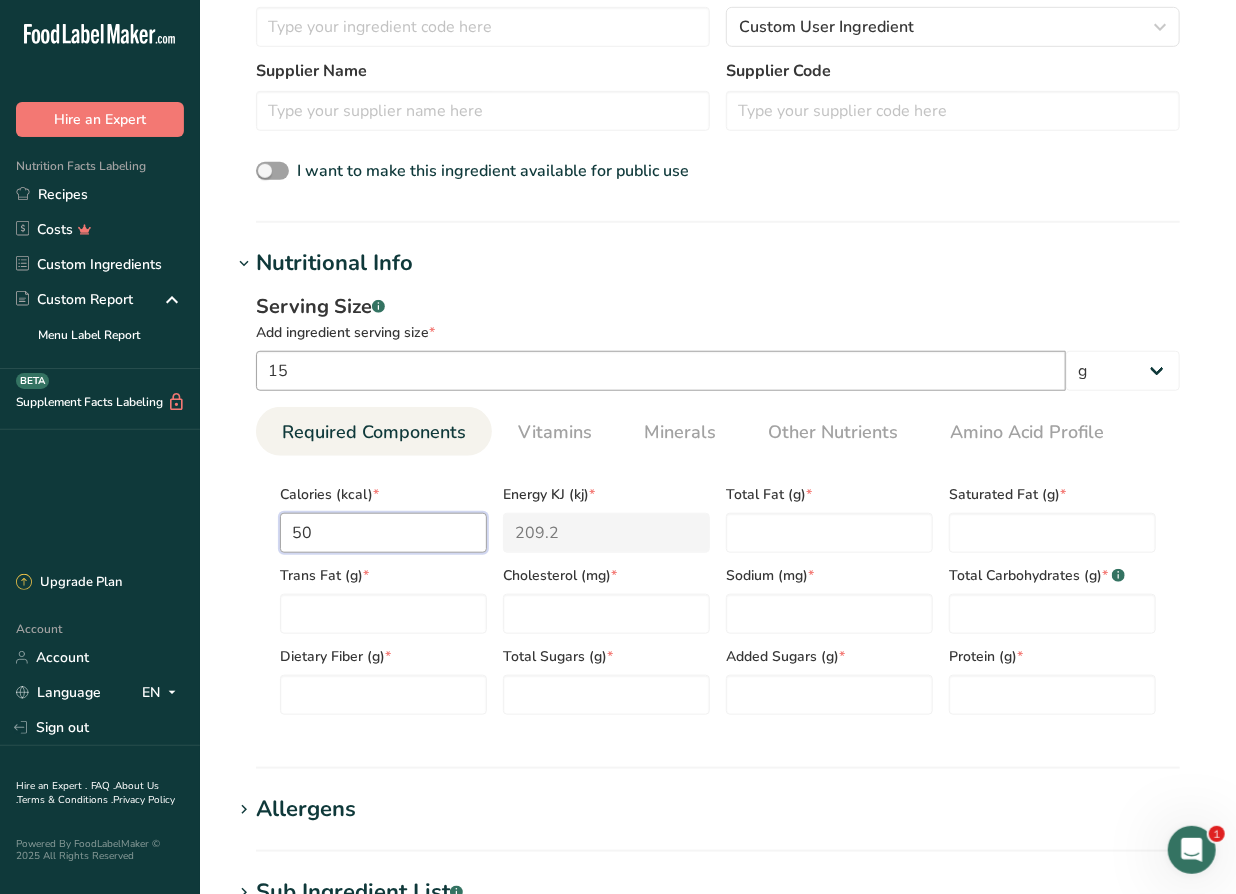 type on "50" 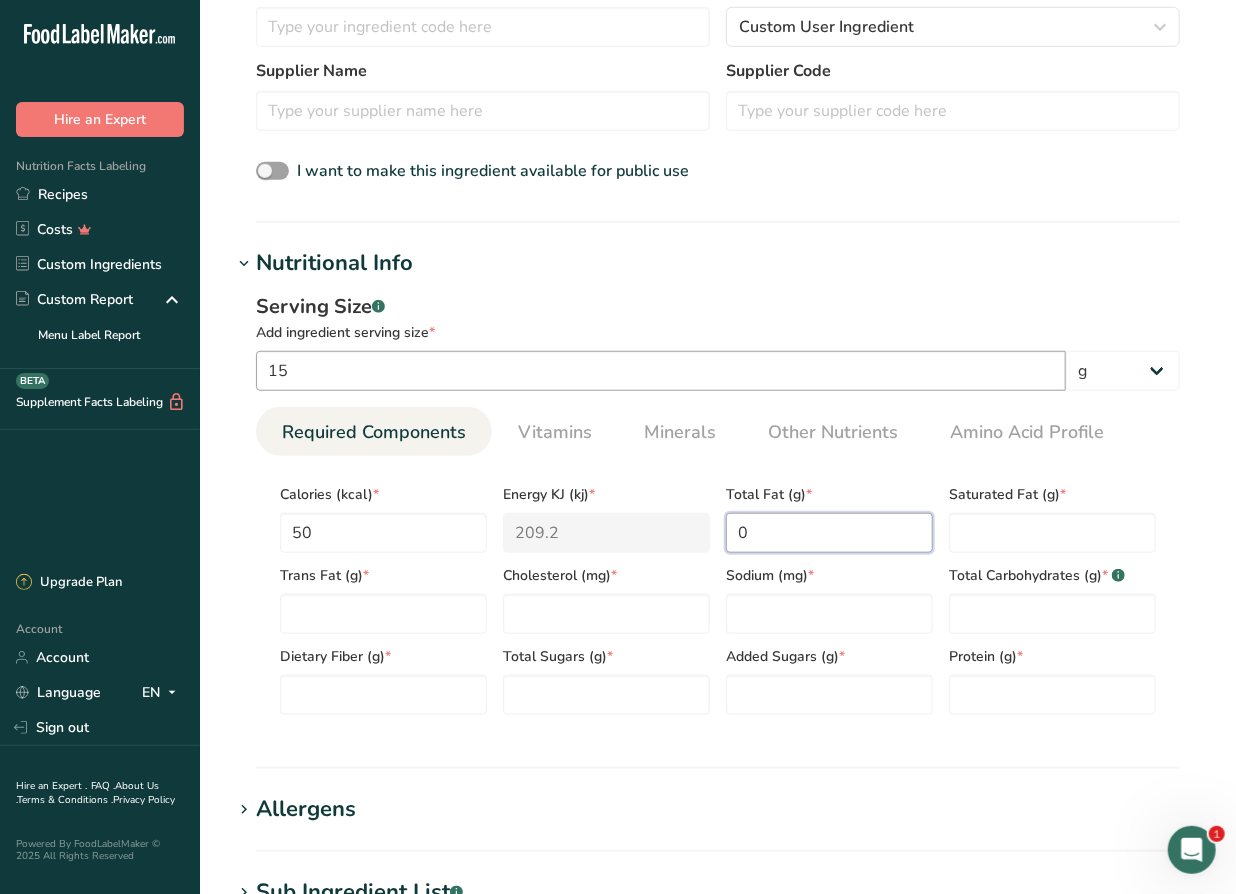 type on "0" 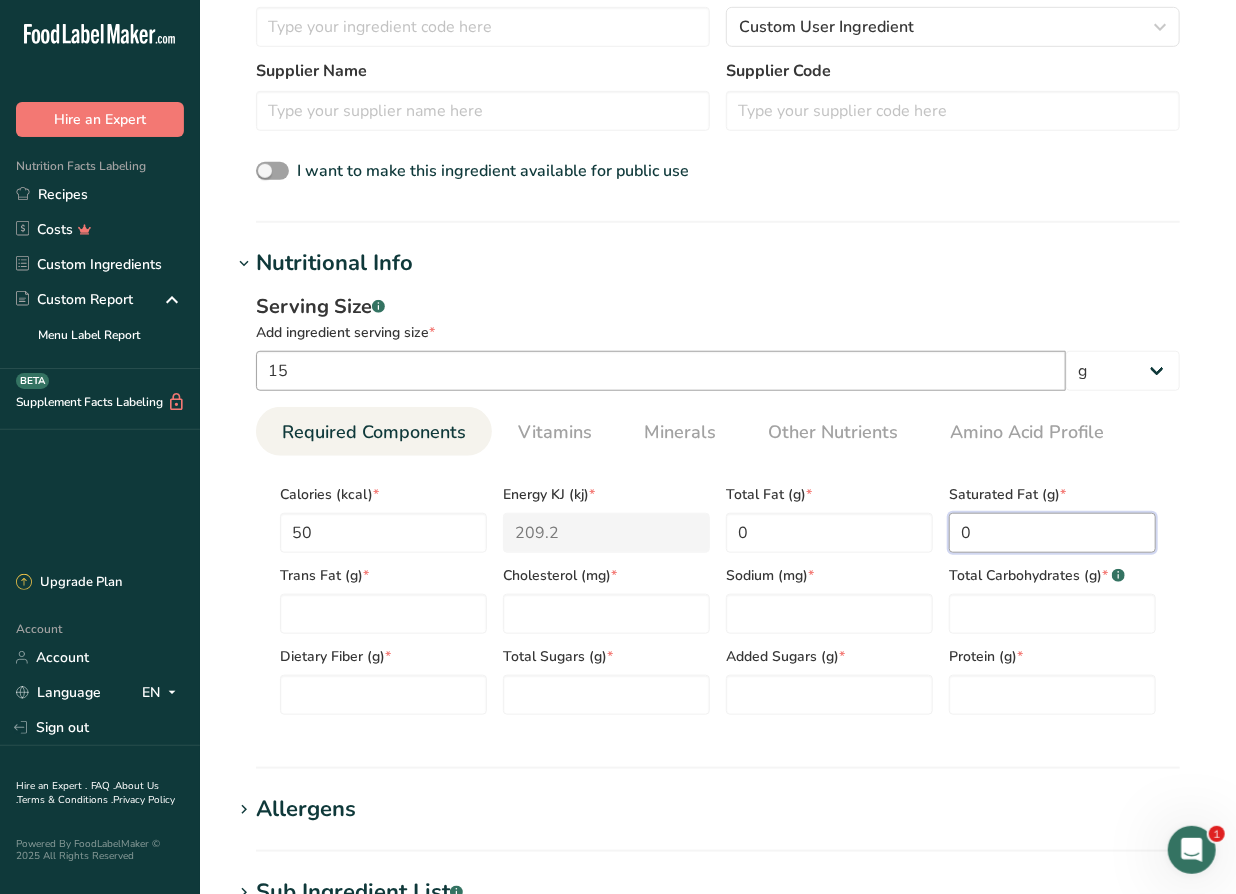 type on "0" 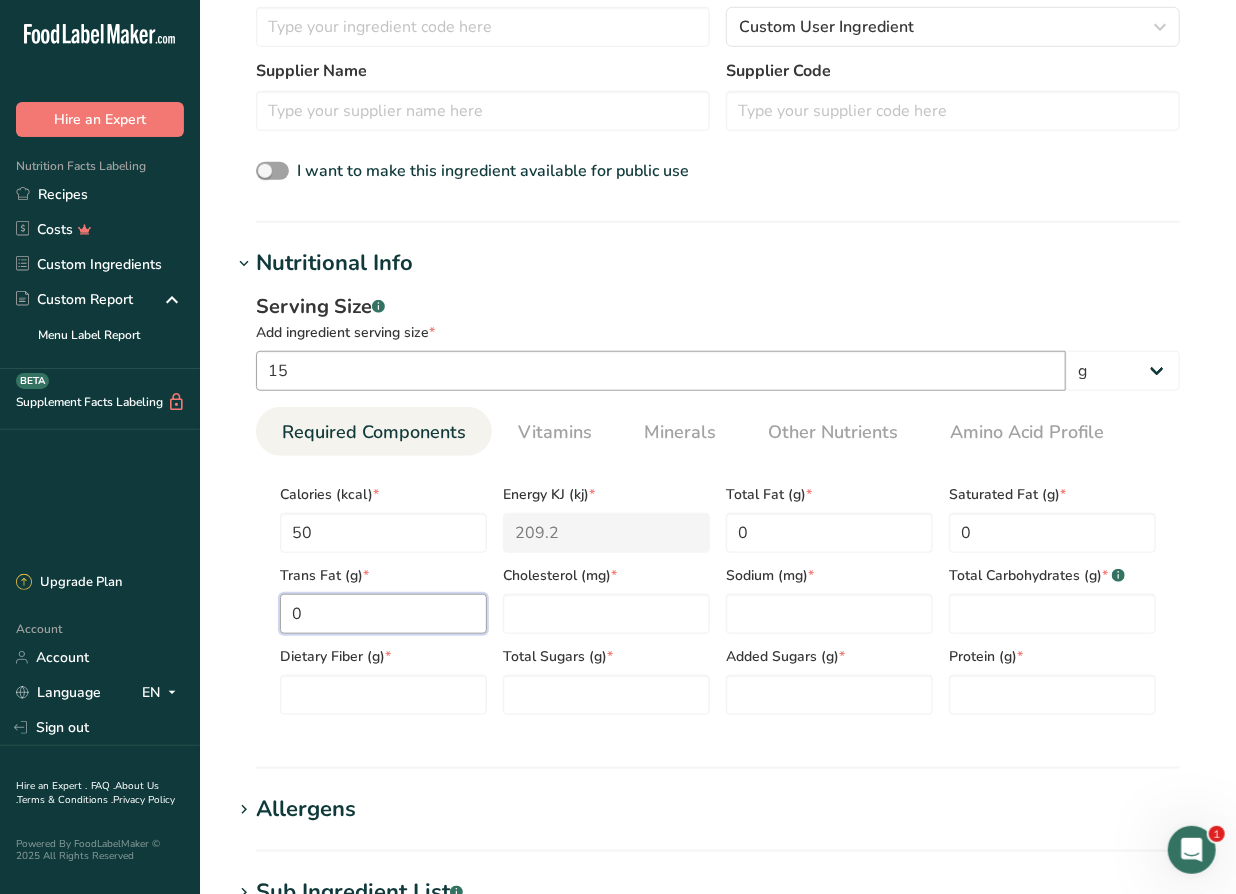 type on "0" 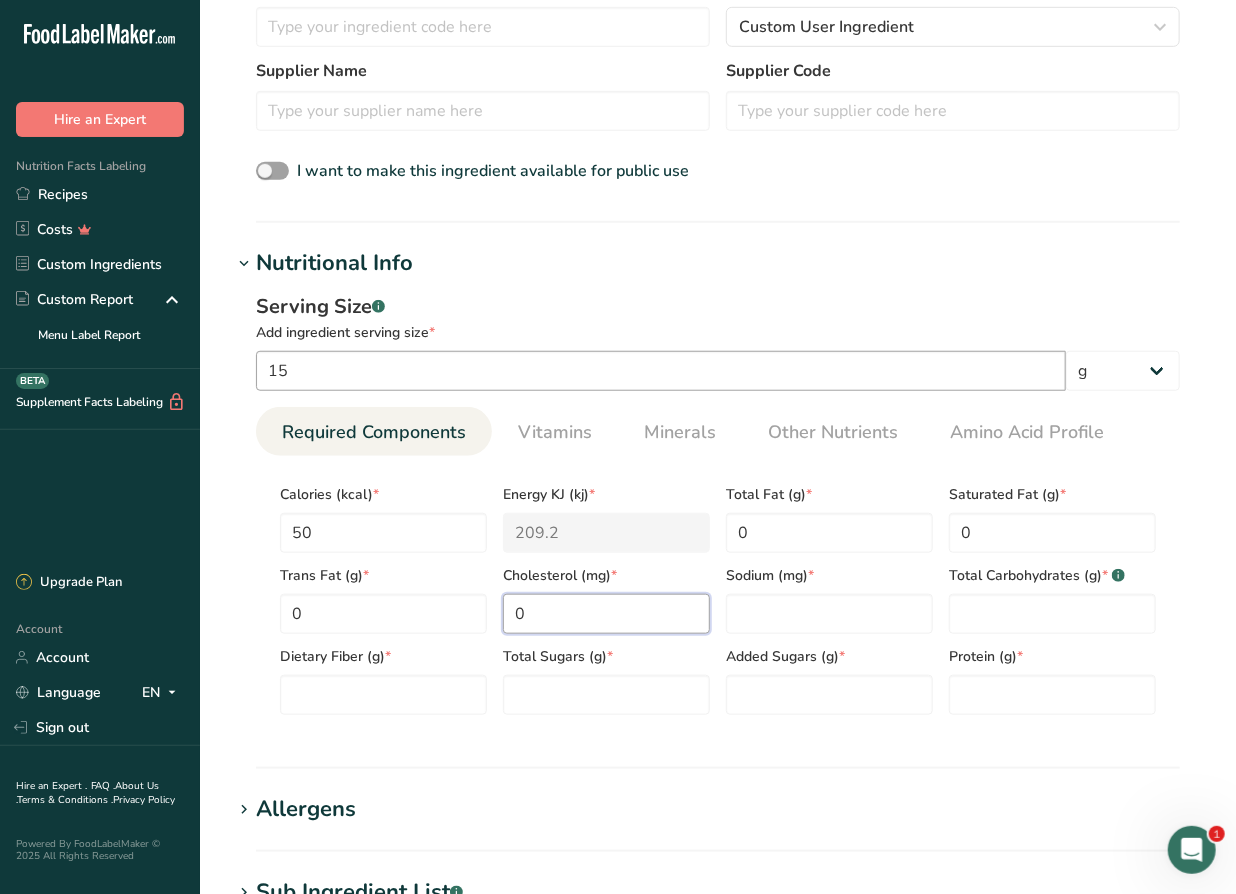 type on "0" 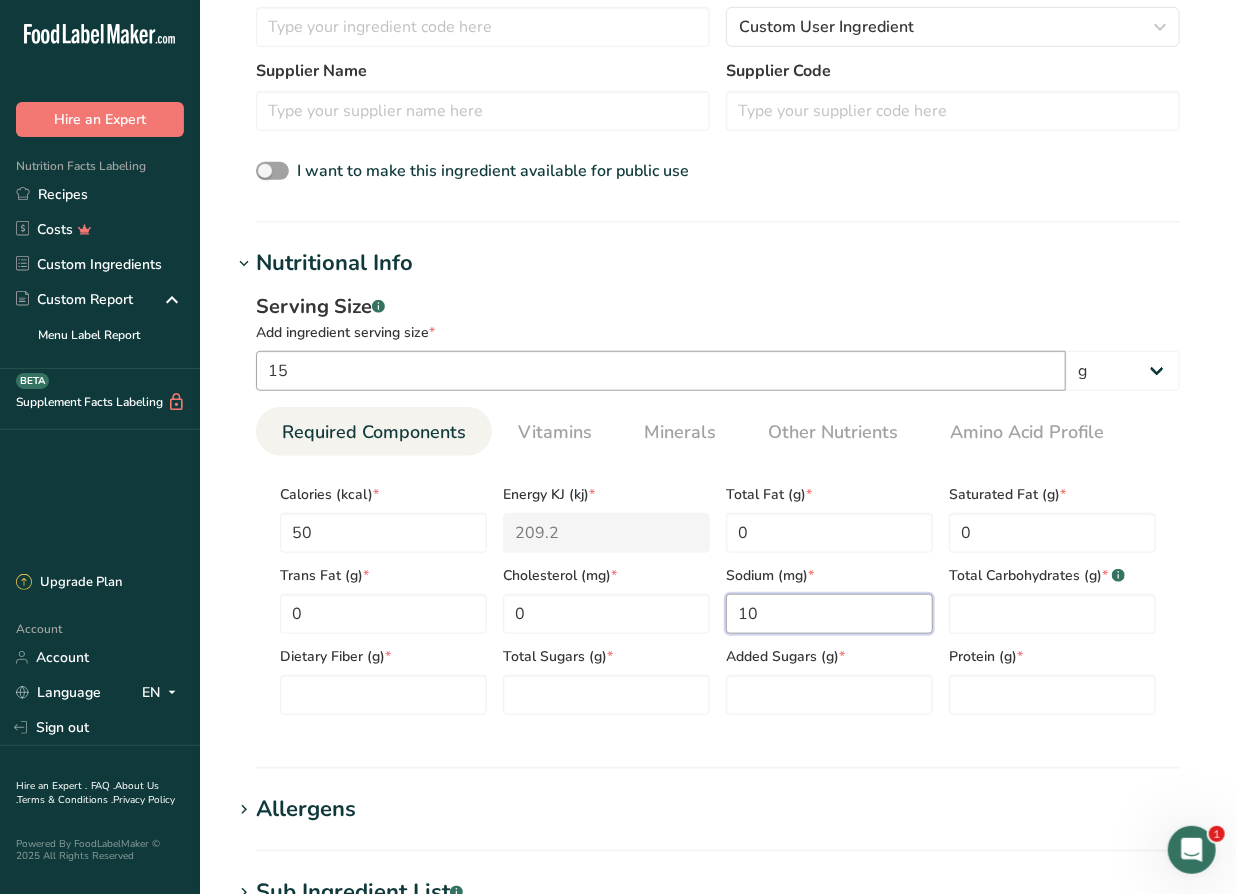 type on "10" 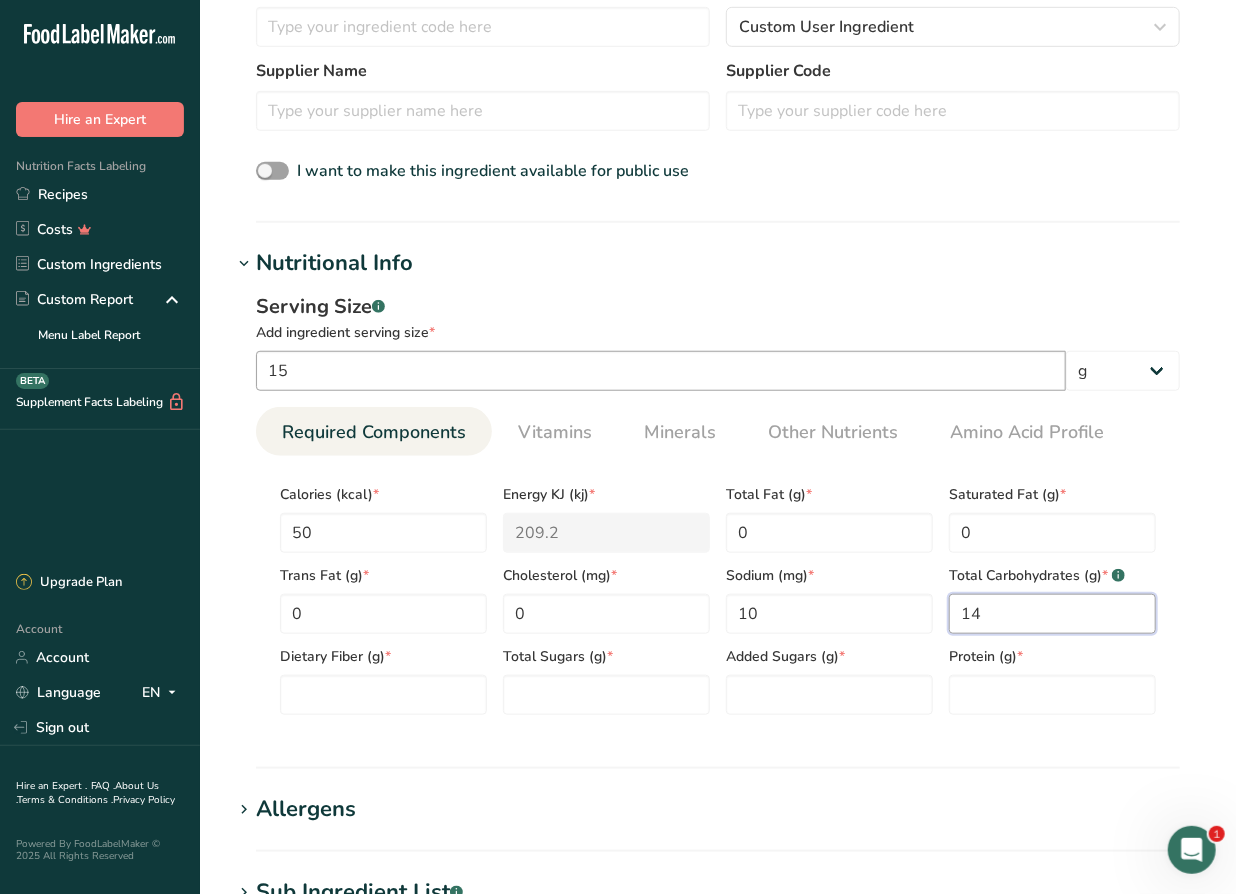 type on "14" 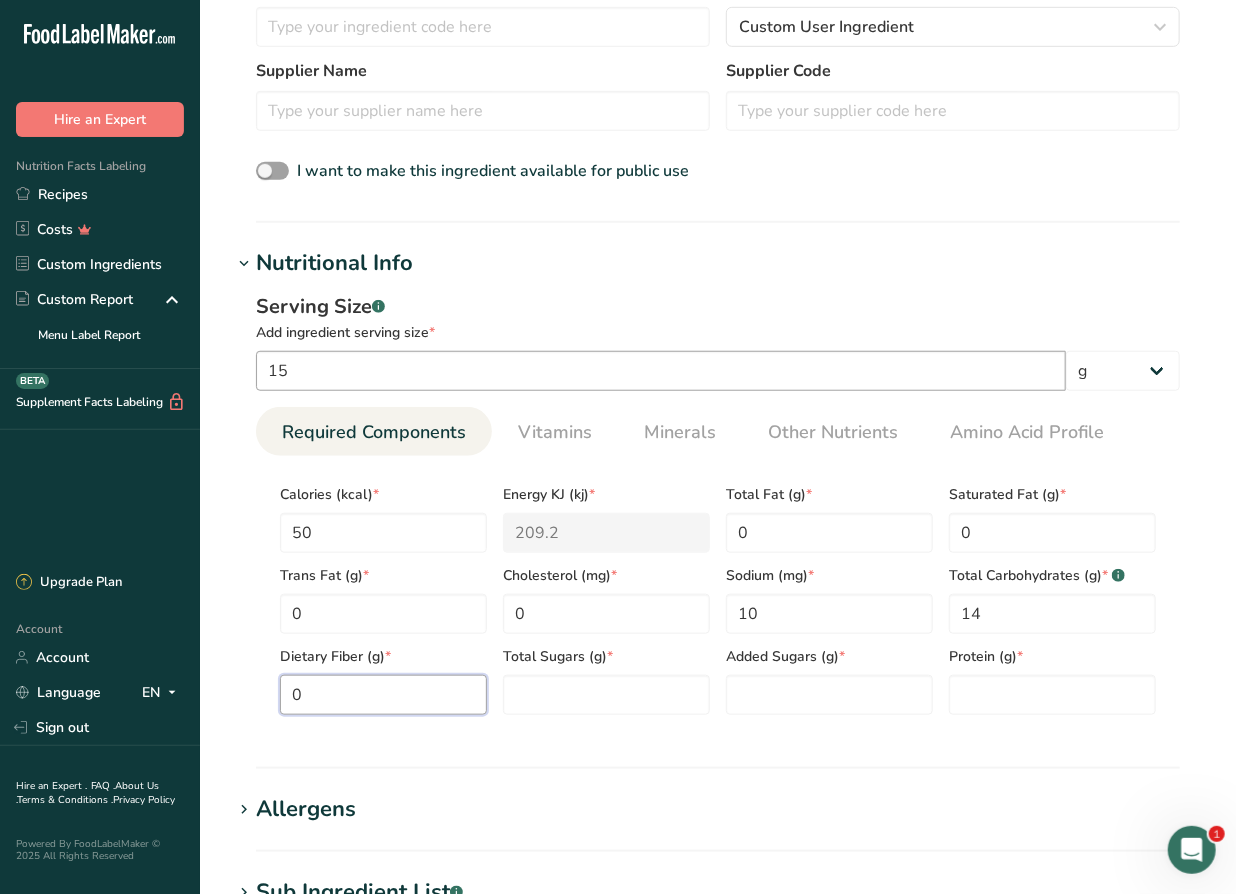 type on "0" 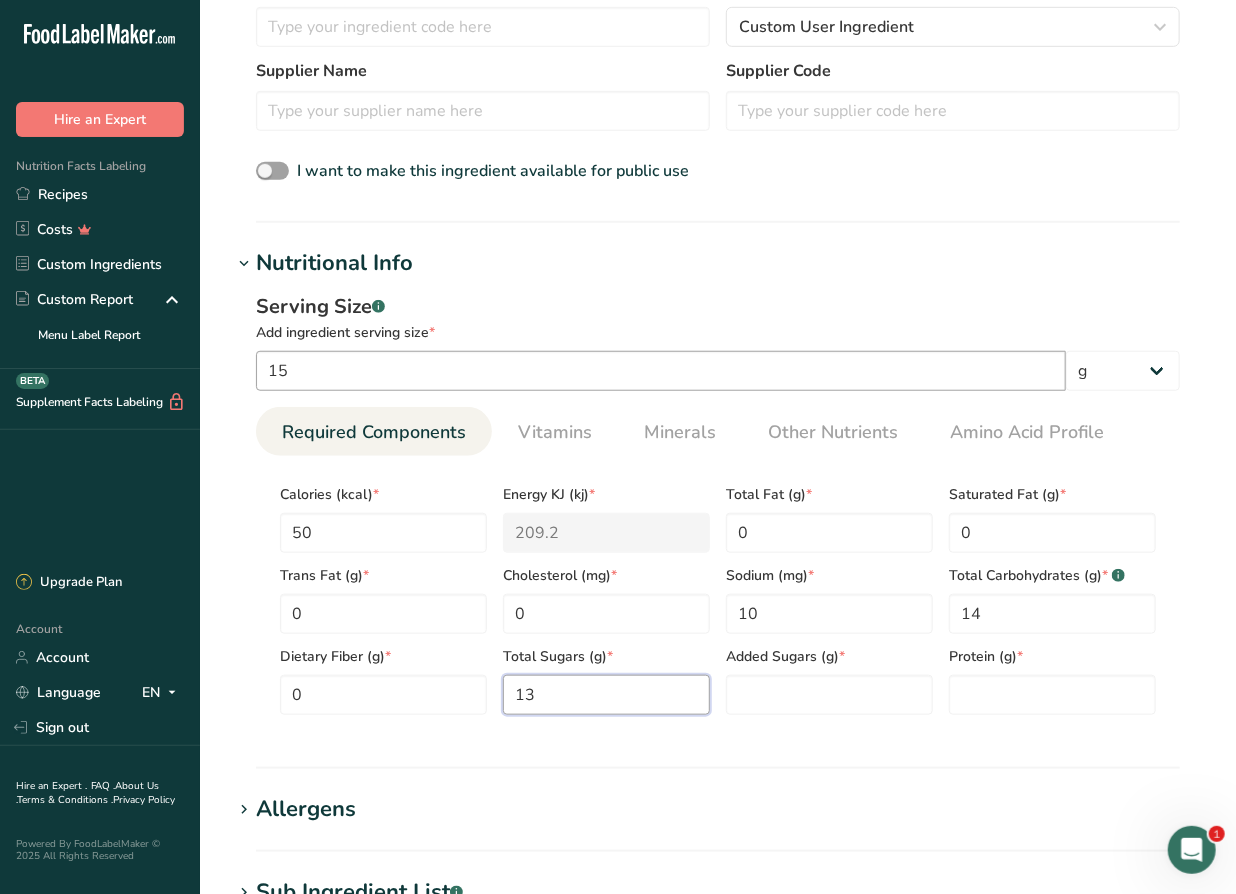 type on "13" 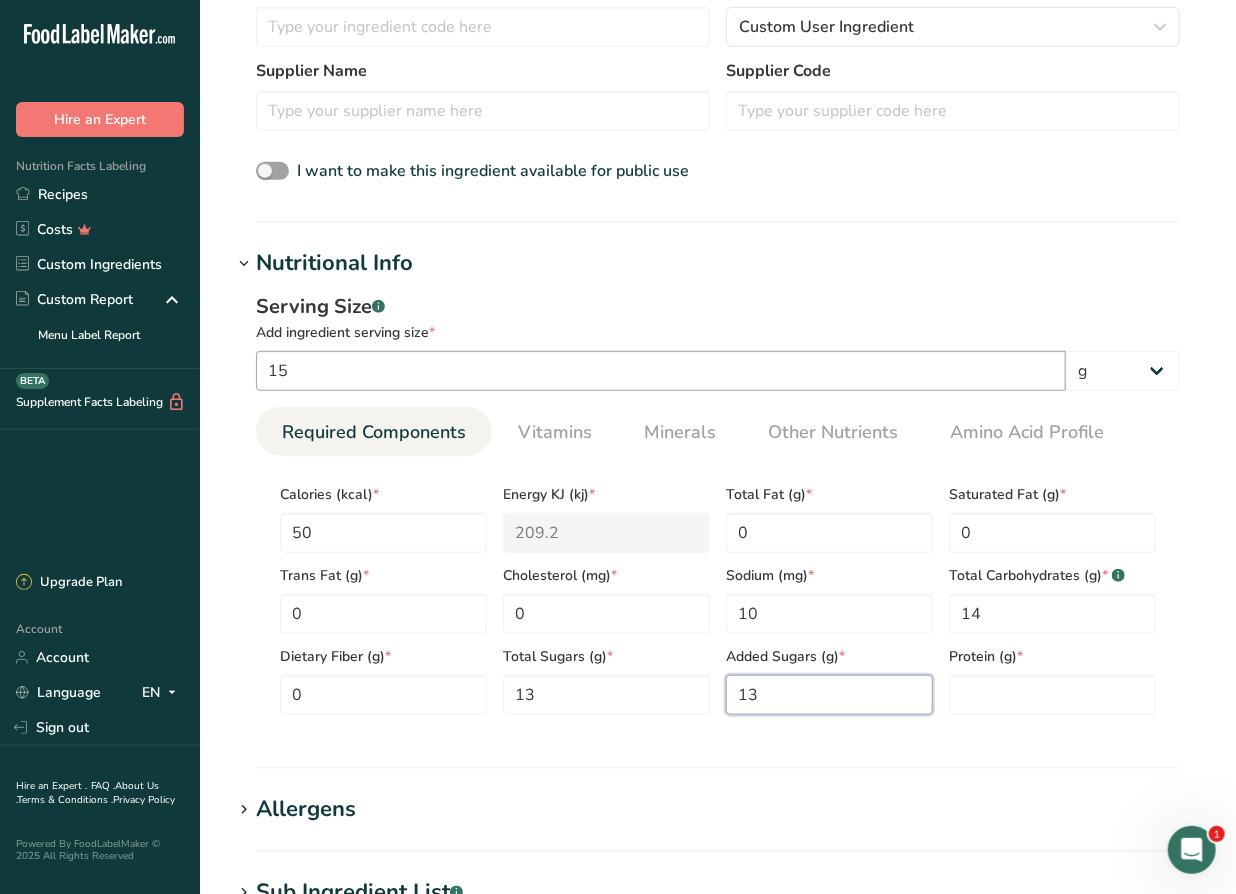 type on "13" 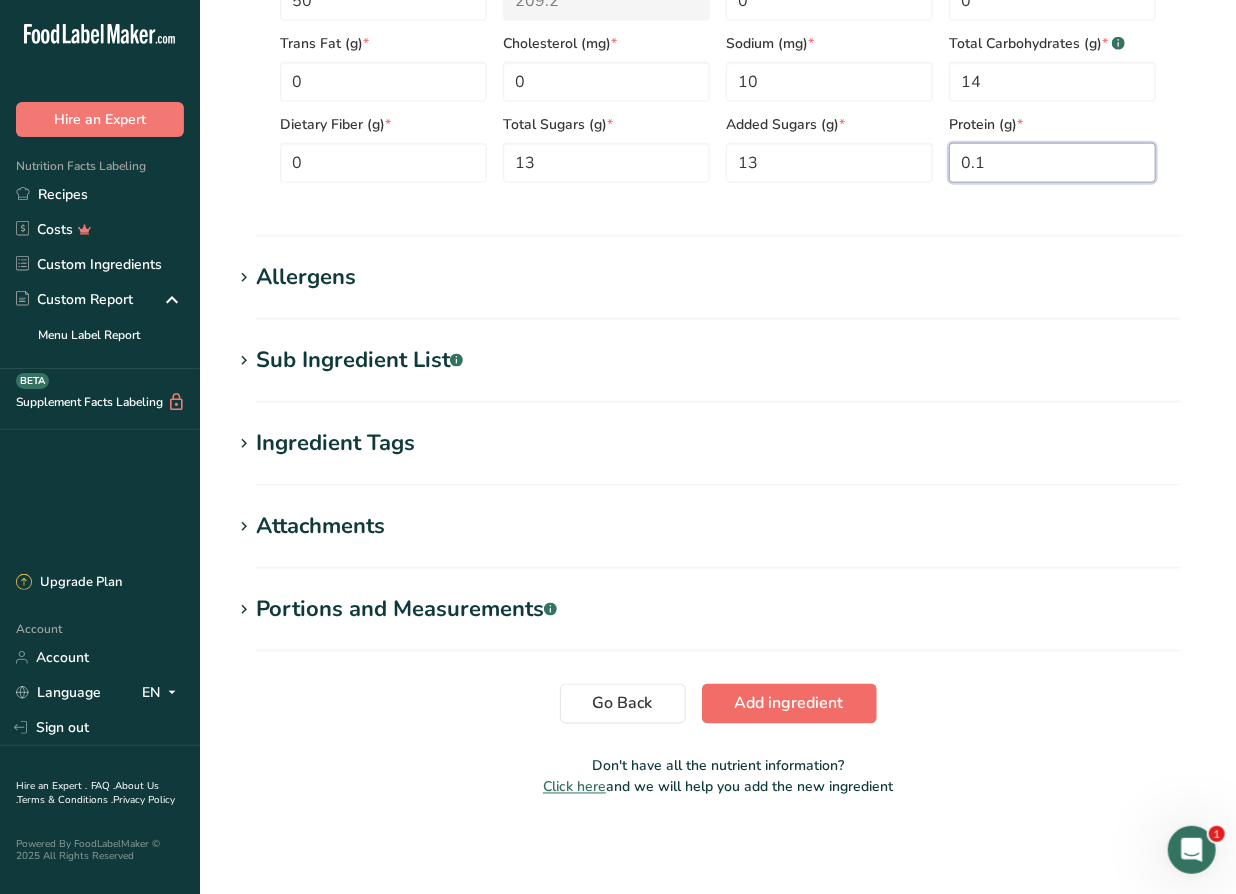 type on "0.1" 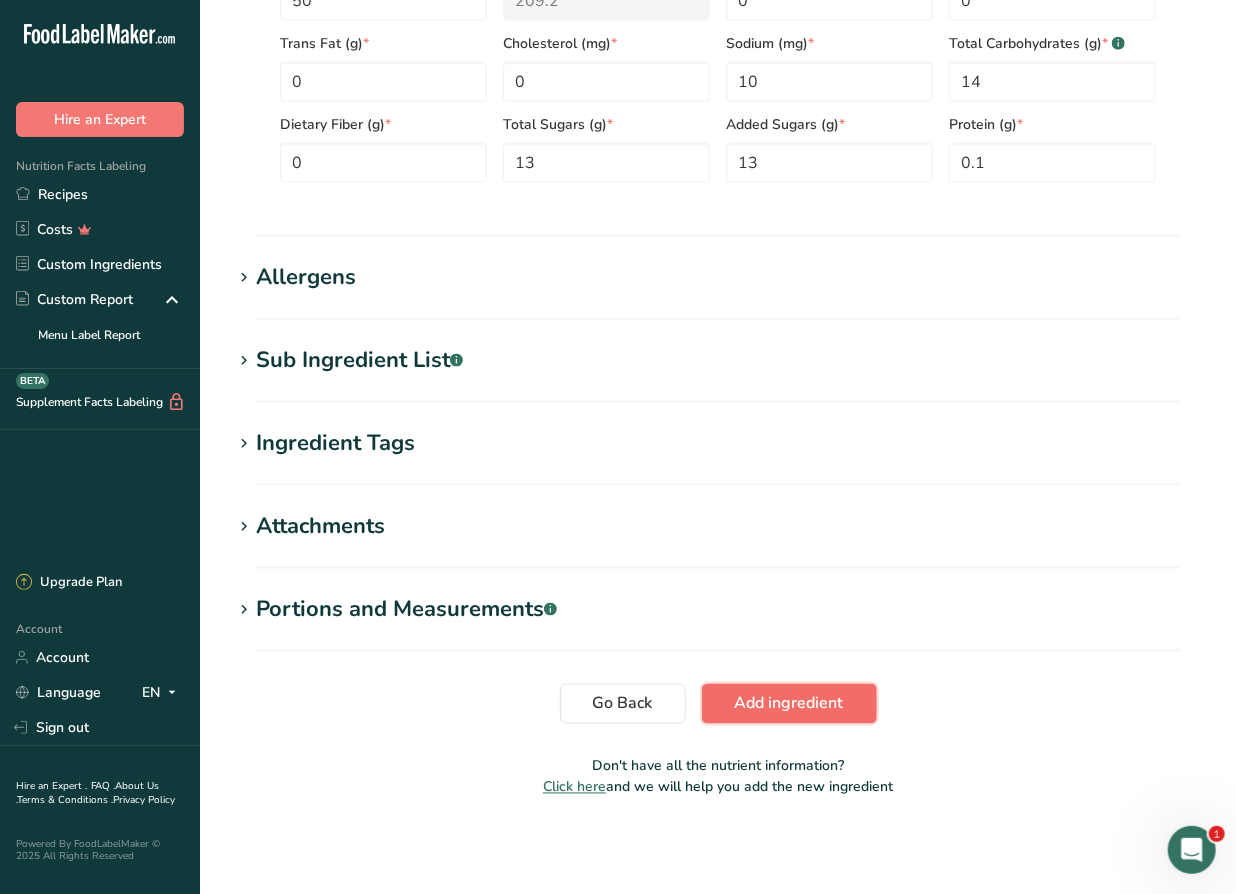 click on "Add ingredient" at bounding box center [789, 704] 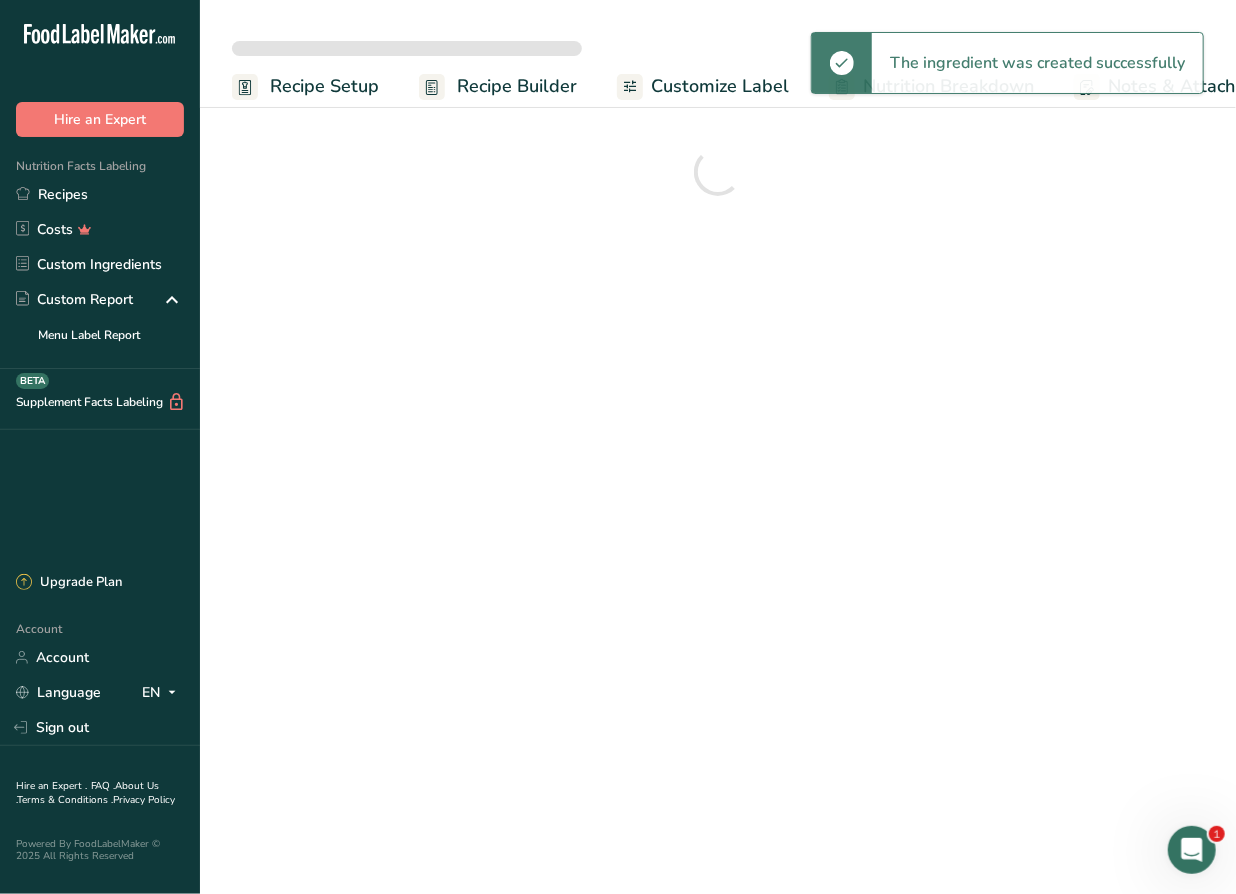 scroll, scrollTop: 0, scrollLeft: 0, axis: both 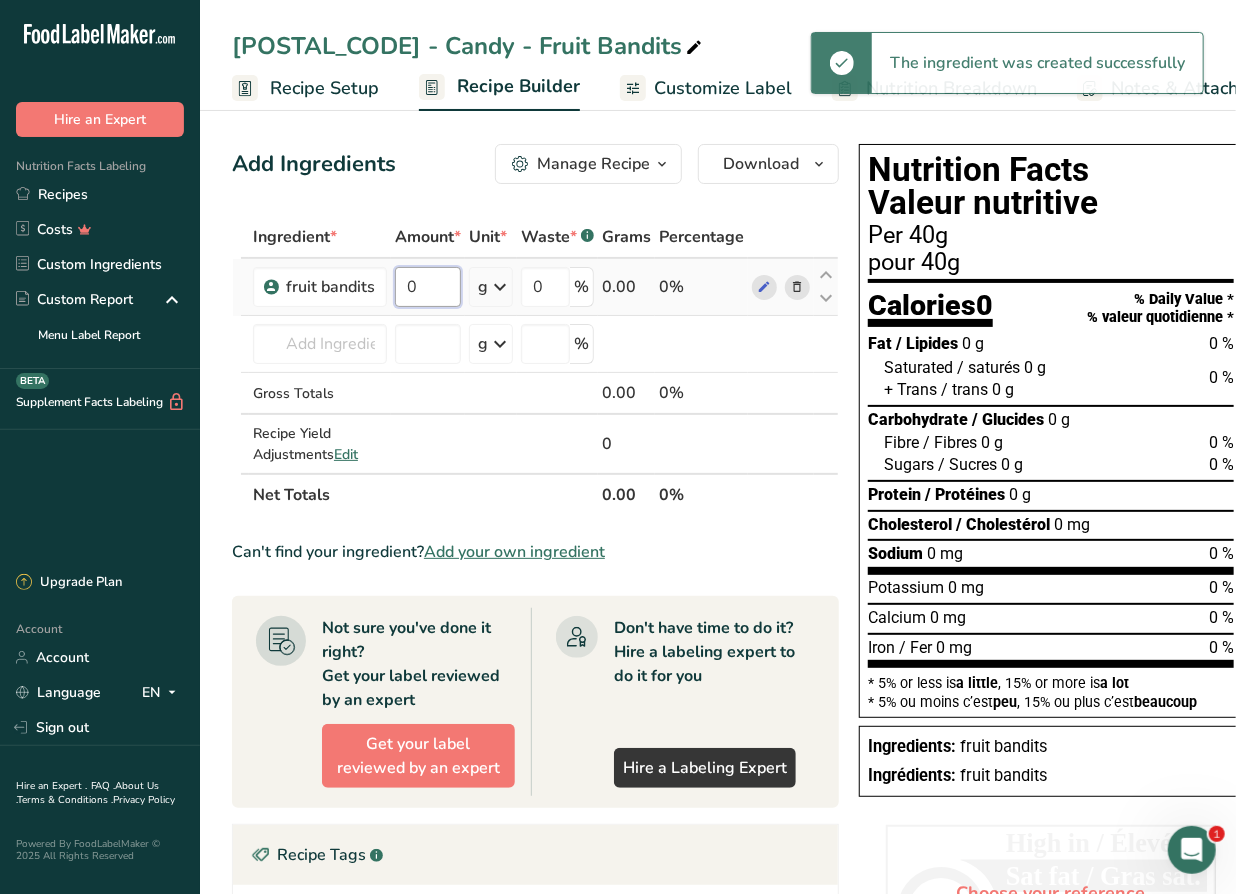 drag, startPoint x: 426, startPoint y: 290, endPoint x: 387, endPoint y: 288, distance: 39.051247 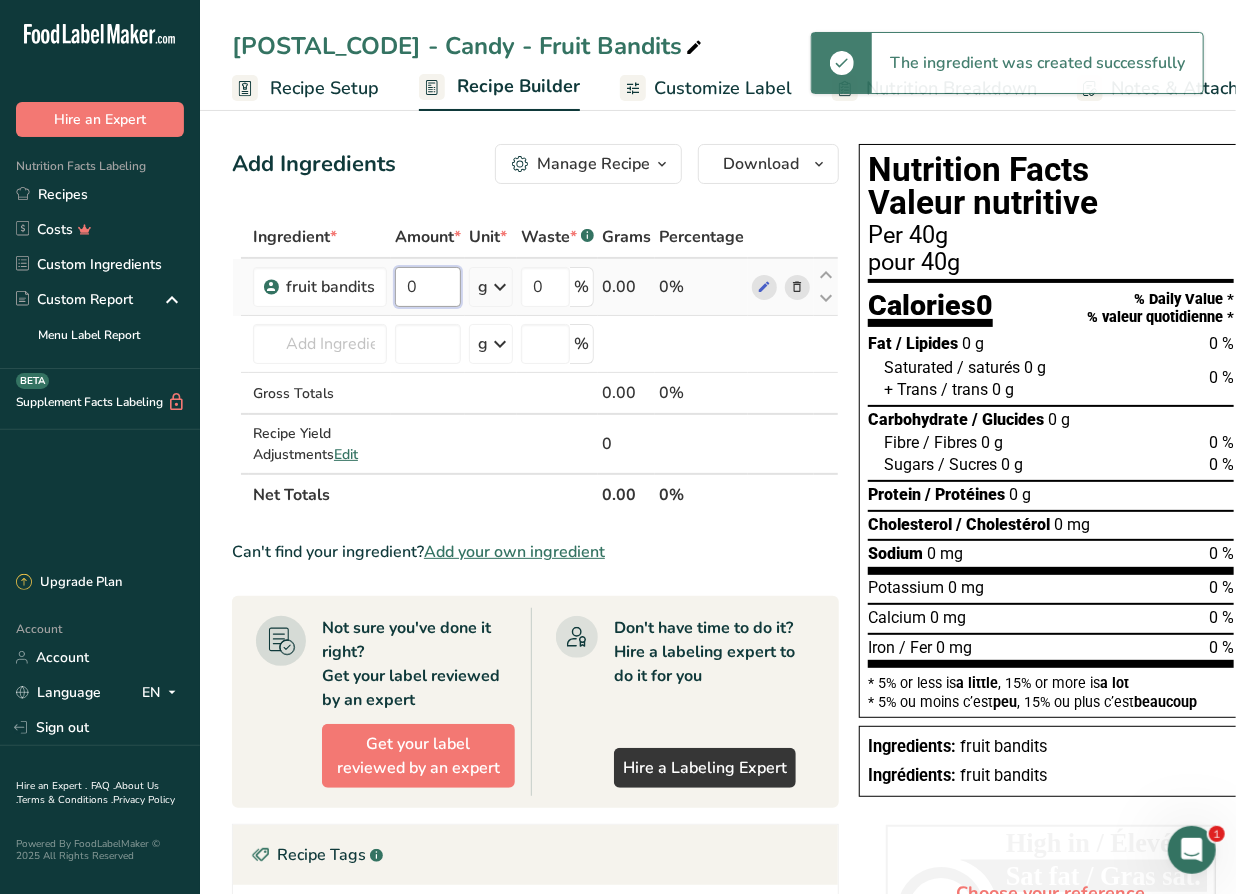 click on "fruit bandits
0
g
Weight Units
g
kg
mg
See more
Volume Units
l
mL
fl oz
See more
0
%
0.00
0%" at bounding box center (535, 287) 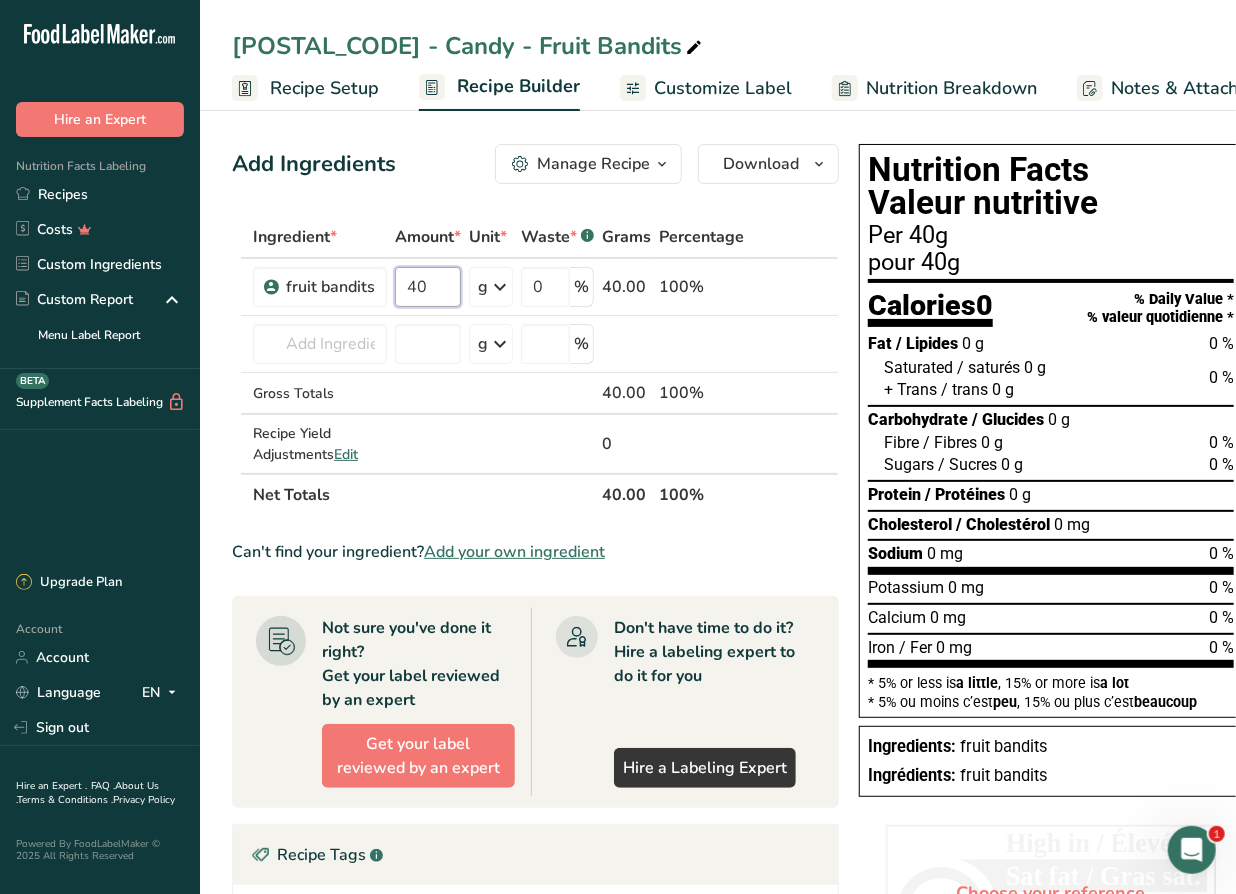 type on "40" 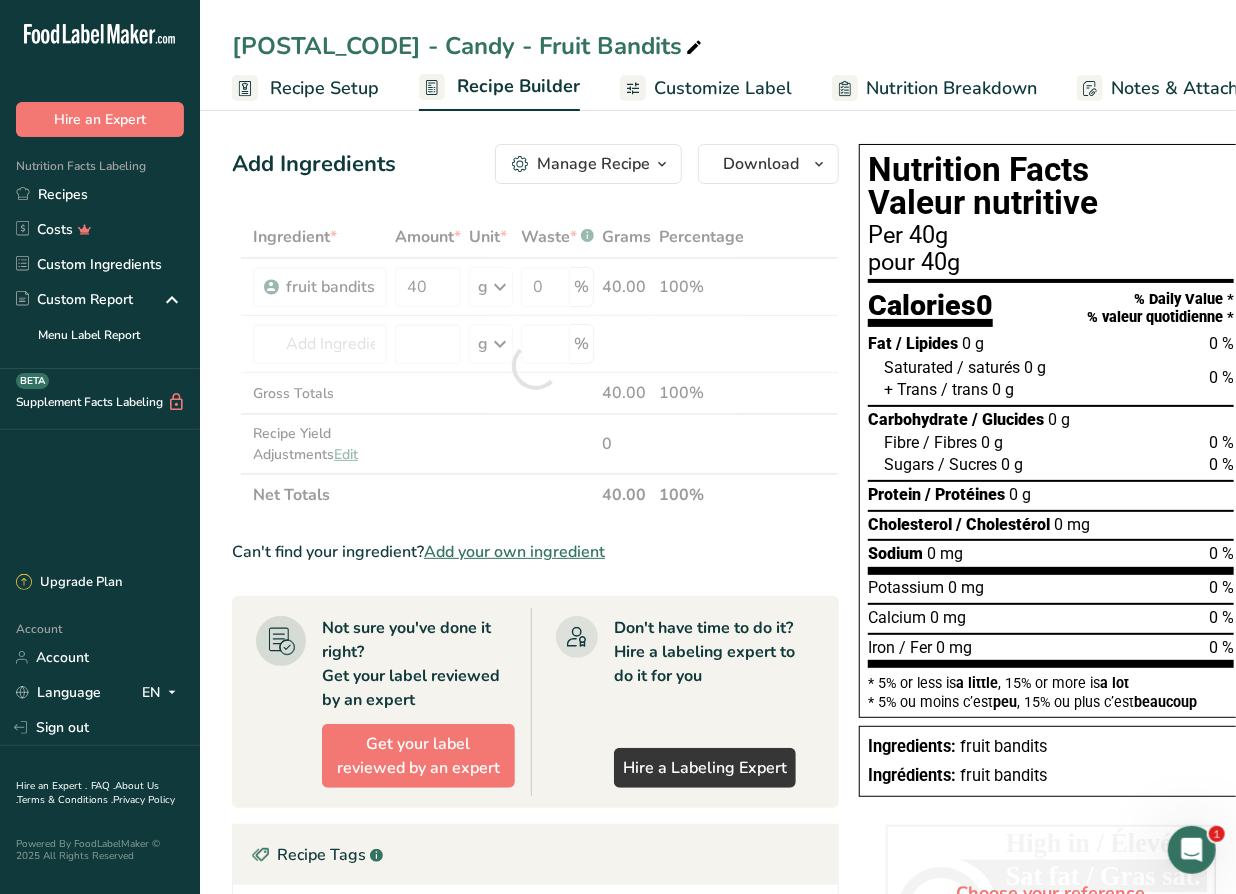 click on "Add Ingredients
Manage Recipe         Delete Recipe           Duplicate Recipe             Scale Recipe             Save as Sub-Recipe   .a-a{fill:#347362;}.b-a{fill:#fff;}                               Nutrition Breakdown                 Recipe Card
NEW
Amino Acids Pattern Report           Activity History
Download
Choose your preferred label style
Standard FDA label
Standard FDA label
The most common format for nutrition facts labels in compliance with the FDA's typeface, style and requirements
Tabular FDA label
A label format compliant with the FDA regulations presented in a tabular (horizontal) display.
Linear FDA label
A simple linear display for small sized packages.
Simplified FDA label" at bounding box center (535, 164) 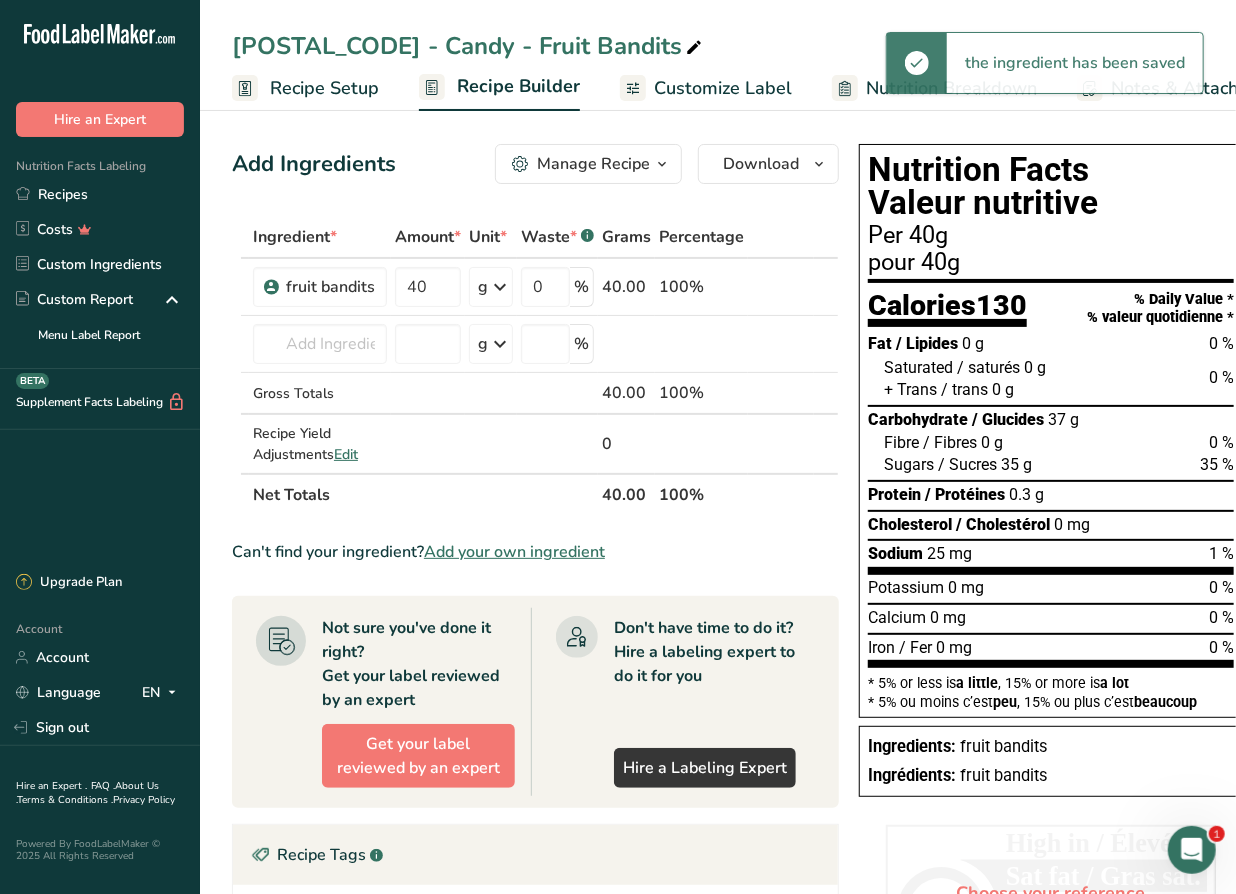 click on "Customize Label" at bounding box center [723, 88] 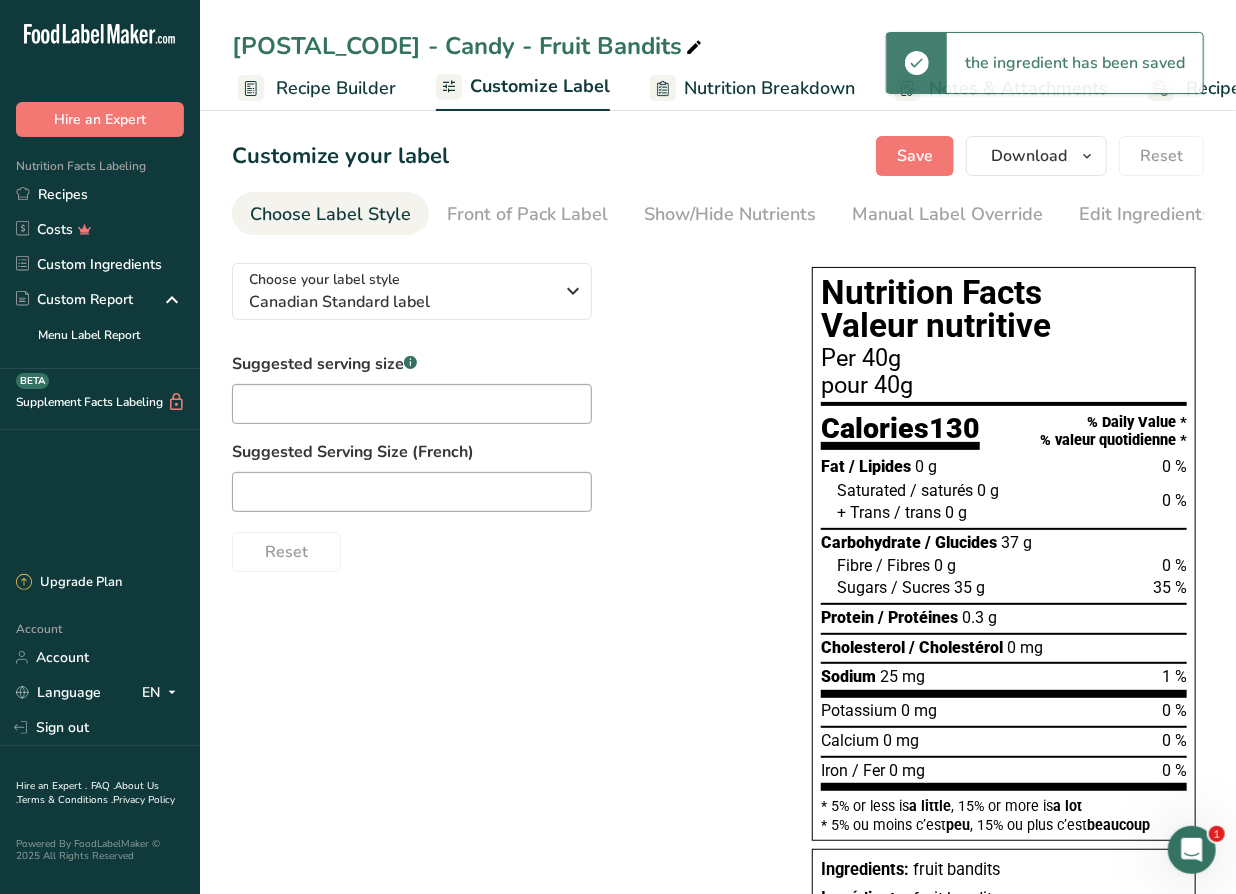 scroll, scrollTop: 0, scrollLeft: 304, axis: horizontal 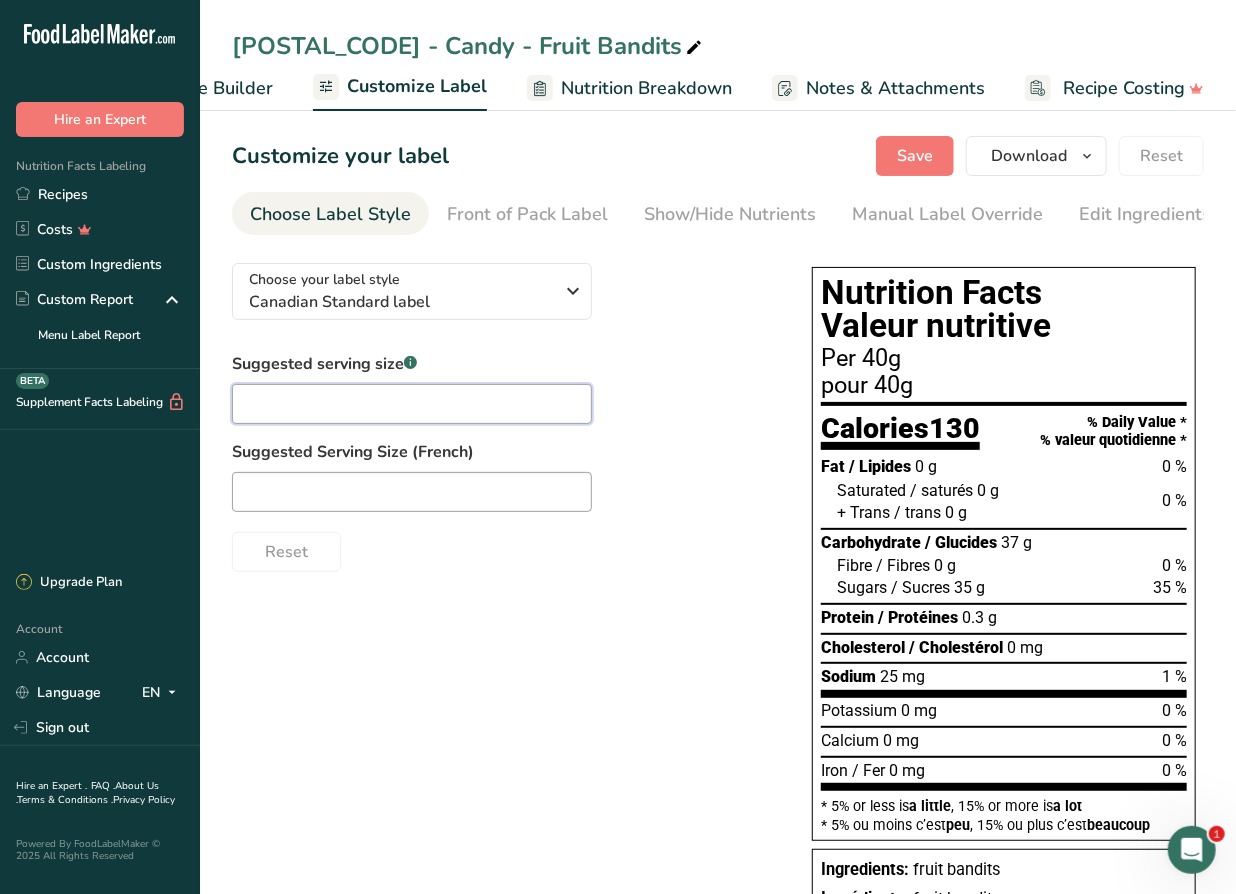 click at bounding box center [412, 404] 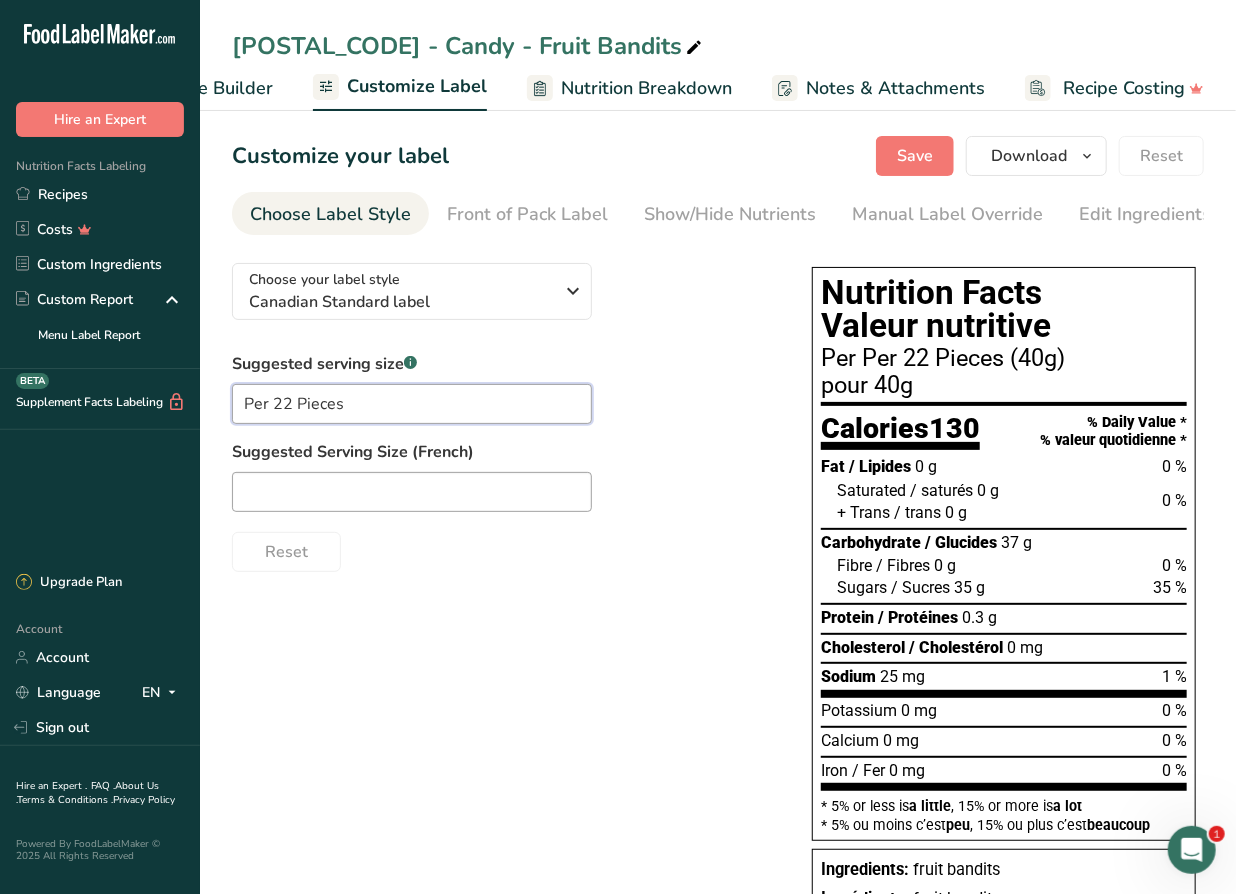 type on "Per 22 Pieces" 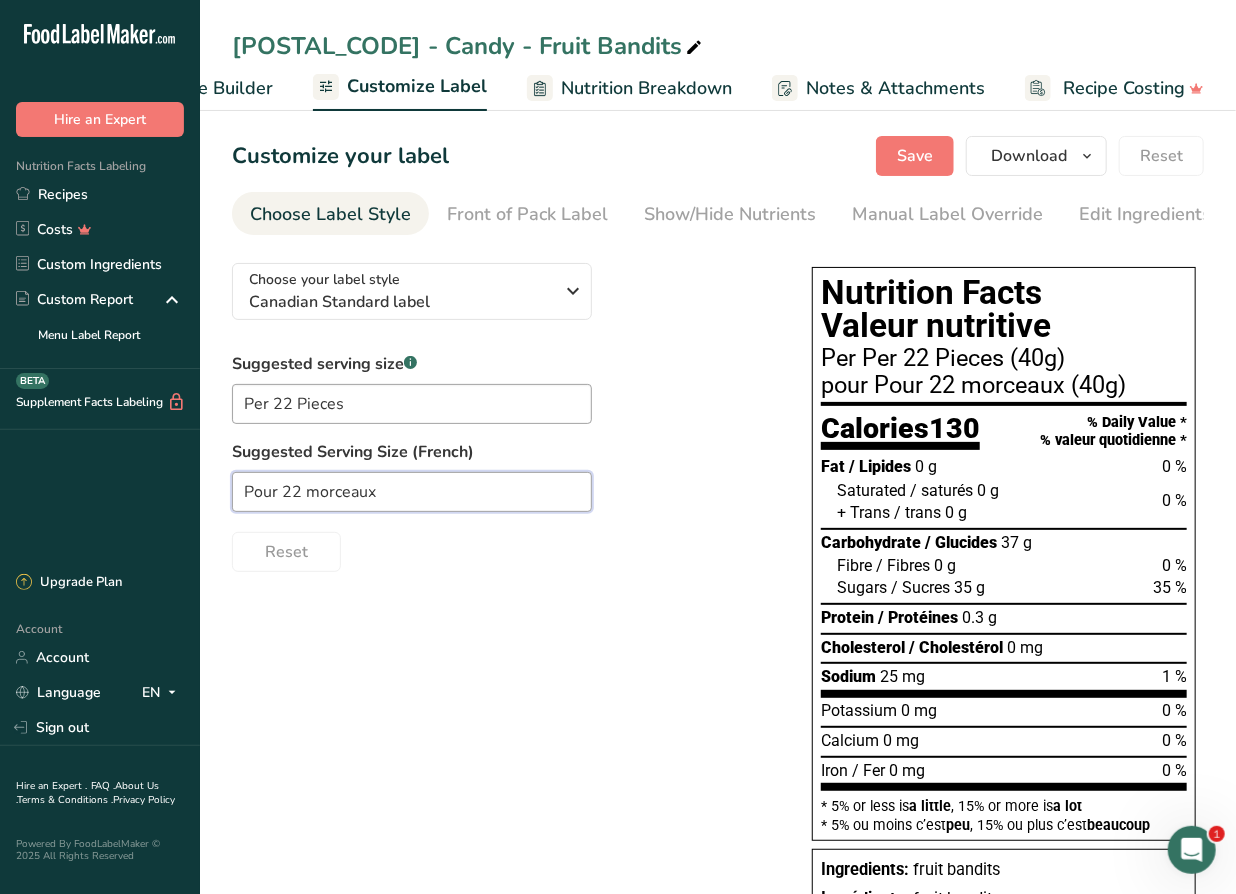 type on "Pour 22 morceaux" 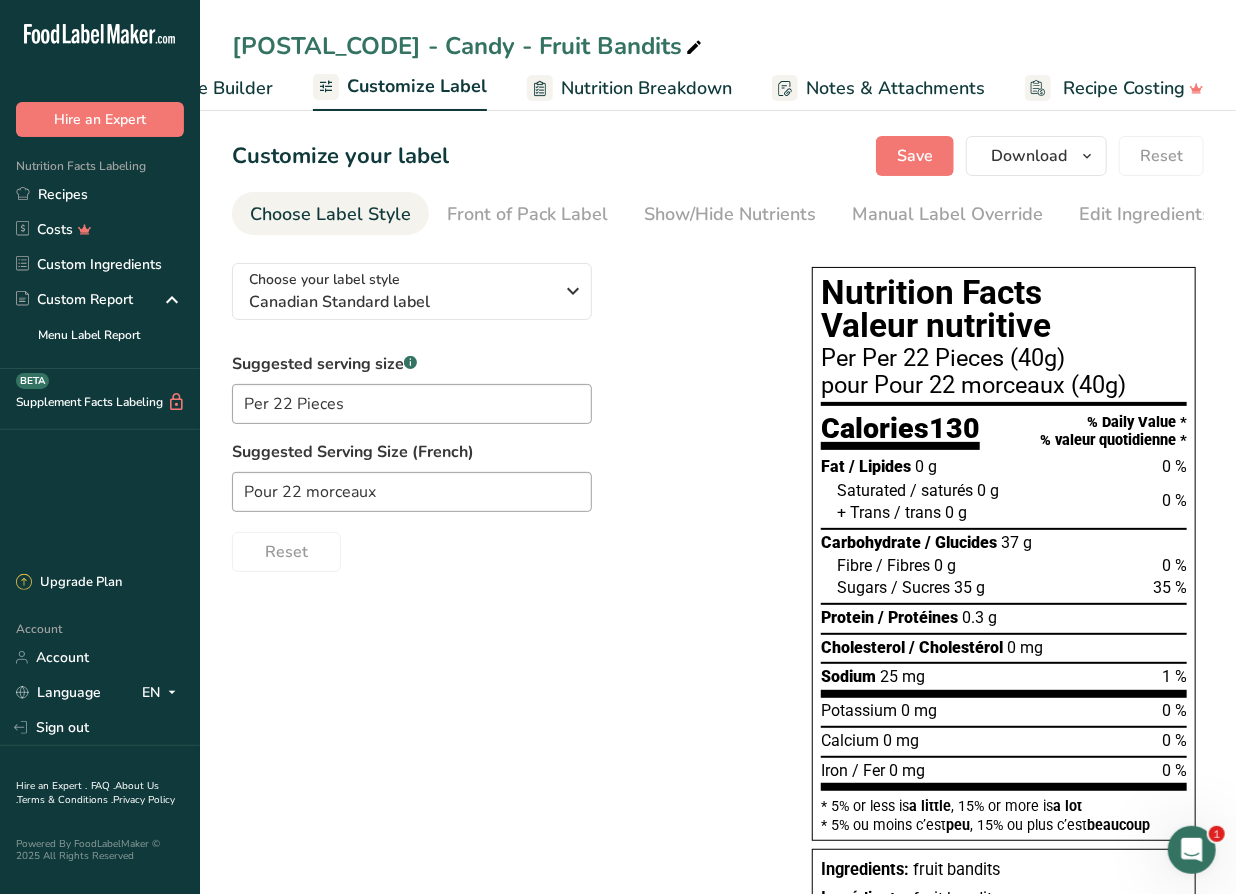 click on "Suggested serving size
.a-a{fill:#347362;}.b-a{fill:#fff;}           Per 22 Pieces                   Suggested Serving Size (French) Pour 22 morceaux
Reset" at bounding box center (502, 462) 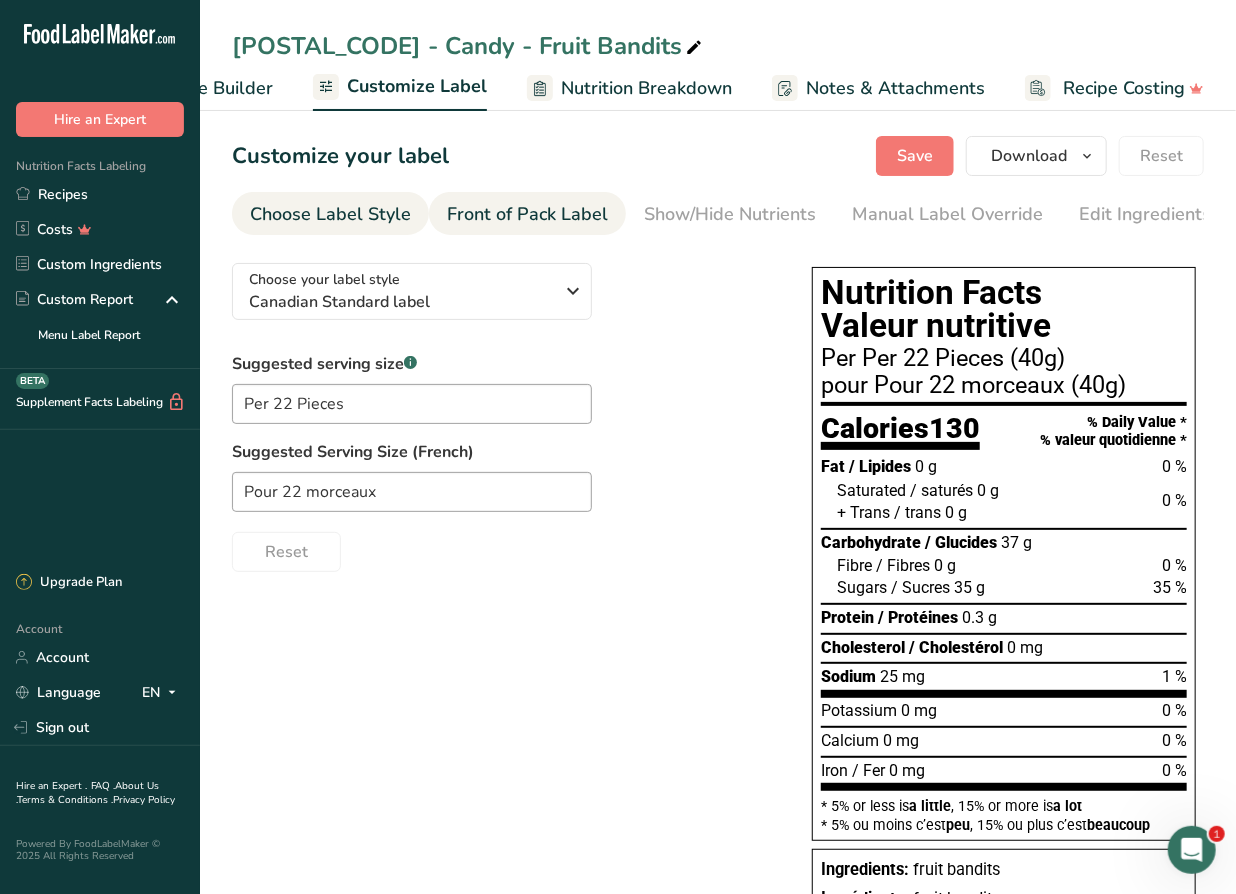 click on "Front of Pack Label" at bounding box center (527, 214) 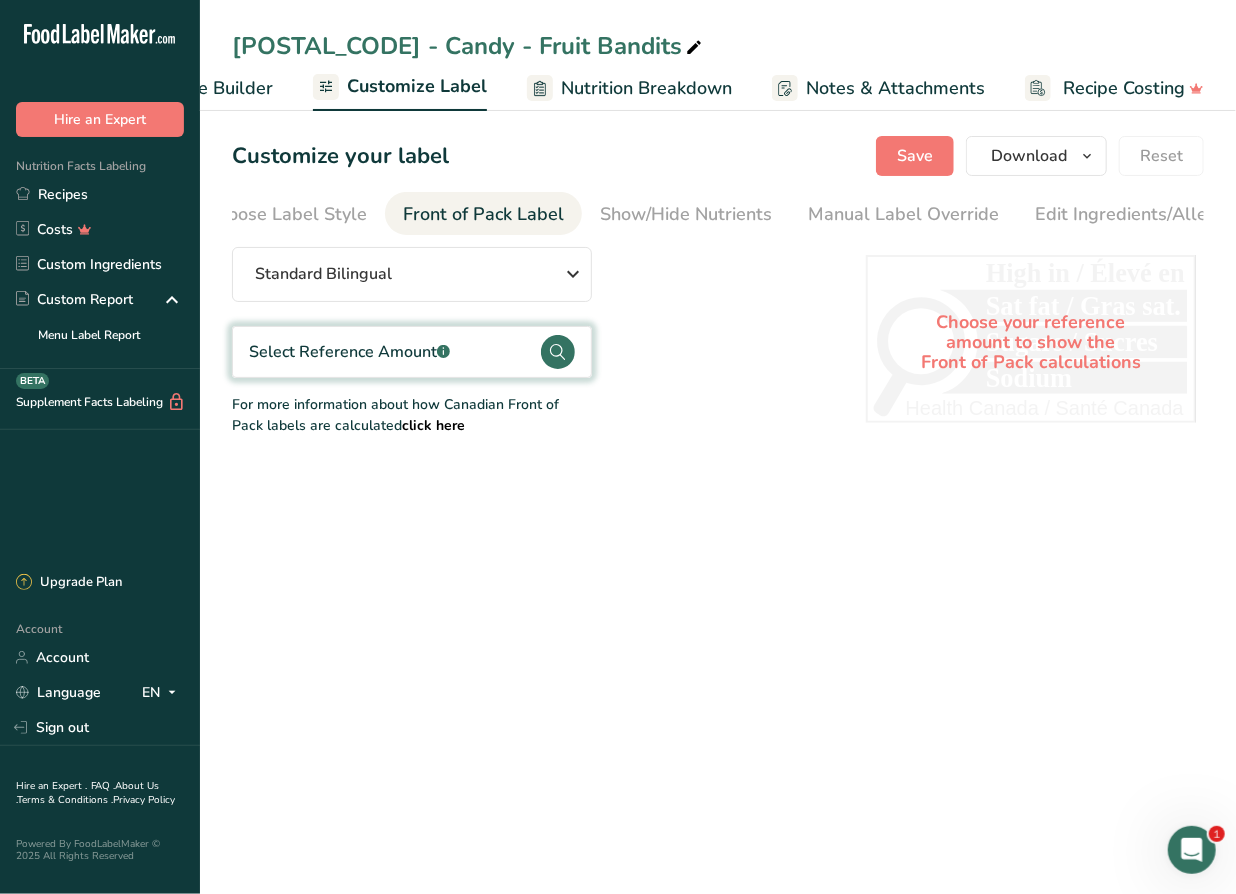 scroll, scrollTop: 0, scrollLeft: 194, axis: horizontal 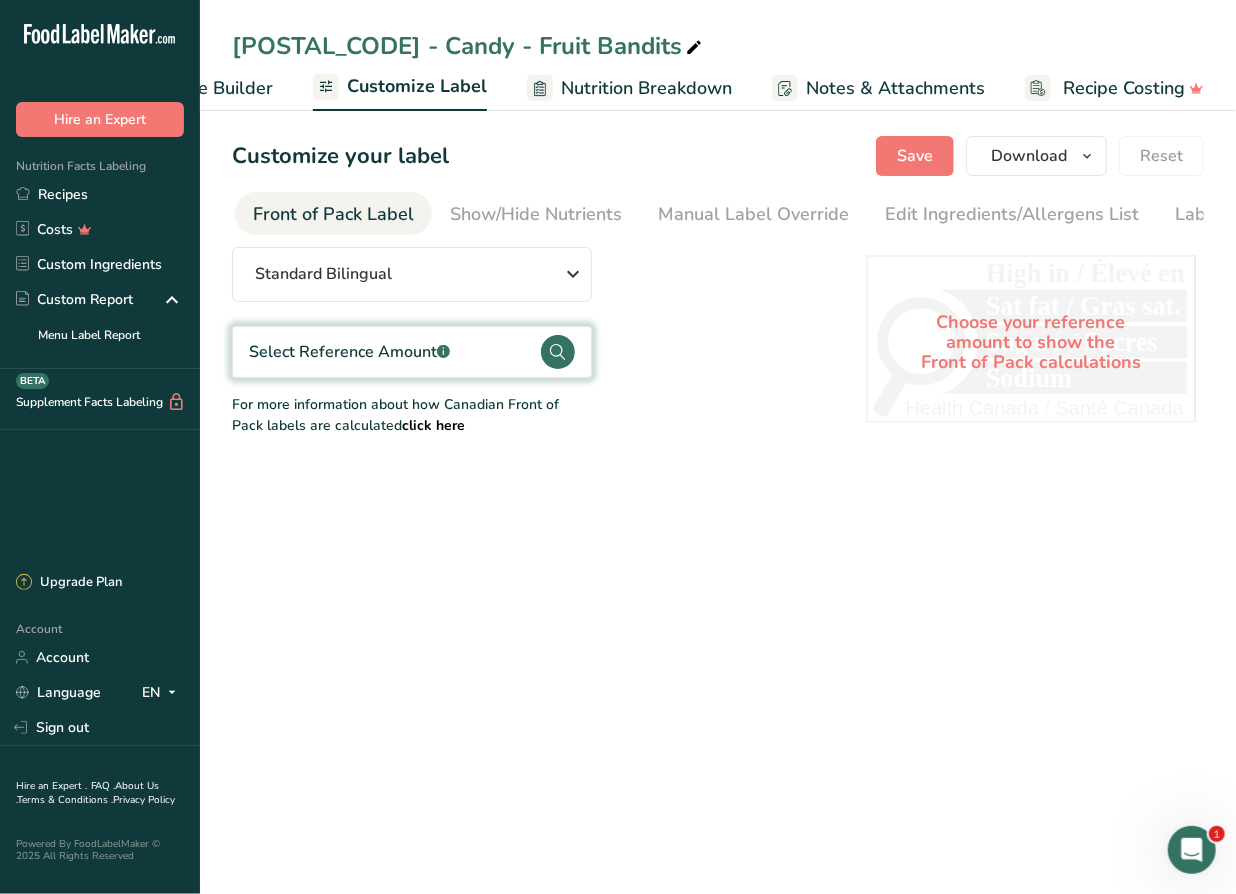 click on "Select Reference Amount
.a-a{fill:#347362;}.b-a{fill:#fff;}" at bounding box center [349, 352] 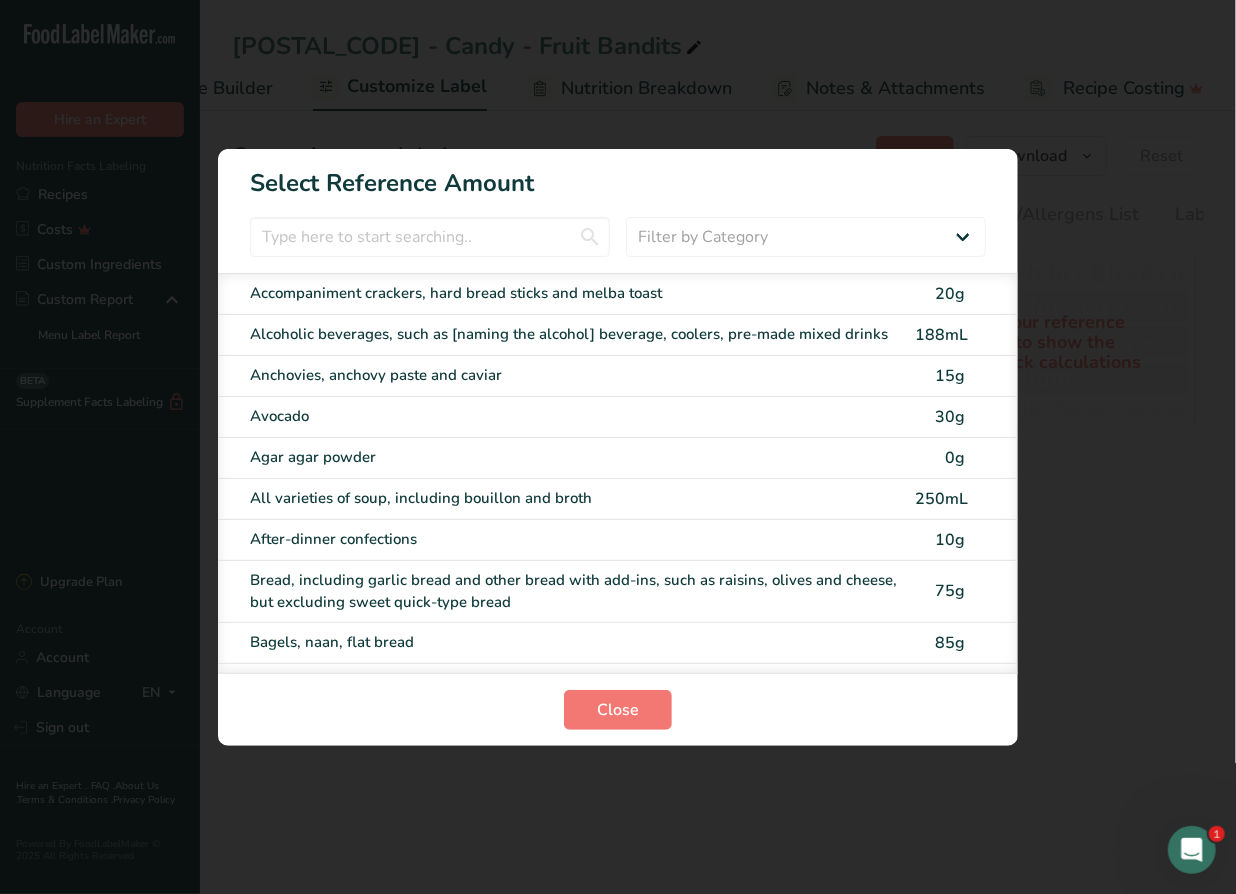 scroll, scrollTop: 0, scrollLeft: 290, axis: horizontal 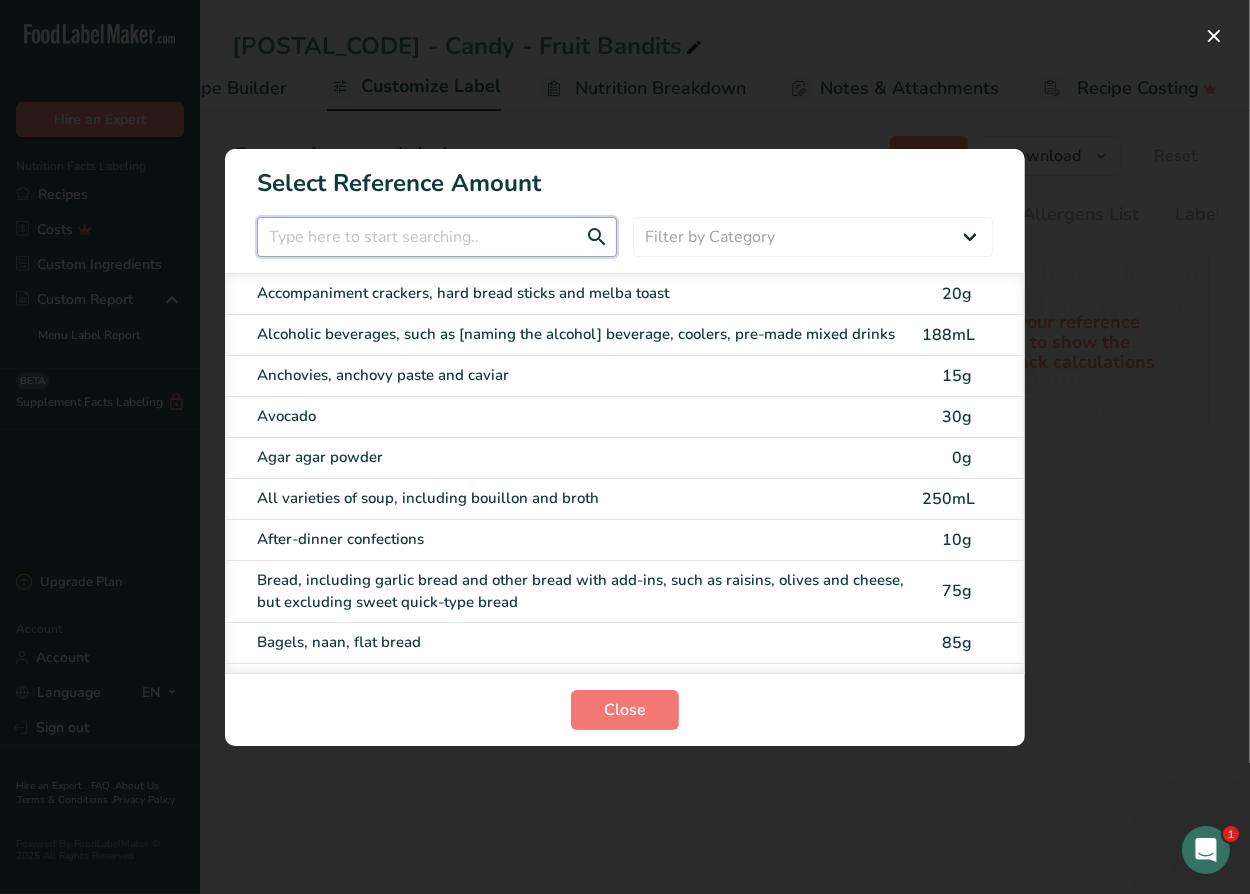 click at bounding box center [437, 237] 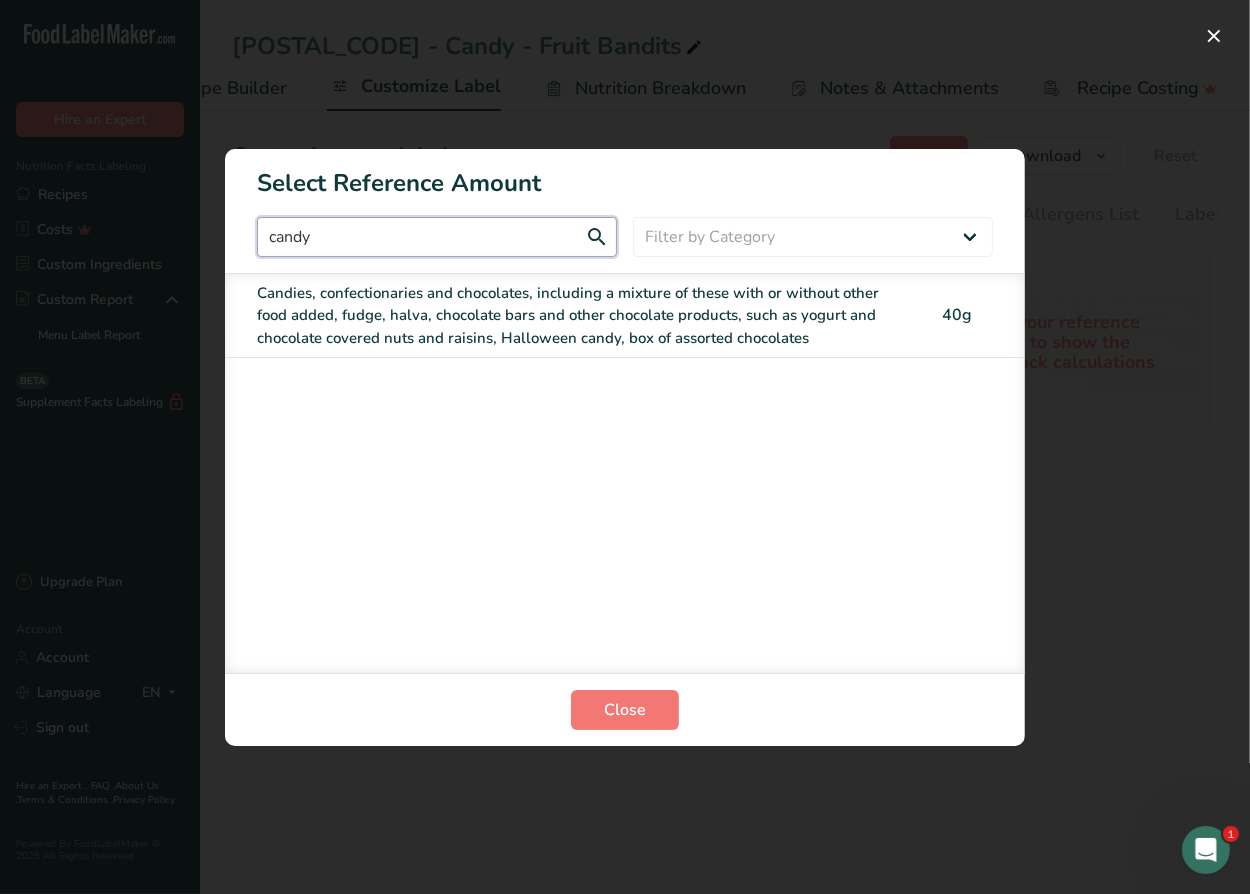 type on "candy" 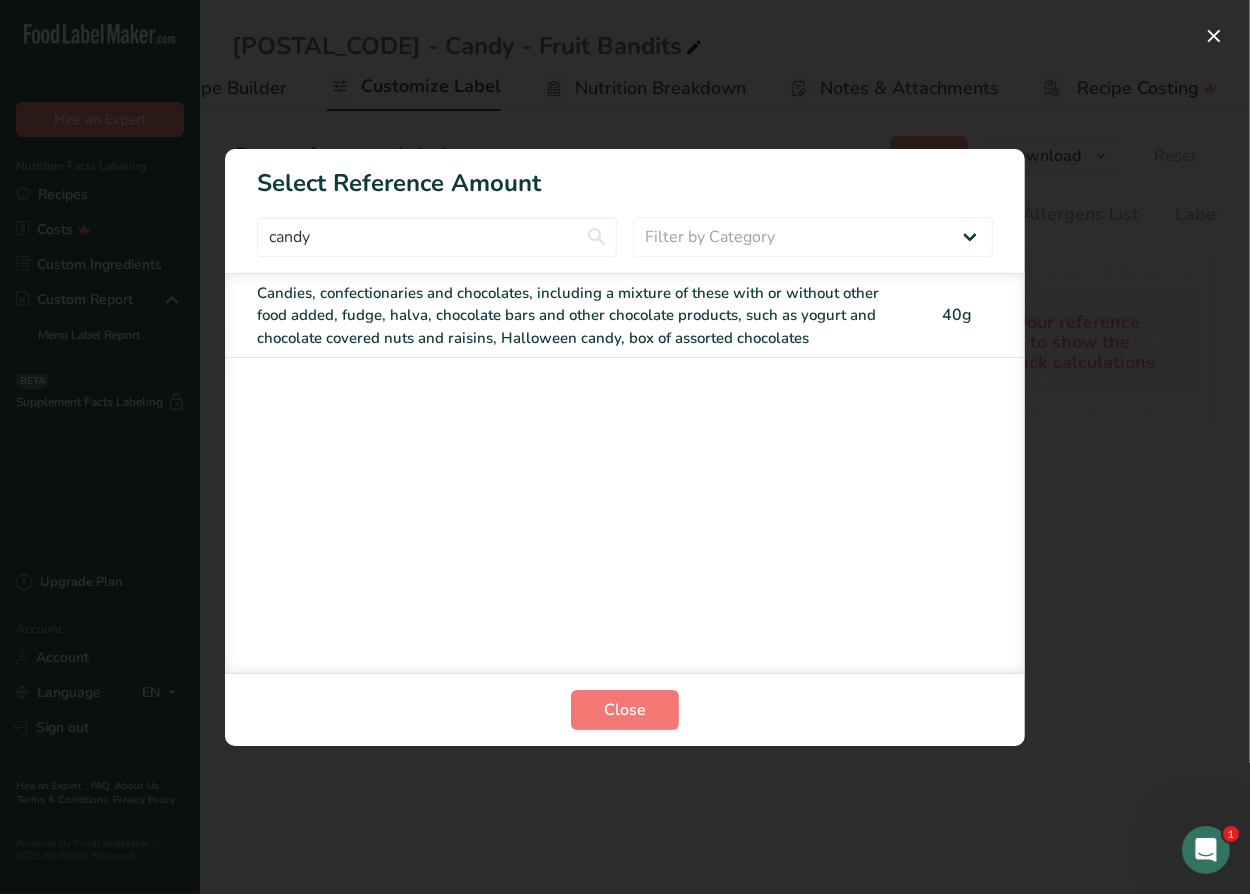 drag, startPoint x: 428, startPoint y: 330, endPoint x: 492, endPoint y: 303, distance: 69.46222 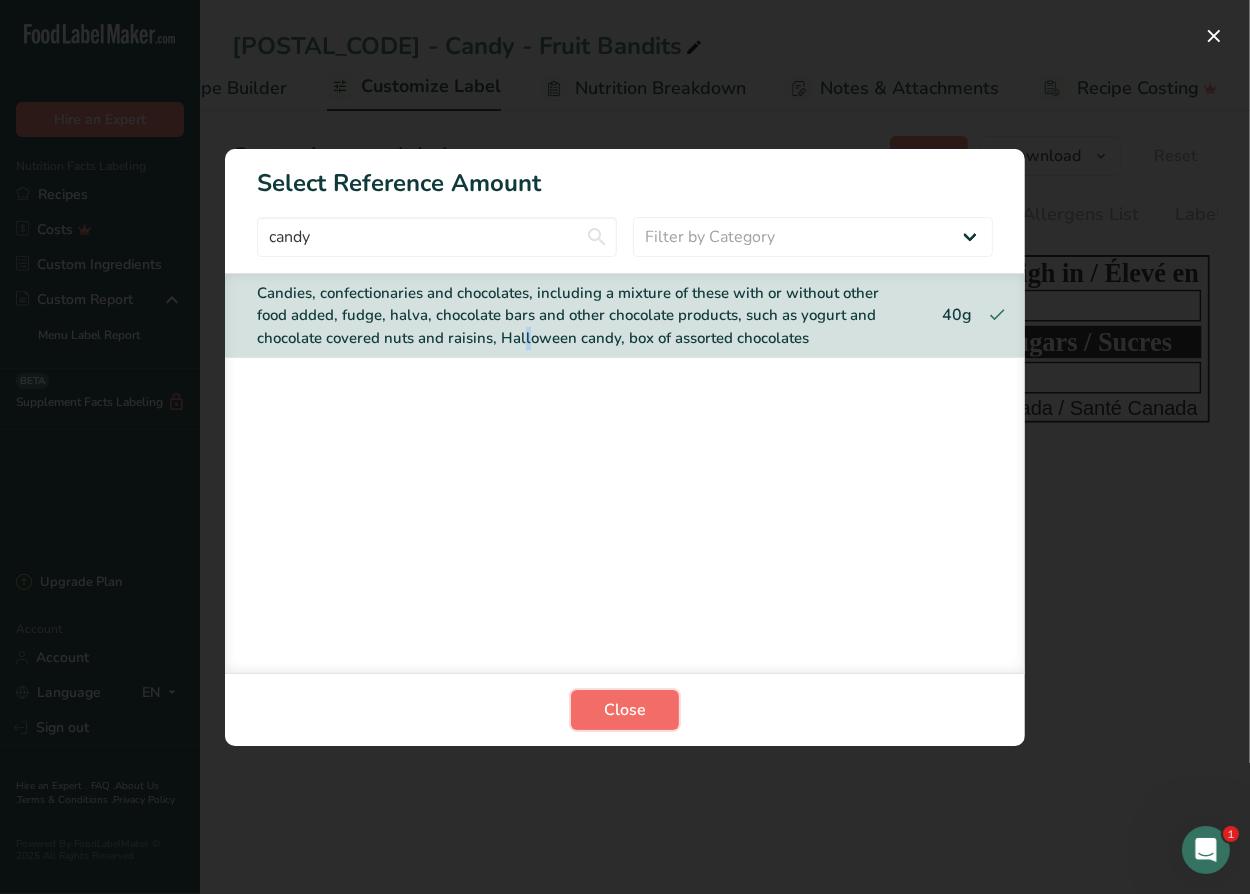 click on "Close" at bounding box center [625, 710] 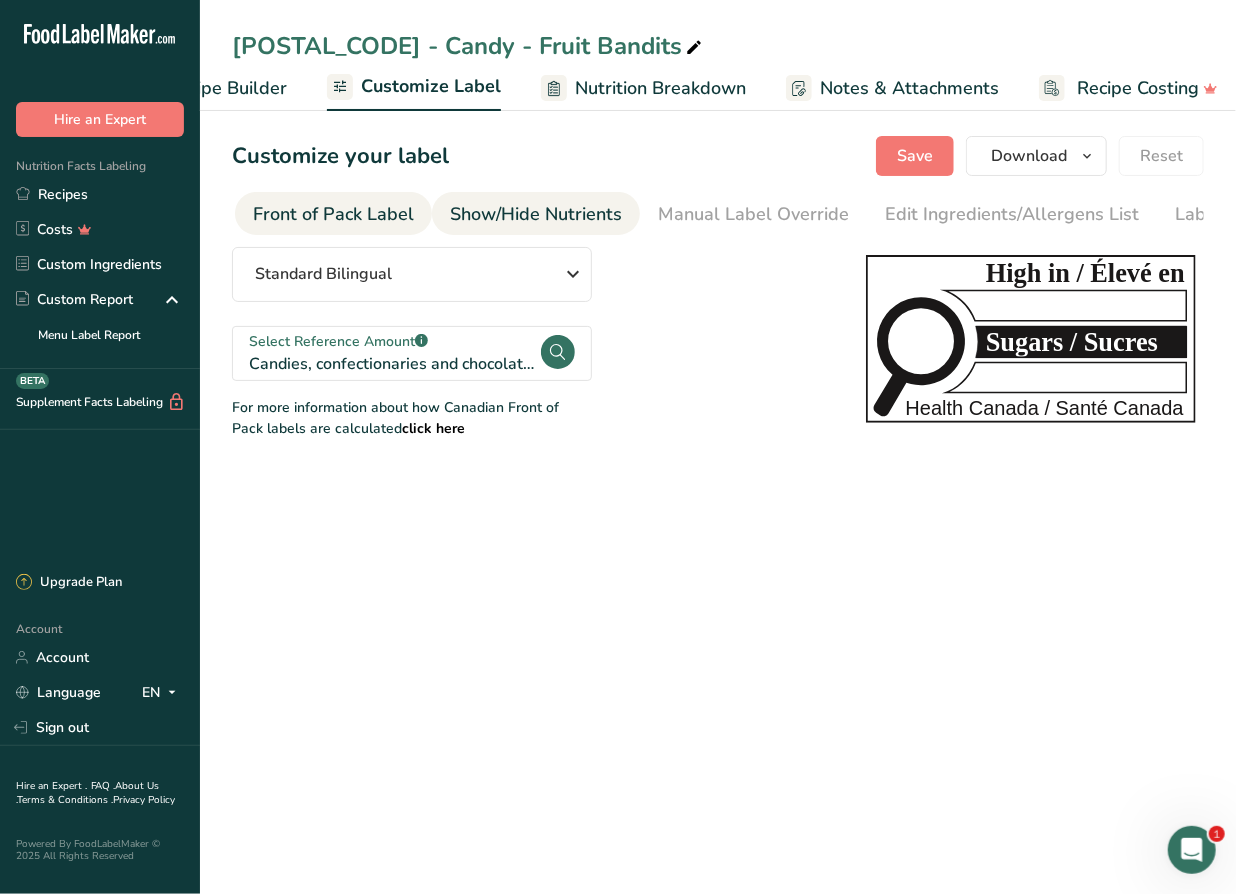 click on "Show/Hide Nutrients" at bounding box center (536, 214) 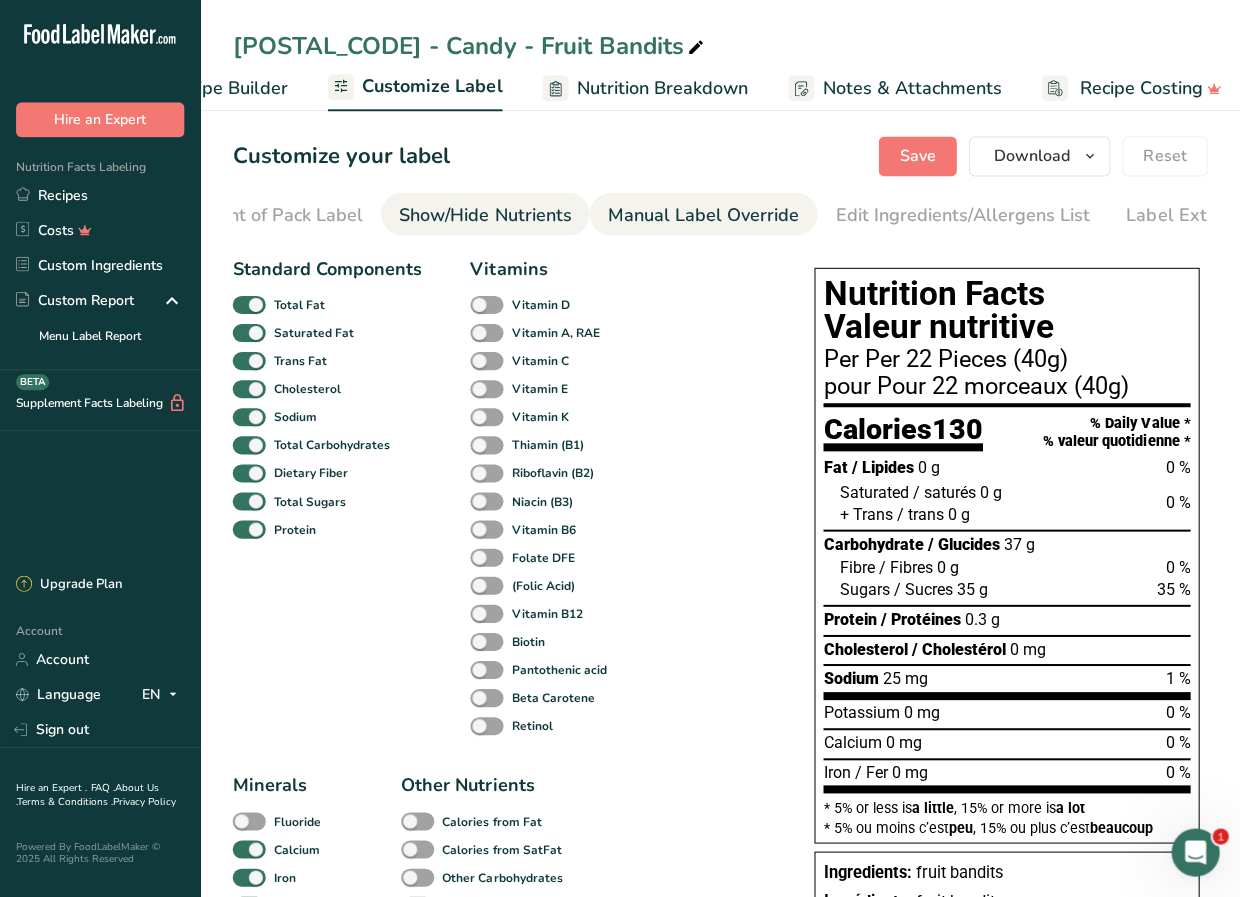 scroll, scrollTop: 0, scrollLeft: 296, axis: horizontal 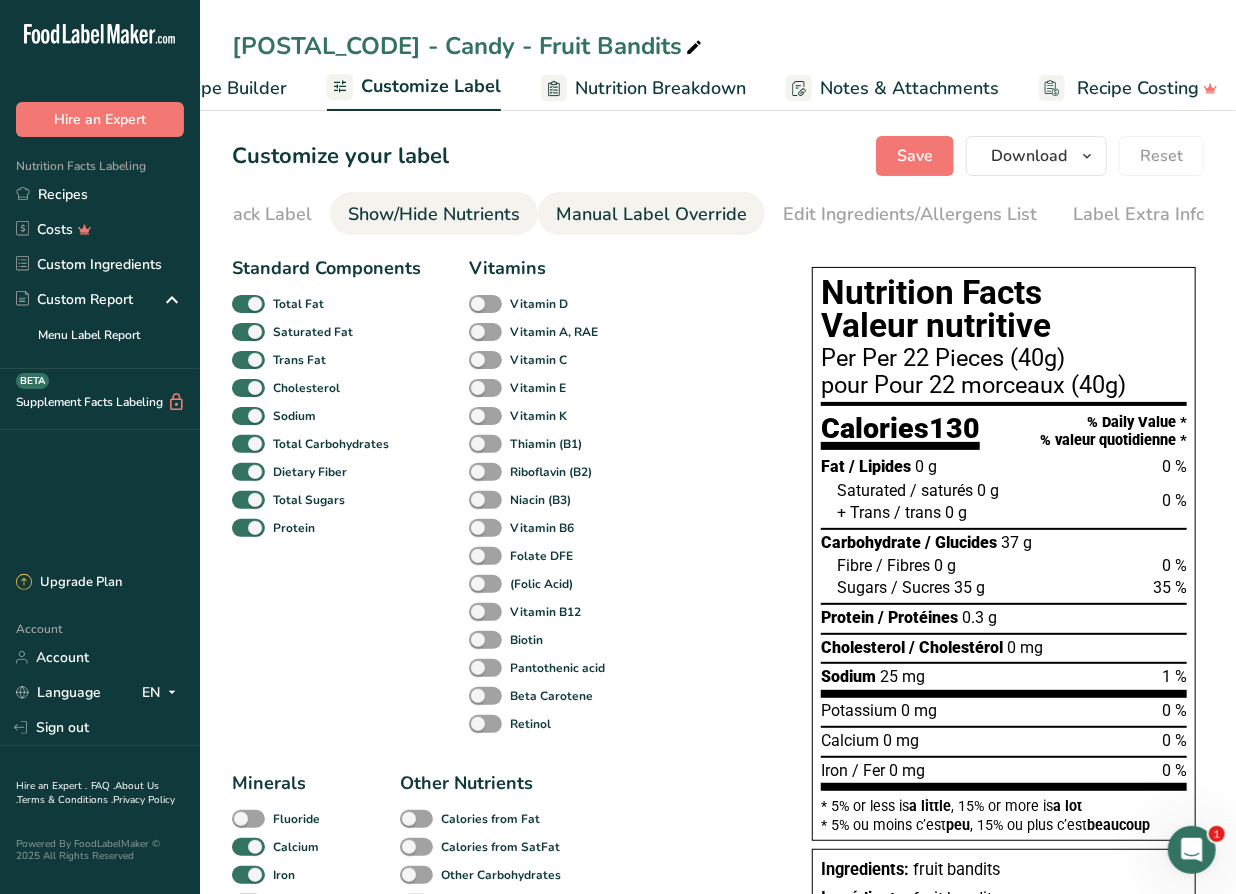drag, startPoint x: 632, startPoint y: 205, endPoint x: 661, endPoint y: 208, distance: 29.15476 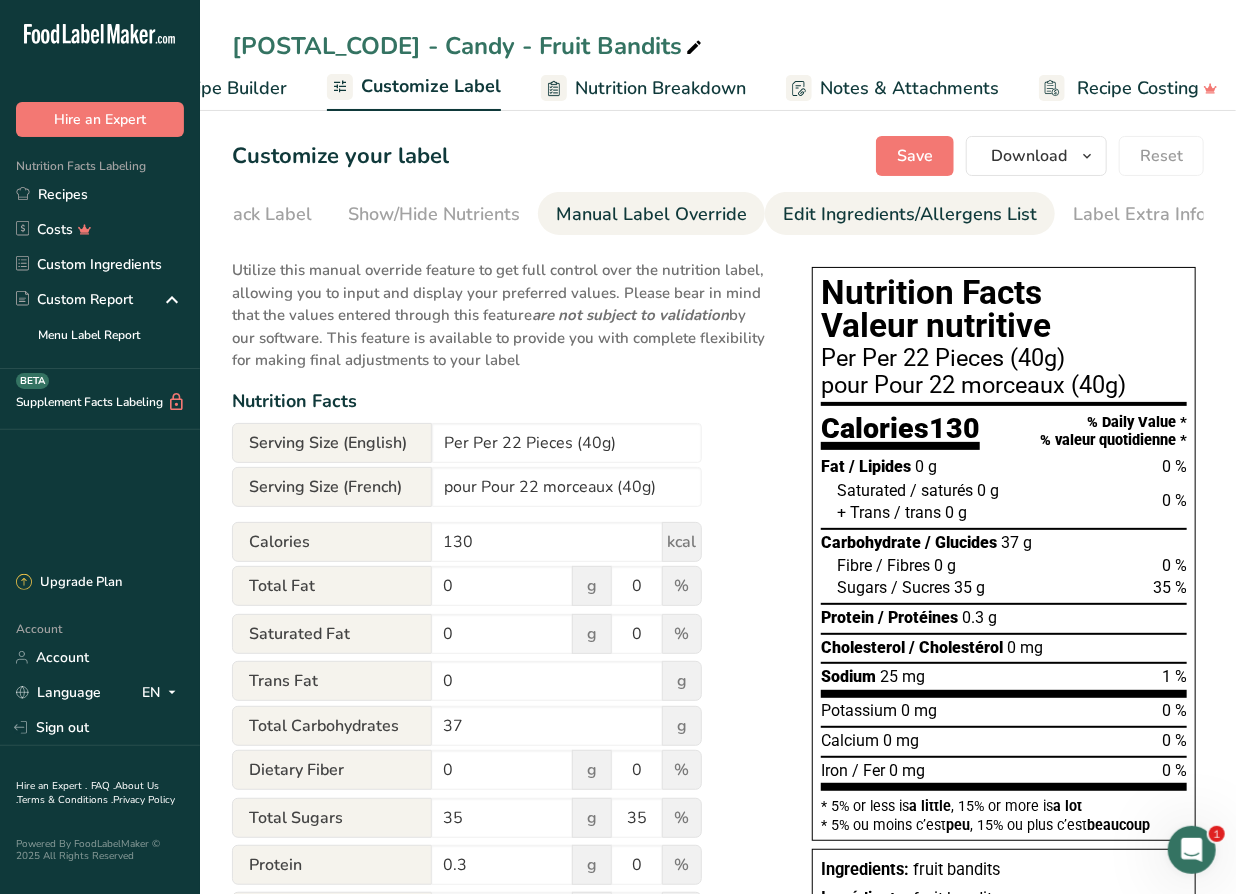 click on "Edit Ingredients/Allergens List" at bounding box center (910, 214) 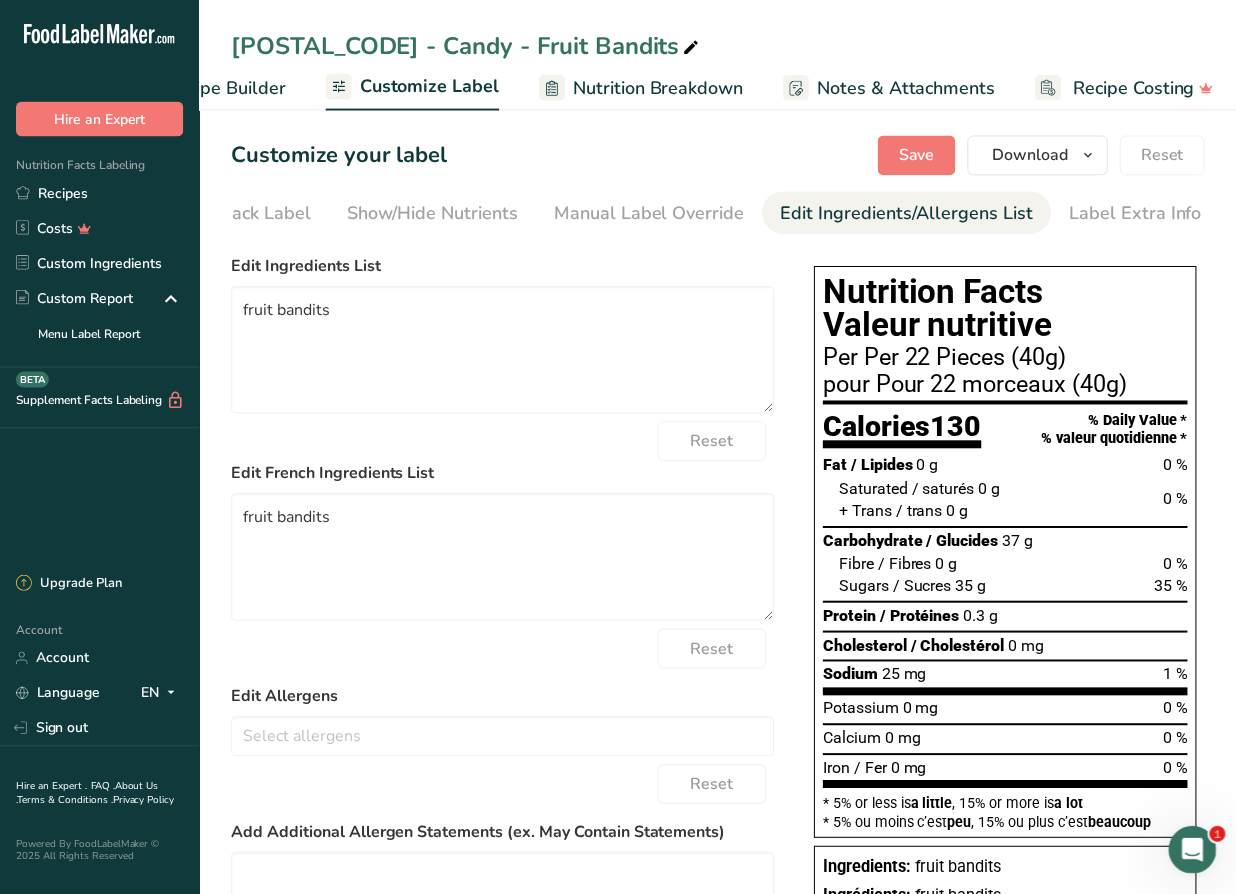 scroll, scrollTop: 0, scrollLeft: 291, axis: horizontal 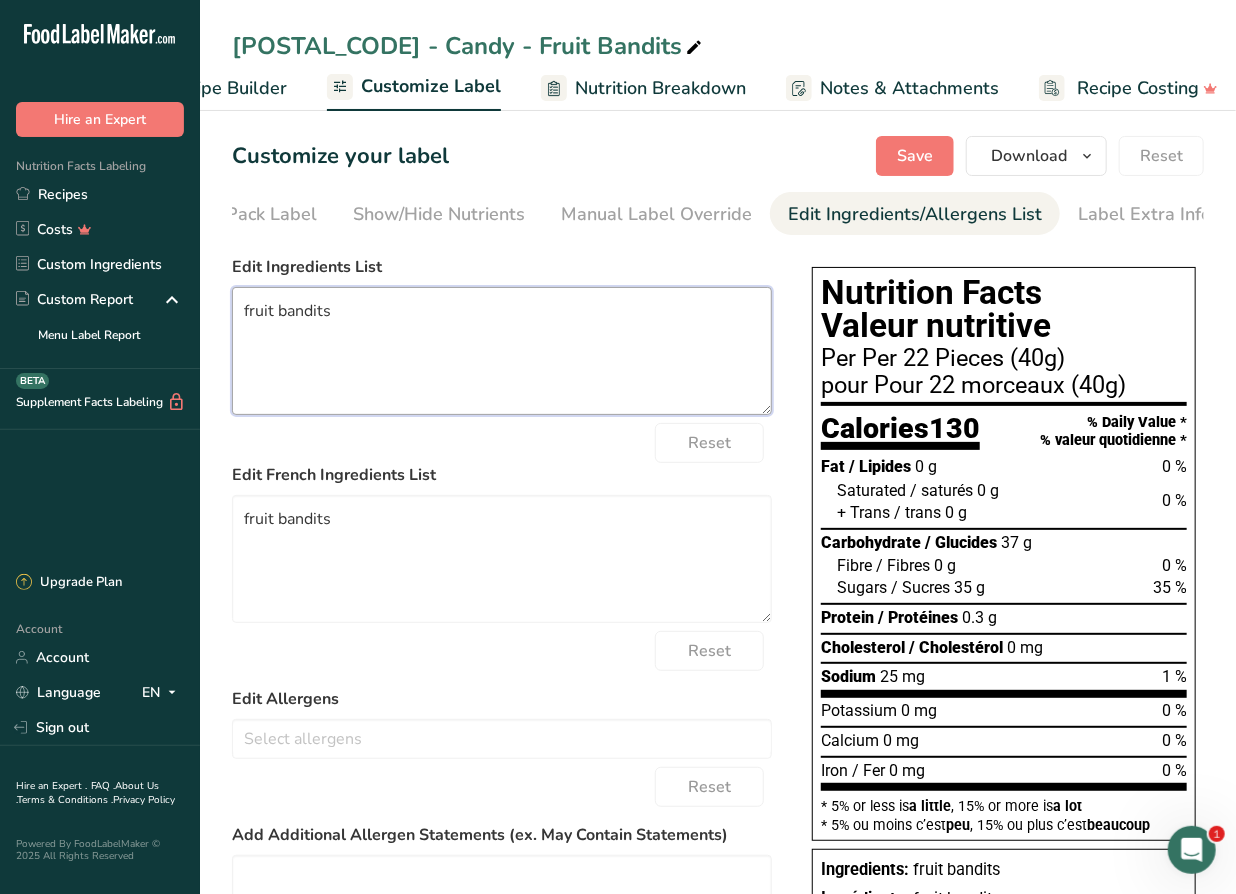 drag, startPoint x: 446, startPoint y: 340, endPoint x: 225, endPoint y: 328, distance: 221.32555 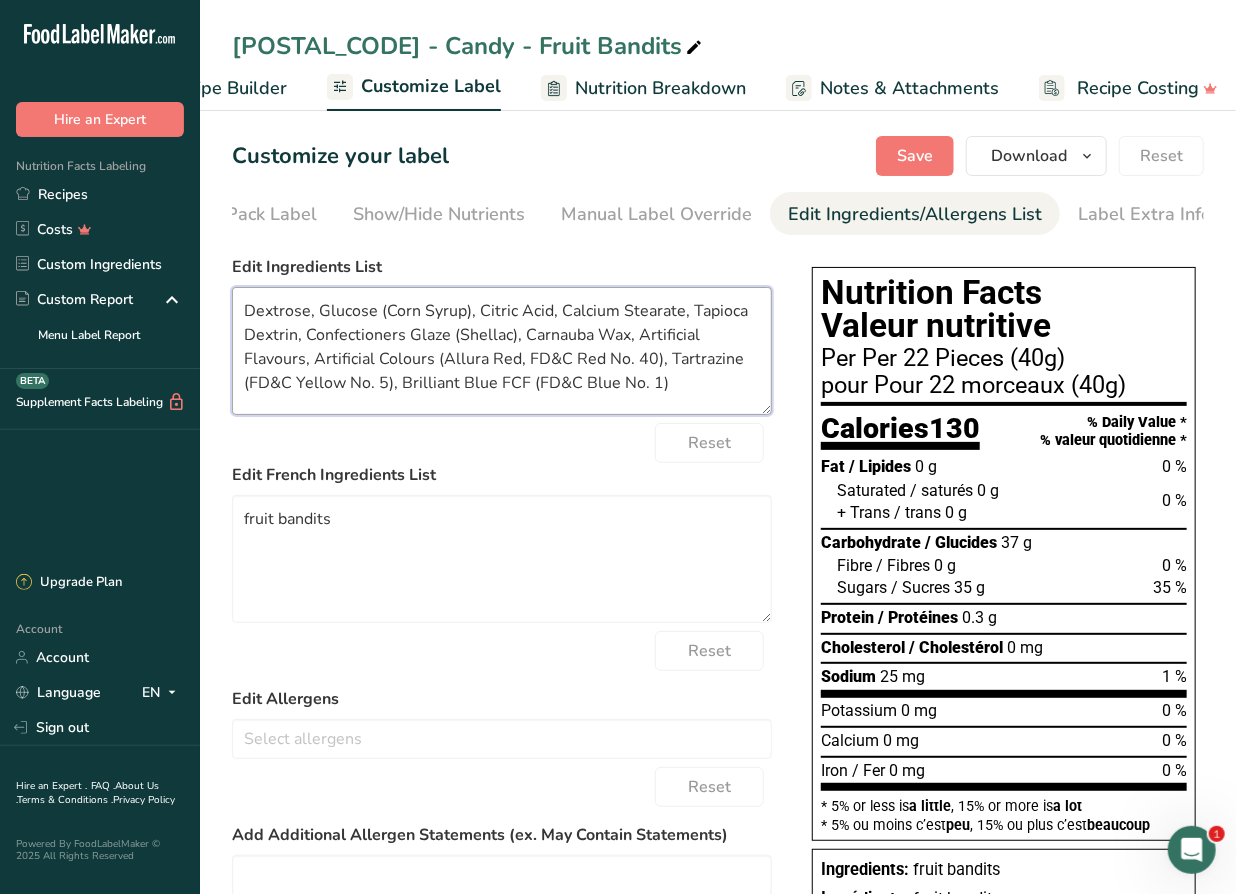 type on "Dextrose, Glucose (Corn Syrup), Citric Acid, Calcium Stearate, Tapioca Dextrin, Confectioners Glaze (Shellac), Carnauba Wax, Artificial Flavours, Artificial Colours (Allura Red, FD&C Red No. 40), Tartrazine (FD&C Yellow No. 5), Brilliant Blue FCF (FD&C Blue No. 1)" 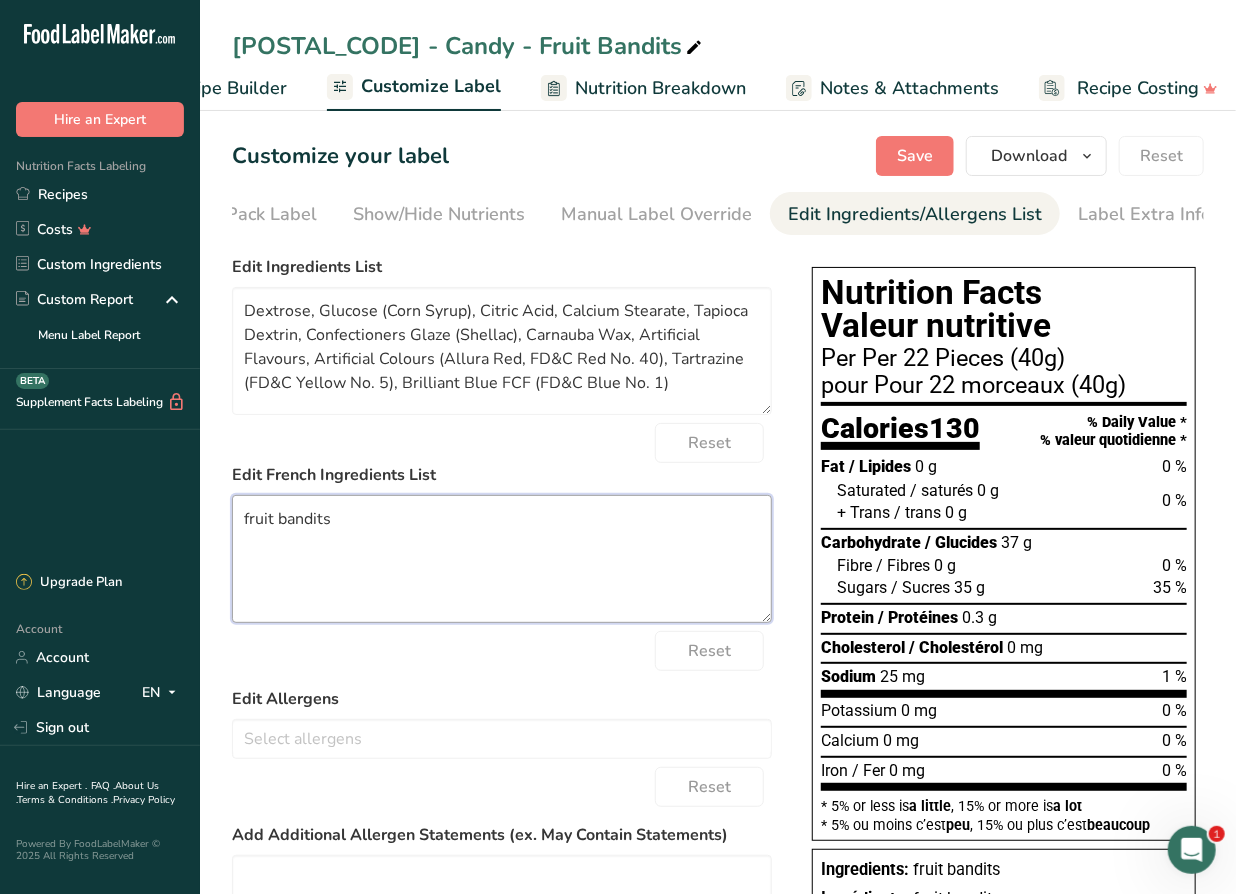 drag, startPoint x: 373, startPoint y: 559, endPoint x: 210, endPoint y: 522, distance: 167.14664 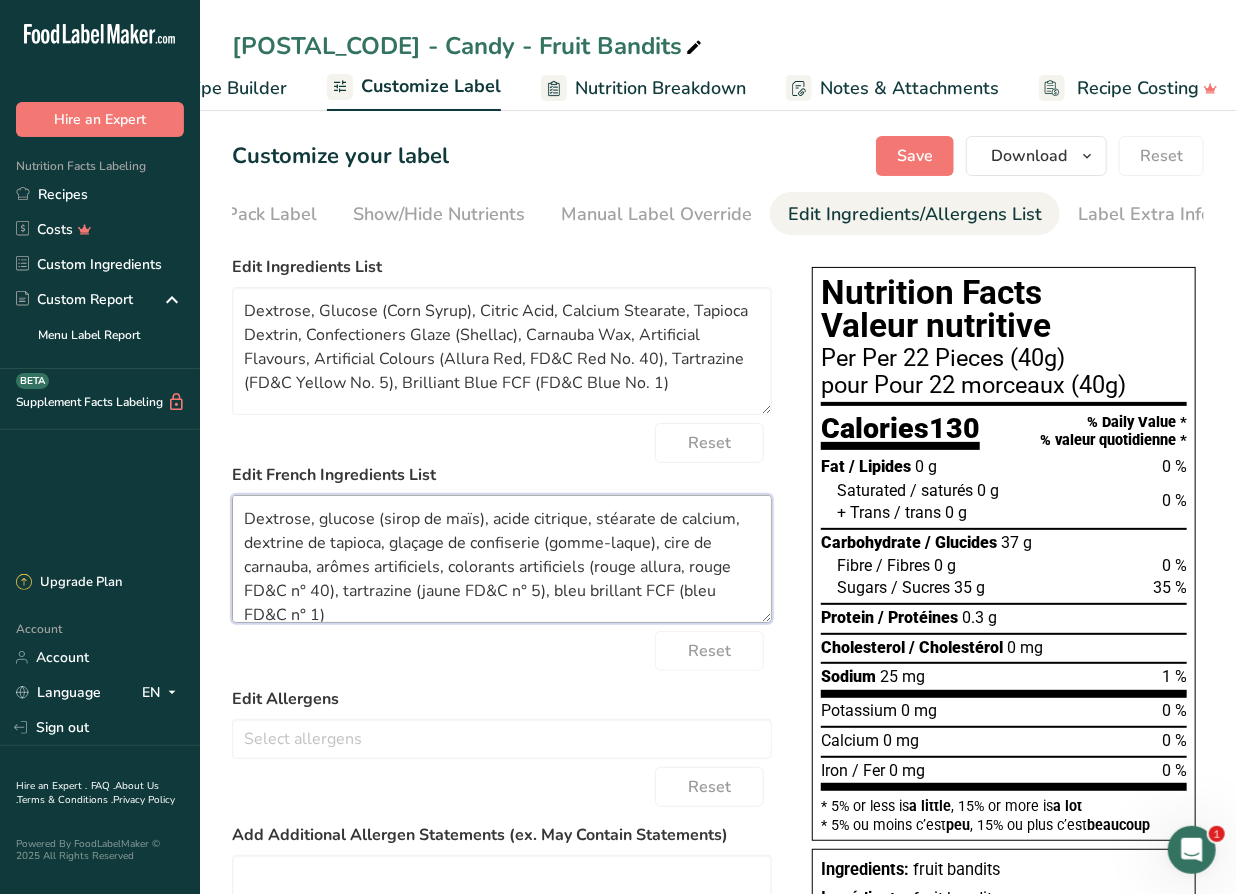 scroll, scrollTop: 2, scrollLeft: 0, axis: vertical 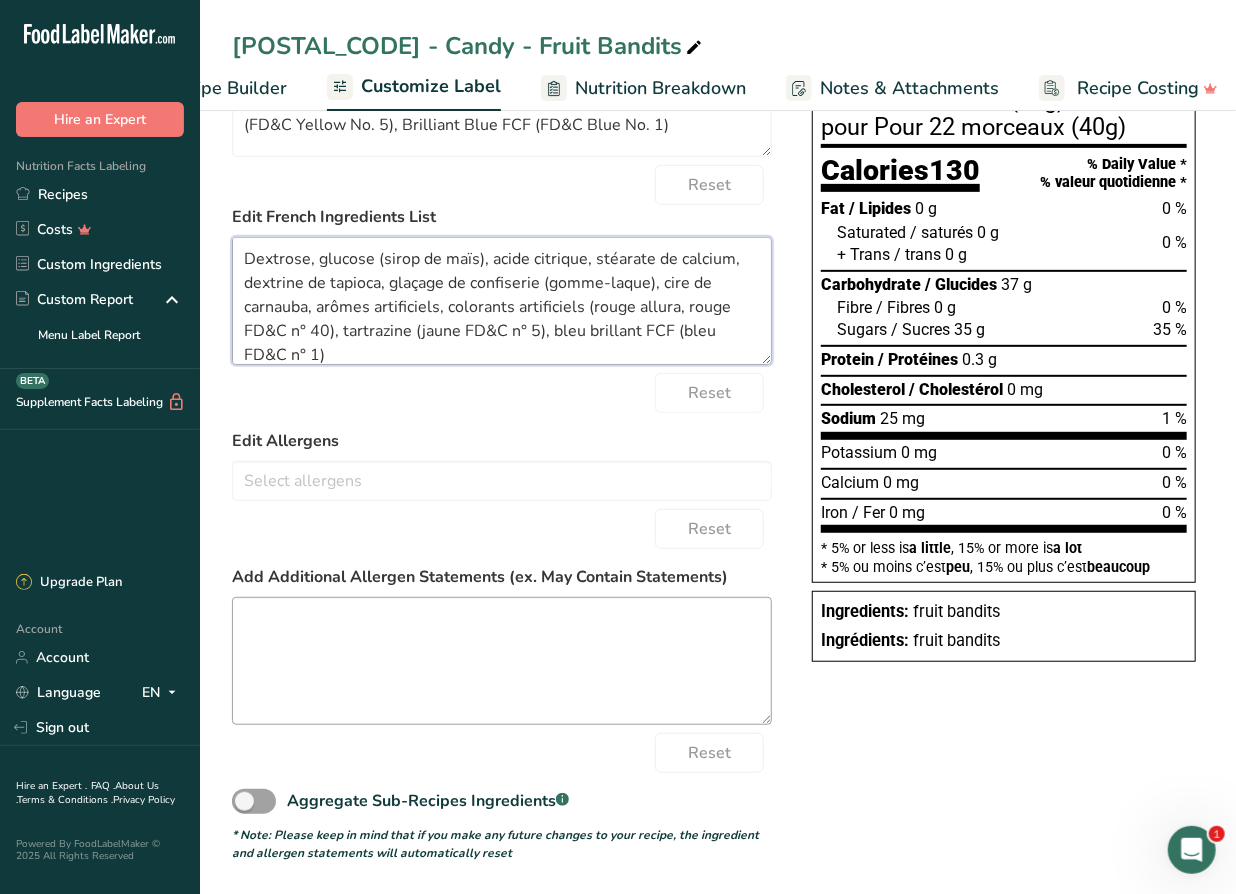 type on "Dextrose, glucose (sirop de maïs), acide citrique, stéarate de calcium, dextrine de tapioca, glaçage de confiserie (gomme-laque), cire de carnauba, arômes artificiels, colorants artificiels (rouge allura, rouge FD&C n° 40), tartrazine (jaune FD&C n° 5), bleu brillant FCF (bleu FD&C n° 1)" 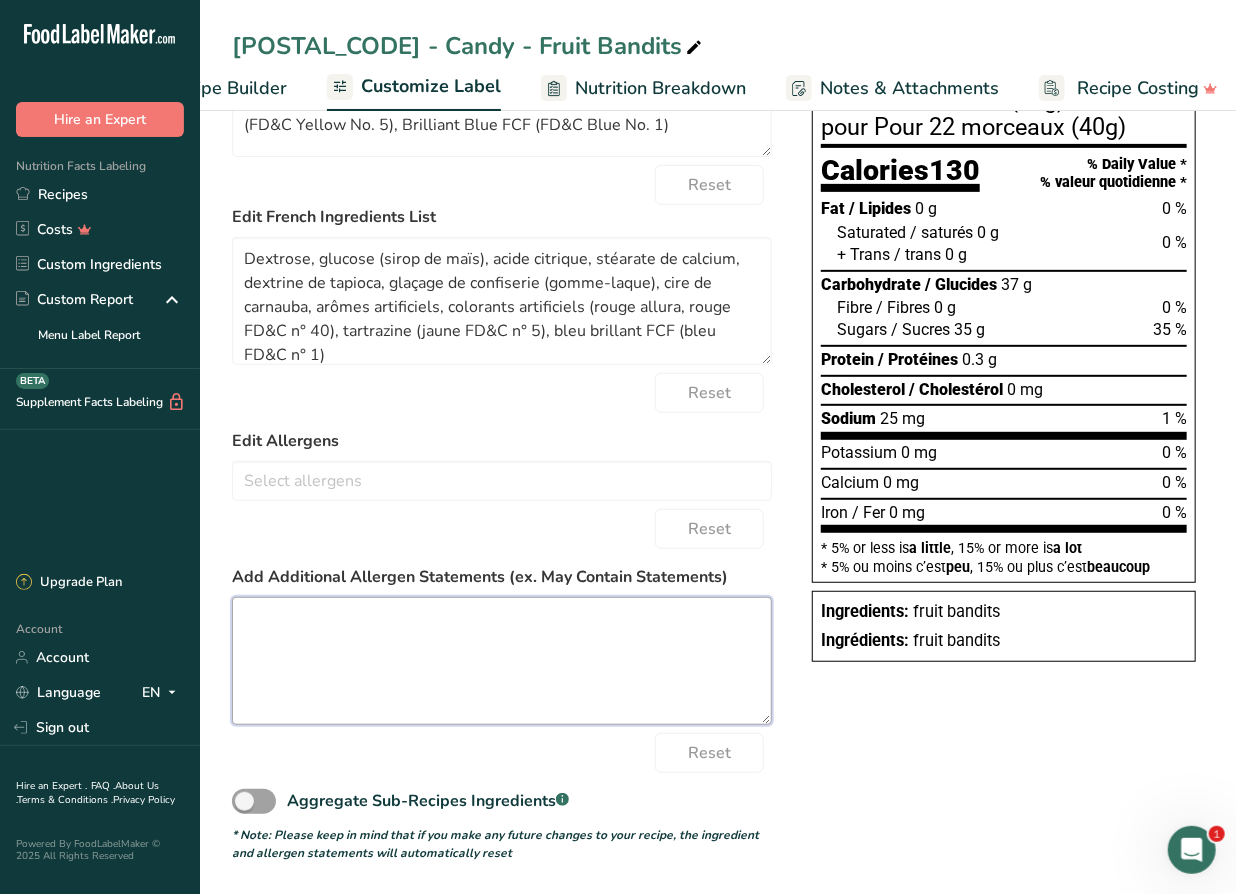 drag, startPoint x: 400, startPoint y: 637, endPoint x: 416, endPoint y: 626, distance: 19.416489 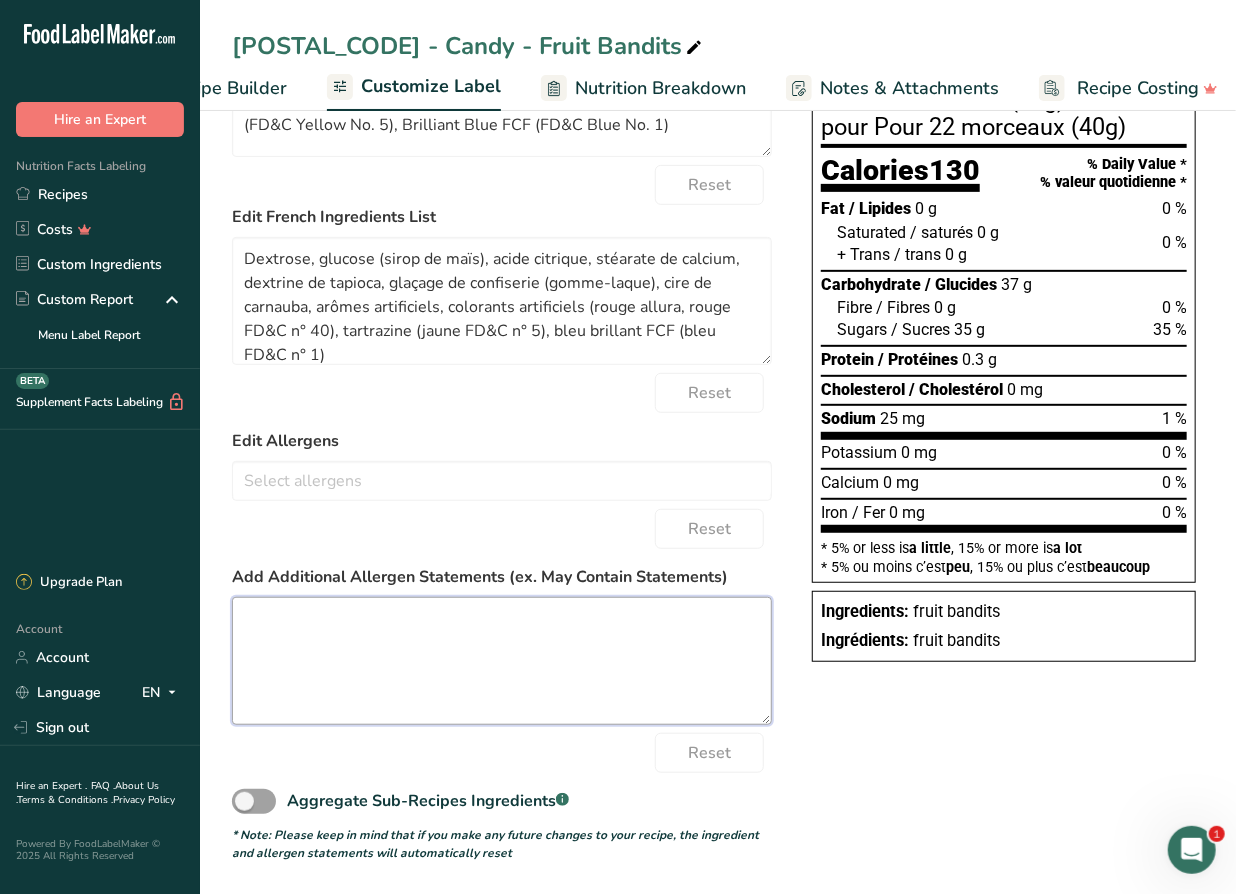 scroll, scrollTop: 258, scrollLeft: 0, axis: vertical 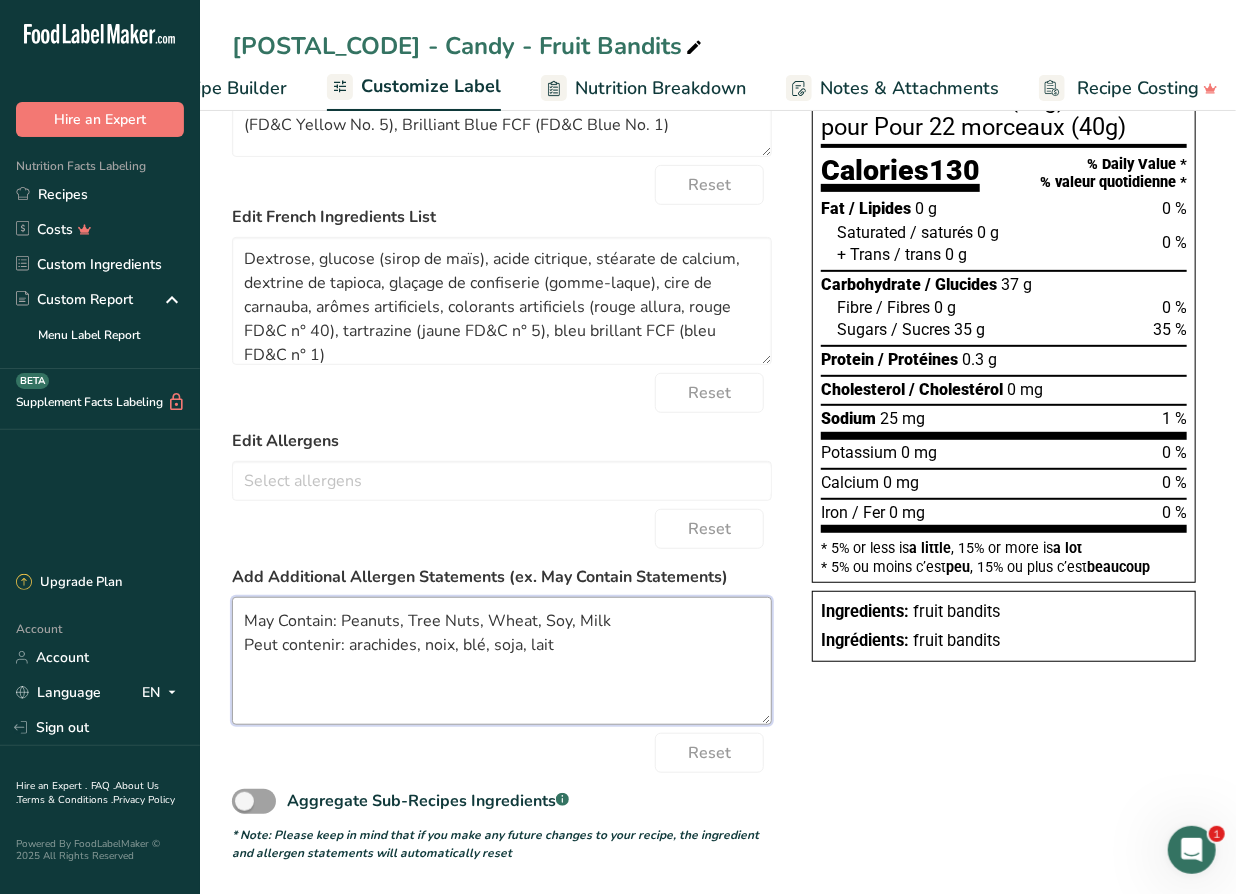 type on "May Contain: Peanuts, Tree Nuts, Wheat, Soy, Milk
Peut contenir: arachides, noix, blé, soja, lait" 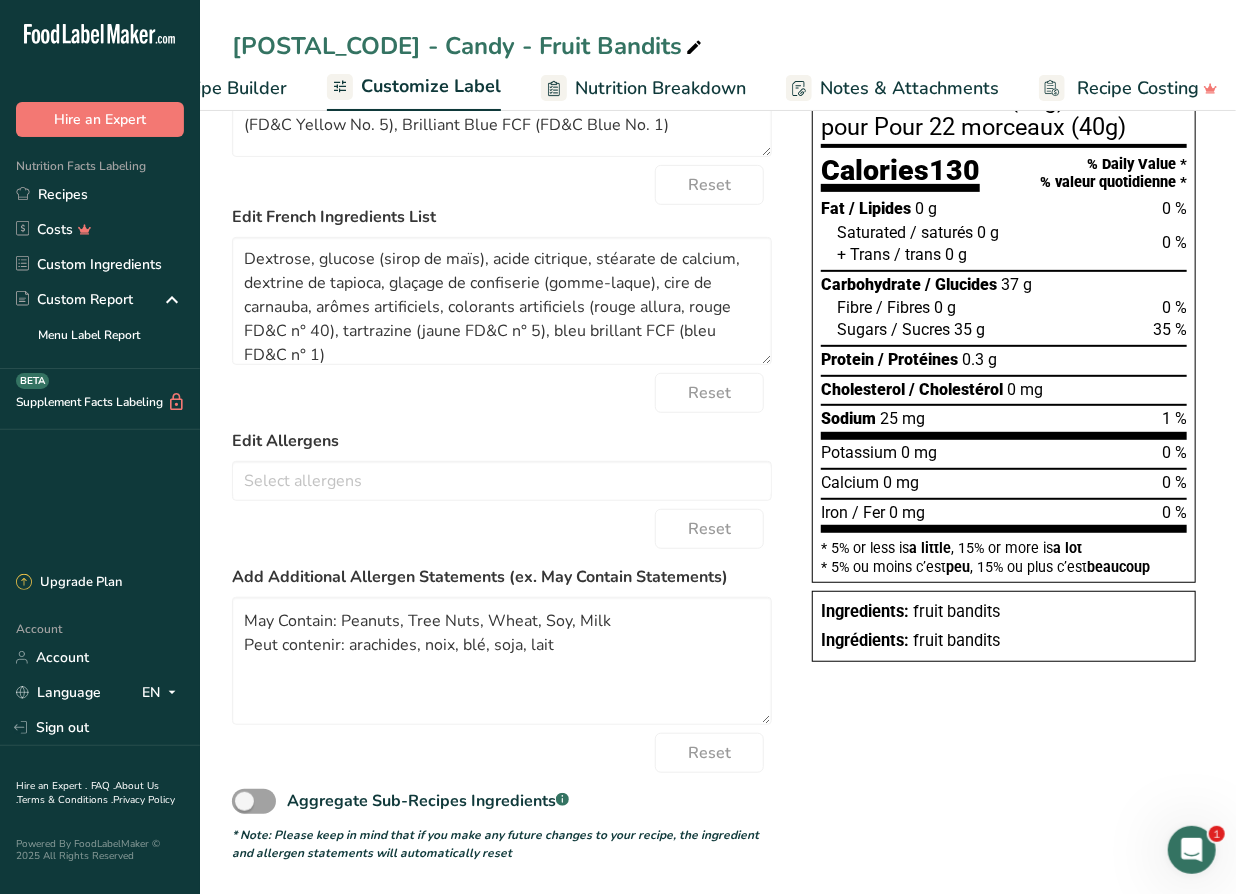 click on "Choose your label style
Canadian Standard label
USA (FDA)
Standard FDA label
Tabular FDA label
Linear FDA label
Simplified FDA label
Dual Column FDA label (Per Serving/Per Container)
Dual Column FDA label (As Sold/As Prepared)
Aggregate Standard FDA label
Standard FDA label with Micronutrients listed side-by-side
UK (FSA)
UK Mandatory Label "Back of Pack"
UK Traffic Light Label  "Front of Pack"
Canadian (CFIA)
Canadian Standard label
Canadian Dual Column label" at bounding box center (718, 425) 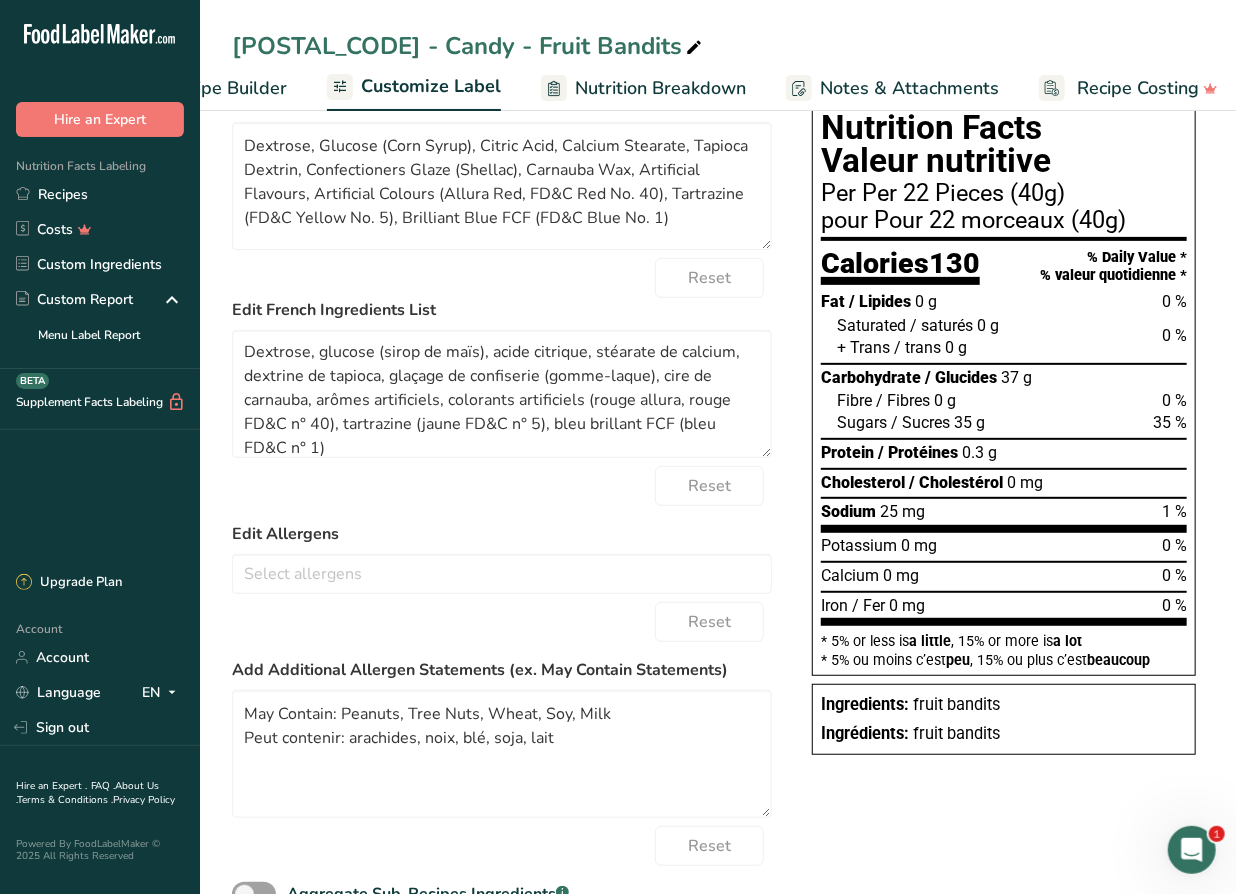 scroll, scrollTop: 0, scrollLeft: 0, axis: both 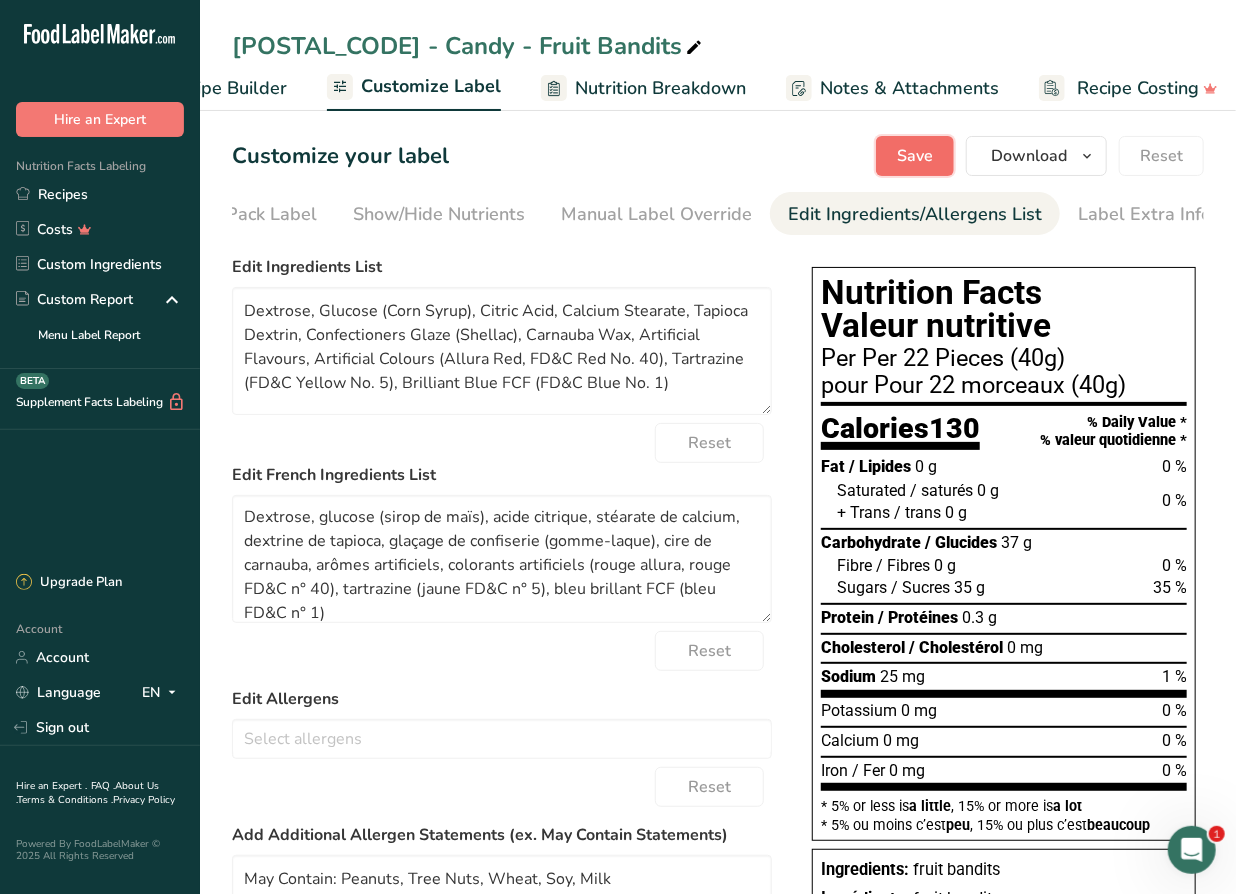 click on "Save" at bounding box center (915, 156) 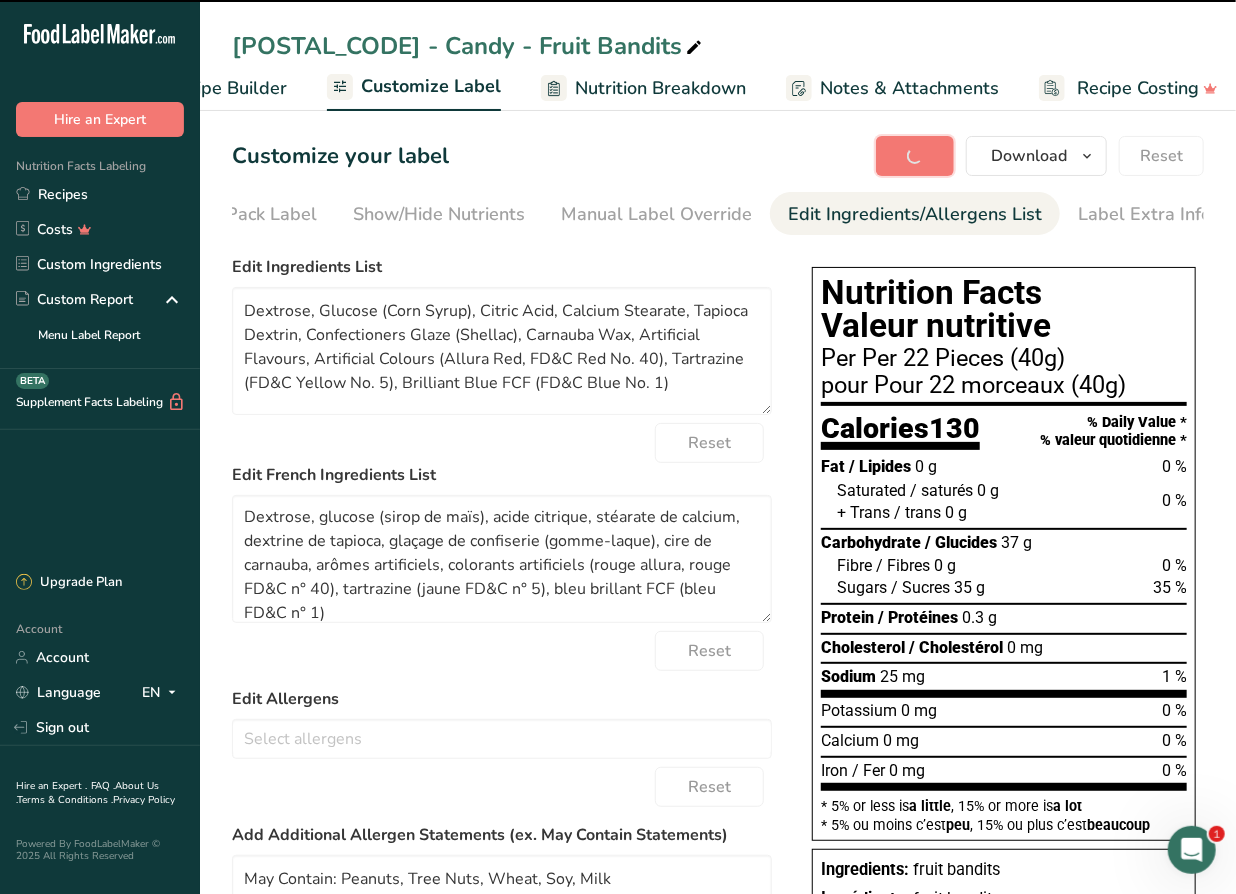 type on "Dextrose, Glucose (Corn Syrup), Citric Acid, Calcium Stearate, Tapioca Dextrin, Confectioners Glaze (Shellac), Carnauba Wax, Artificial Flavours, Artificial Colours (Allura Red, FD&C Red No. 40), Tartrazine (FD&C Yellow No. 5), Brilliant Blue FCF (FD&C Blue No. 1)" 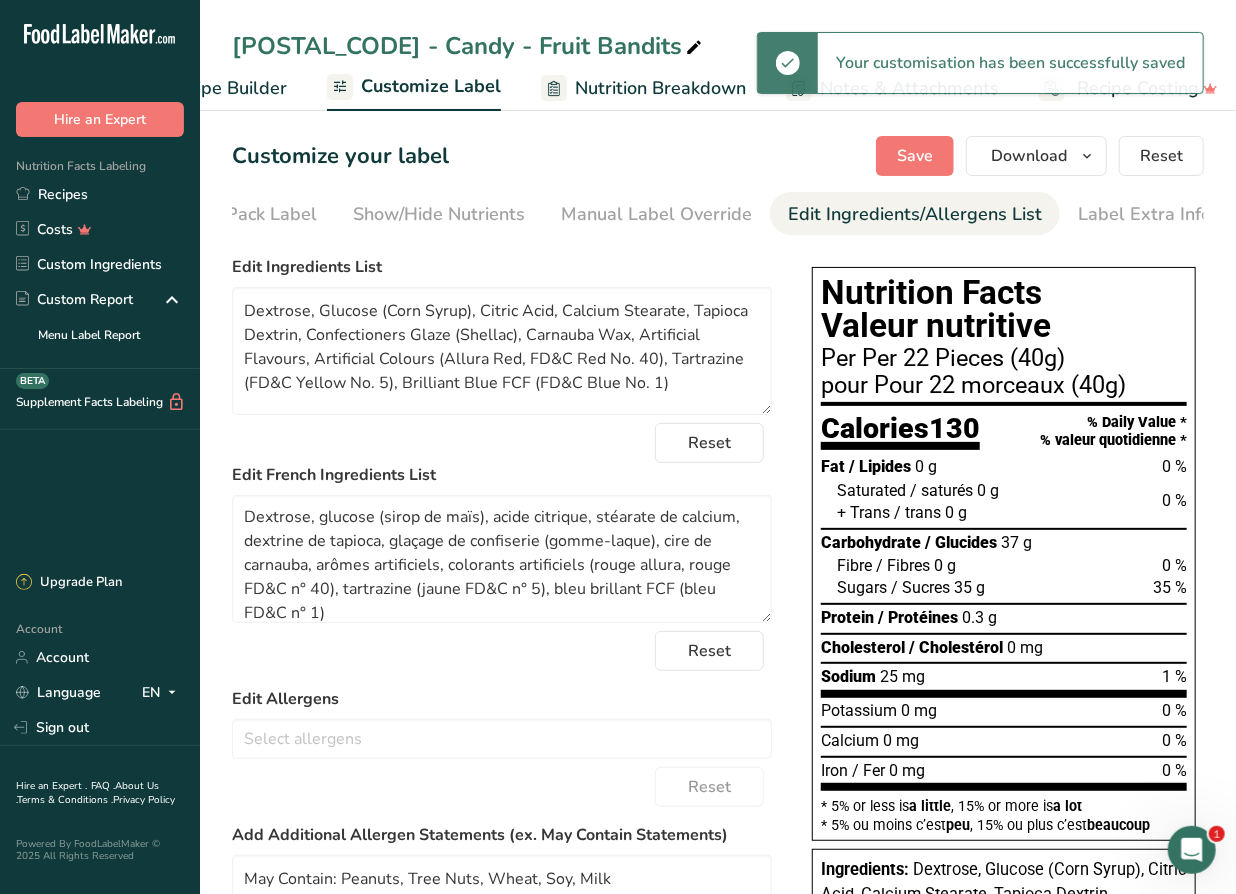 click on "Recipe Builder" at bounding box center (227, 88) 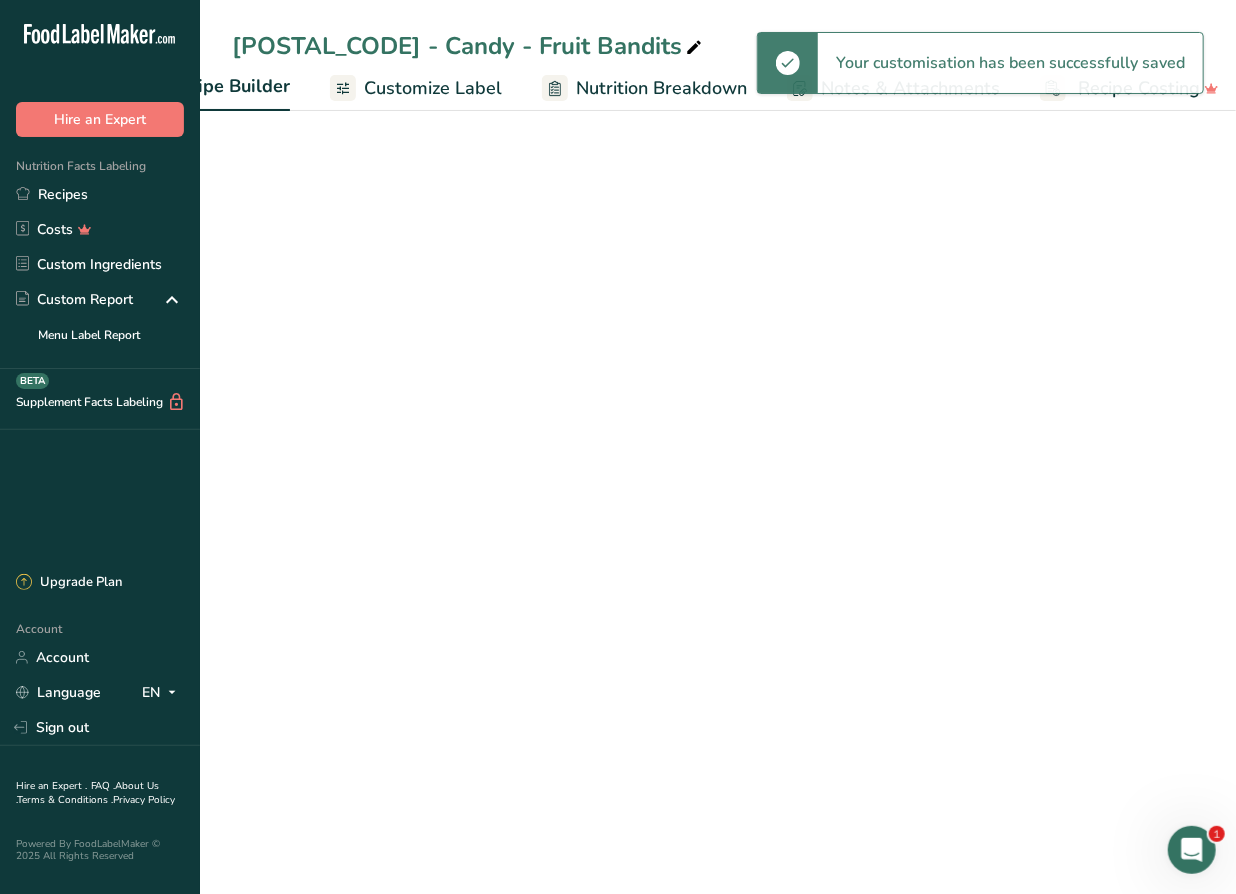 scroll, scrollTop: 0, scrollLeft: 192, axis: horizontal 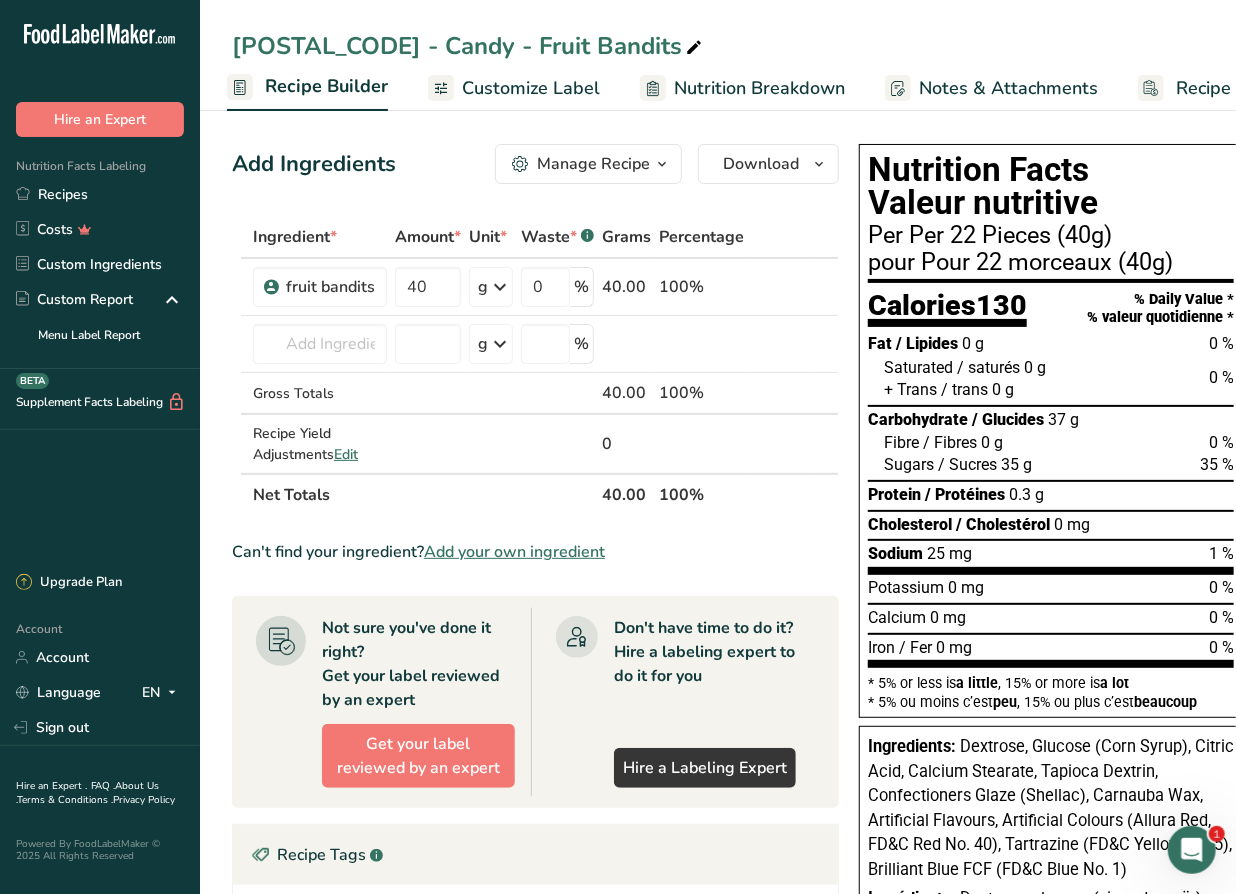 click on "Customize Label" at bounding box center [531, 88] 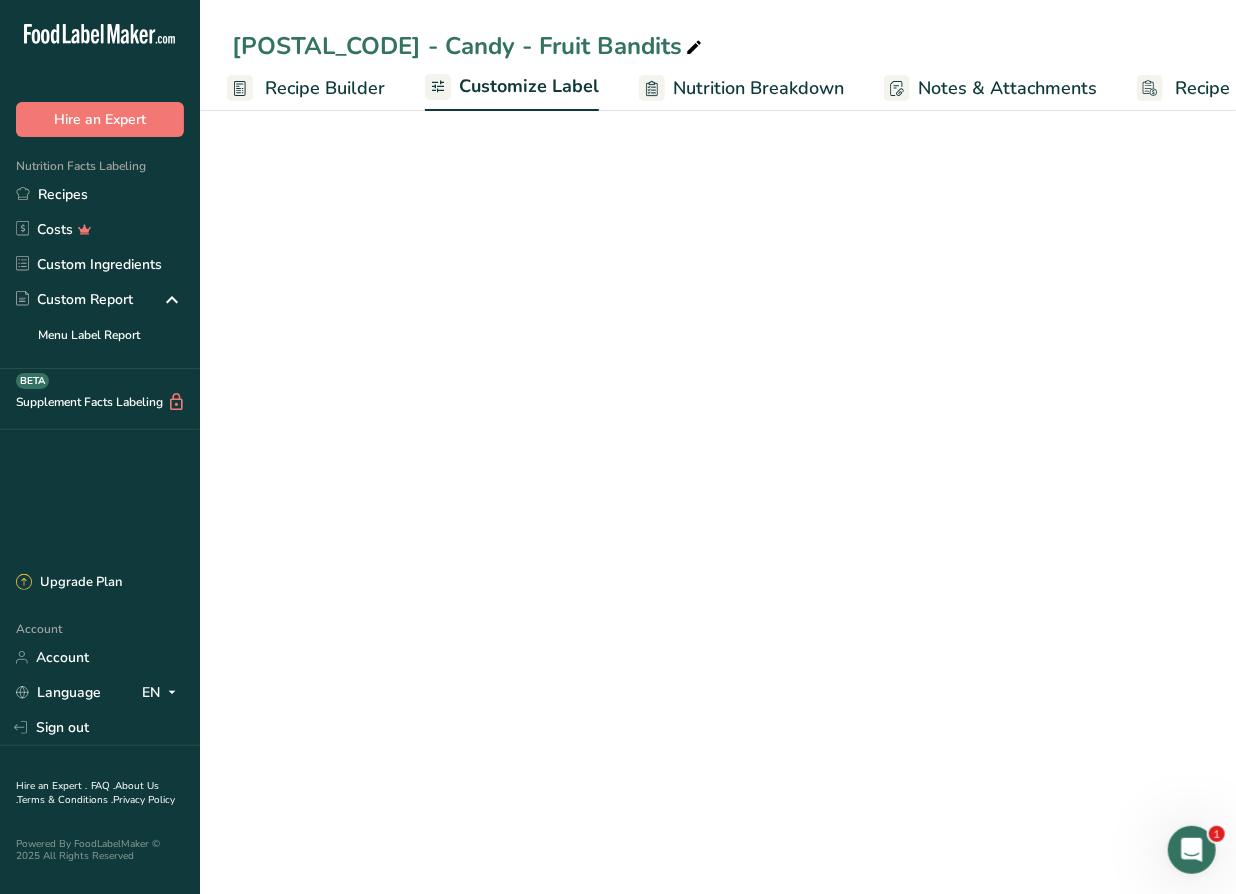 scroll, scrollTop: 0, scrollLeft: 304, axis: horizontal 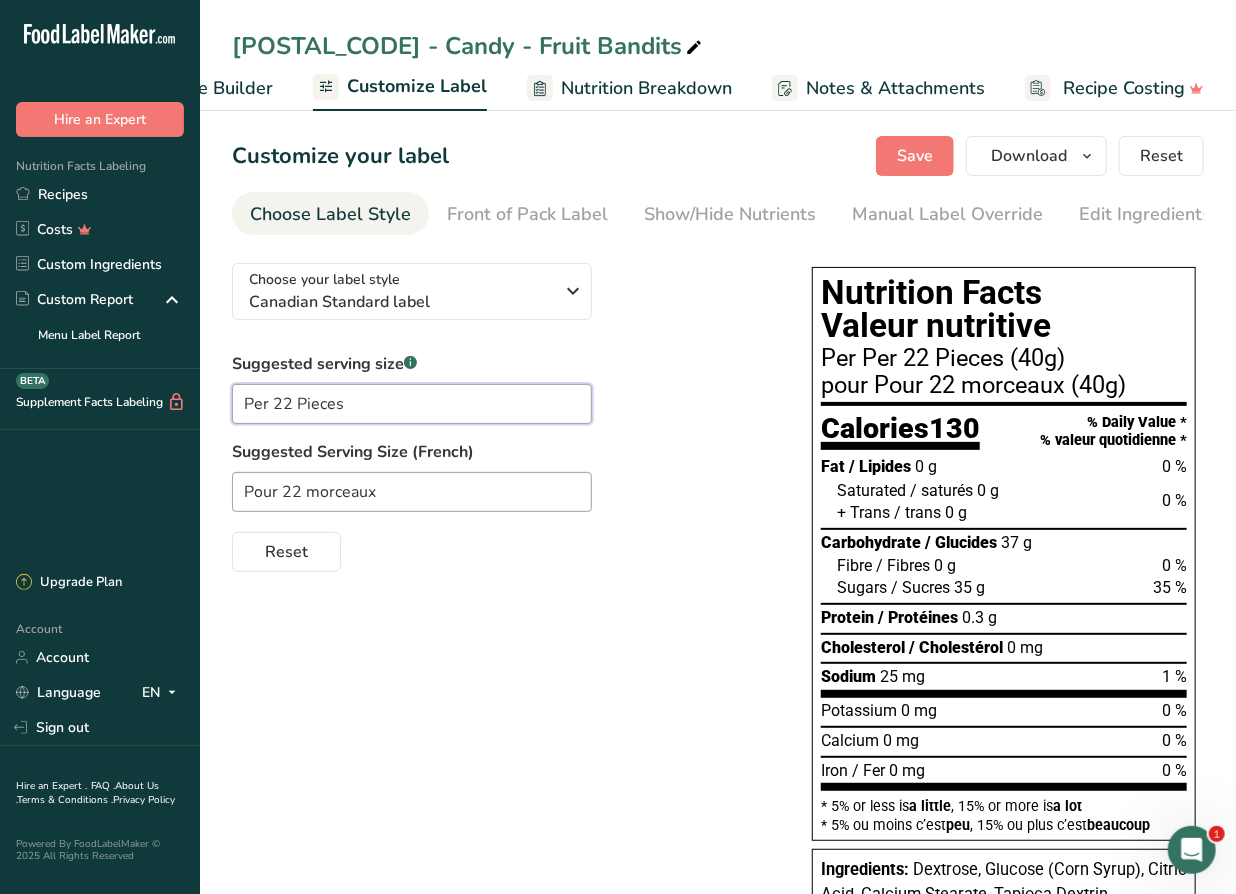 drag, startPoint x: 274, startPoint y: 408, endPoint x: 210, endPoint y: 413, distance: 64.195015 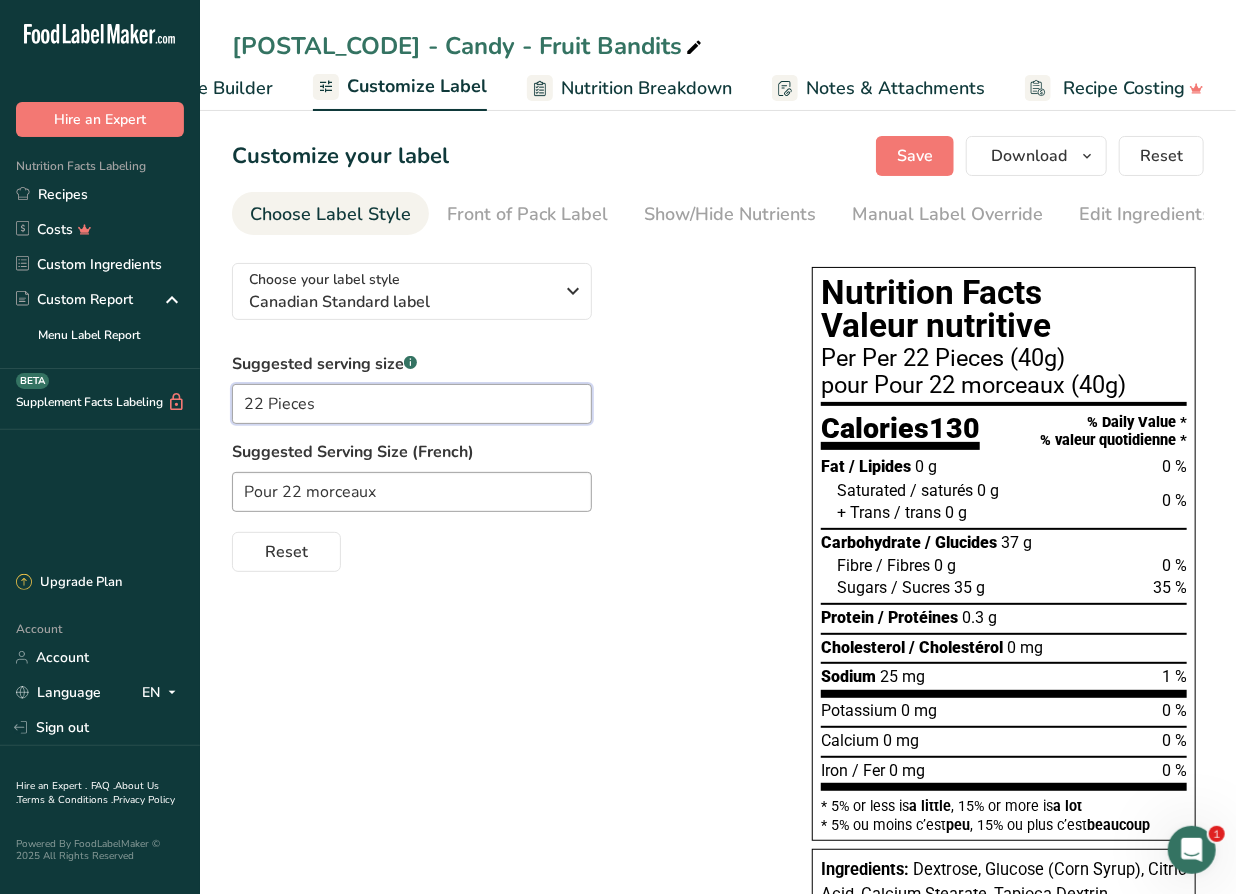 type on "22 Pieces" 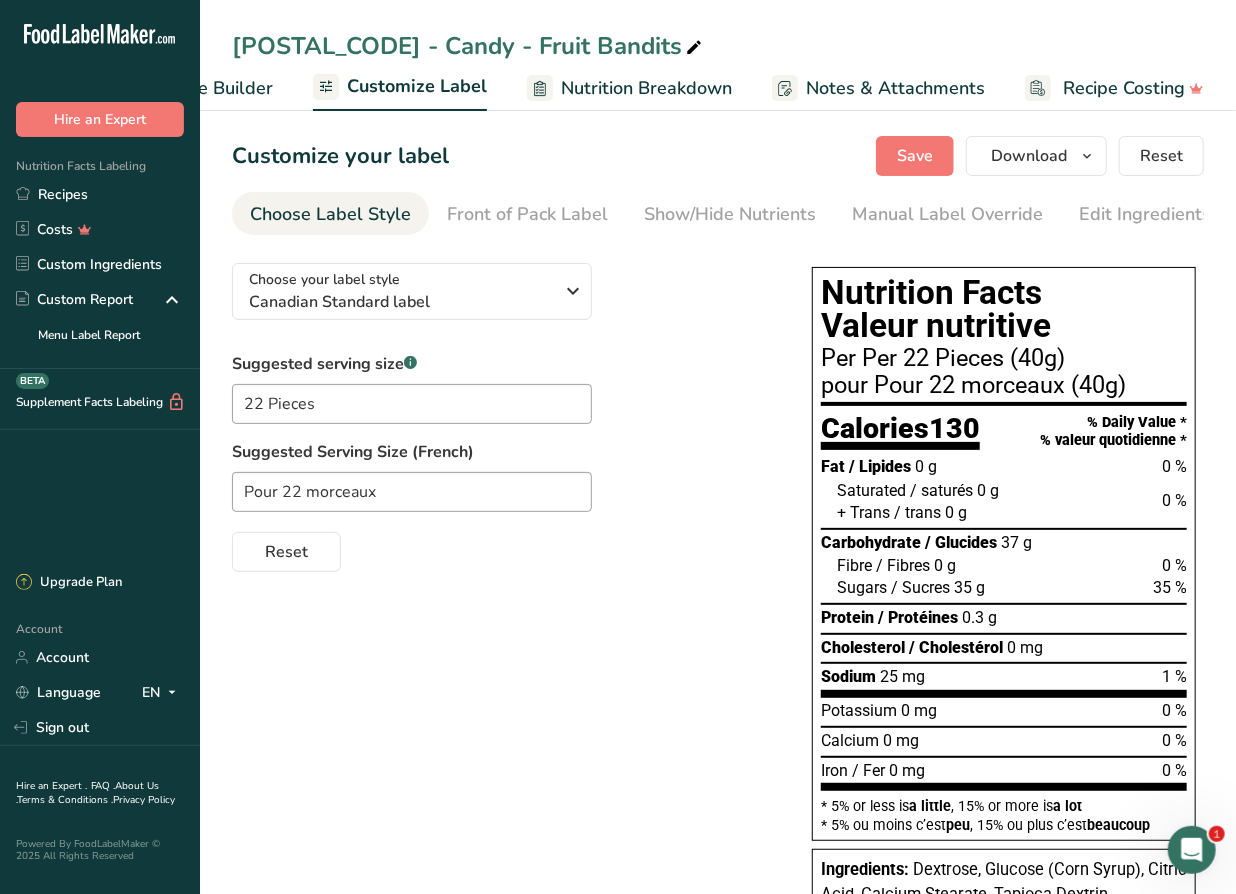 click on "Choose your label style
Canadian Standard label
USA (FDA)
Standard FDA label
Tabular FDA label
Linear FDA label
Simplified FDA label
Dual Column FDA label (Per Serving/Per Container)
Dual Column FDA label (As Sold/As Prepared)
Aggregate Standard FDA label
Standard FDA label with Micronutrients listed side-by-side
UK (FSA)
UK Mandatory Label "Back of Pack"
UK Traffic Light Label  "Front of Pack"
Canadian (CFIA)
Canadian Standard label
Canadian Dual Column label" at bounding box center [718, 753] 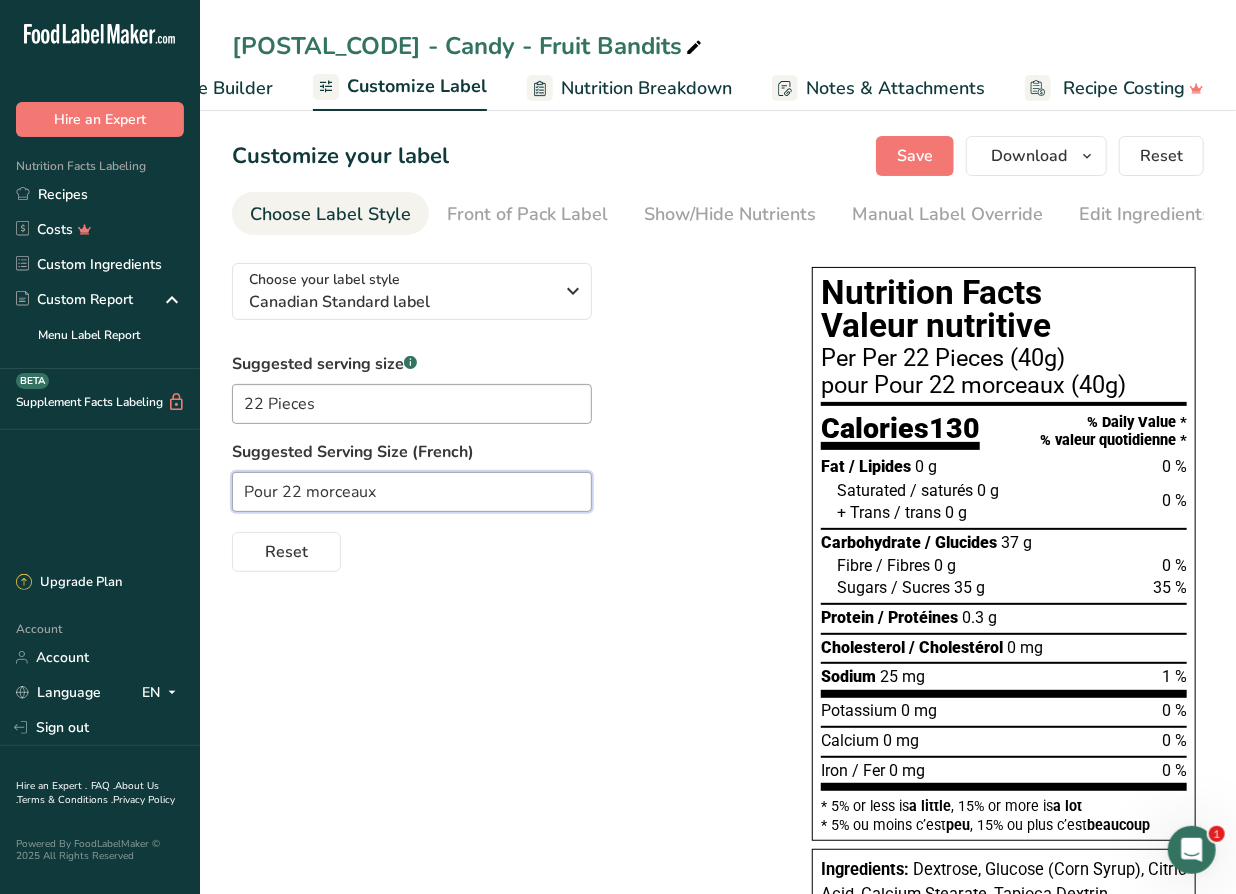 drag, startPoint x: 279, startPoint y: 496, endPoint x: 181, endPoint y: 492, distance: 98.0816 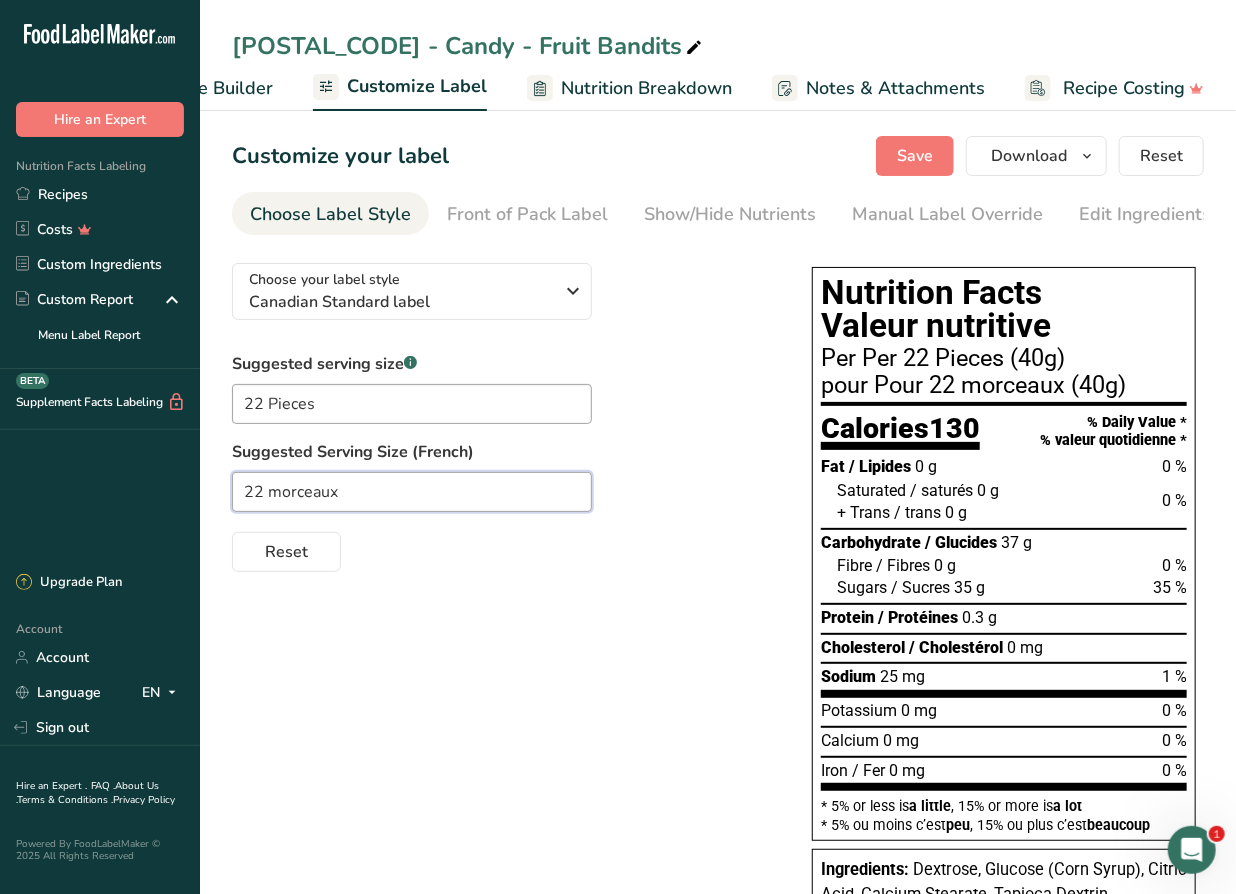 type on "22 morceaux" 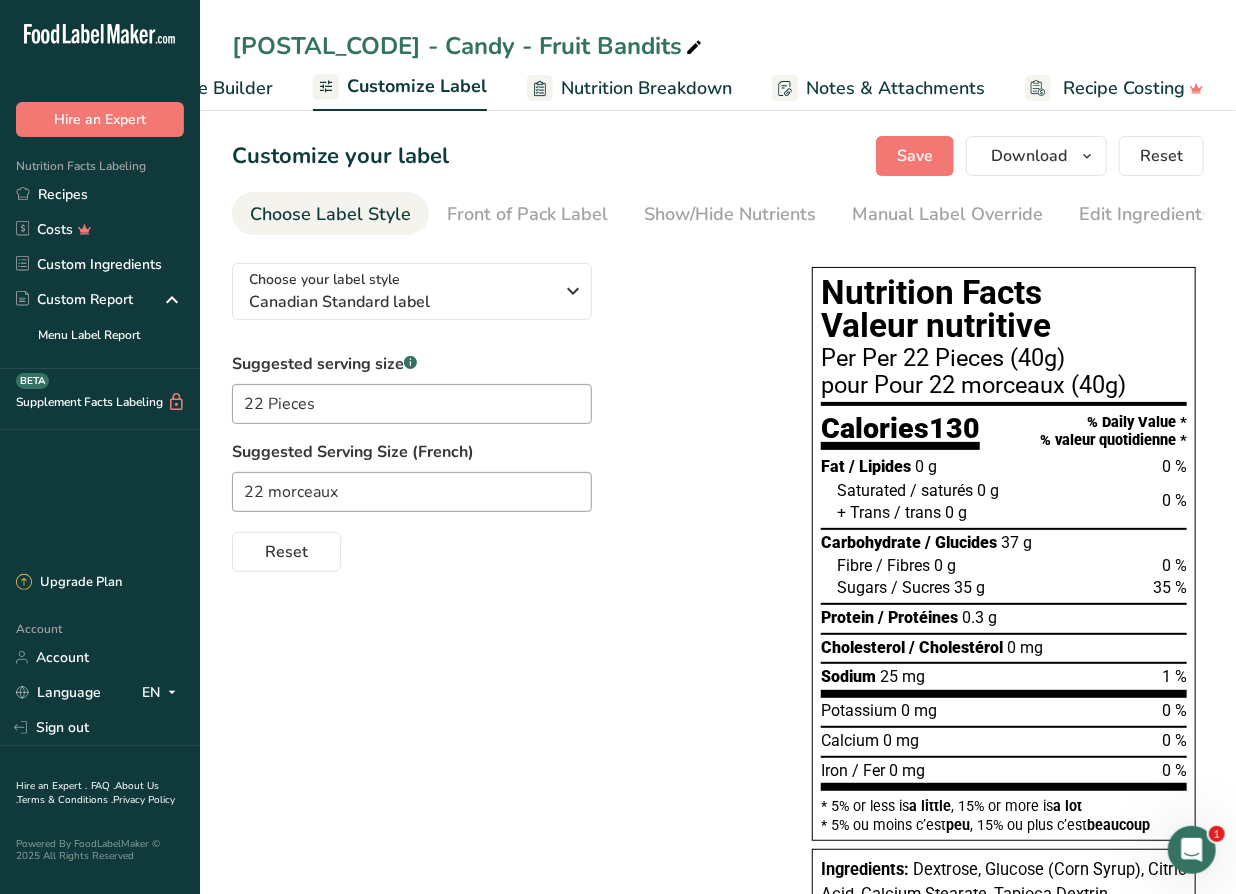 click on "Choose your label style
Canadian Standard label
USA (FDA)
Standard FDA label
Tabular FDA label
Linear FDA label
Simplified FDA label
Dual Column FDA label (Per Serving/Per Container)
Dual Column FDA label (As Sold/As Prepared)
Aggregate Standard FDA label
Standard FDA label with Micronutrients listed side-by-side
UK (FSA)
UK Mandatory Label "Back of Pack"
UK Traffic Light Label  "Front of Pack"
Canadian (CFIA)
Canadian Standard label
Canadian Dual Column label" at bounding box center [718, 753] 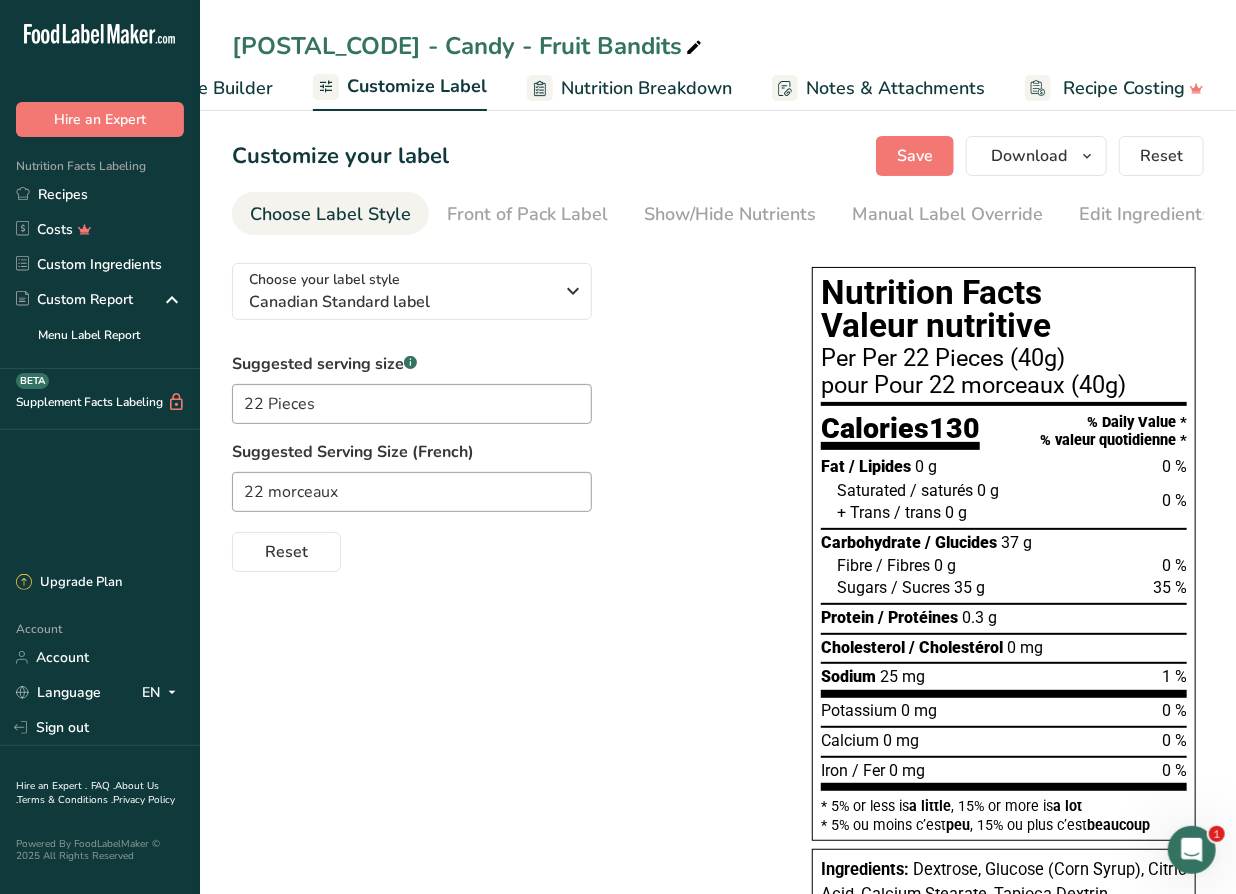 click on "Choose your label style
Canadian Standard label
USA (FDA)
Standard FDA label
Tabular FDA label
Linear FDA label
Simplified FDA label
Dual Column FDA label (Per Serving/Per Container)
Dual Column FDA label (As Sold/As Prepared)
Aggregate Standard FDA label
Standard FDA label with Micronutrients listed side-by-side
UK (FSA)
UK Mandatory Label "Back of Pack"
UK Traffic Light Label  "Front of Pack"
Canadian (CFIA)
Canadian Standard label
Canadian Dual Column label" at bounding box center [718, 753] 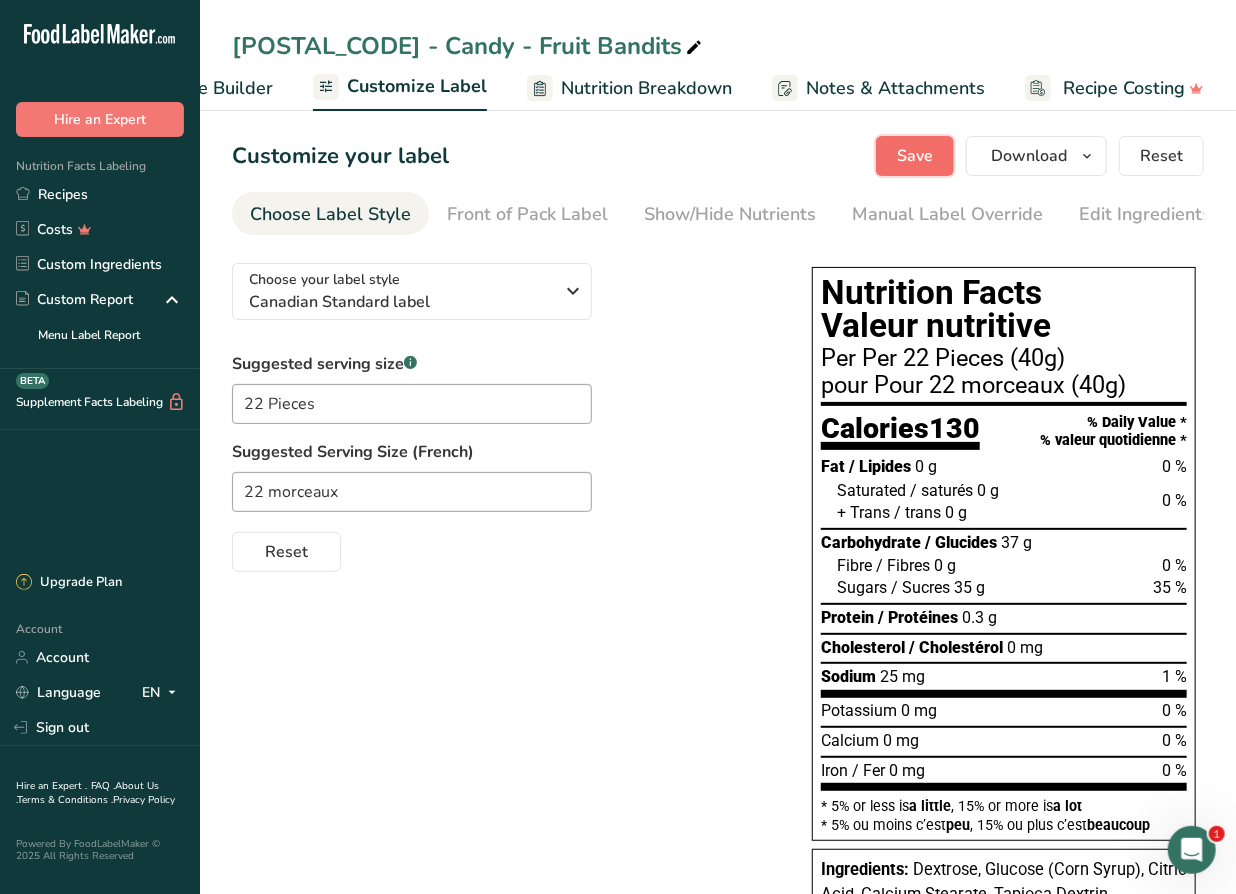 click on "Save" at bounding box center [915, 156] 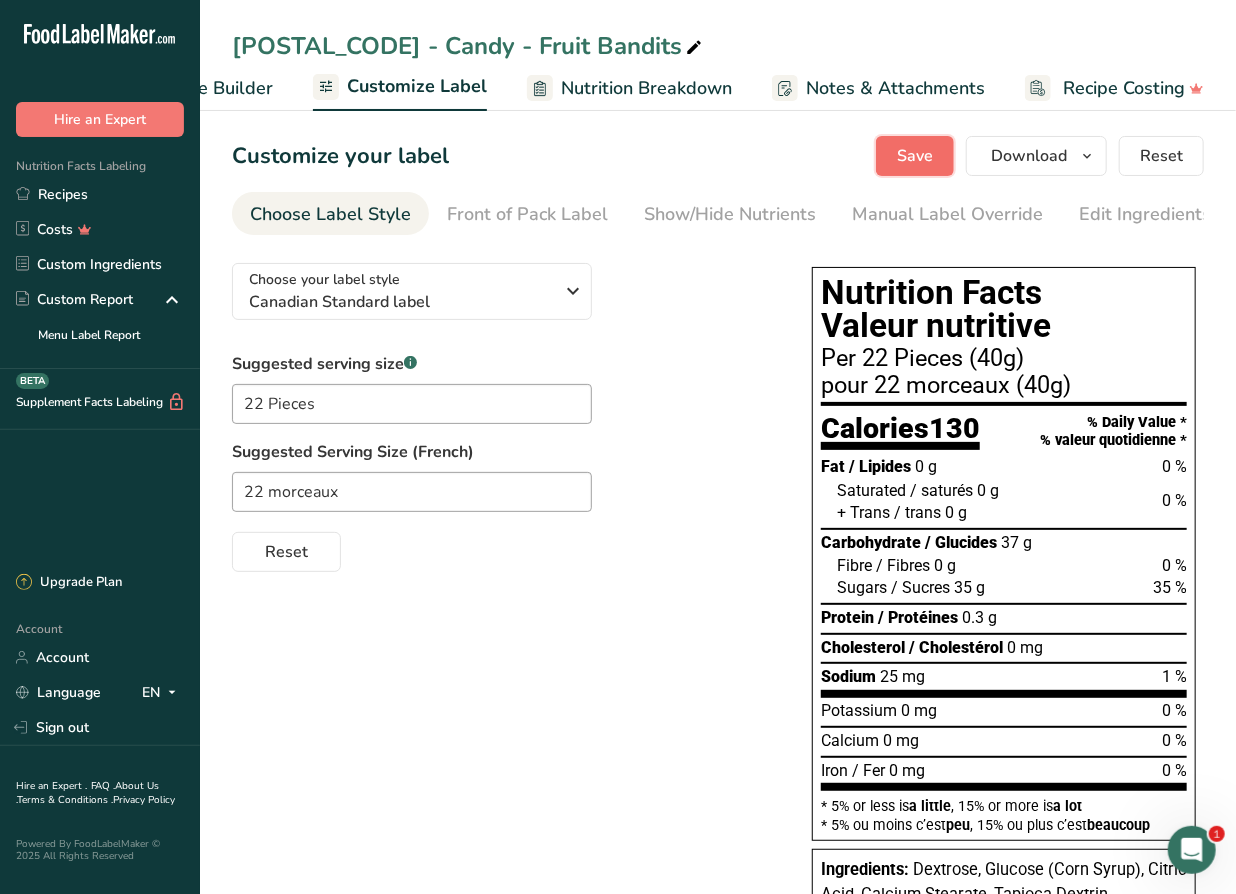 click on "Save" at bounding box center [915, 156] 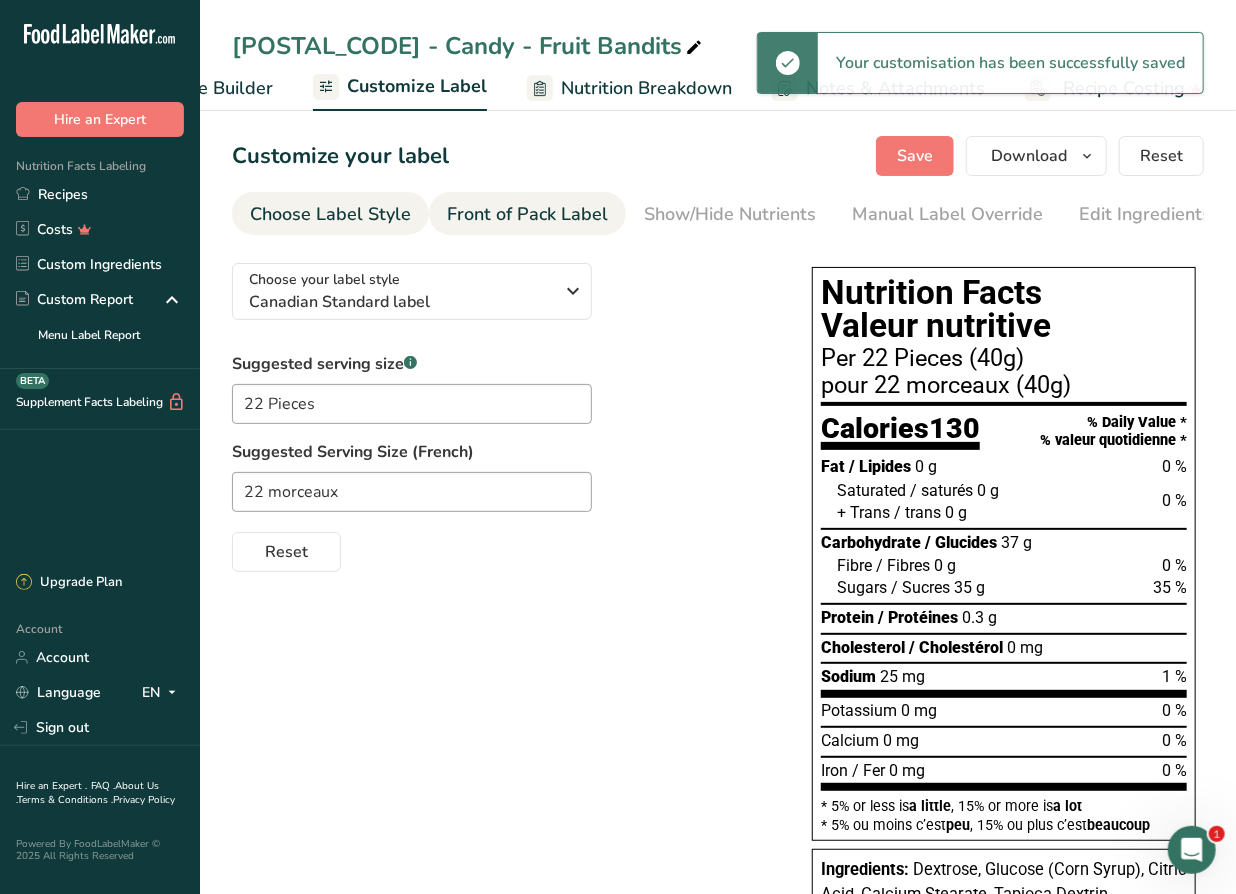 click on "Front of Pack Label" at bounding box center [527, 214] 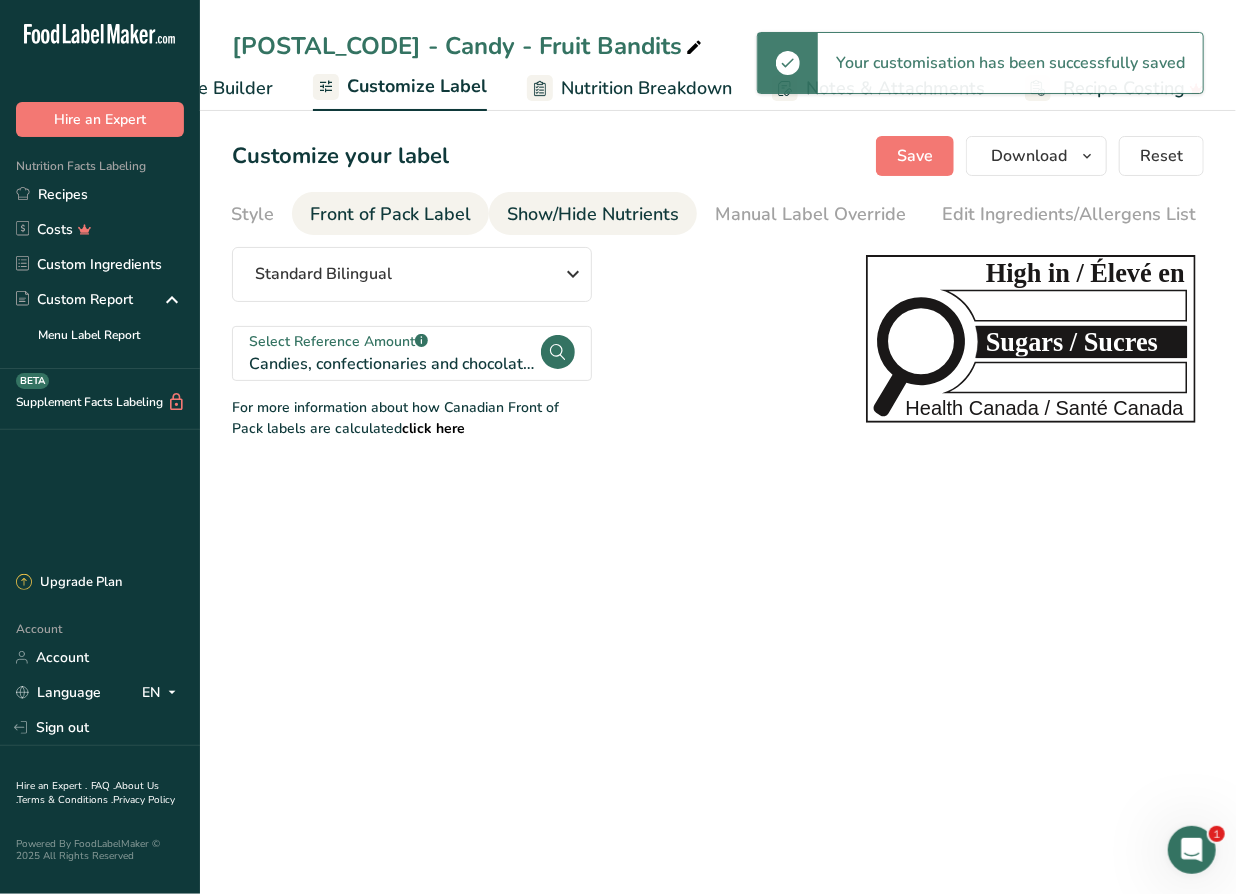 scroll, scrollTop: 0, scrollLeft: 194, axis: horizontal 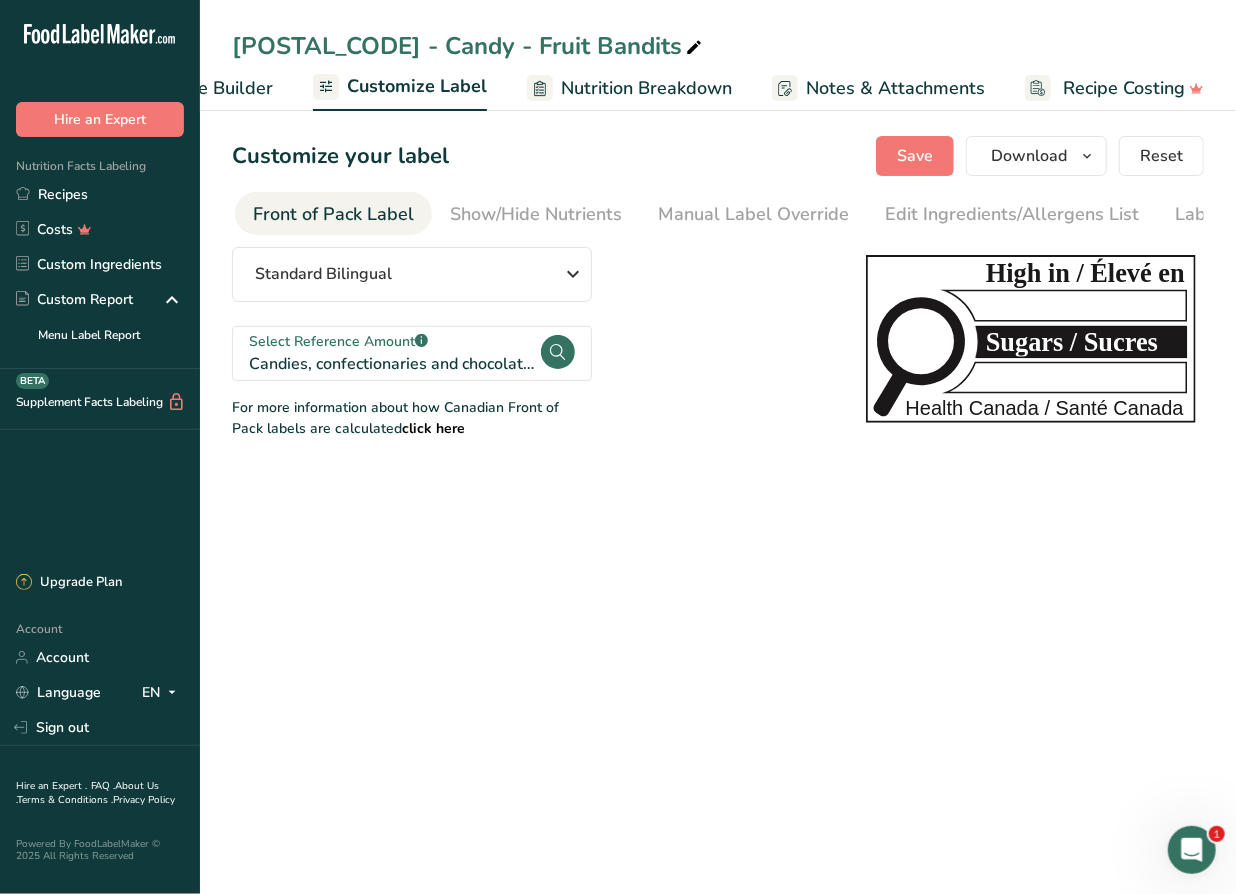 click on "Recipe Builder" at bounding box center [213, 88] 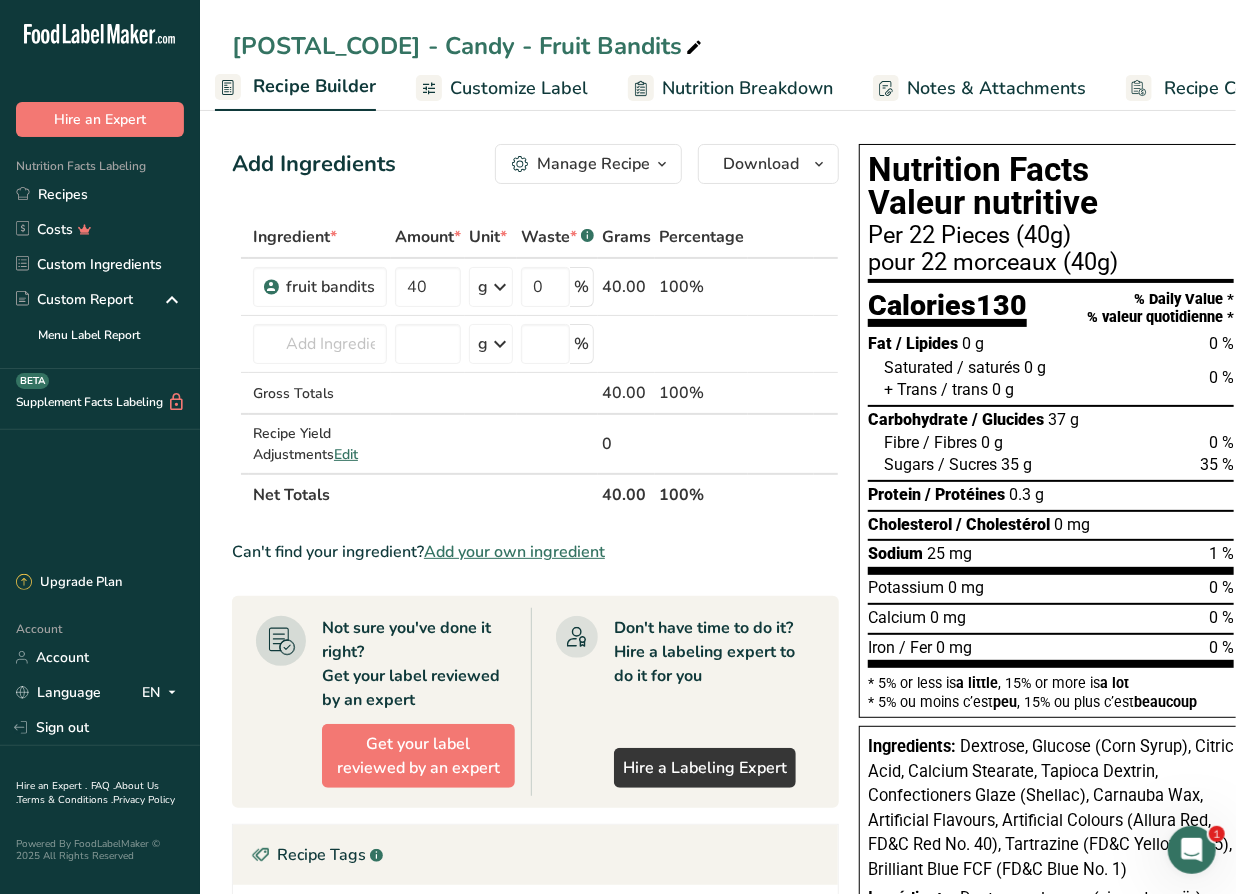 scroll, scrollTop: 0, scrollLeft: 192, axis: horizontal 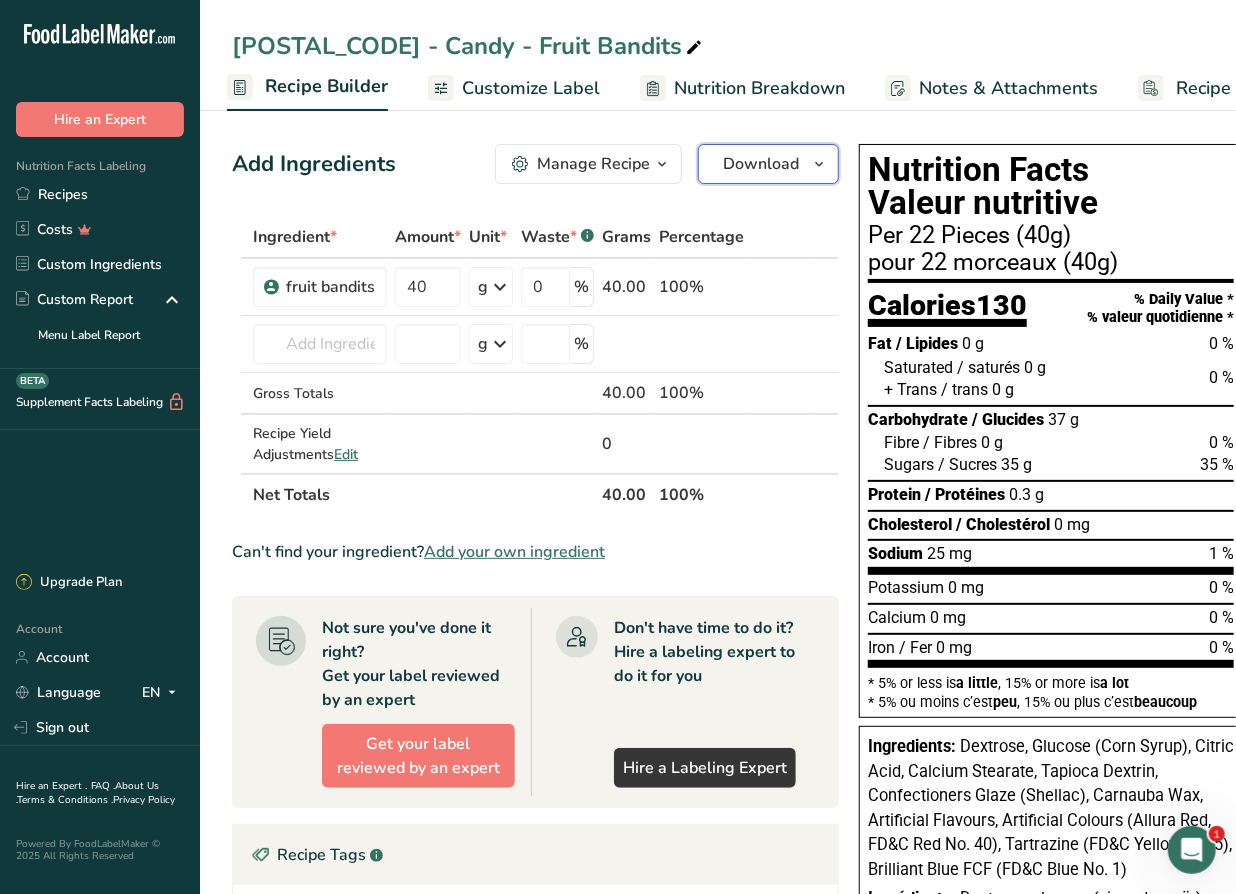 click on "Download" at bounding box center [761, 164] 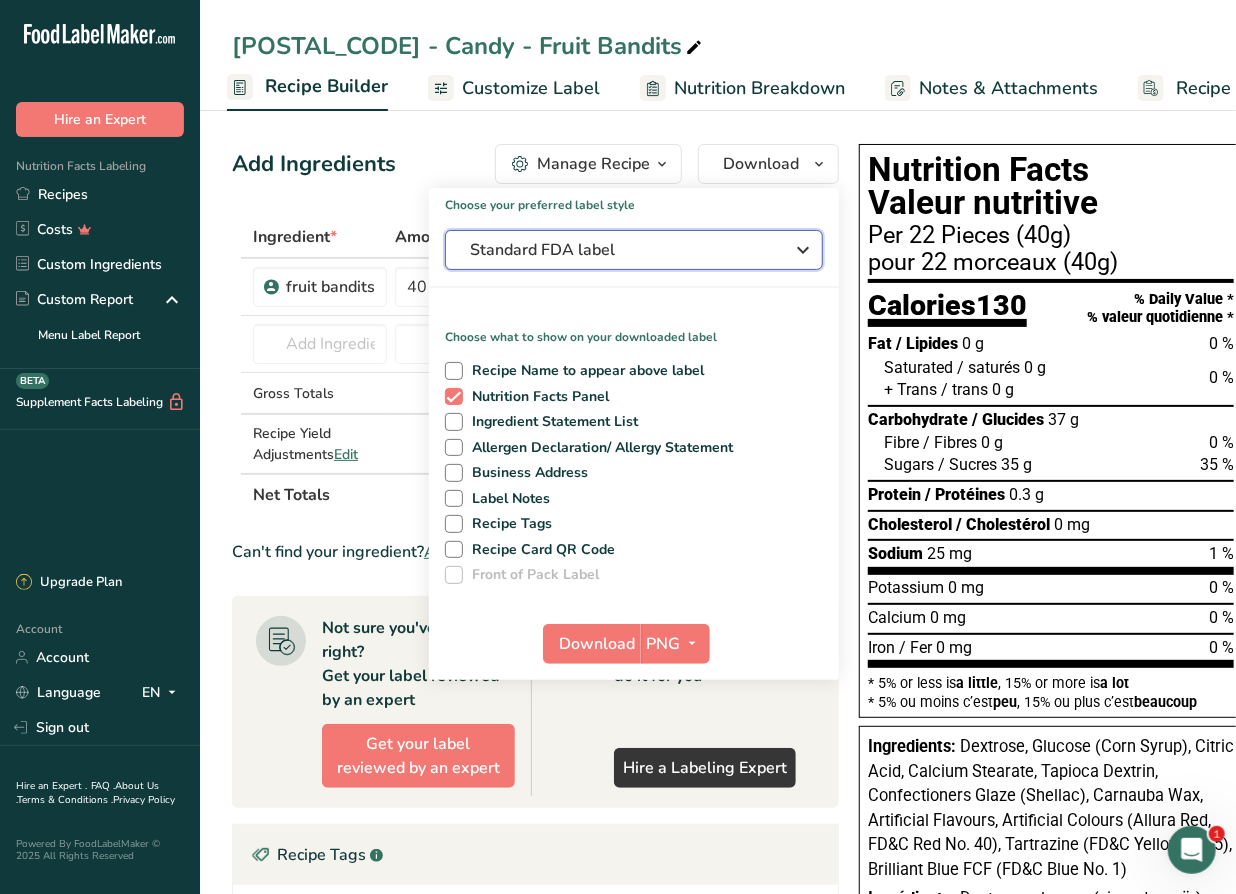 drag, startPoint x: 595, startPoint y: 247, endPoint x: 589, endPoint y: 338, distance: 91.197586 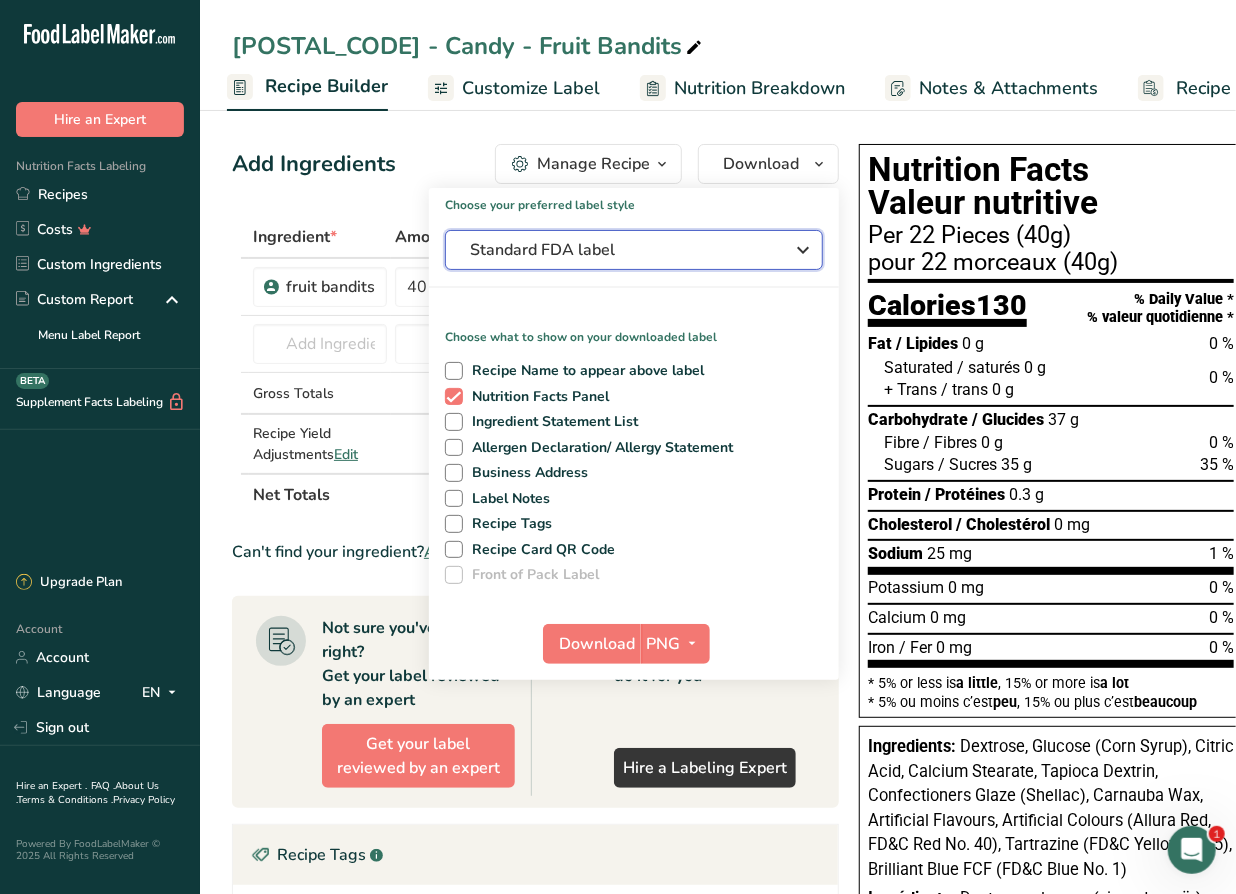 click on "Standard FDA label" at bounding box center (620, 250) 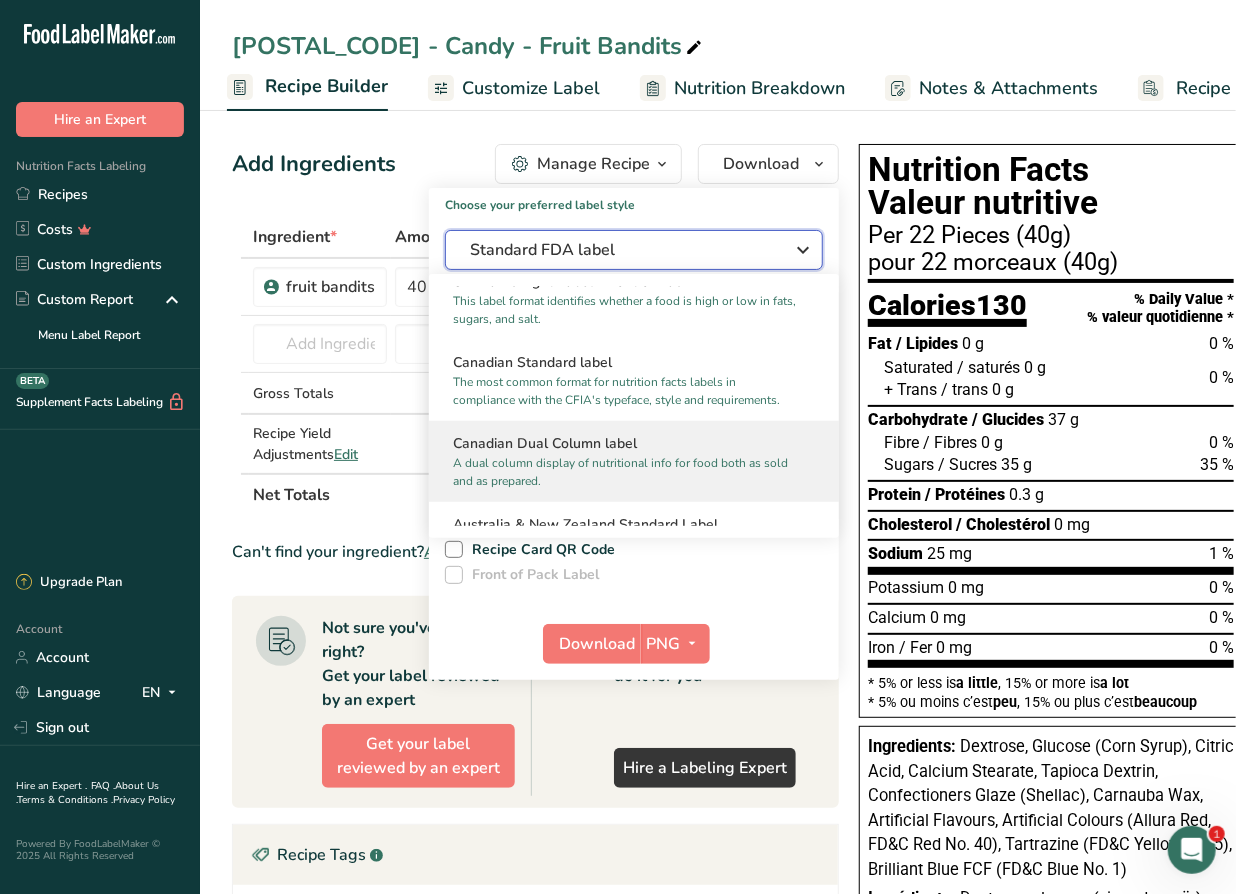 scroll, scrollTop: 818, scrollLeft: 0, axis: vertical 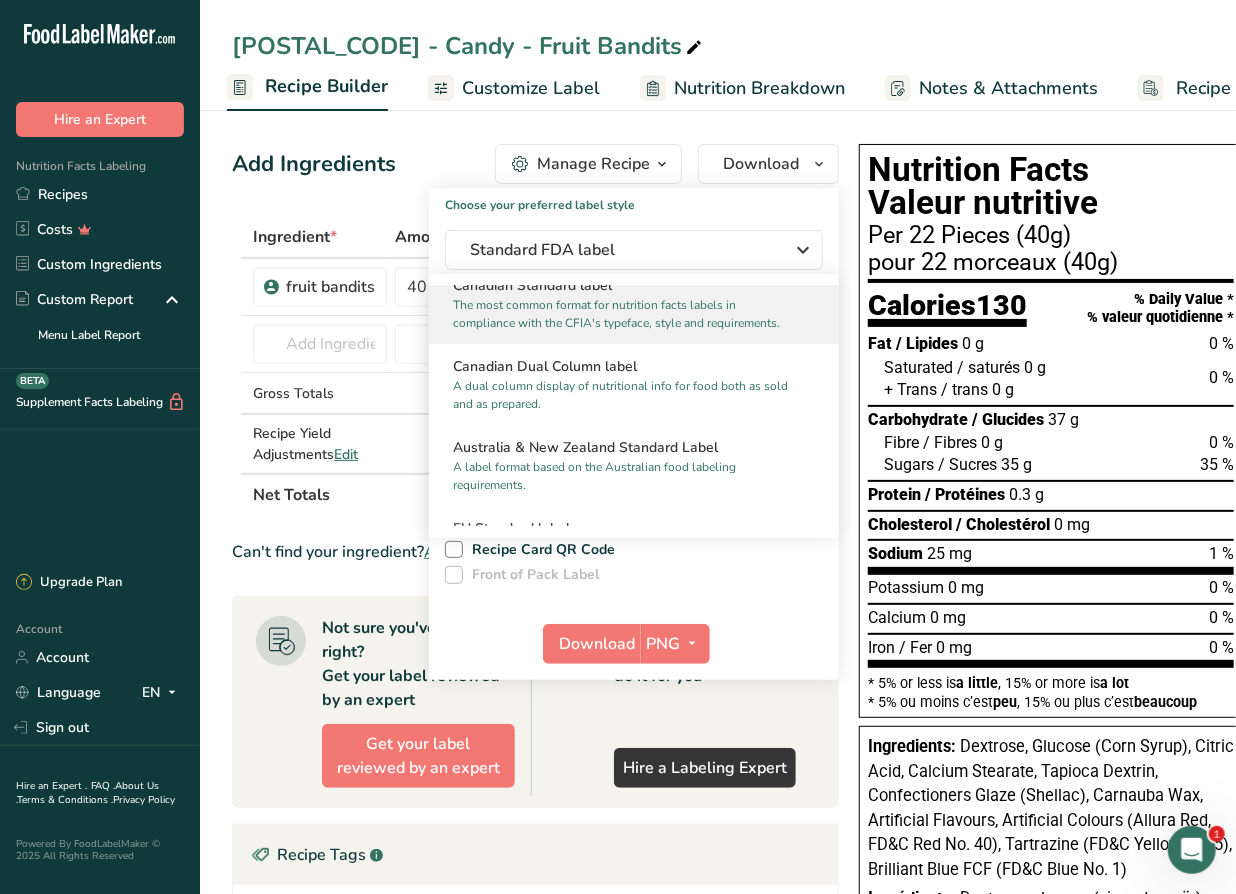 click on "The most common format for nutrition facts labels in compliance with the CFIA's typeface, style and requirements." at bounding box center [625, 314] 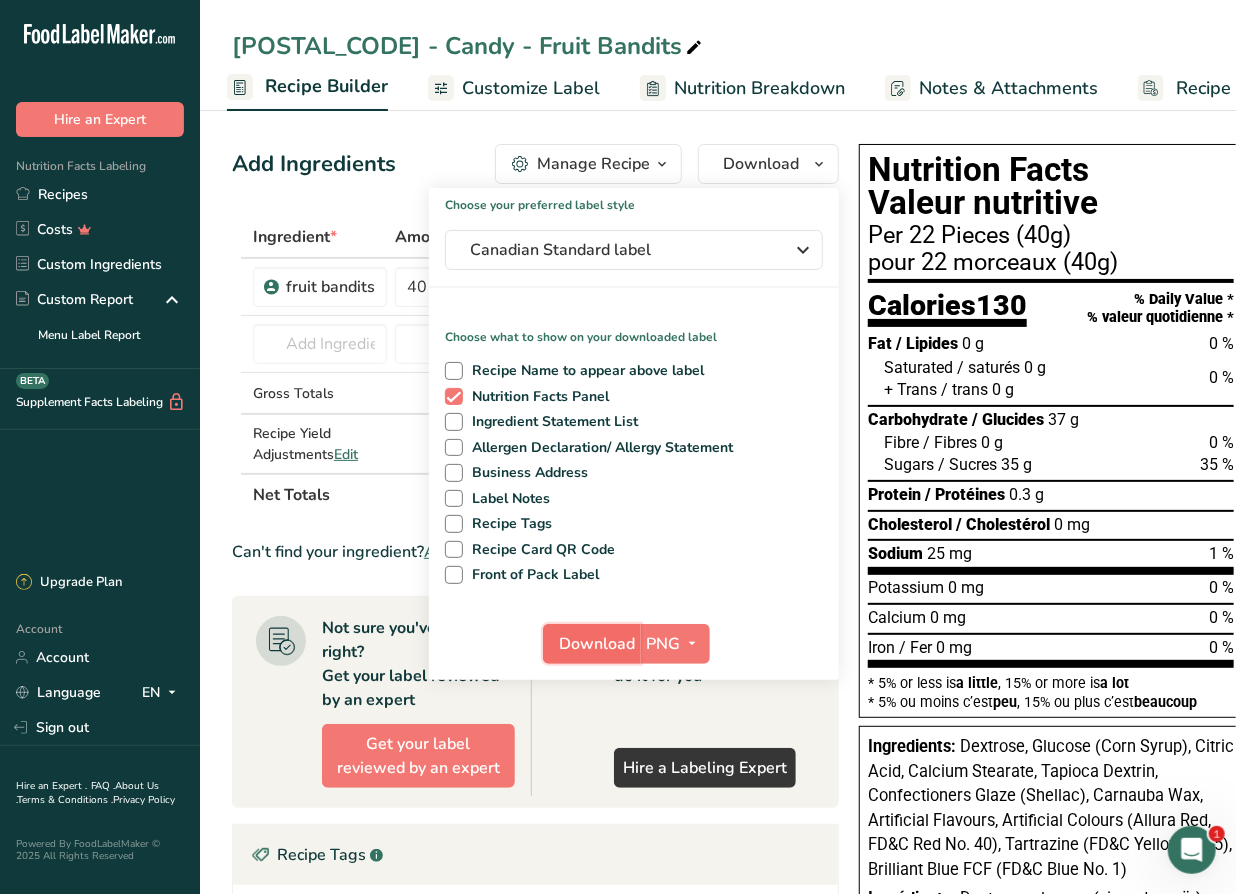 click on "Download" at bounding box center [598, 644] 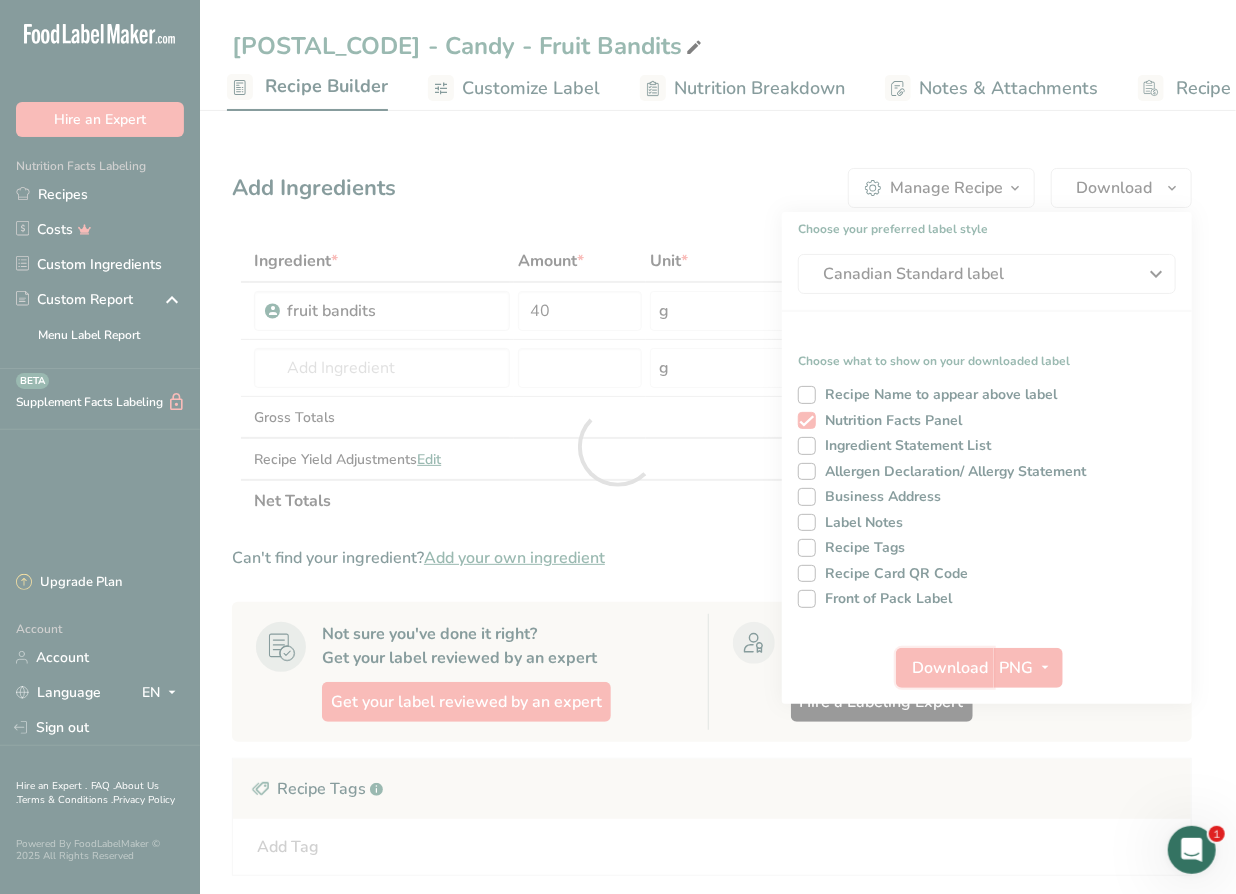 scroll, scrollTop: 0, scrollLeft: 0, axis: both 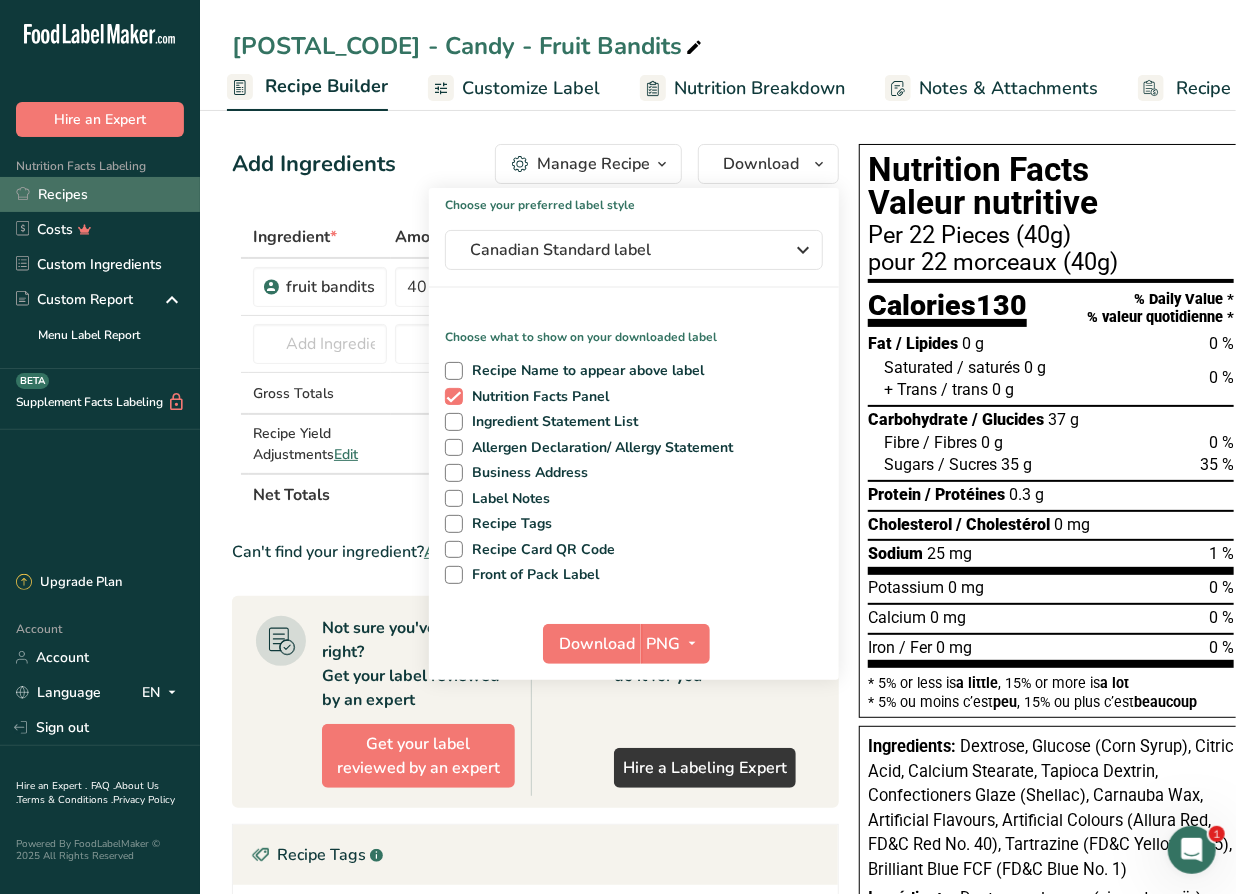 click on "Recipes" at bounding box center [100, 194] 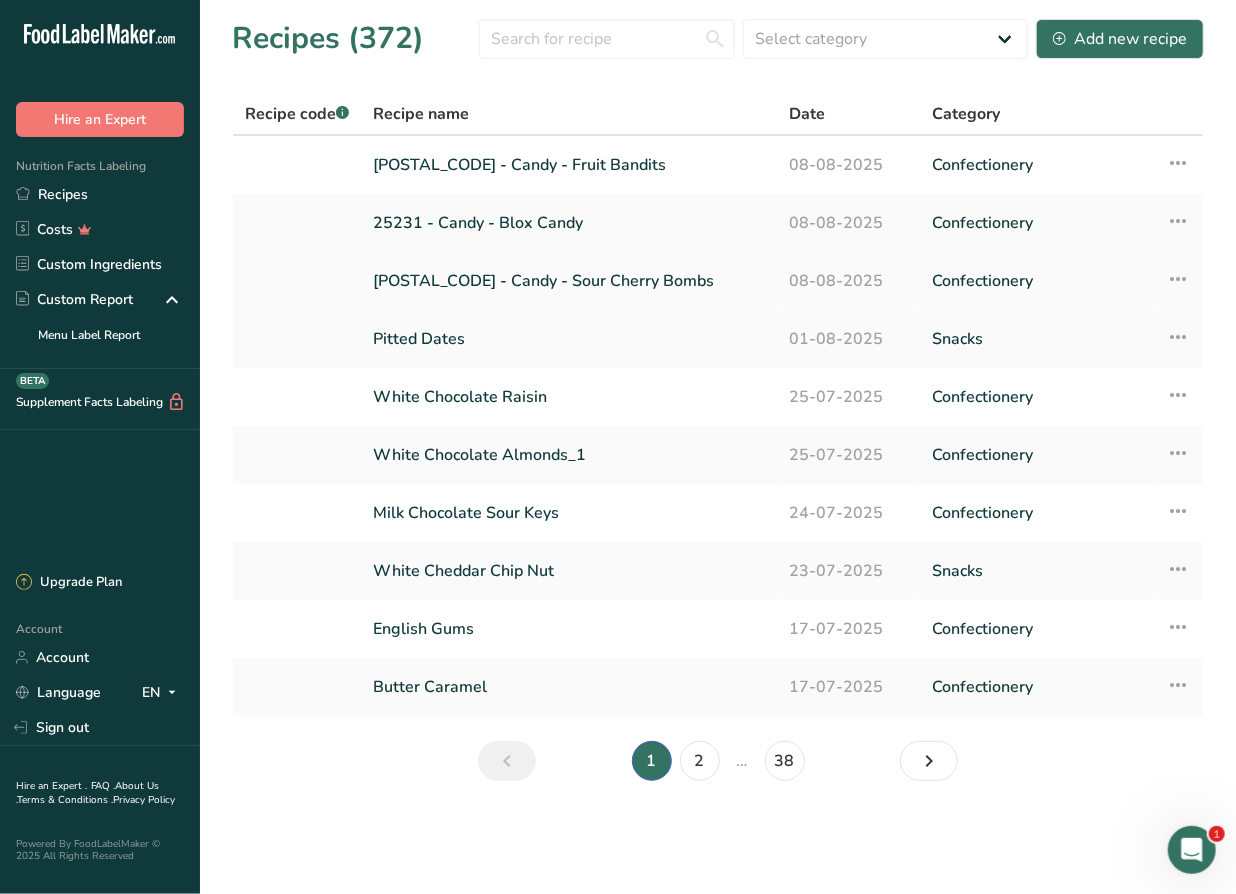click on "80607 - Candy - Sour Cherry Bombs" at bounding box center (569, 281) 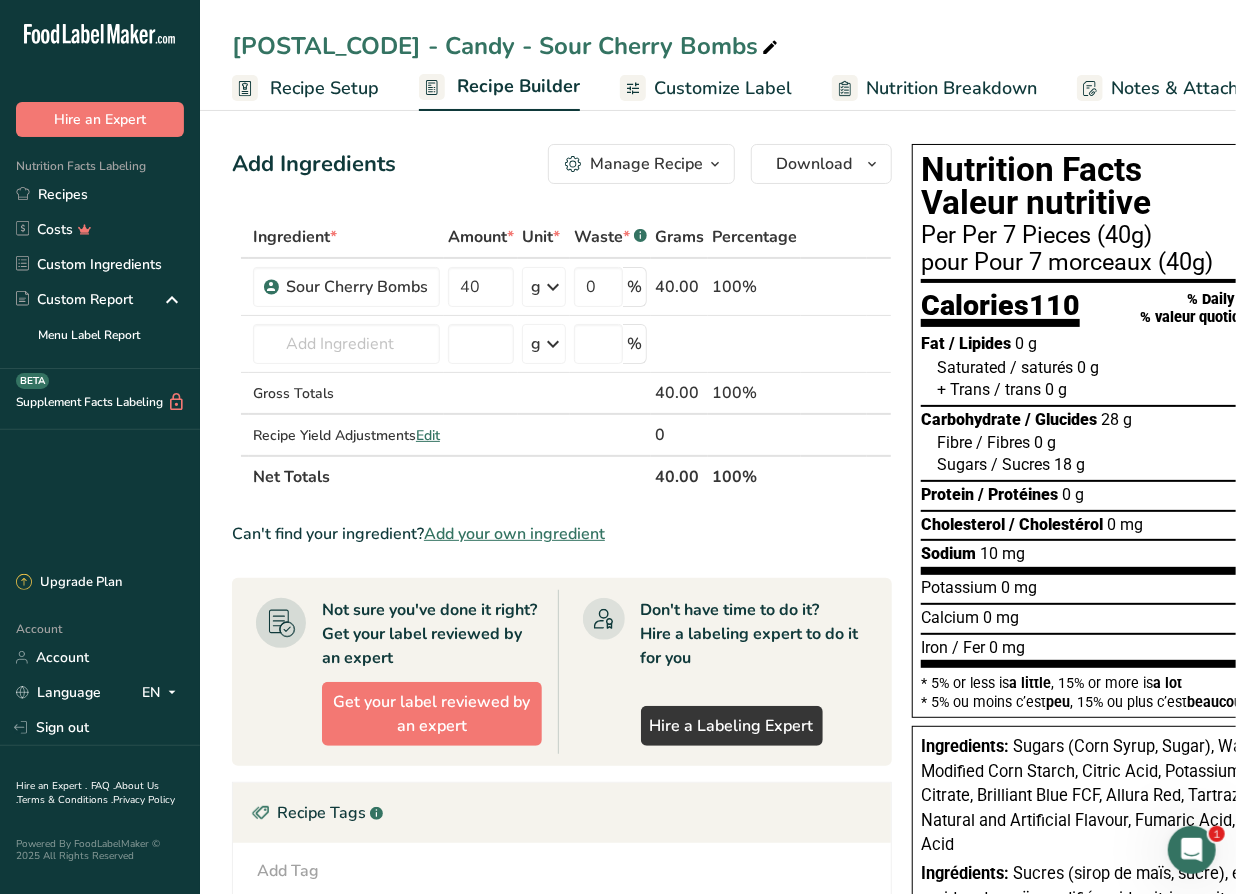 click on "Customize Label" at bounding box center [723, 88] 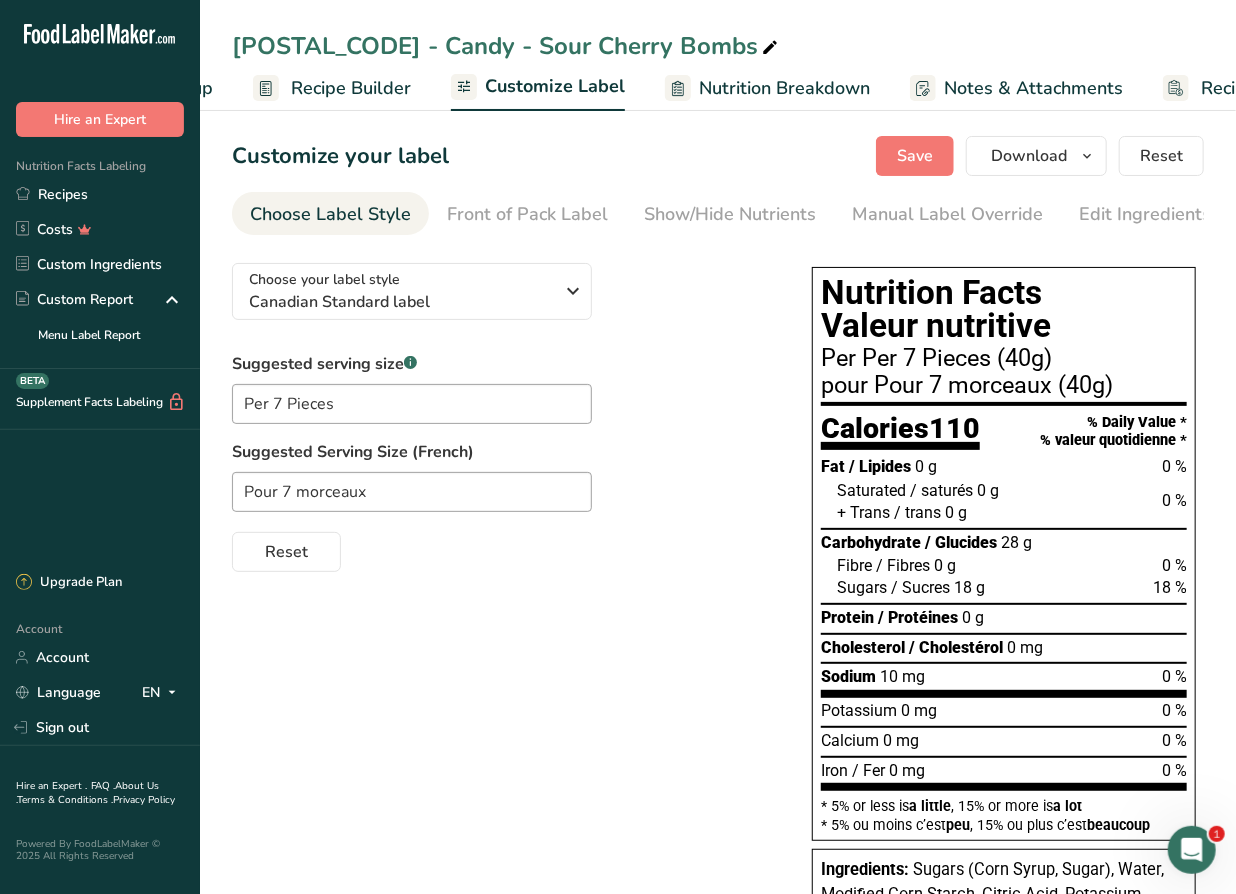 scroll, scrollTop: 0, scrollLeft: 304, axis: horizontal 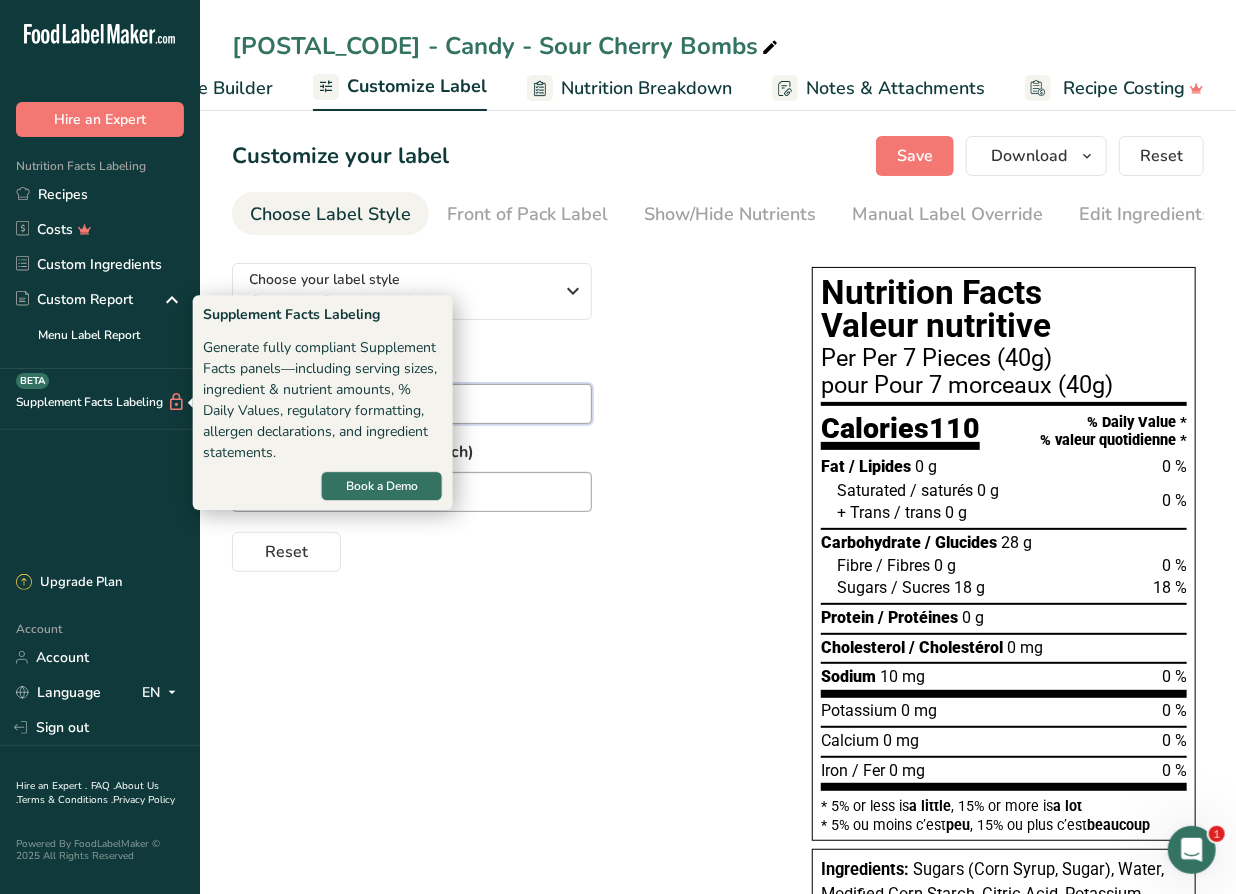drag, startPoint x: 274, startPoint y: 406, endPoint x: 160, endPoint y: 411, distance: 114.1096 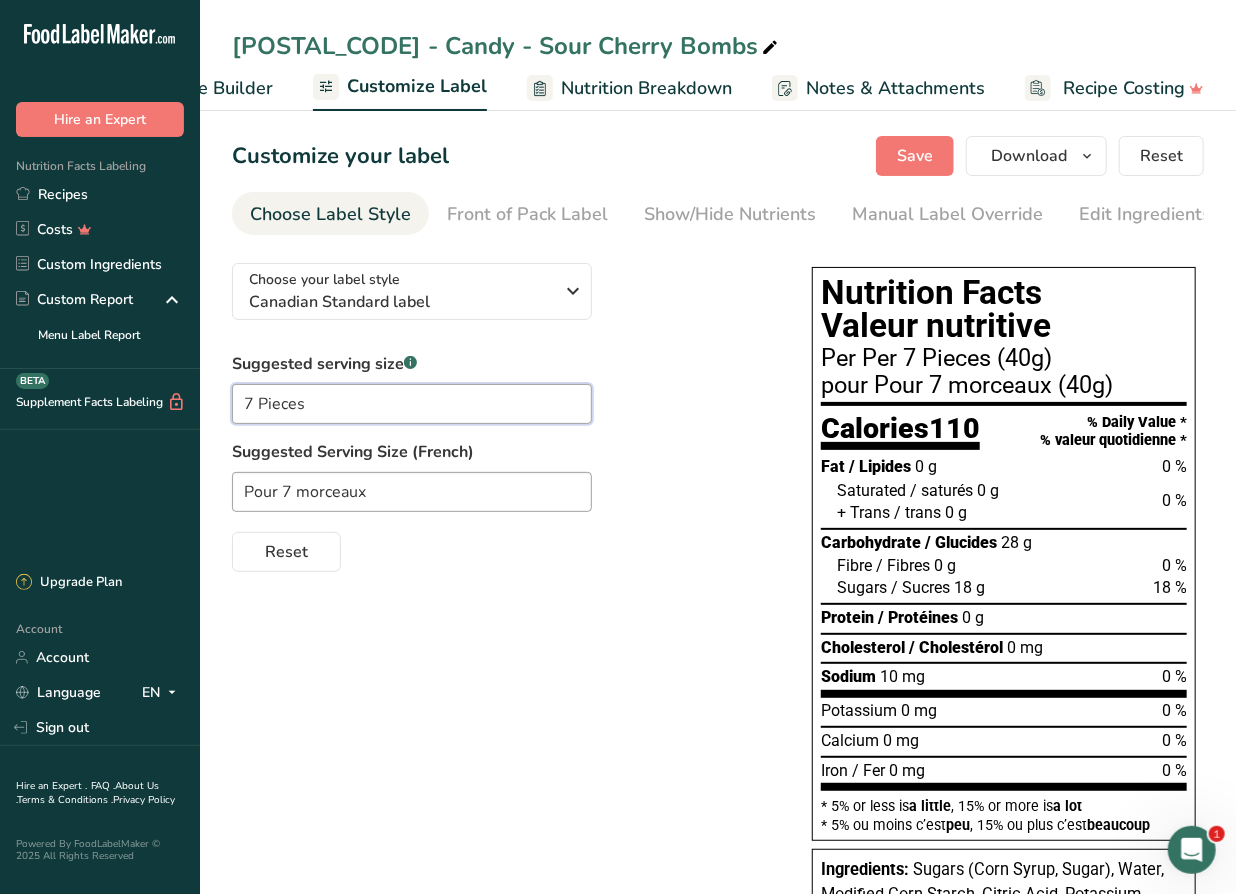 type on "7 Pieces" 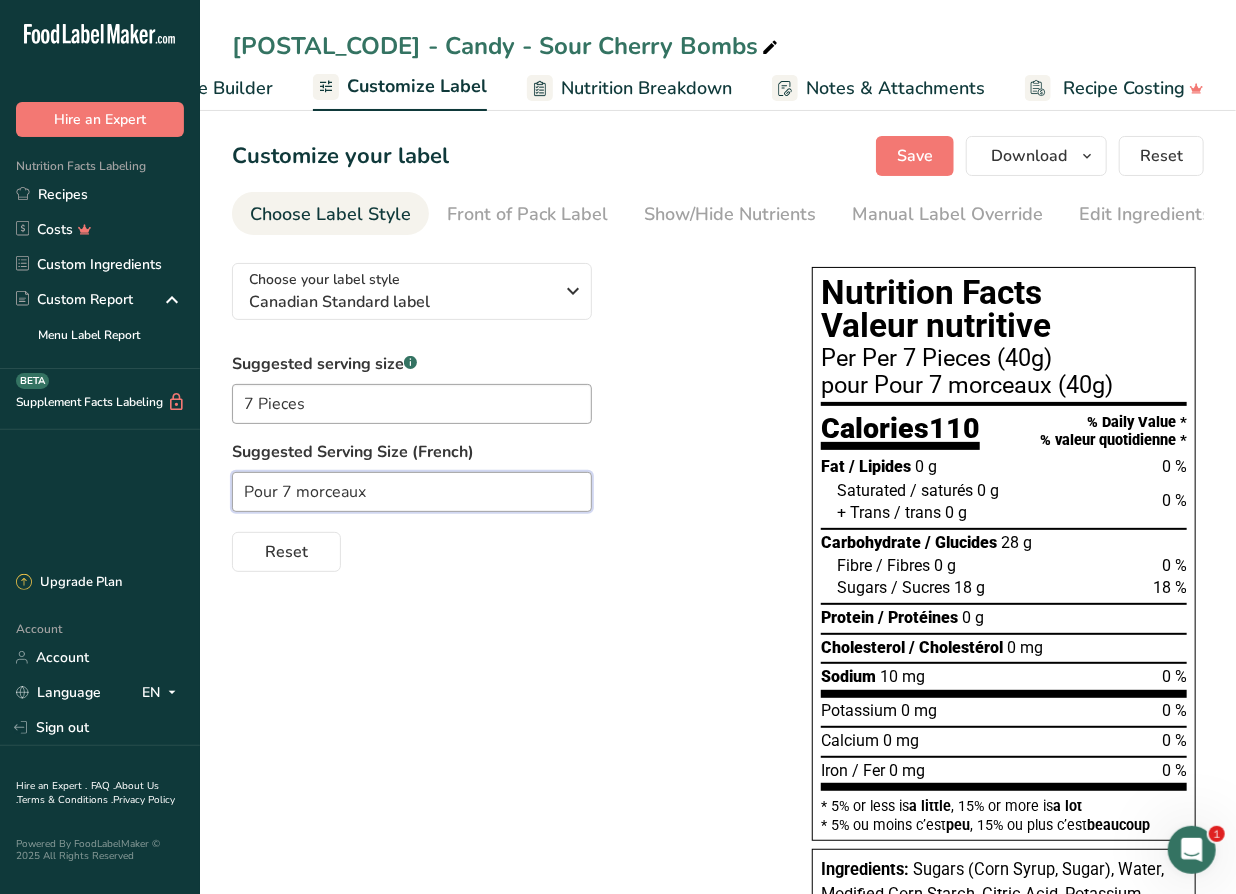 drag, startPoint x: 284, startPoint y: 497, endPoint x: 120, endPoint y: 489, distance: 164.195 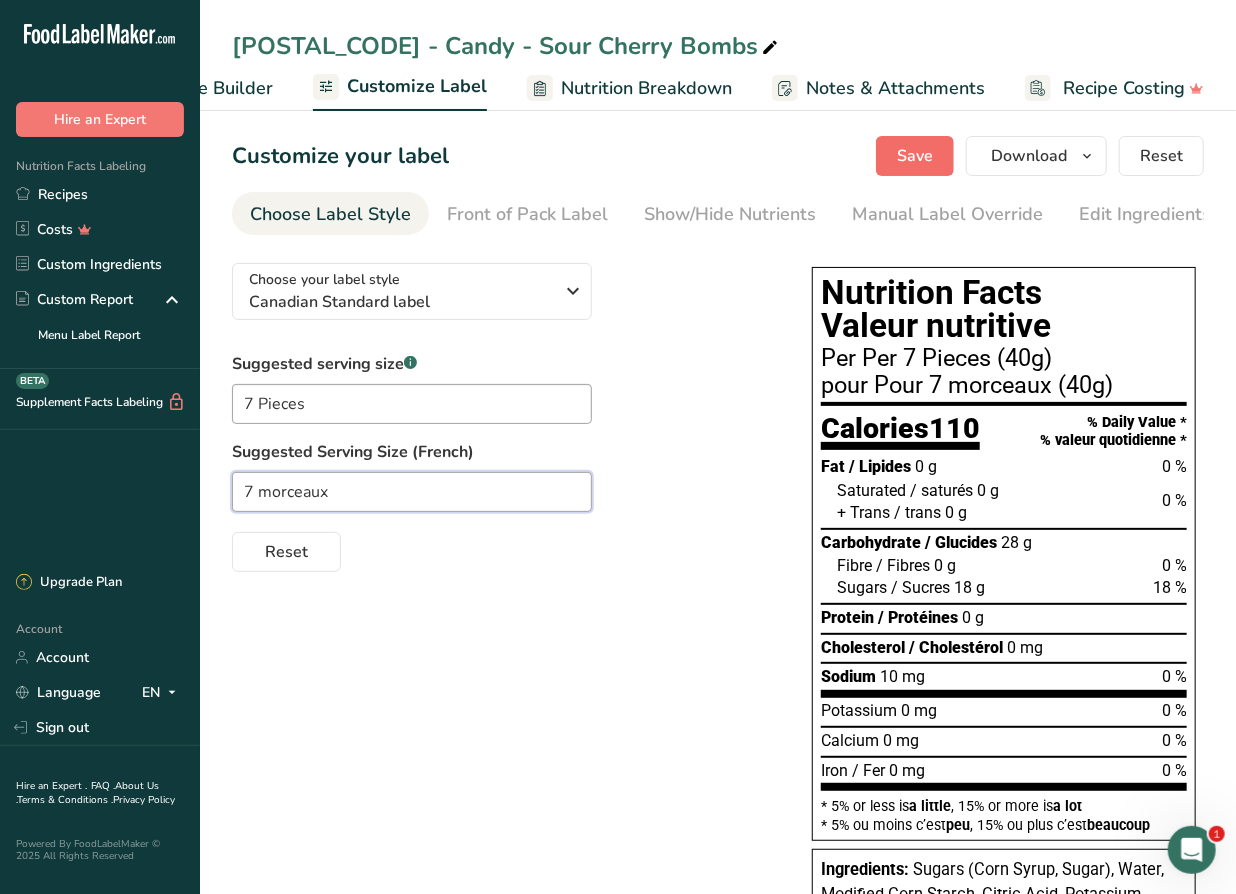 type on "7 morceaux" 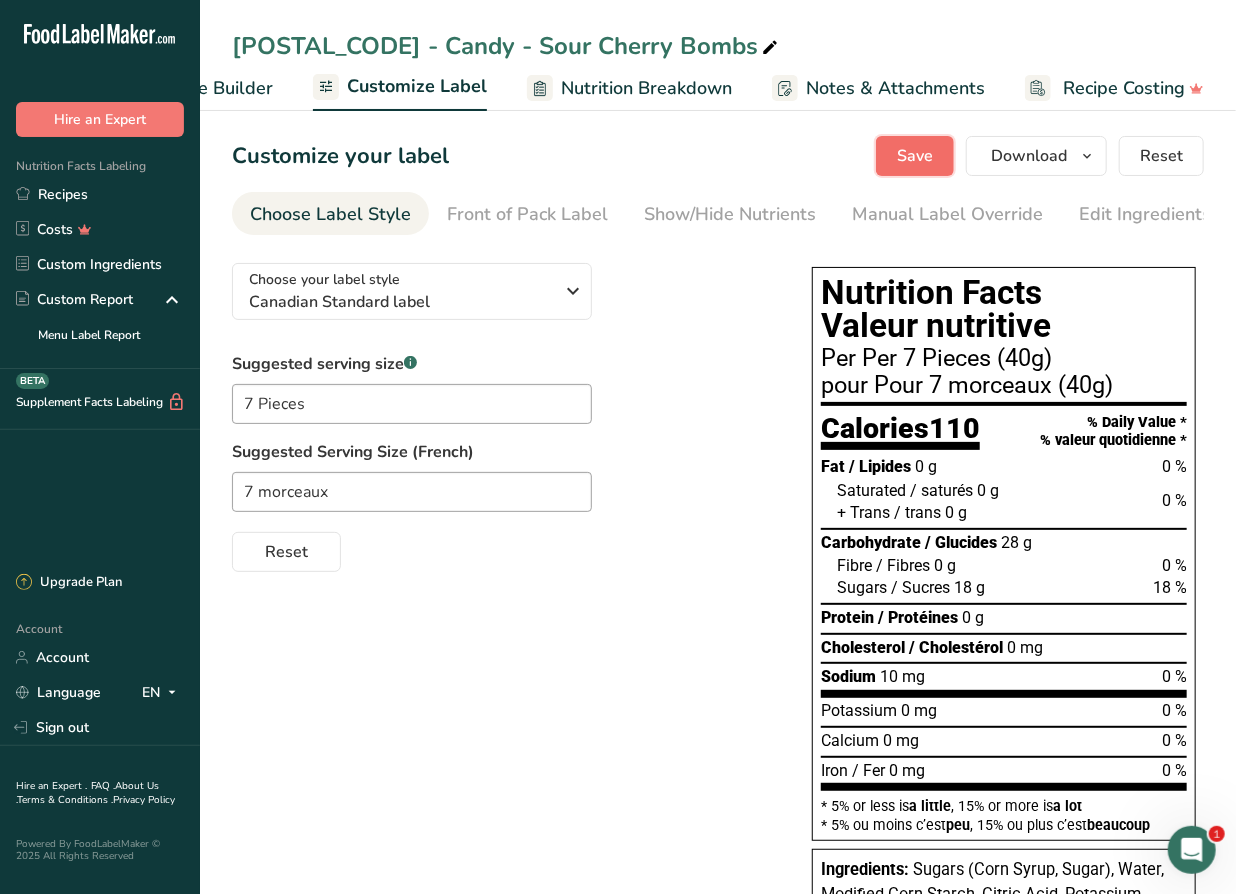 click on "Save" at bounding box center (915, 156) 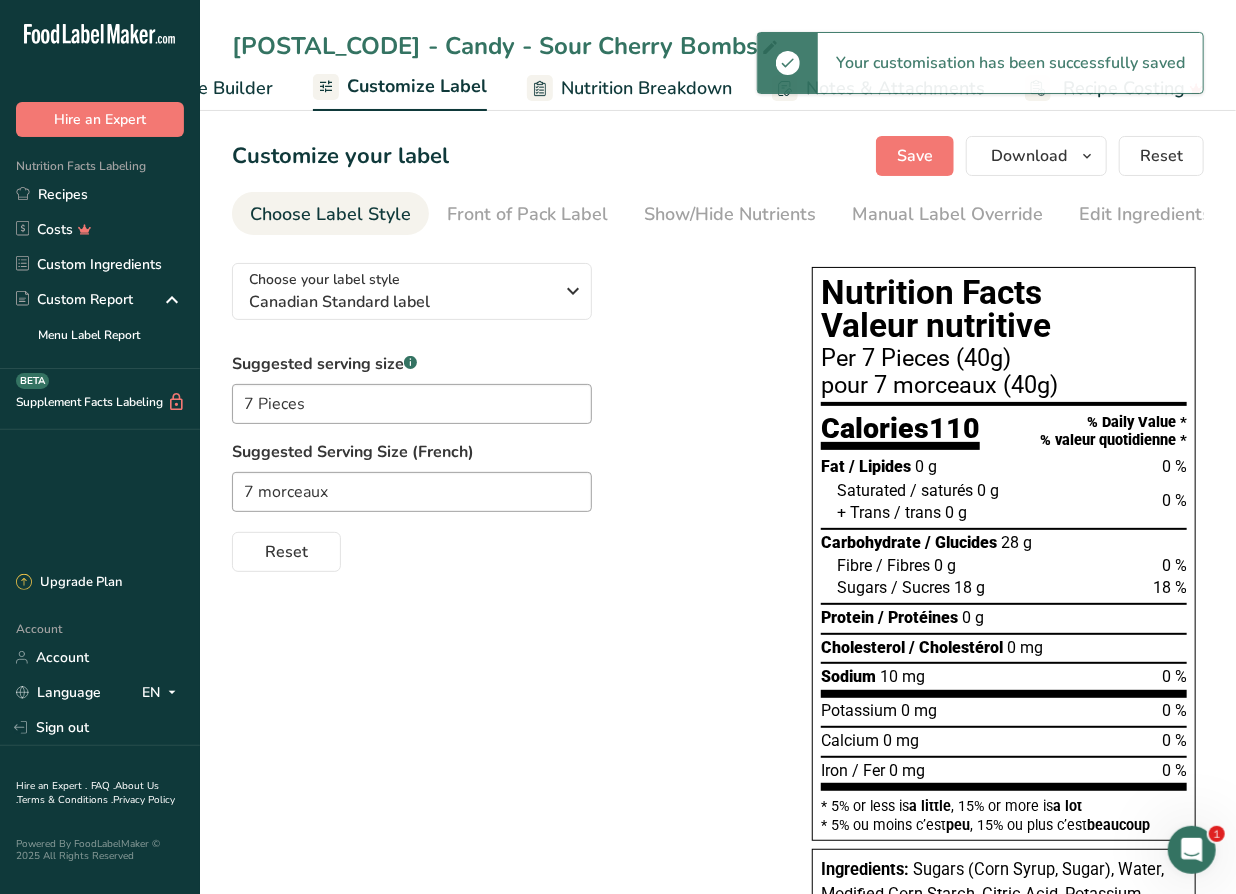 click on "Recipe Builder" at bounding box center [213, 88] 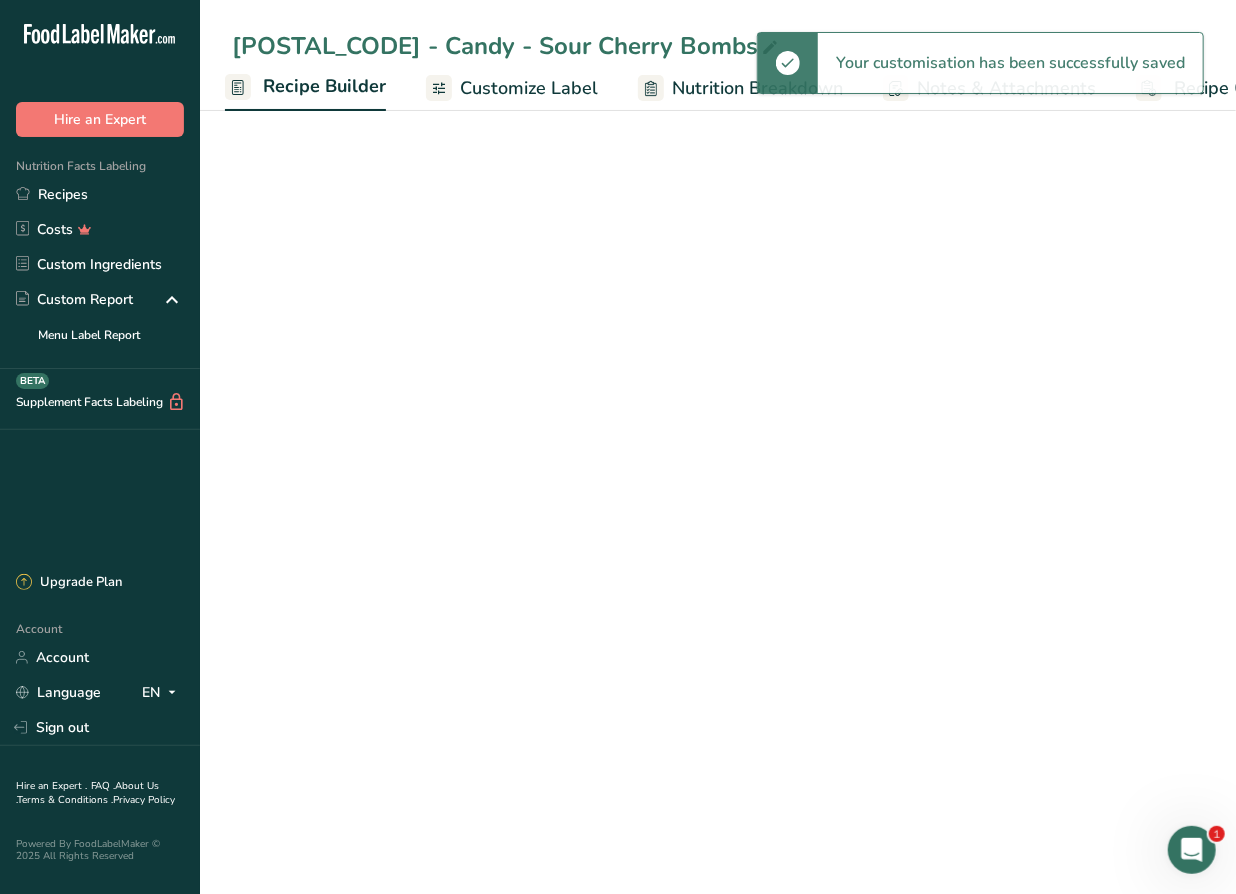 scroll, scrollTop: 0, scrollLeft: 192, axis: horizontal 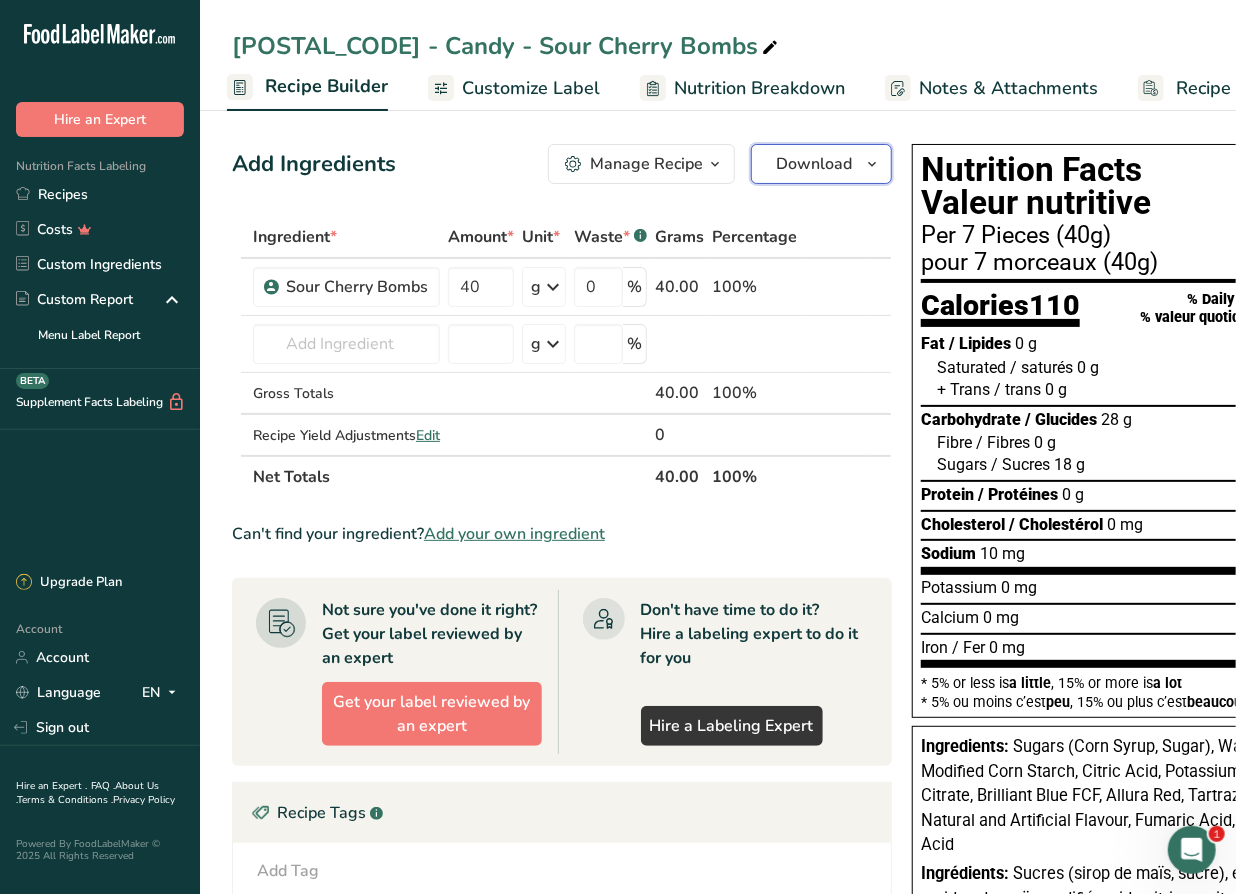 click on "Download" at bounding box center (814, 164) 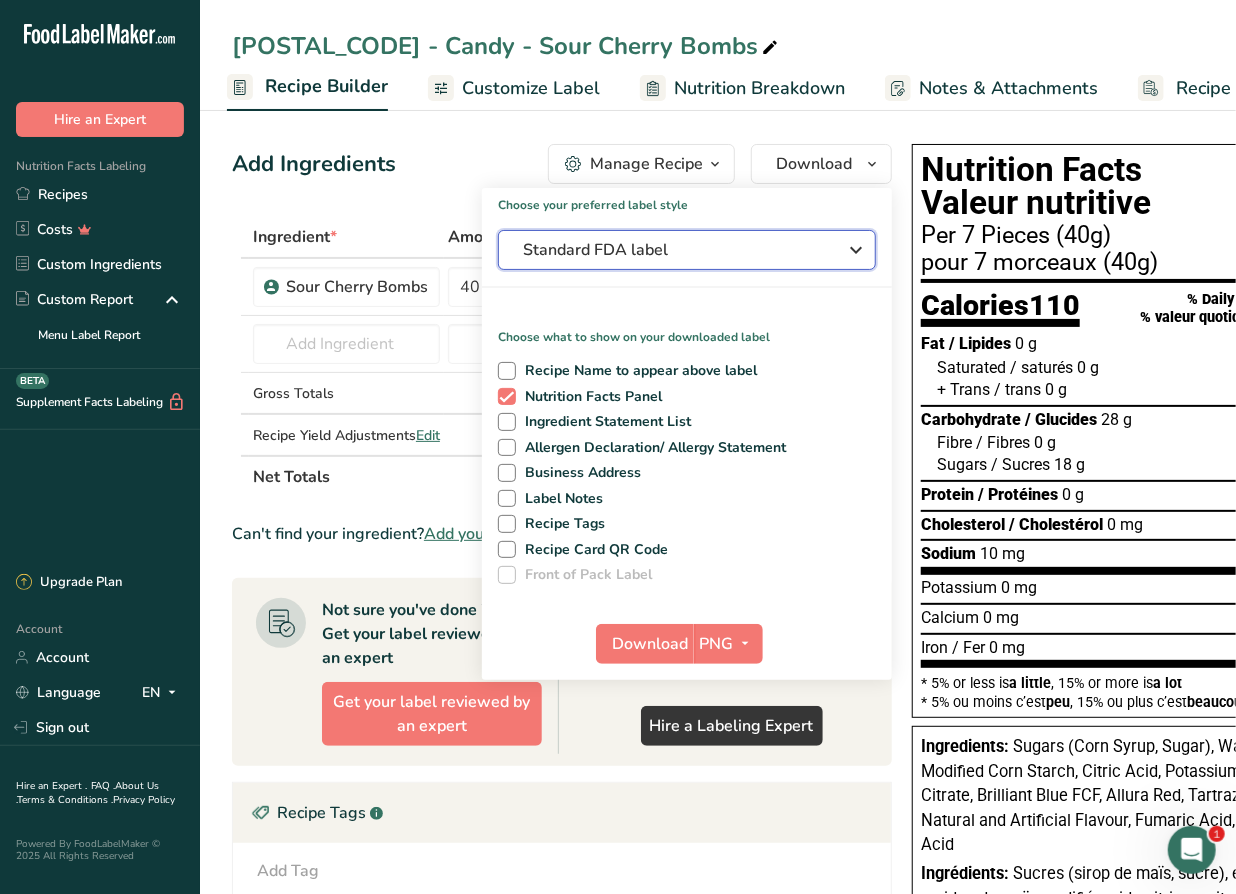 click on "Standard FDA label" at bounding box center [673, 250] 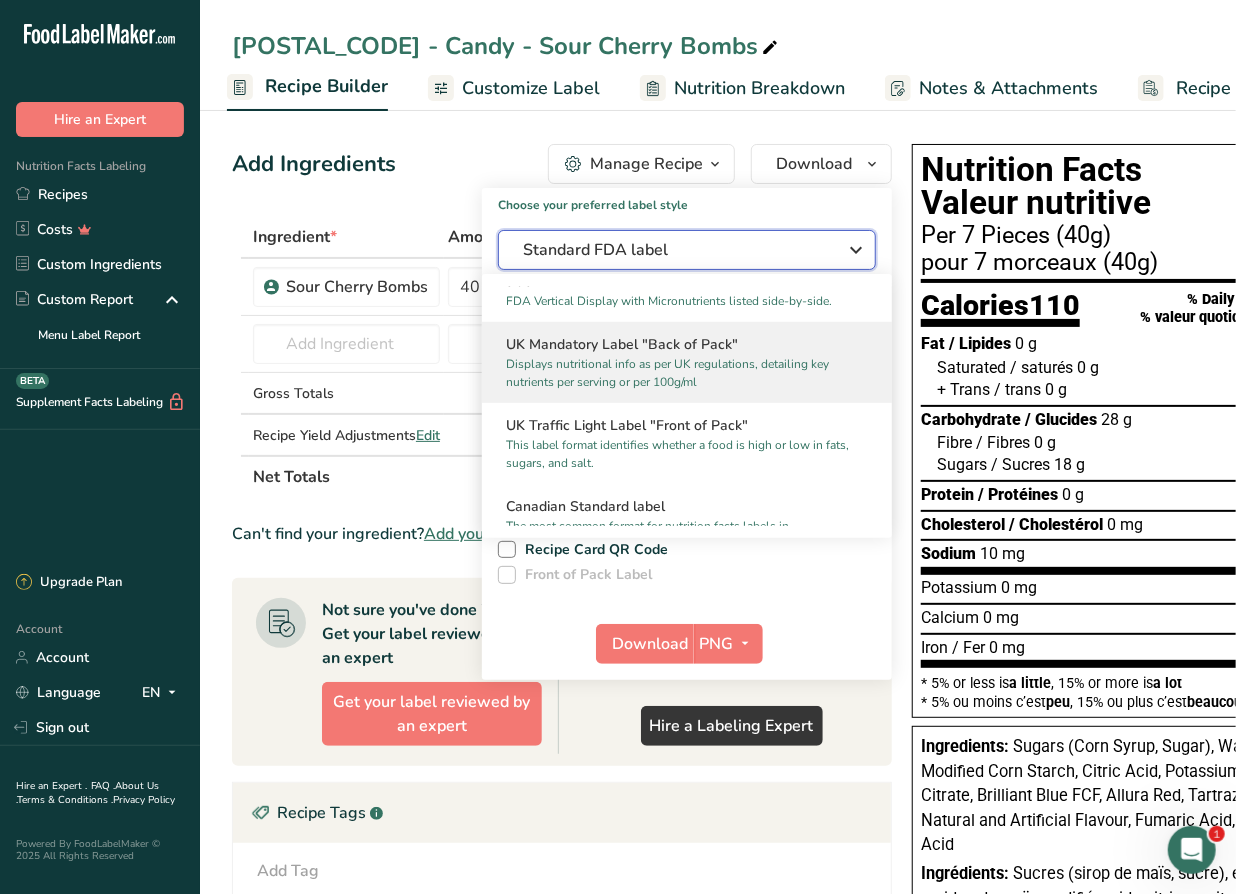 scroll, scrollTop: 818, scrollLeft: 0, axis: vertical 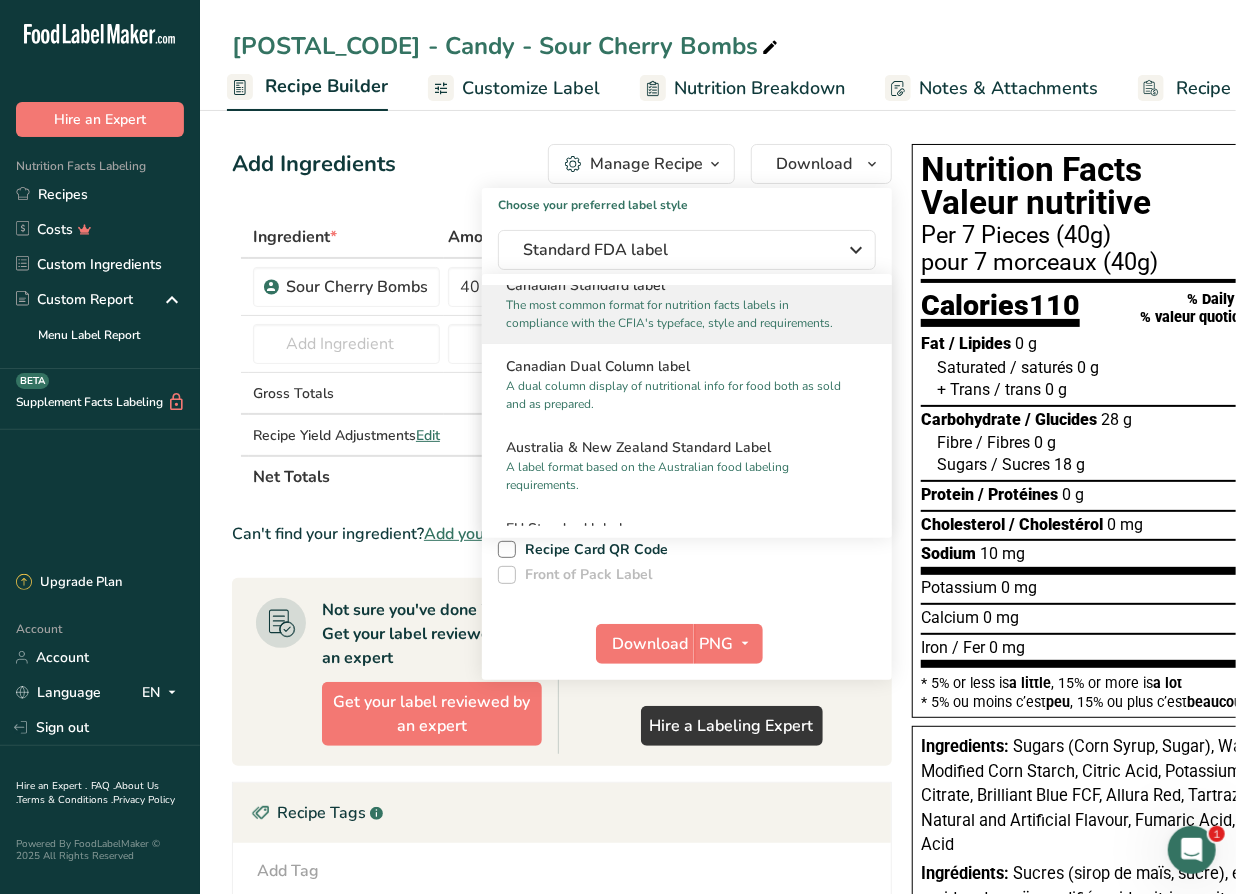 click on "The most common format for nutrition facts labels in compliance with the CFIA's typeface, style and requirements." at bounding box center [678, 314] 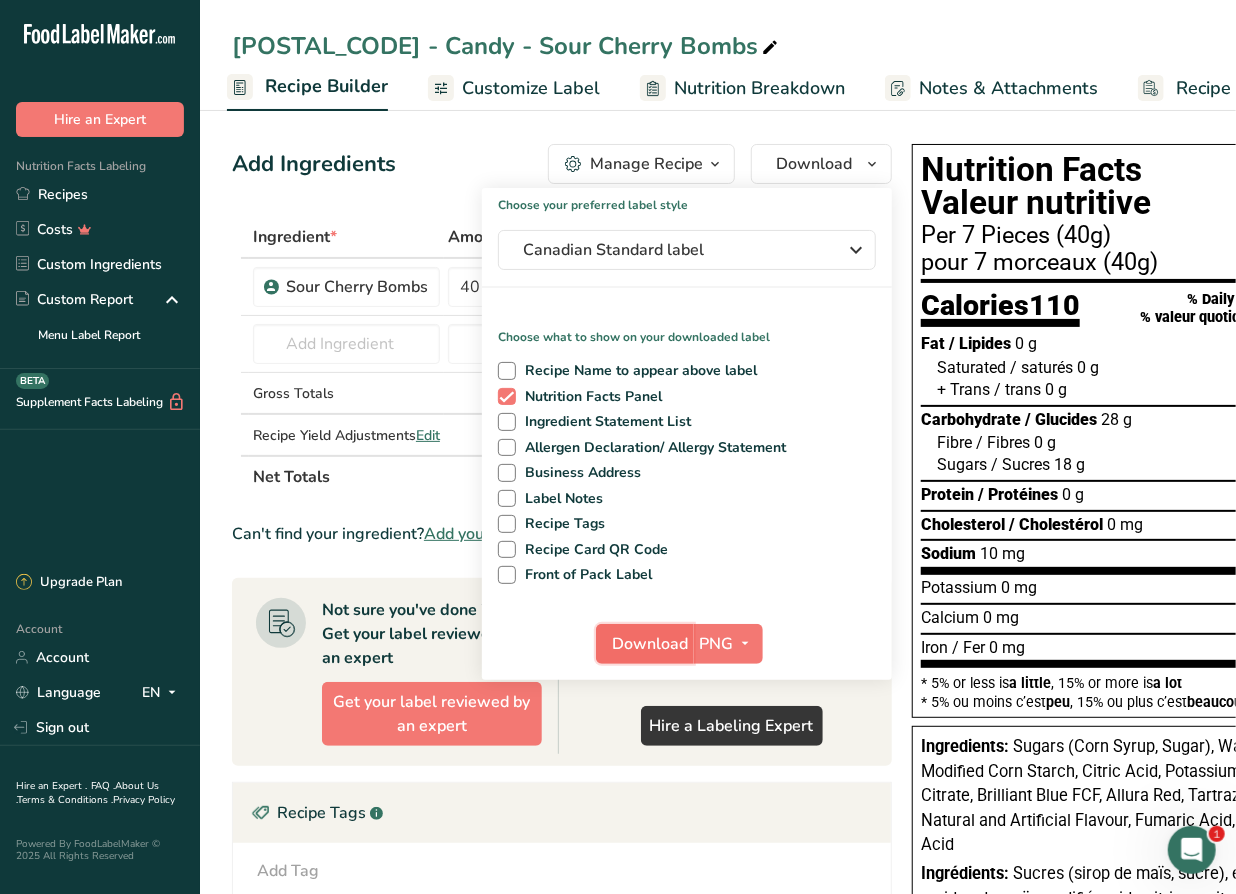 click on "Download" at bounding box center [651, 644] 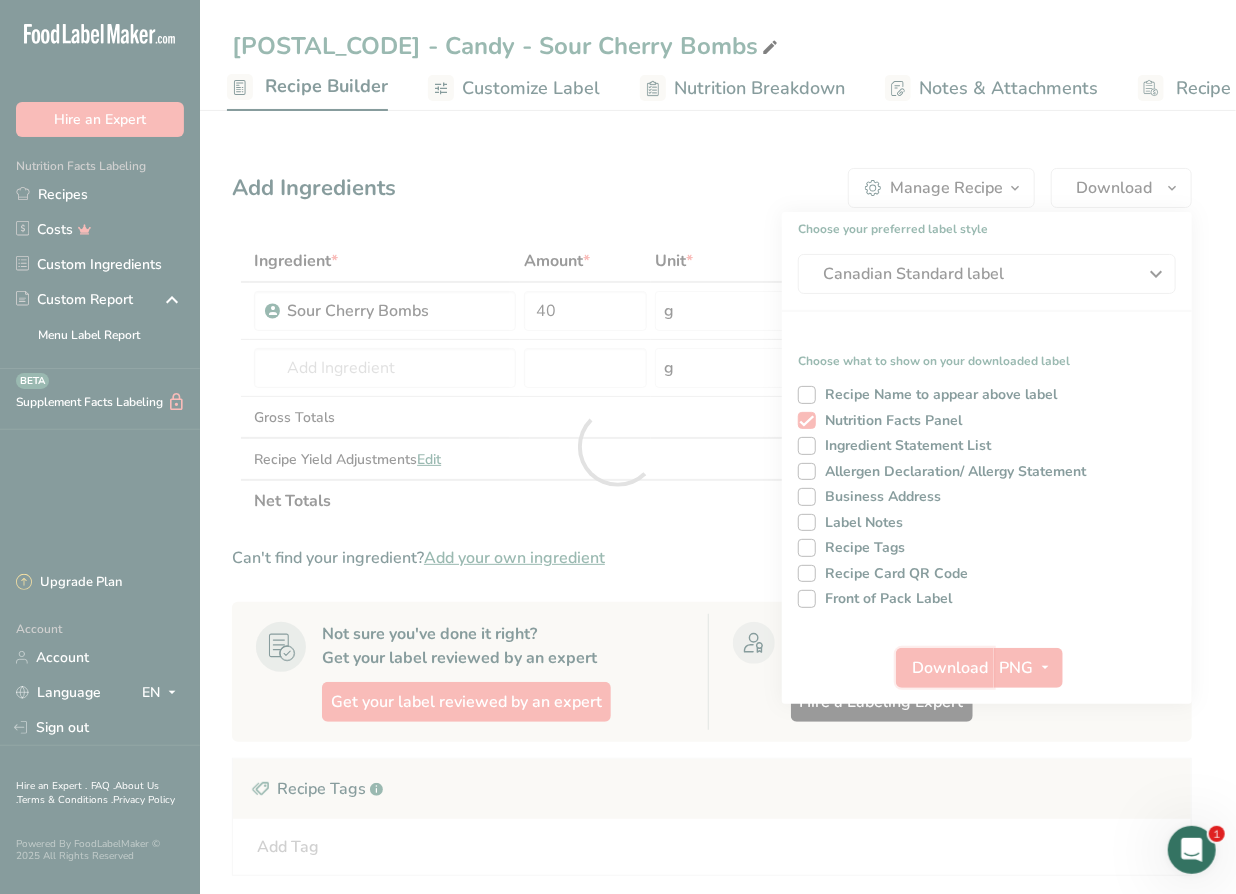 scroll, scrollTop: 0, scrollLeft: 0, axis: both 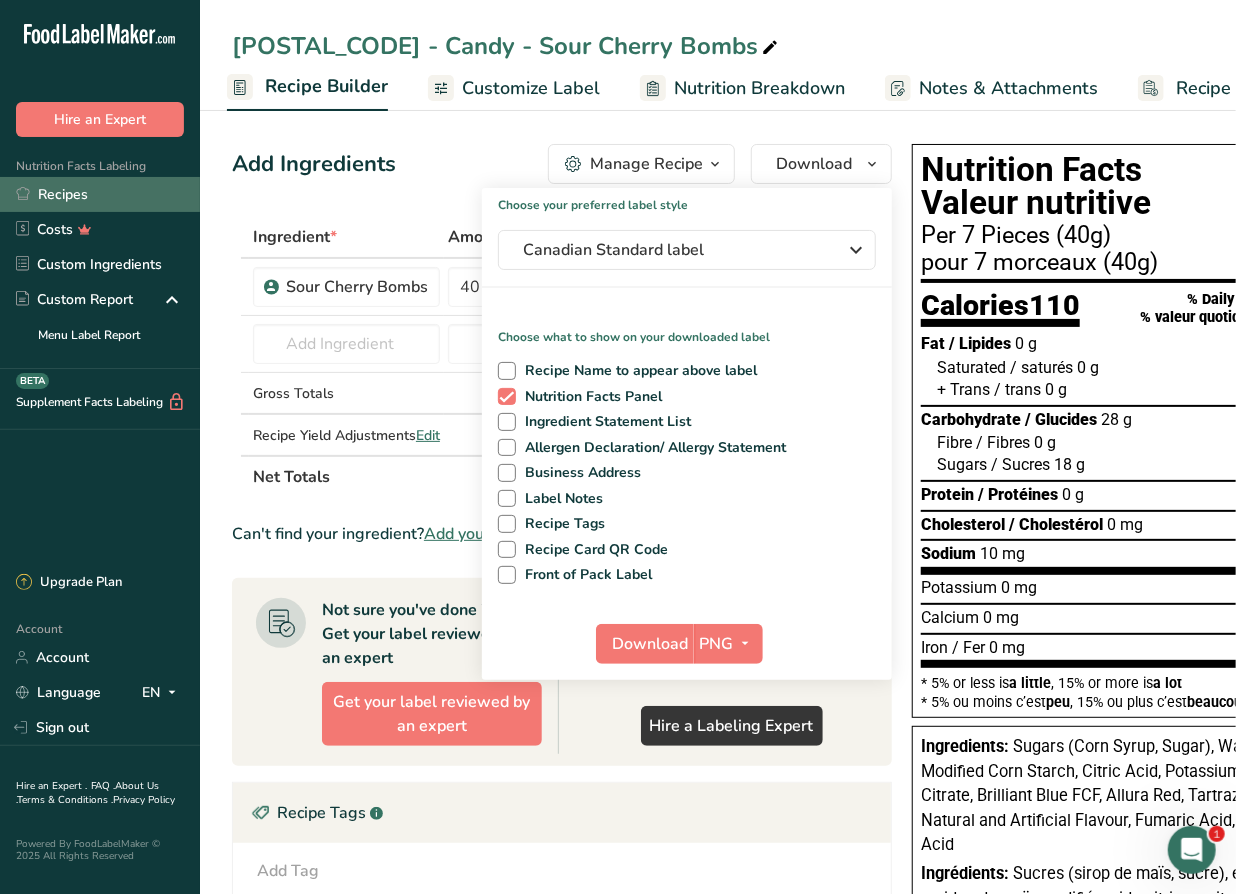 click on "Recipes" at bounding box center [100, 194] 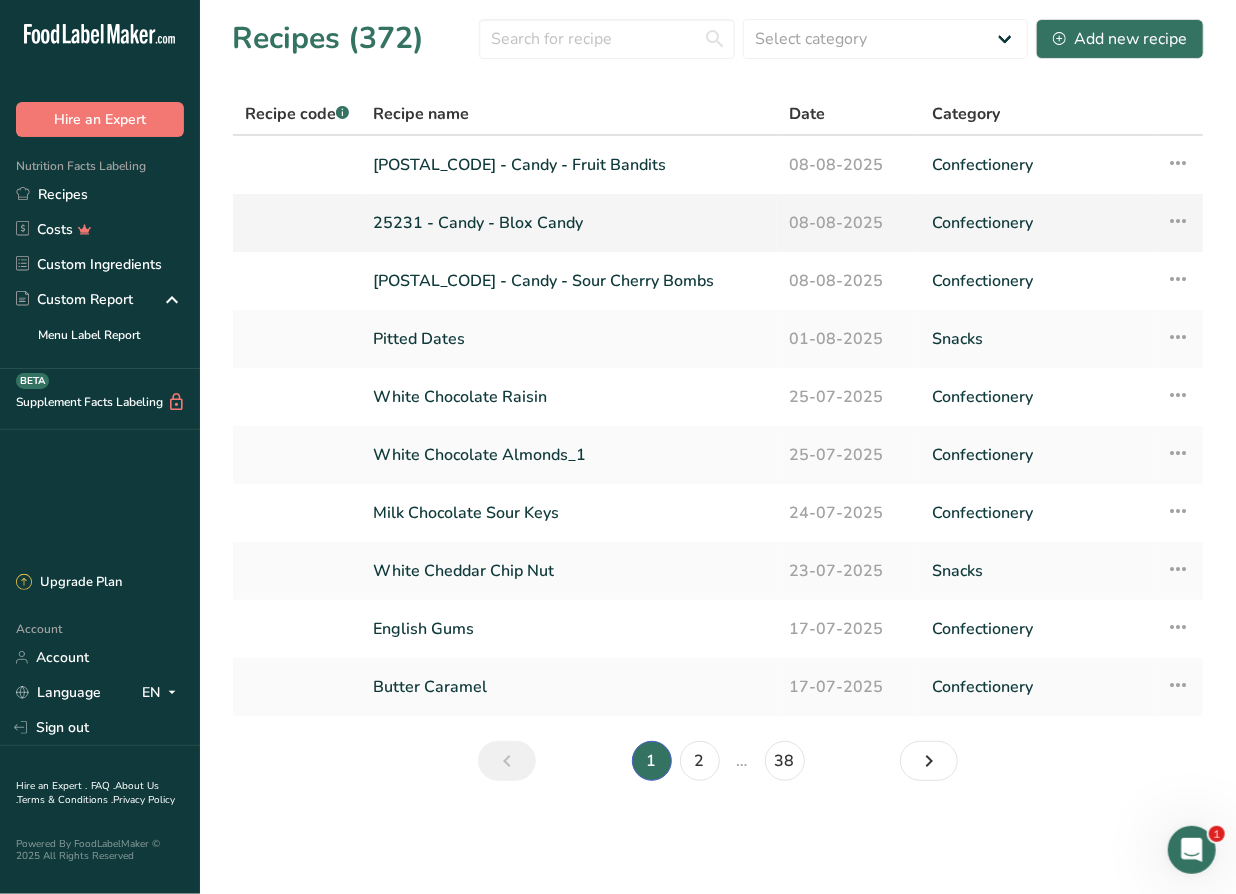 click on "25231 - Candy - Blox Candy" at bounding box center (569, 223) 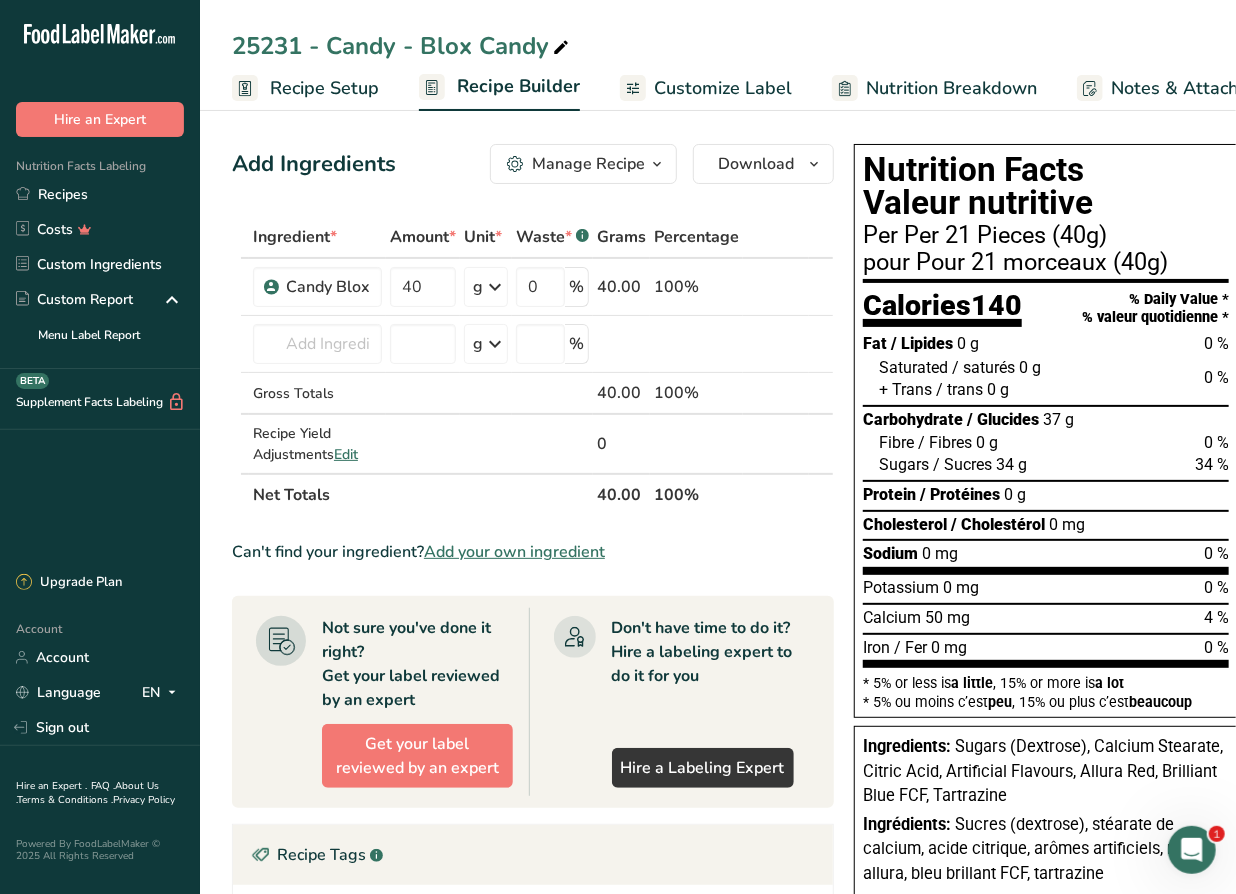 click on "Customize Label" at bounding box center [723, 88] 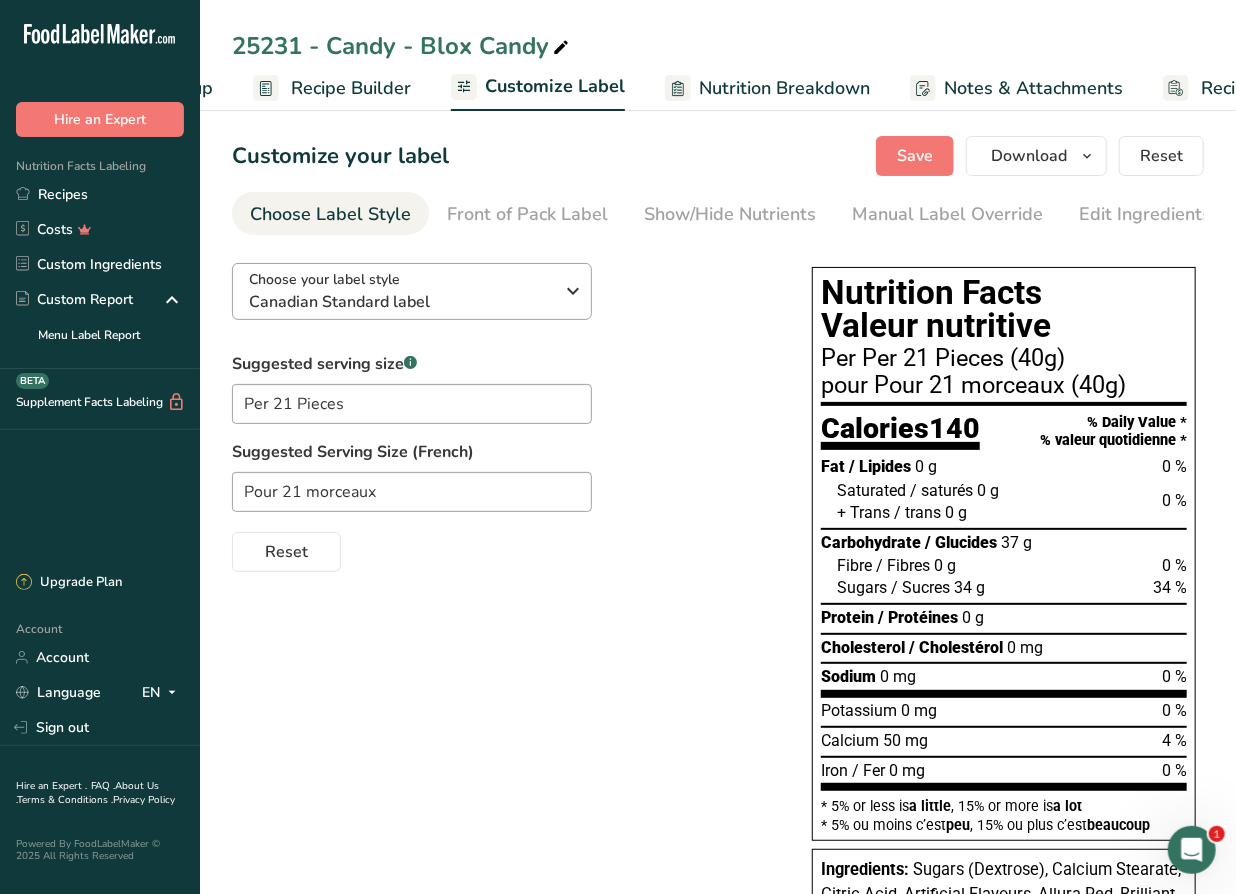 scroll, scrollTop: 0, scrollLeft: 304, axis: horizontal 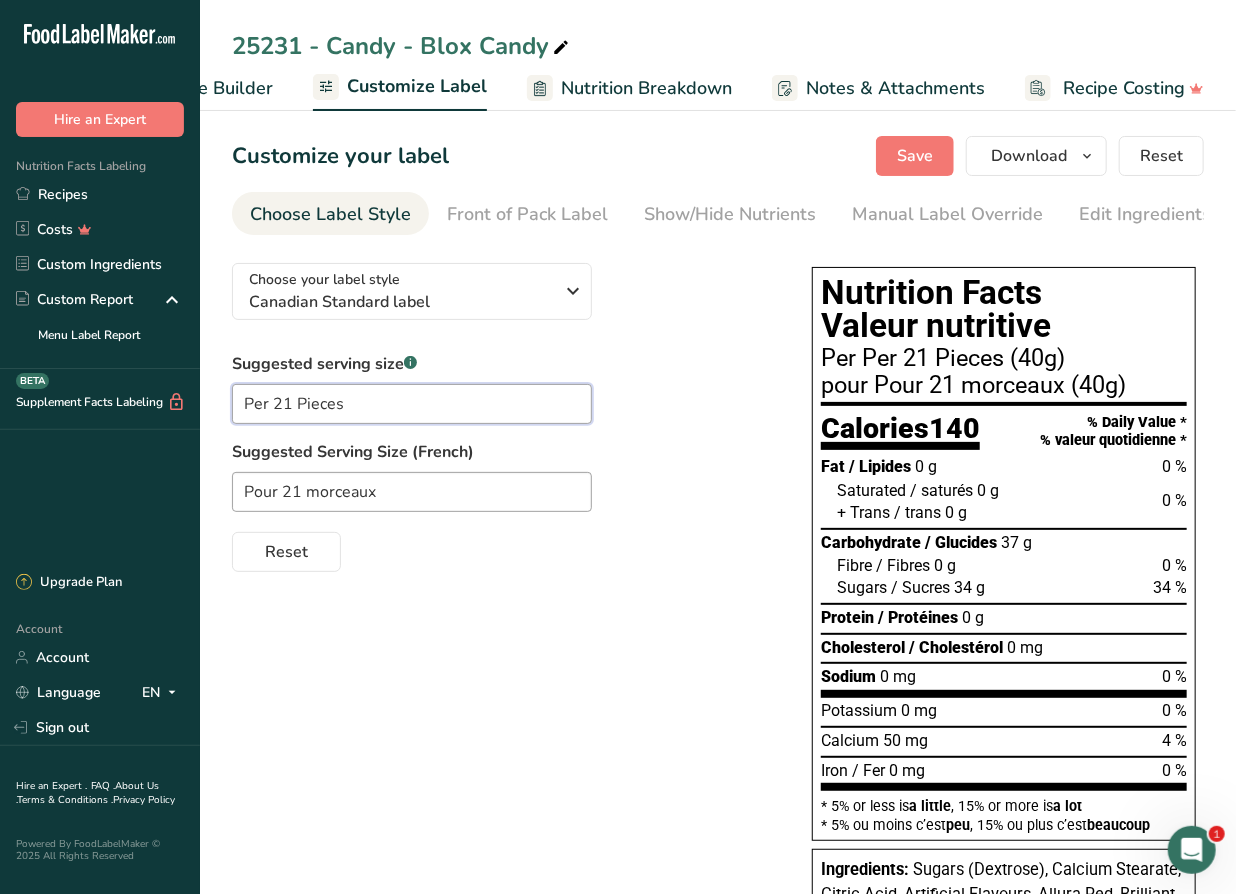 click on "Per 21 Pieces" at bounding box center [412, 404] 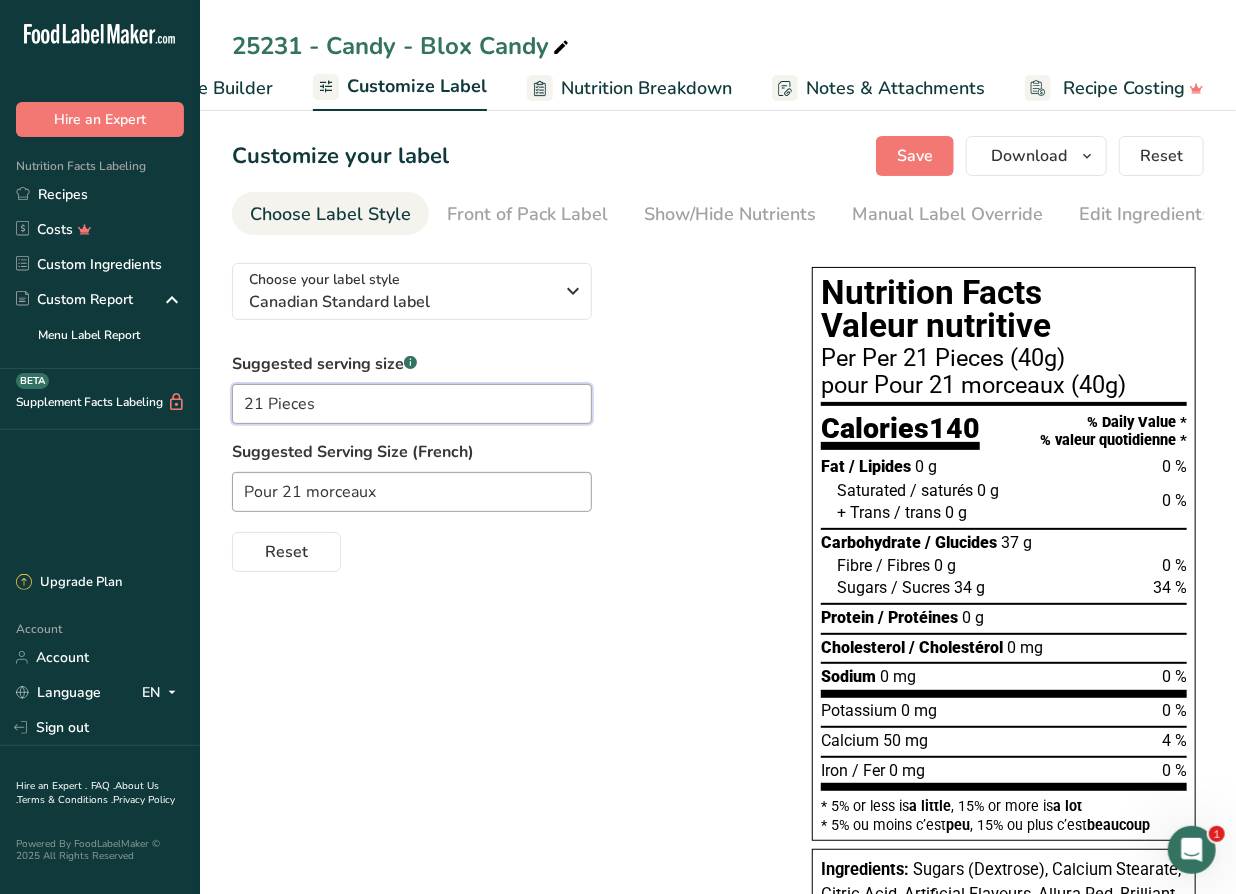 type on "21 Pieces" 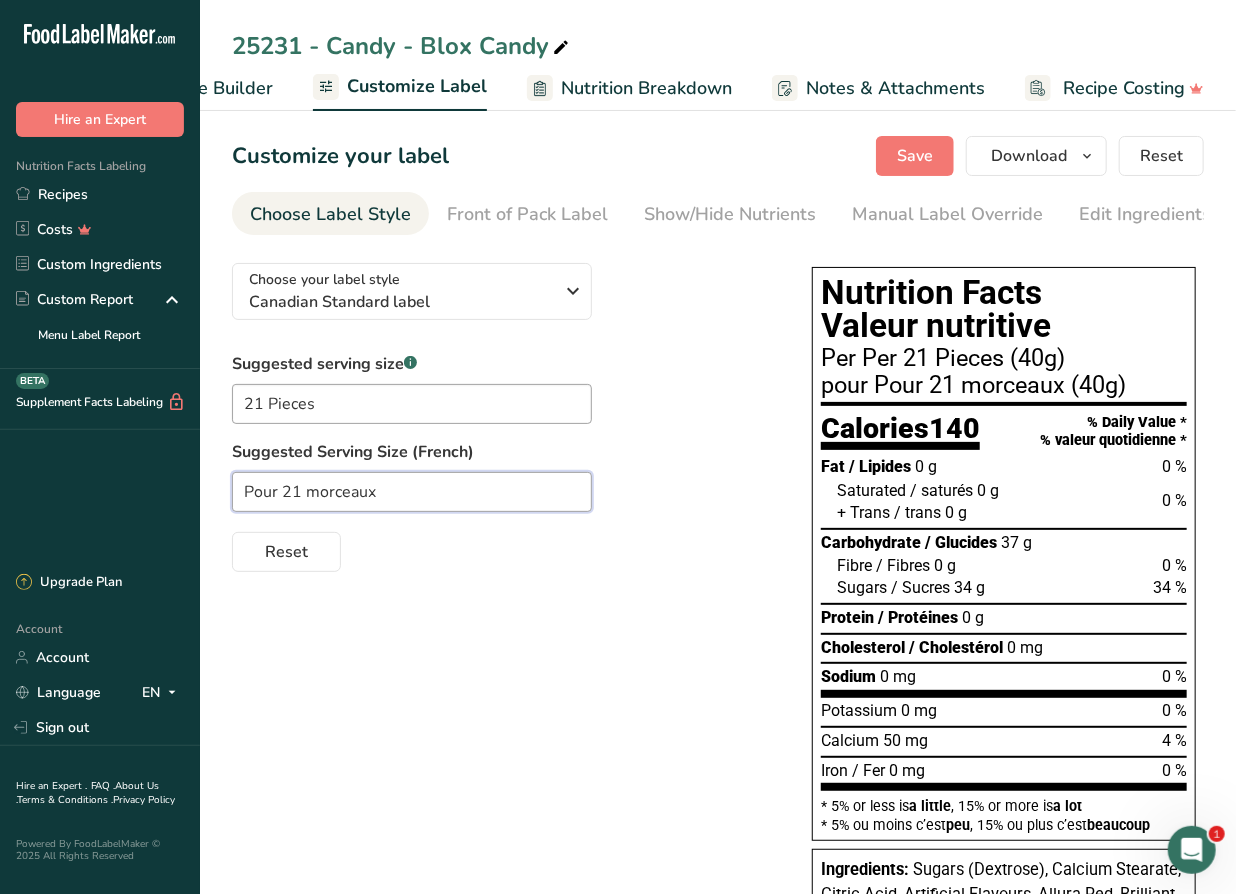 drag, startPoint x: 284, startPoint y: 493, endPoint x: 175, endPoint y: 485, distance: 109.29318 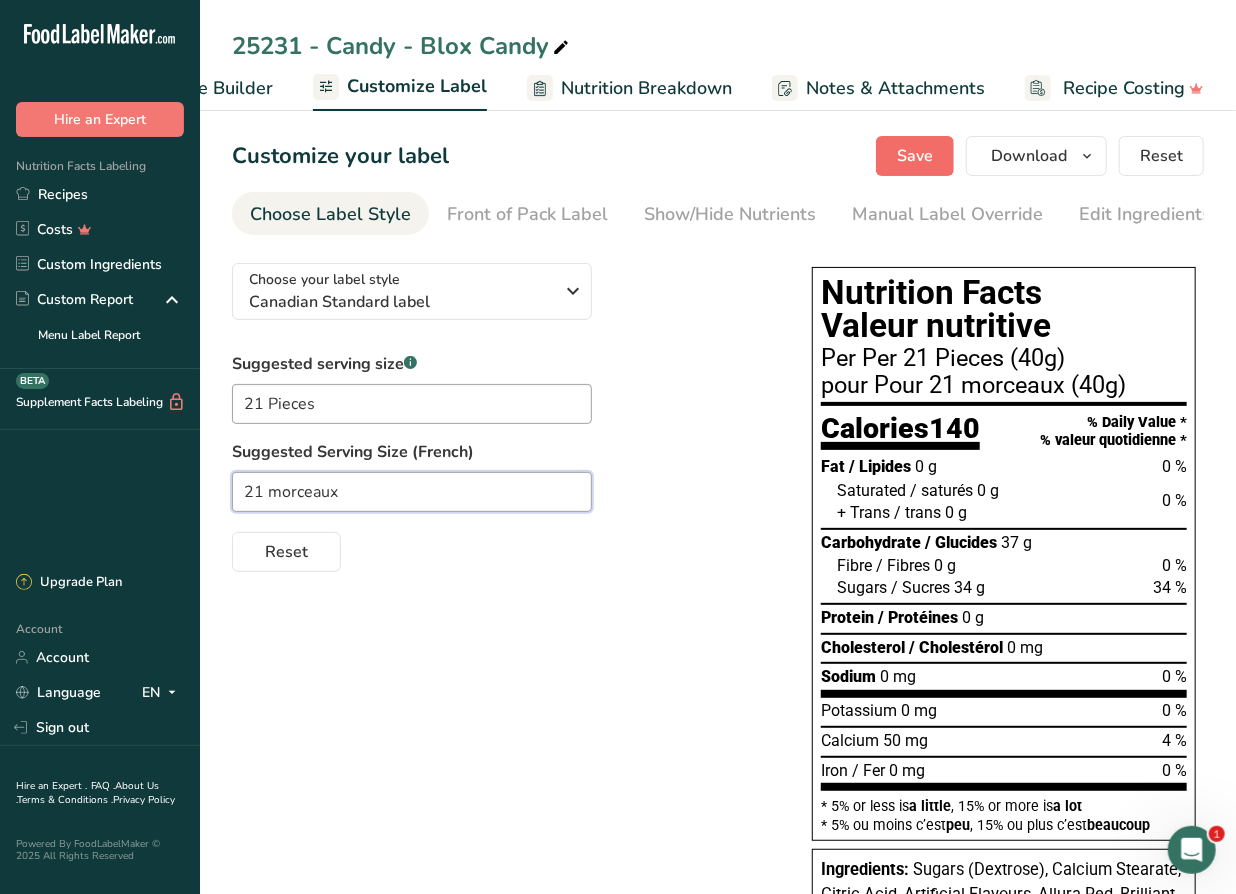 type on "21 morceaux" 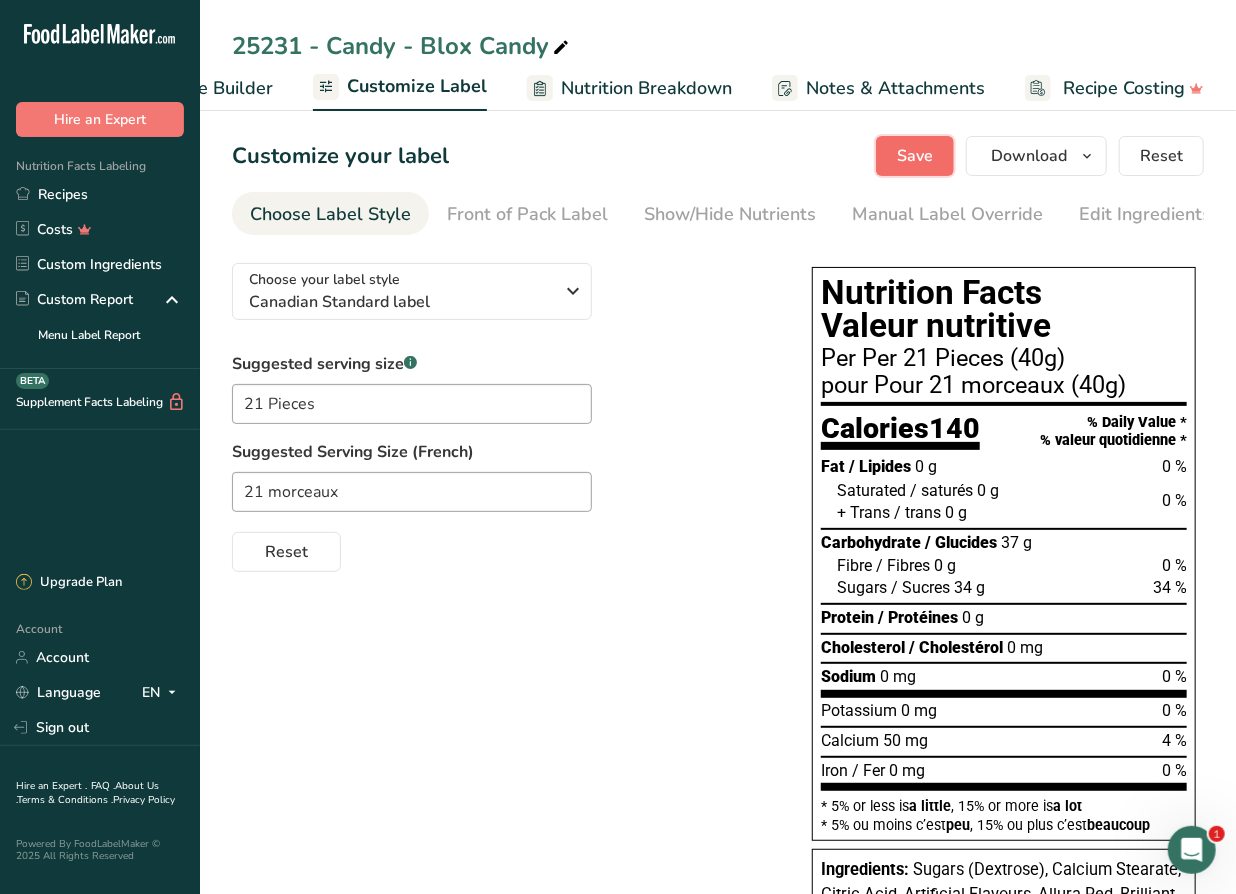 click on "Save" at bounding box center [915, 156] 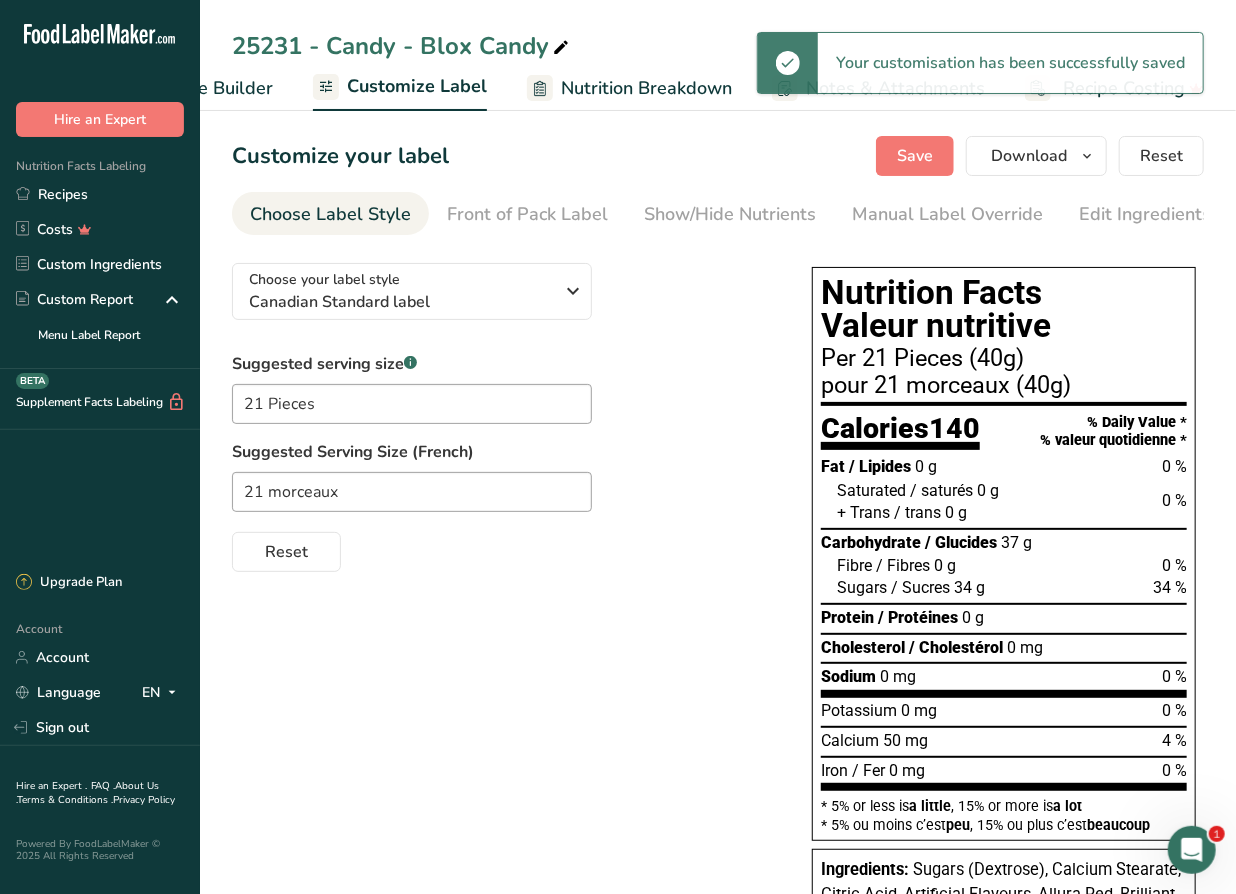 click on "Recipe Setup                       Recipe Builder   Customize Label               Nutrition Breakdown               Notes & Attachments                 Recipe Costing" at bounding box center (570, 87) 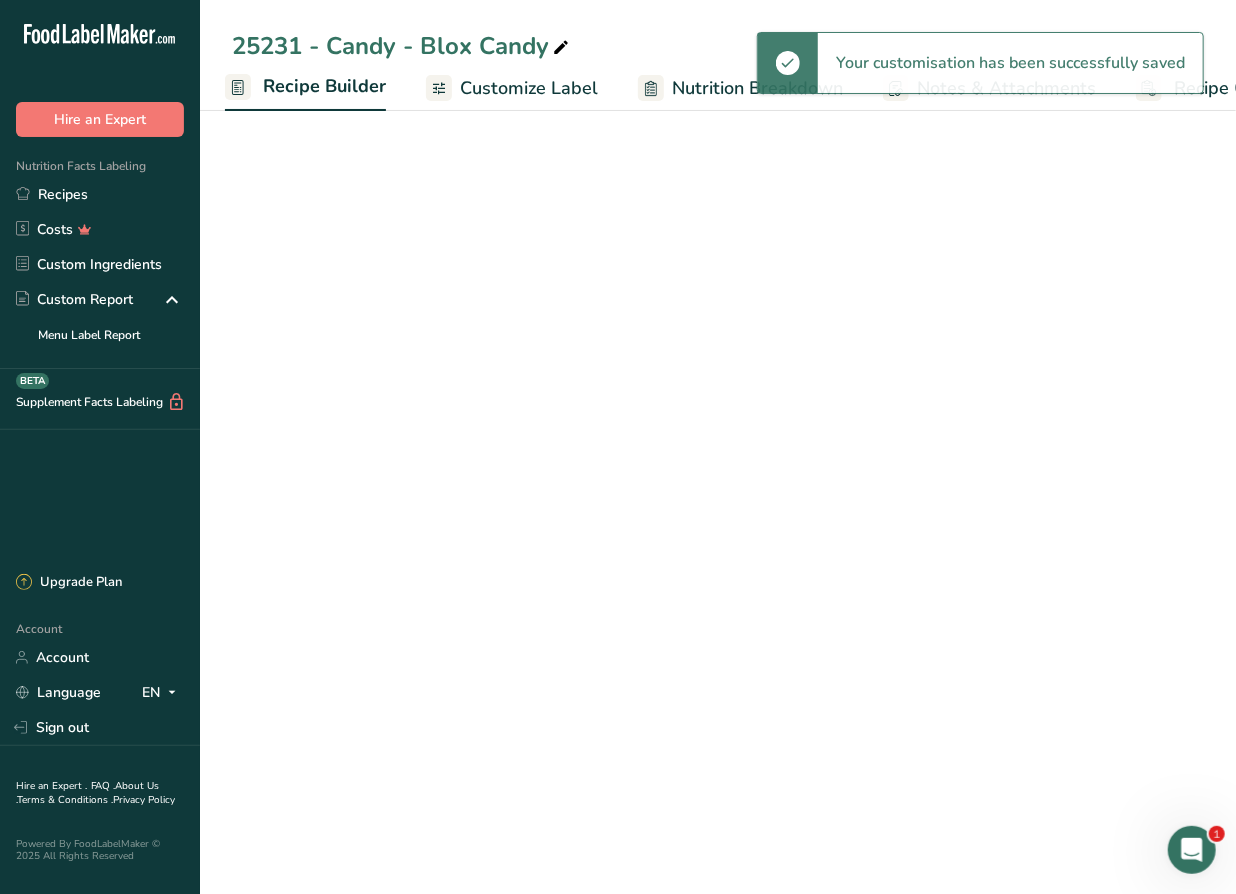 scroll, scrollTop: 0, scrollLeft: 192, axis: horizontal 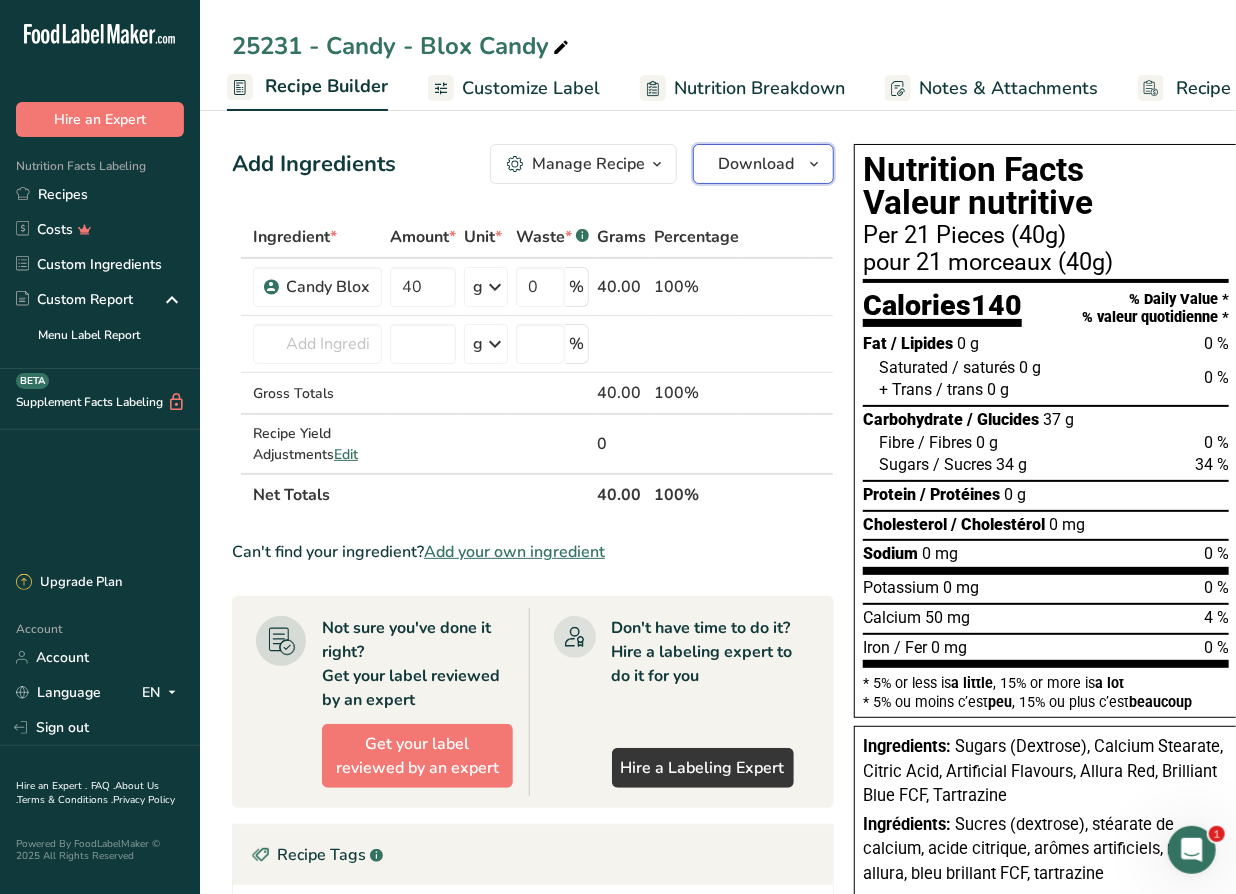 click on "Download" at bounding box center [763, 164] 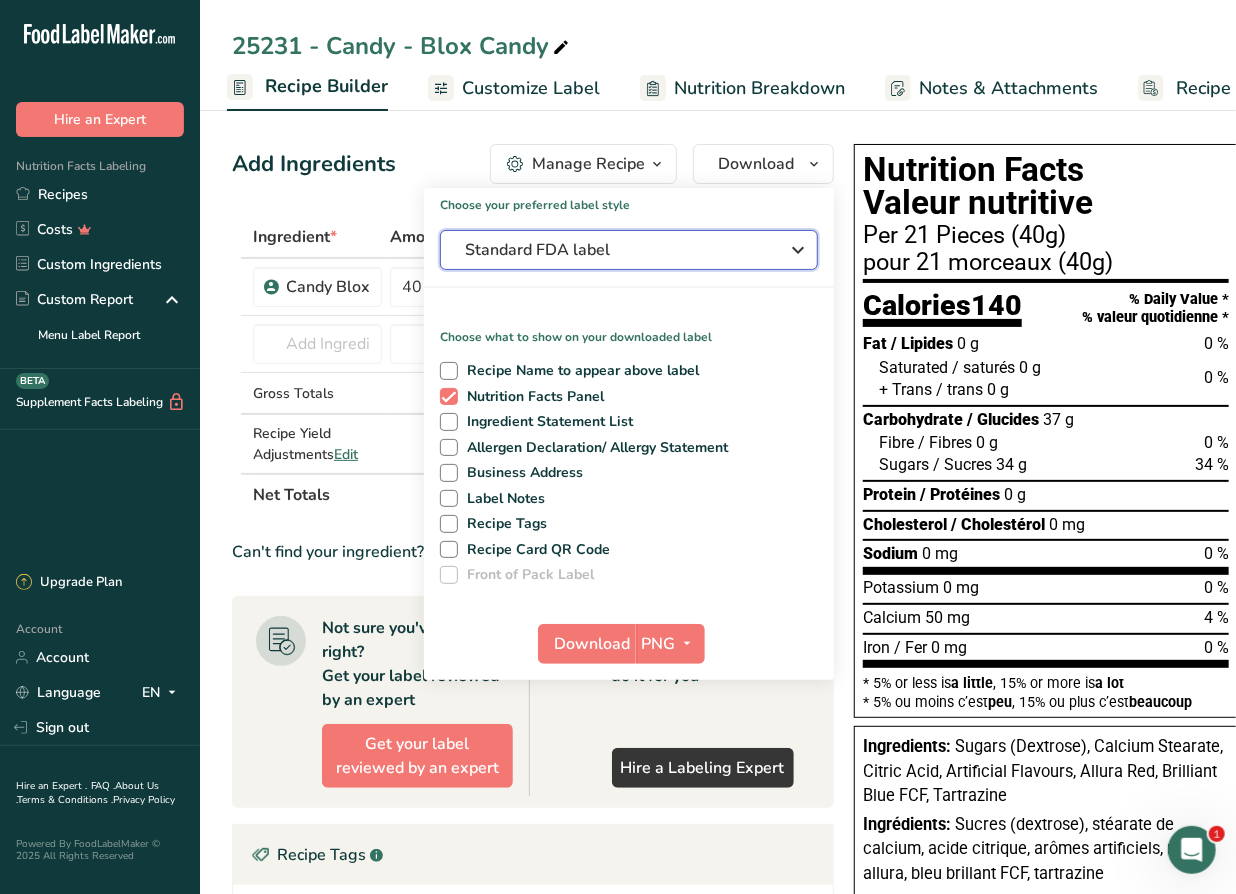 click on "Standard FDA label" at bounding box center [615, 250] 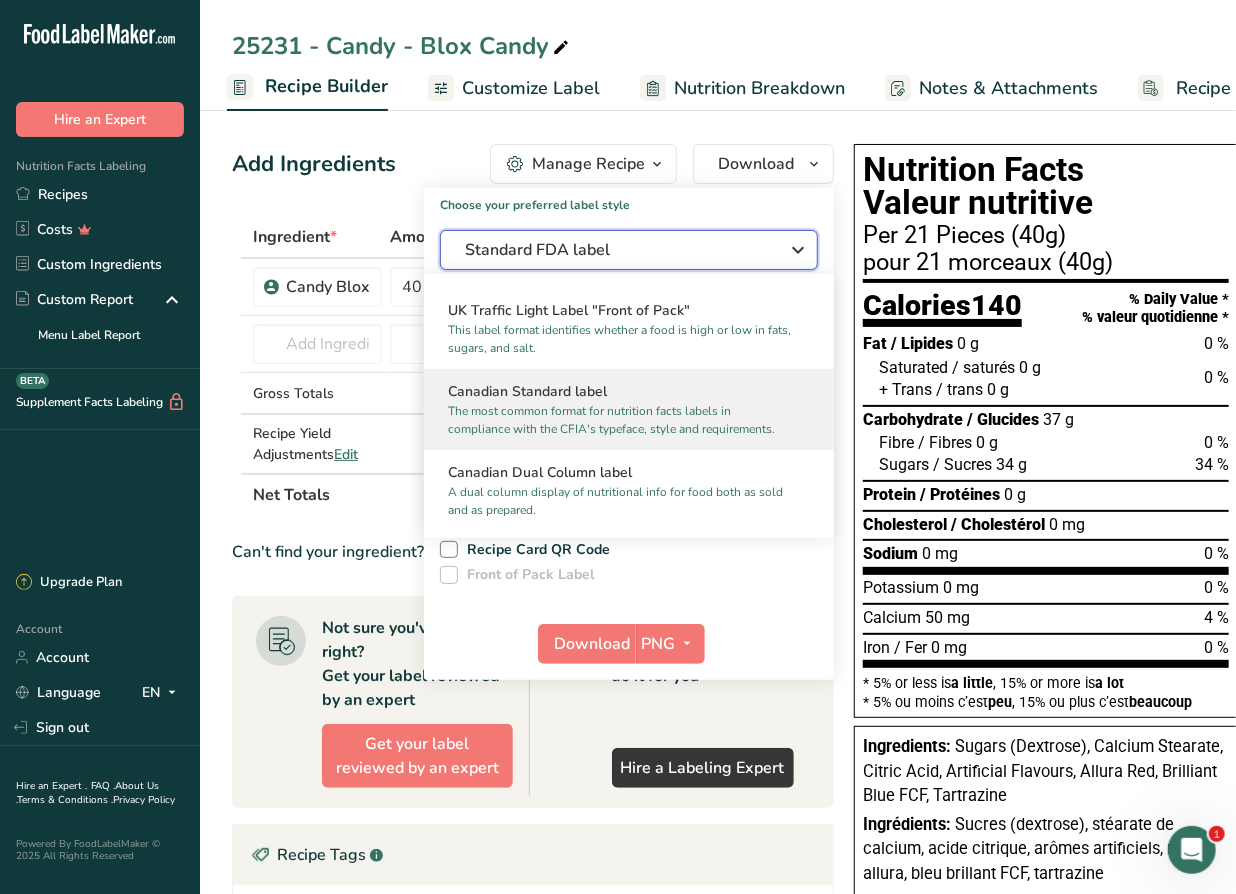 scroll, scrollTop: 818, scrollLeft: 0, axis: vertical 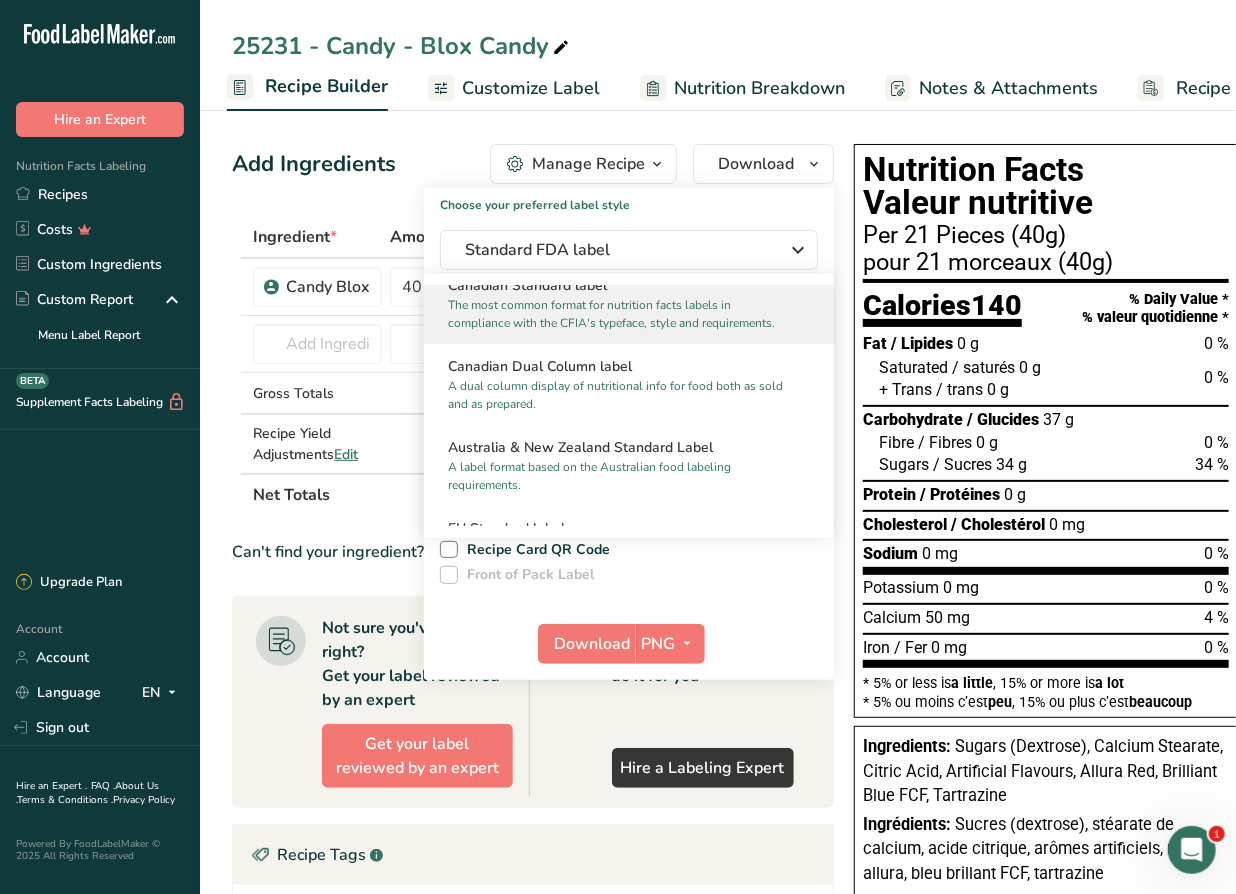 drag, startPoint x: 560, startPoint y: 317, endPoint x: 555, endPoint y: 357, distance: 40.311287 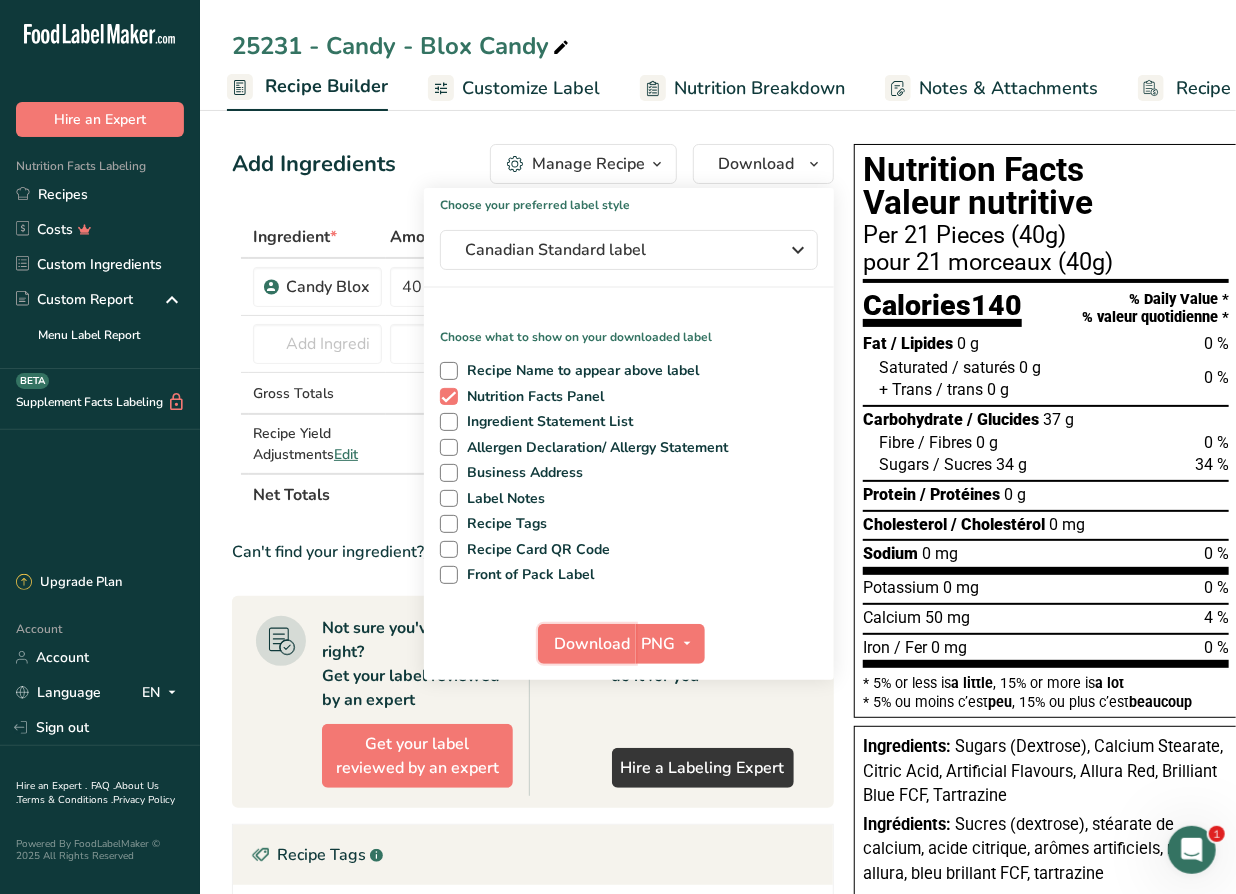 drag, startPoint x: 581, startPoint y: 637, endPoint x: 563, endPoint y: 630, distance: 19.313208 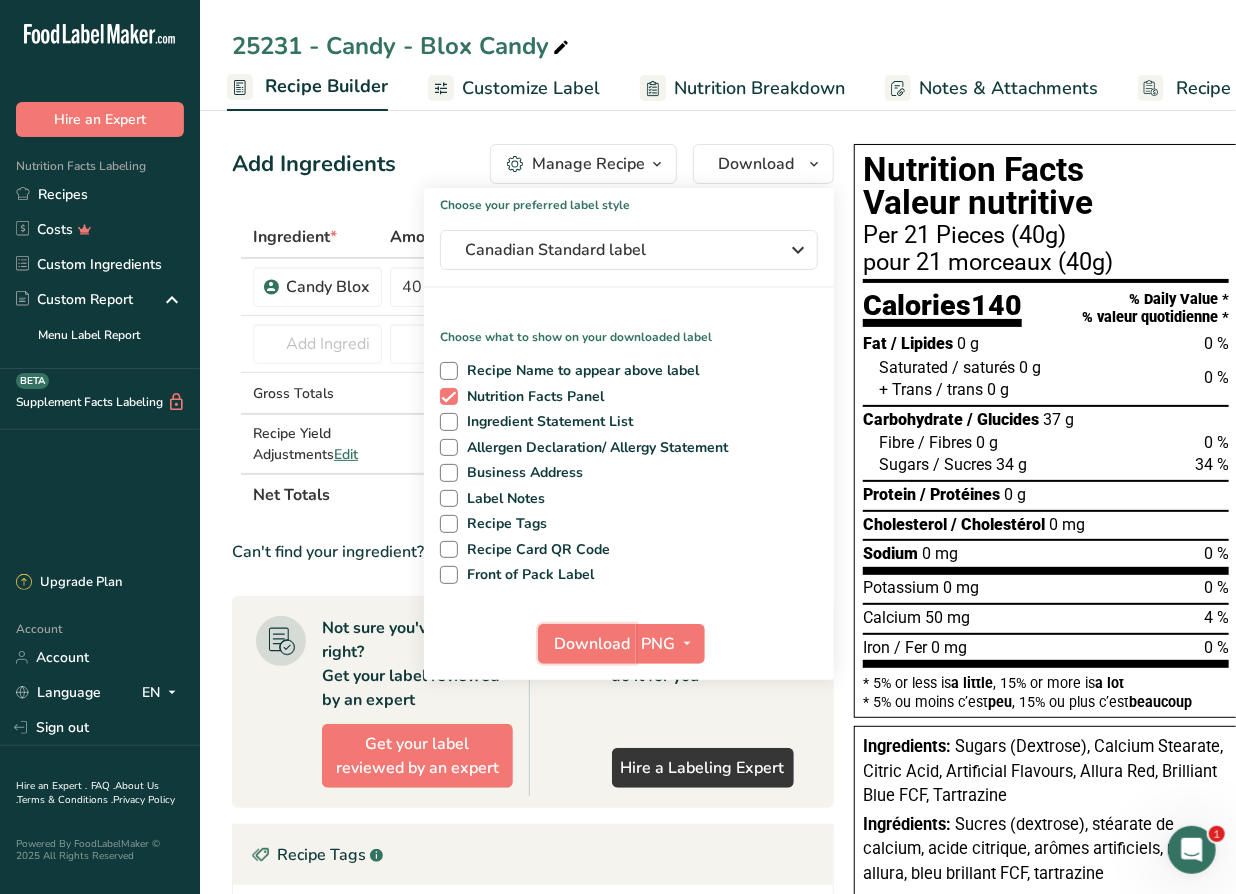 click on "Download" at bounding box center (593, 644) 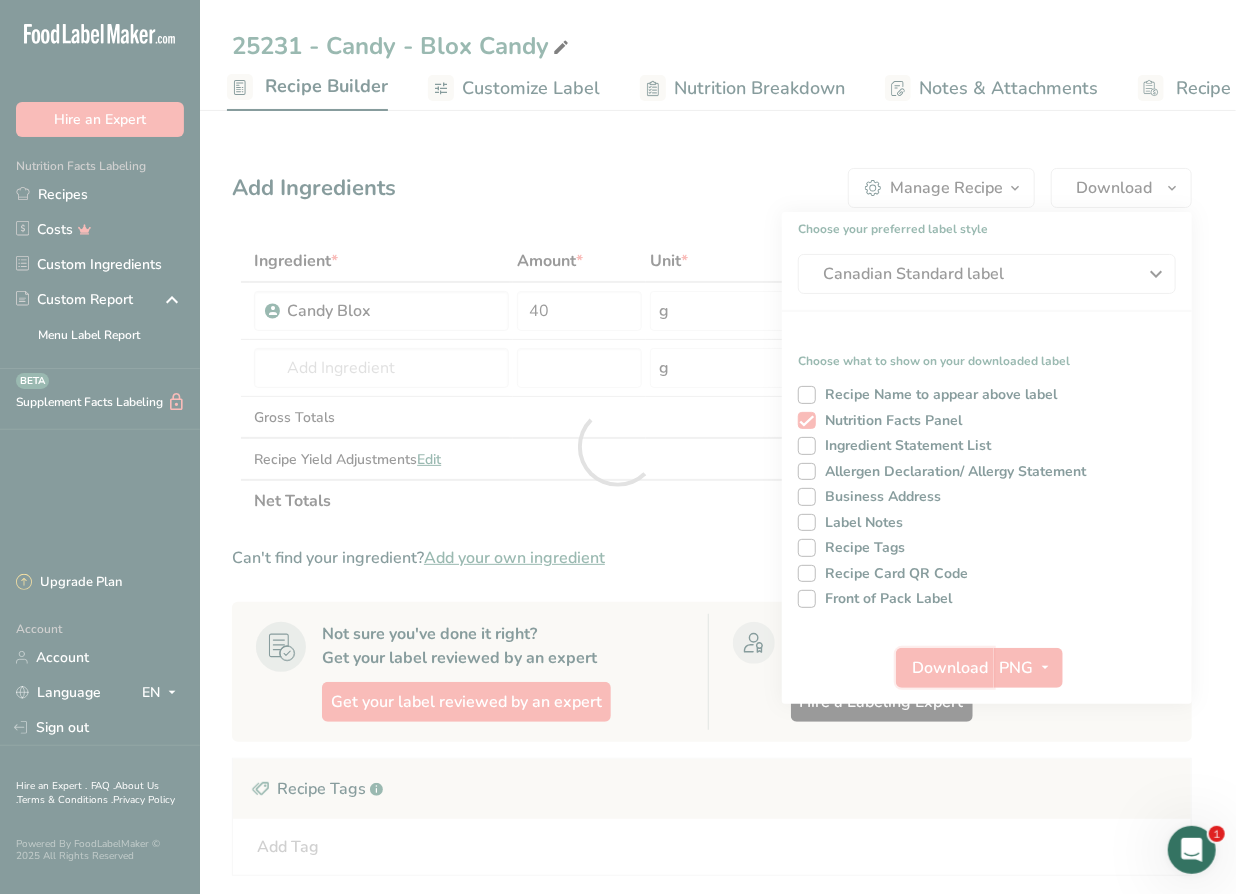 scroll, scrollTop: 0, scrollLeft: 0, axis: both 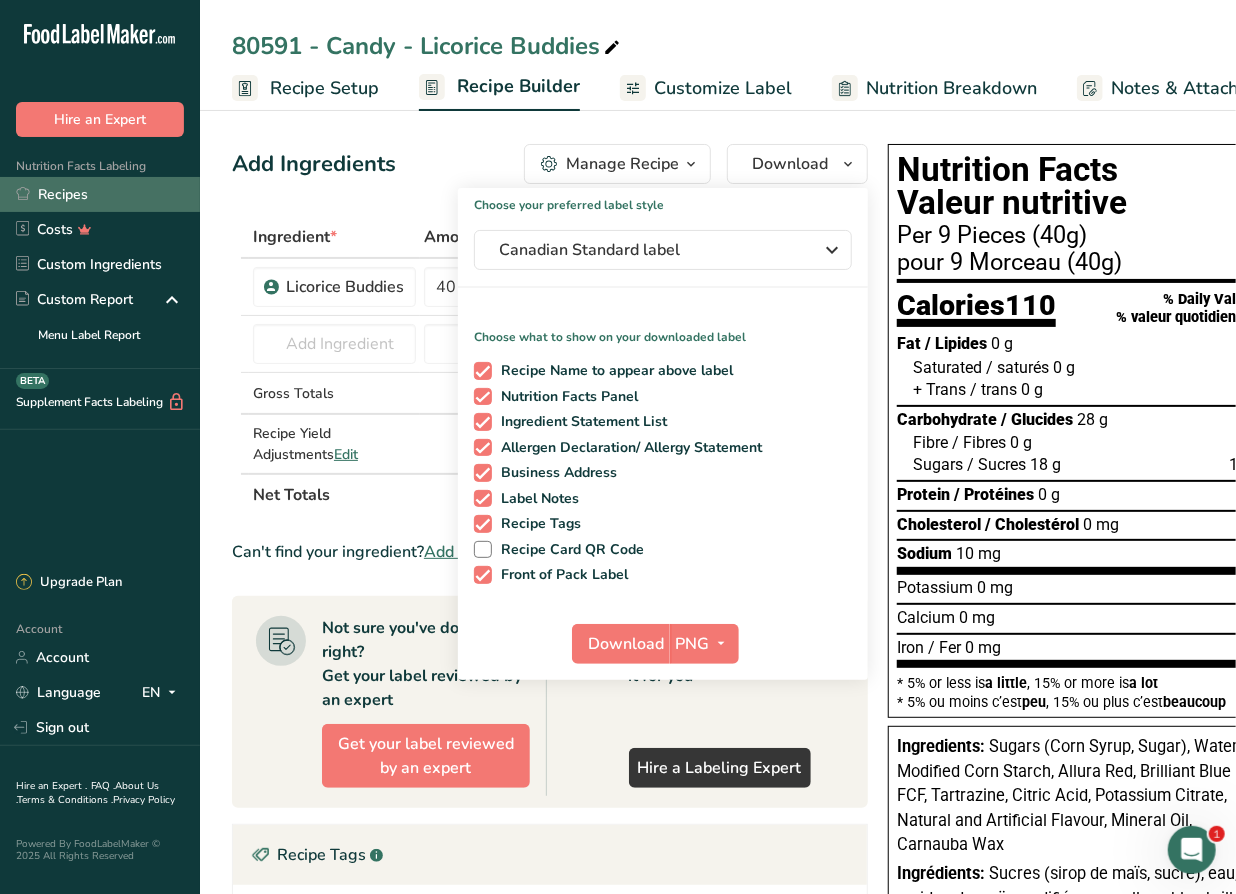 click on "Recipes" at bounding box center (100, 194) 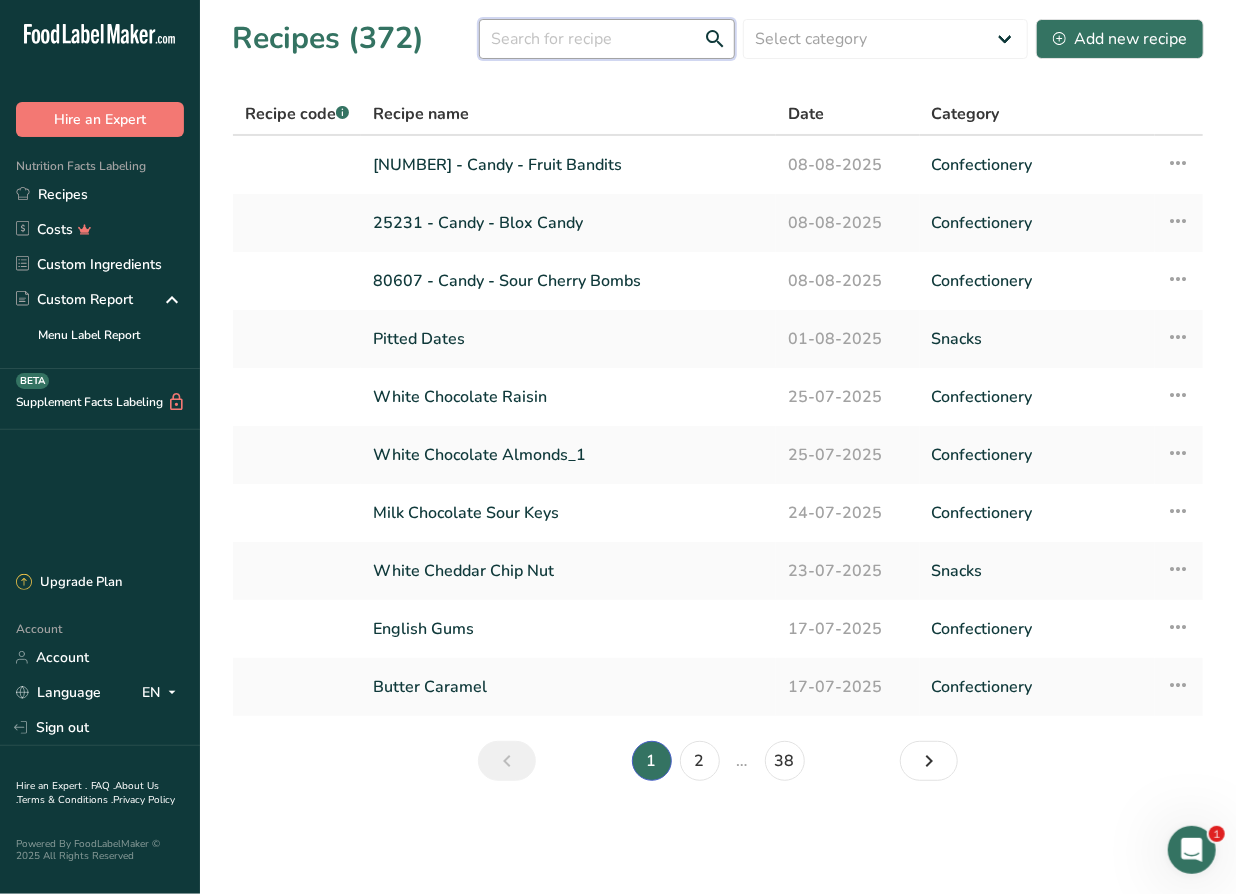 click at bounding box center [607, 39] 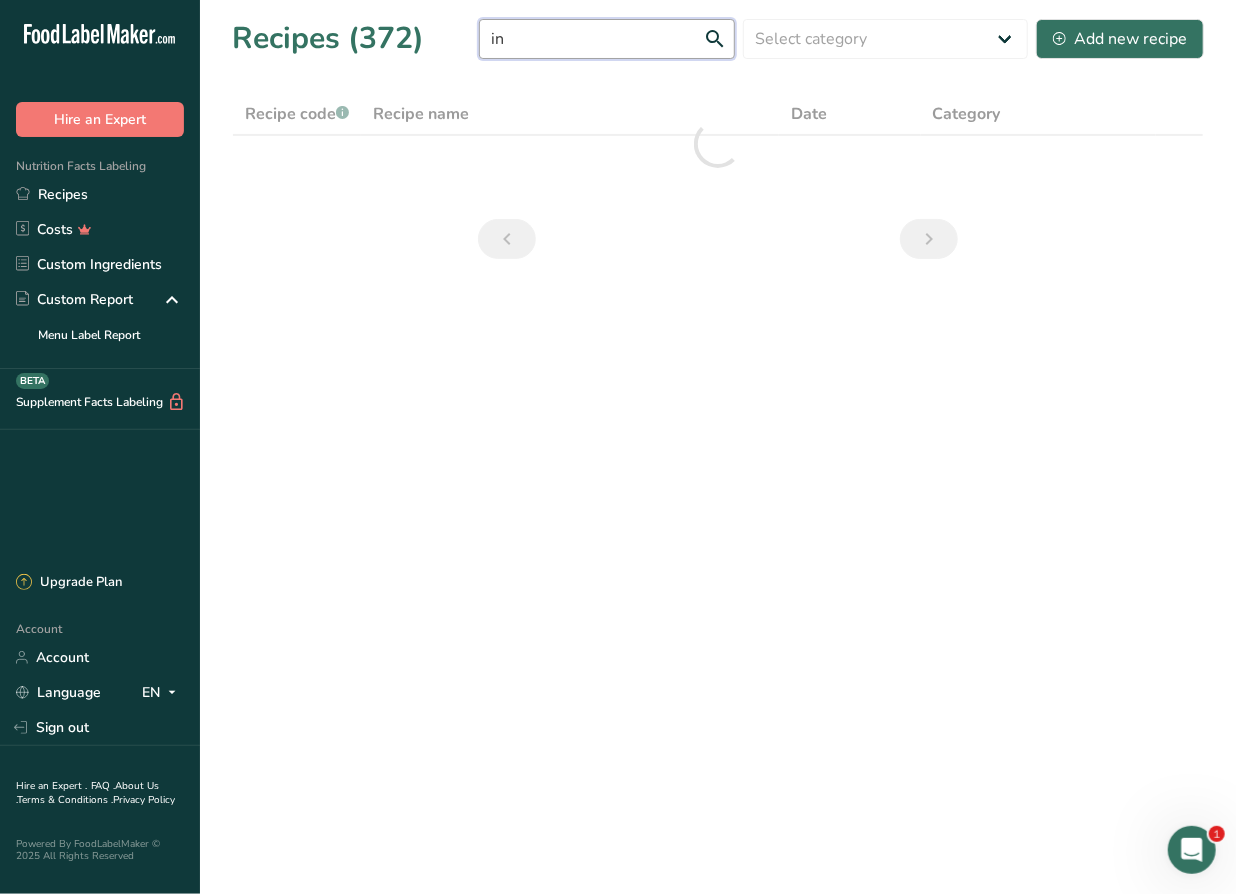 type on "i" 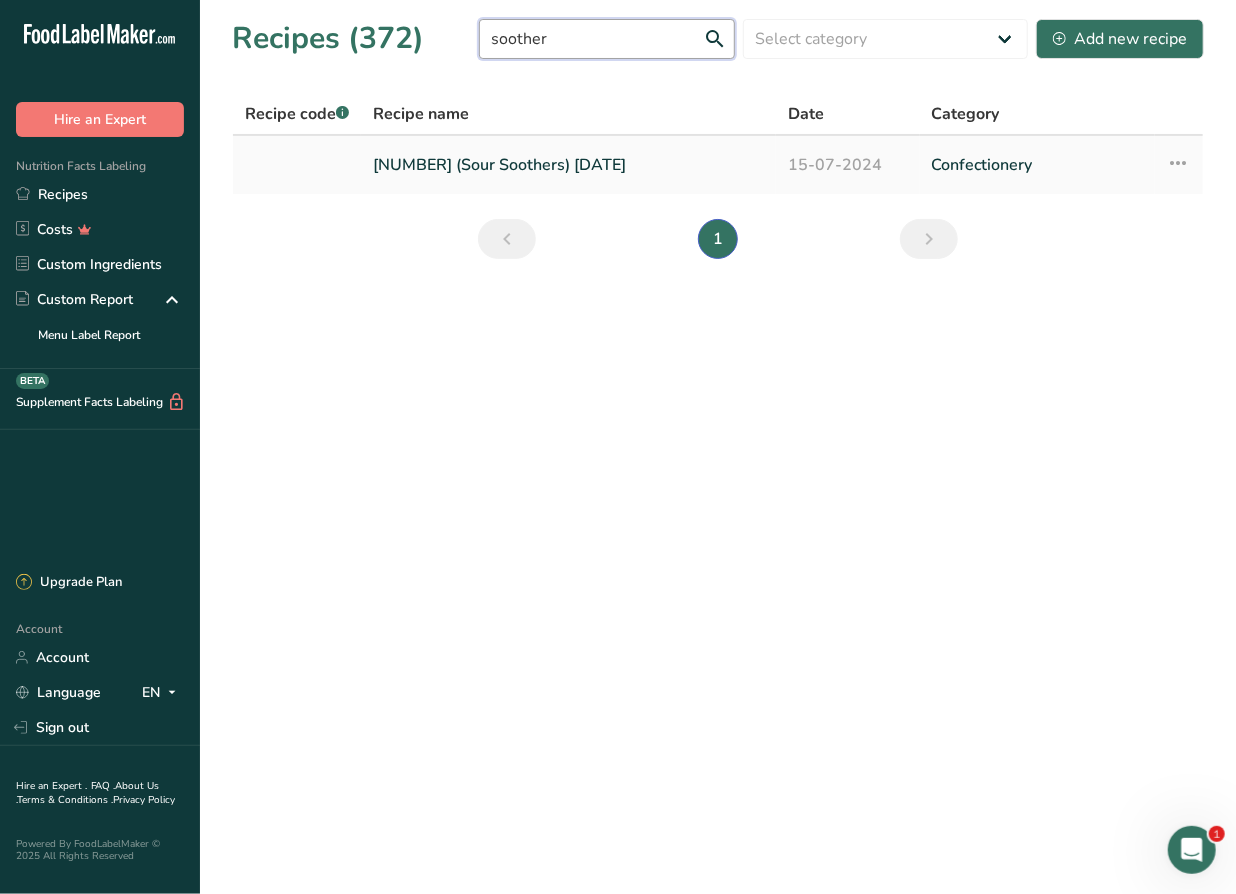 type on "soother" 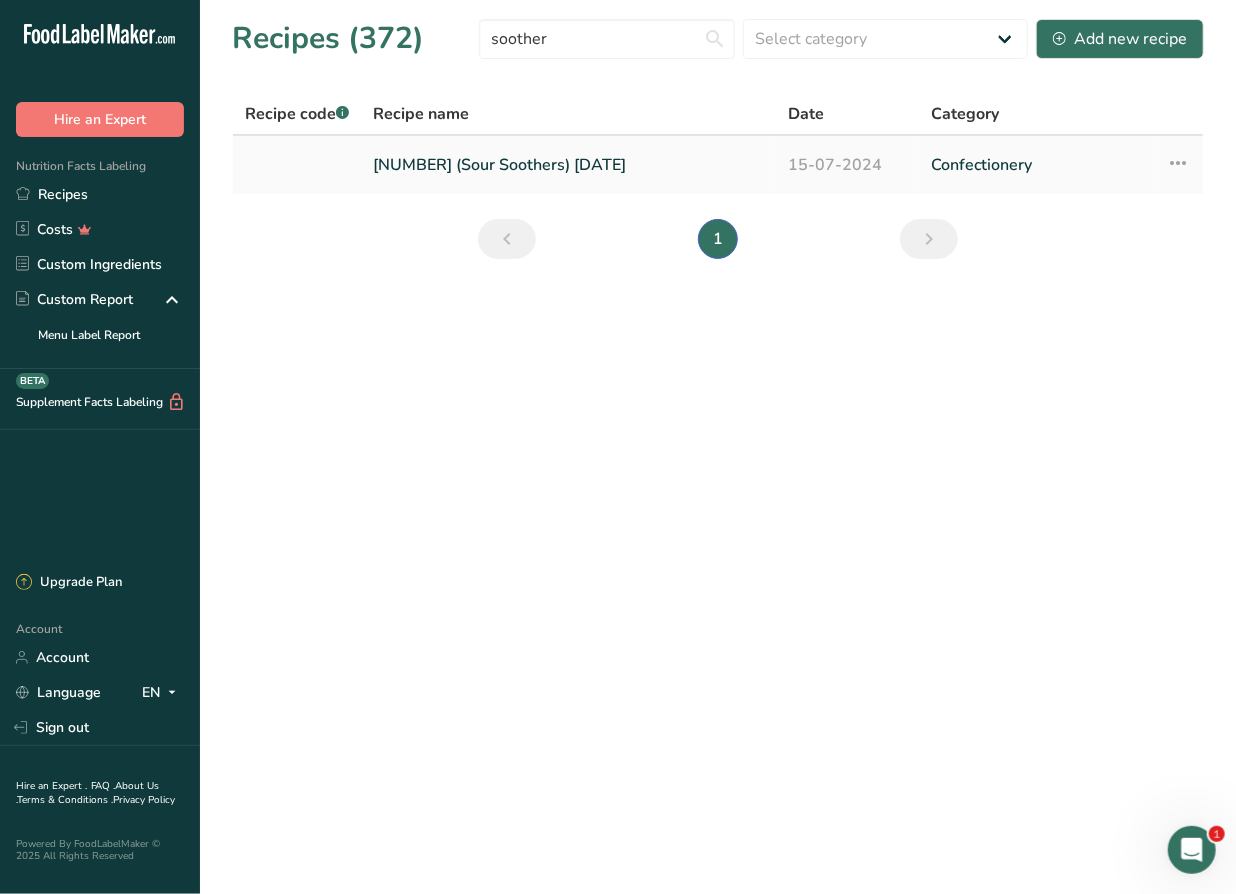 click on "[NUMBER] (Sour Soothers) [DATE]" at bounding box center [568, 165] 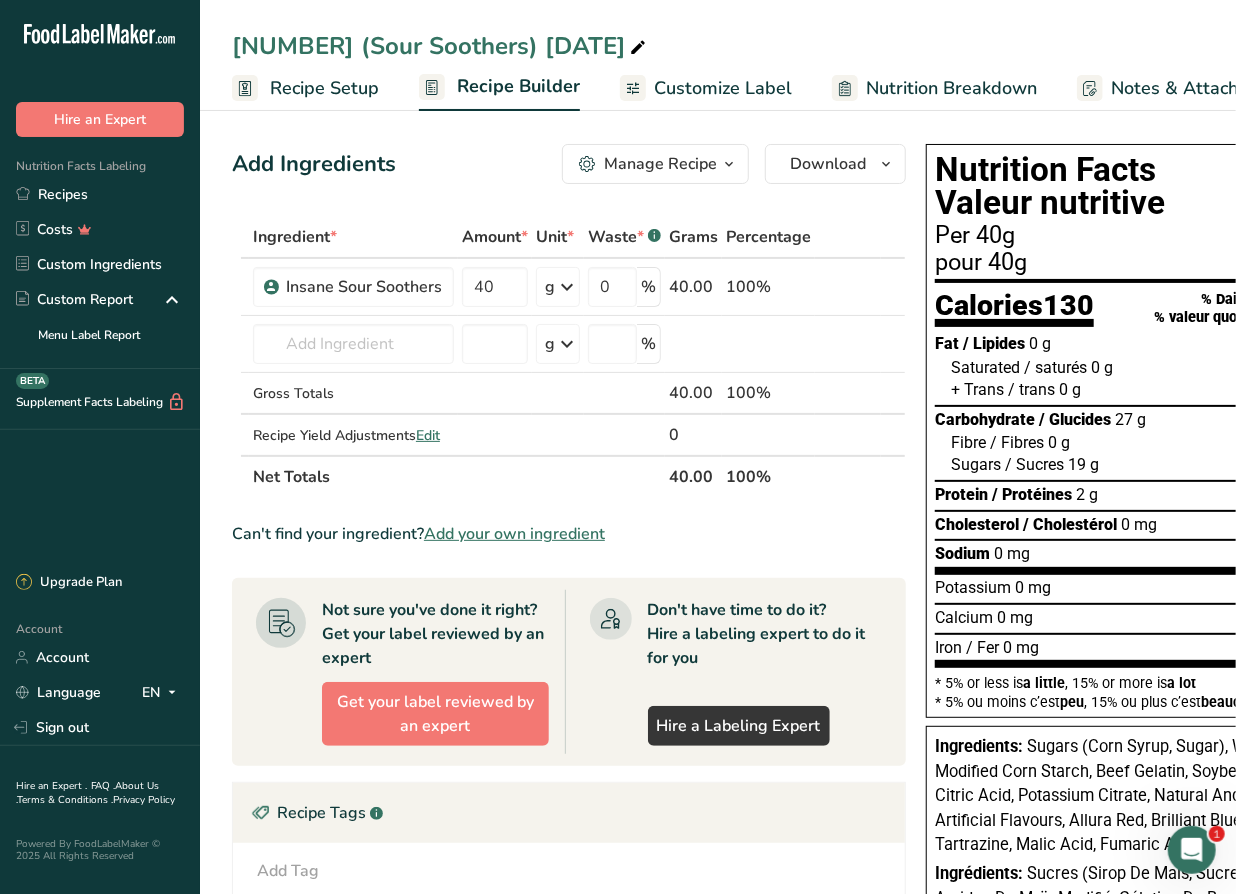 click on "Customize Label" at bounding box center [723, 88] 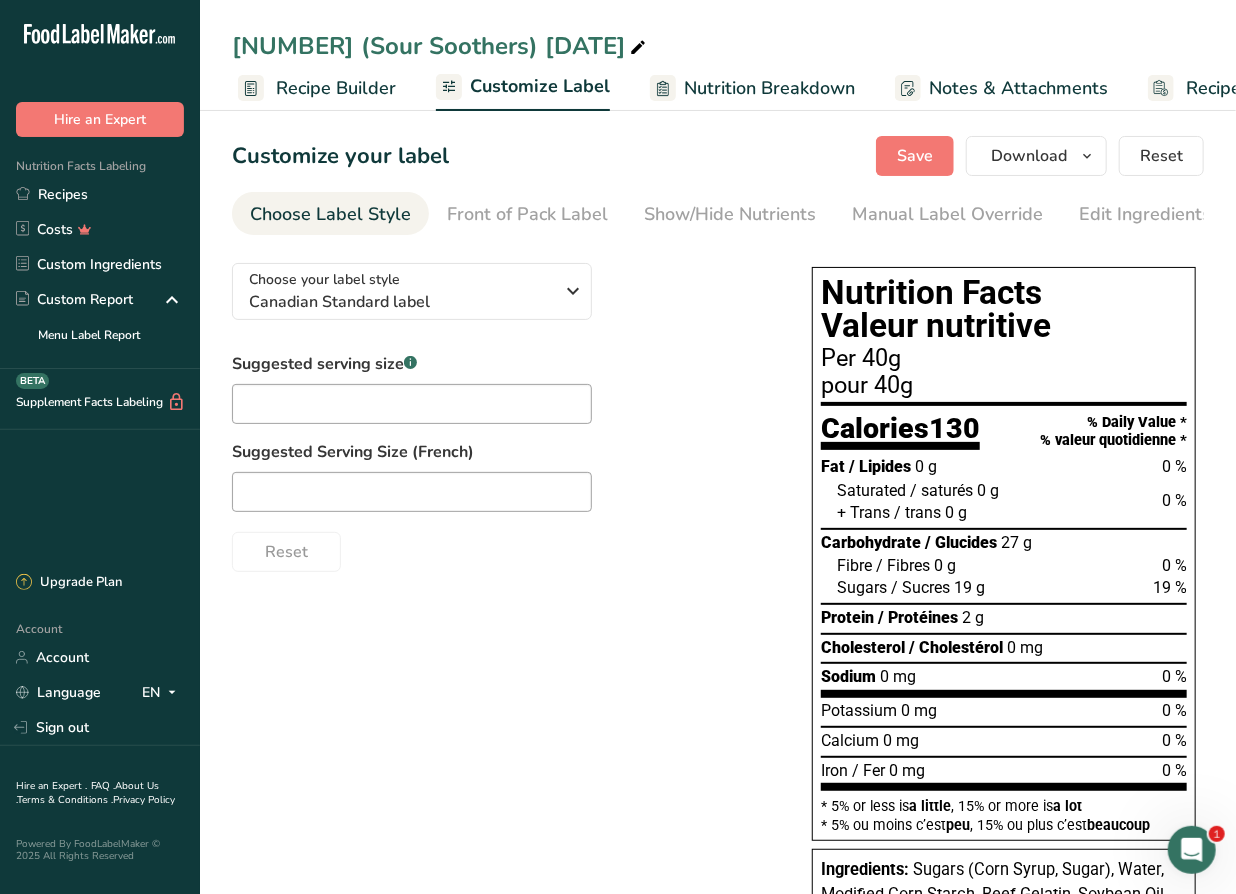 scroll, scrollTop: 0, scrollLeft: 304, axis: horizontal 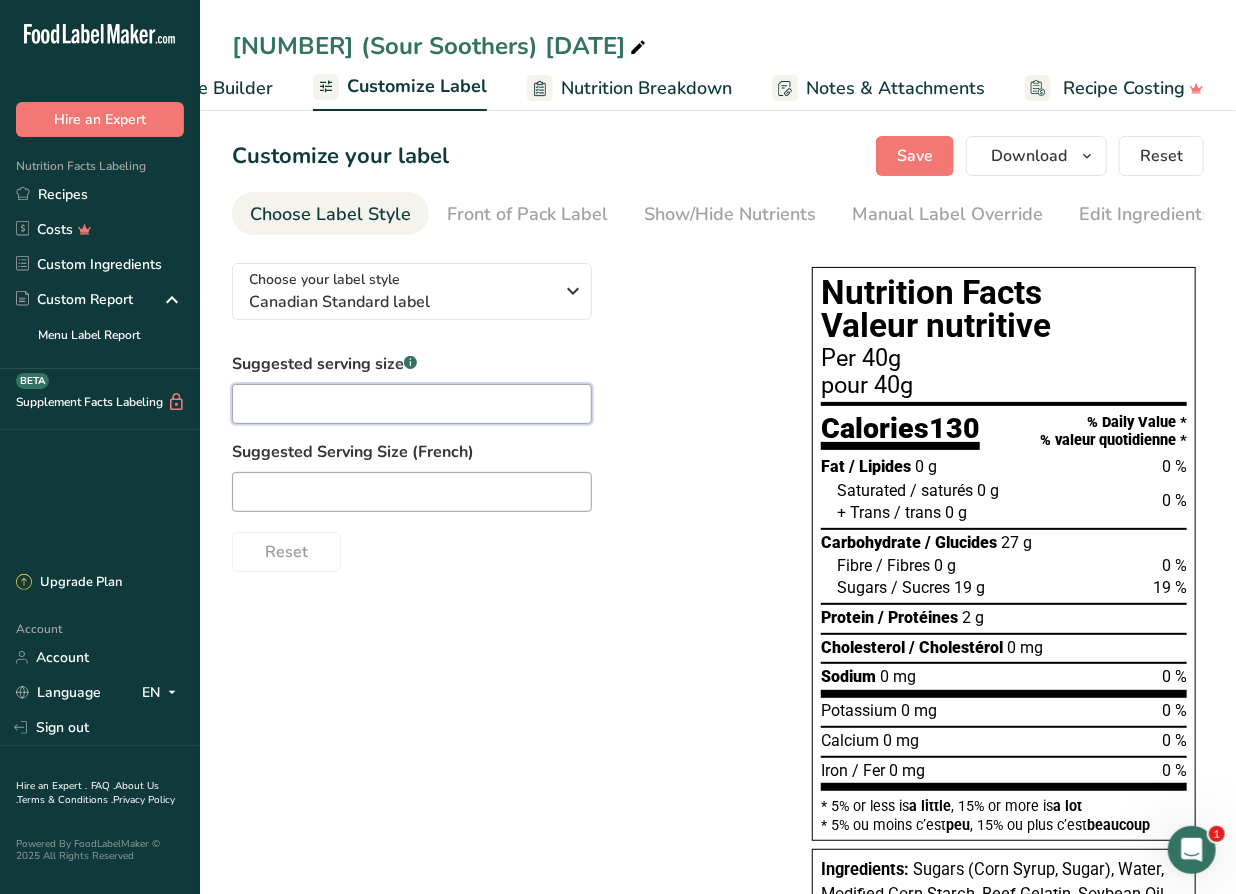 click at bounding box center (412, 404) 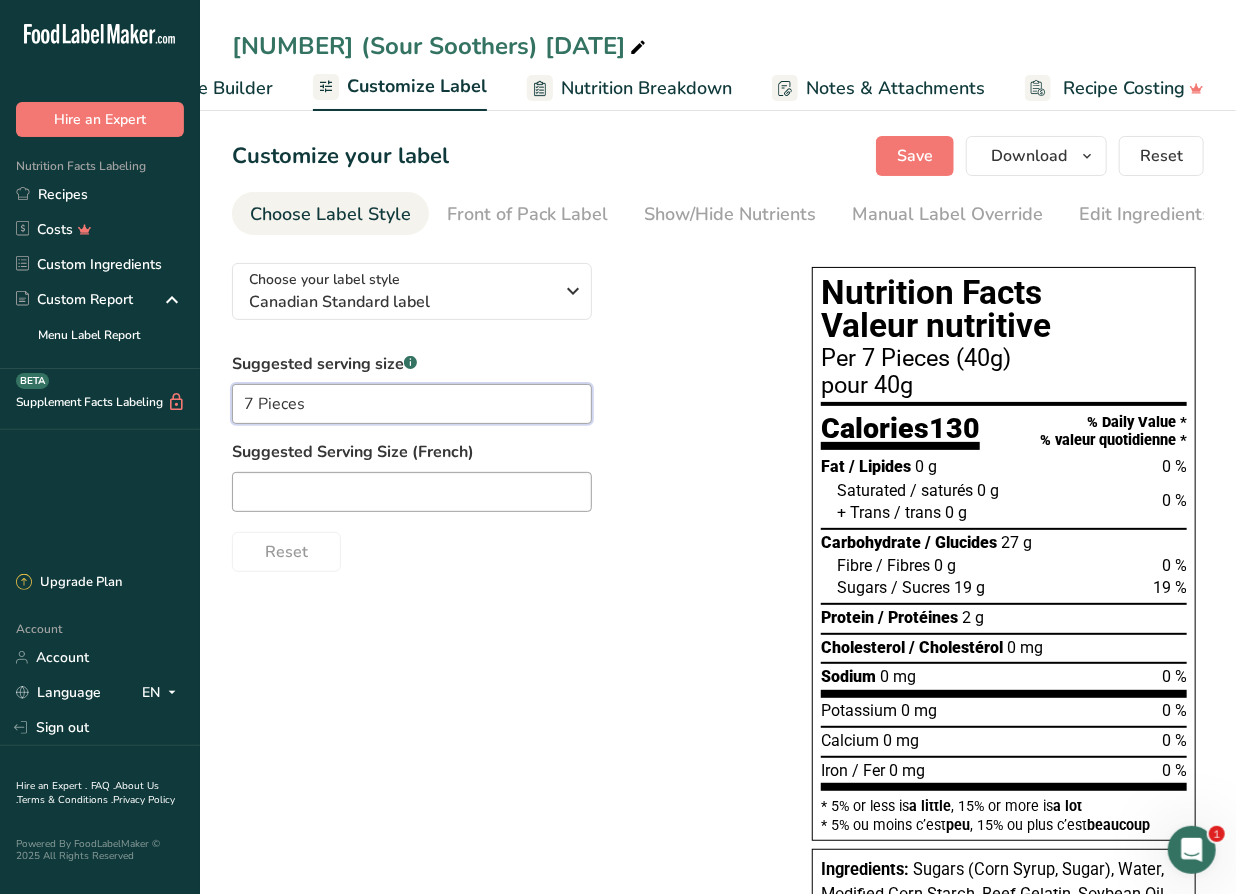 type on "7 Pieces" 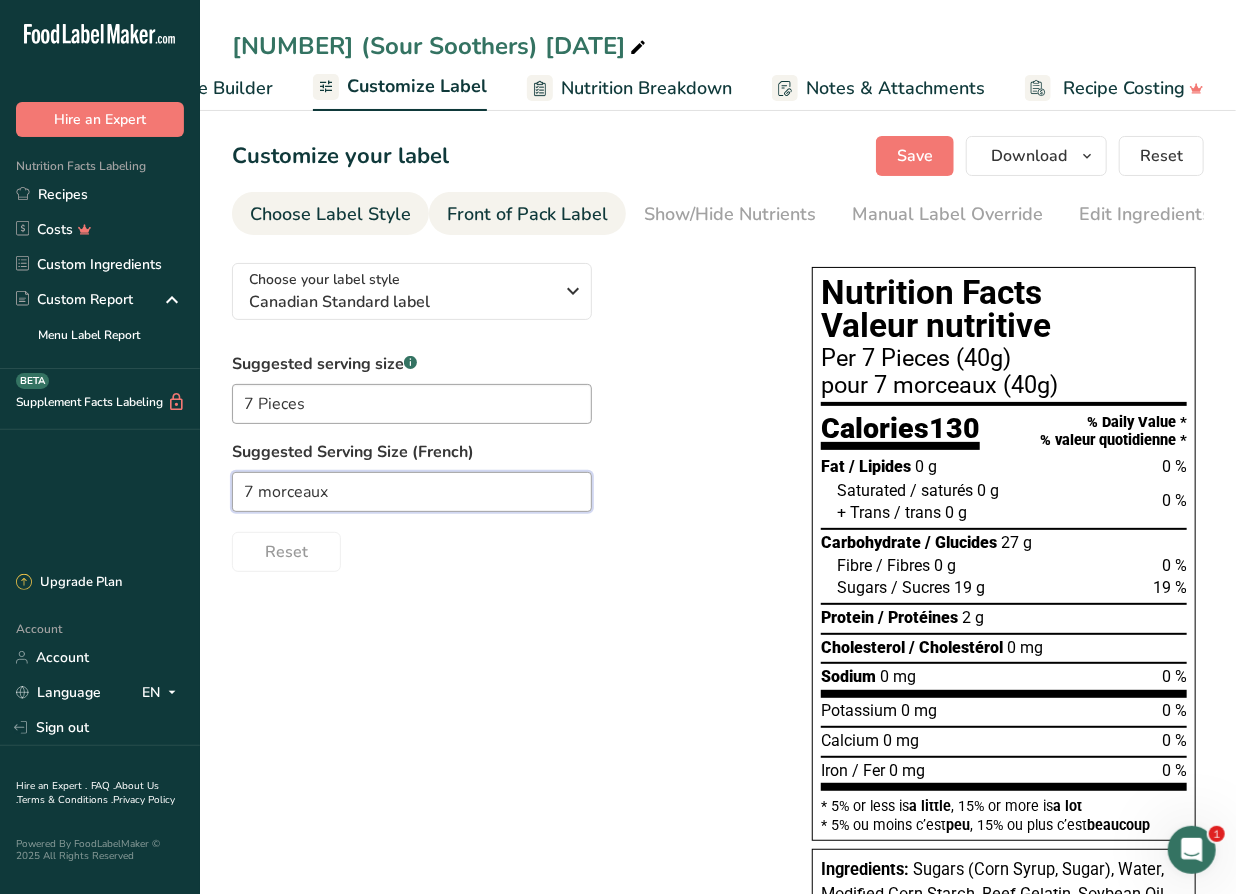 type on "7 morceaux" 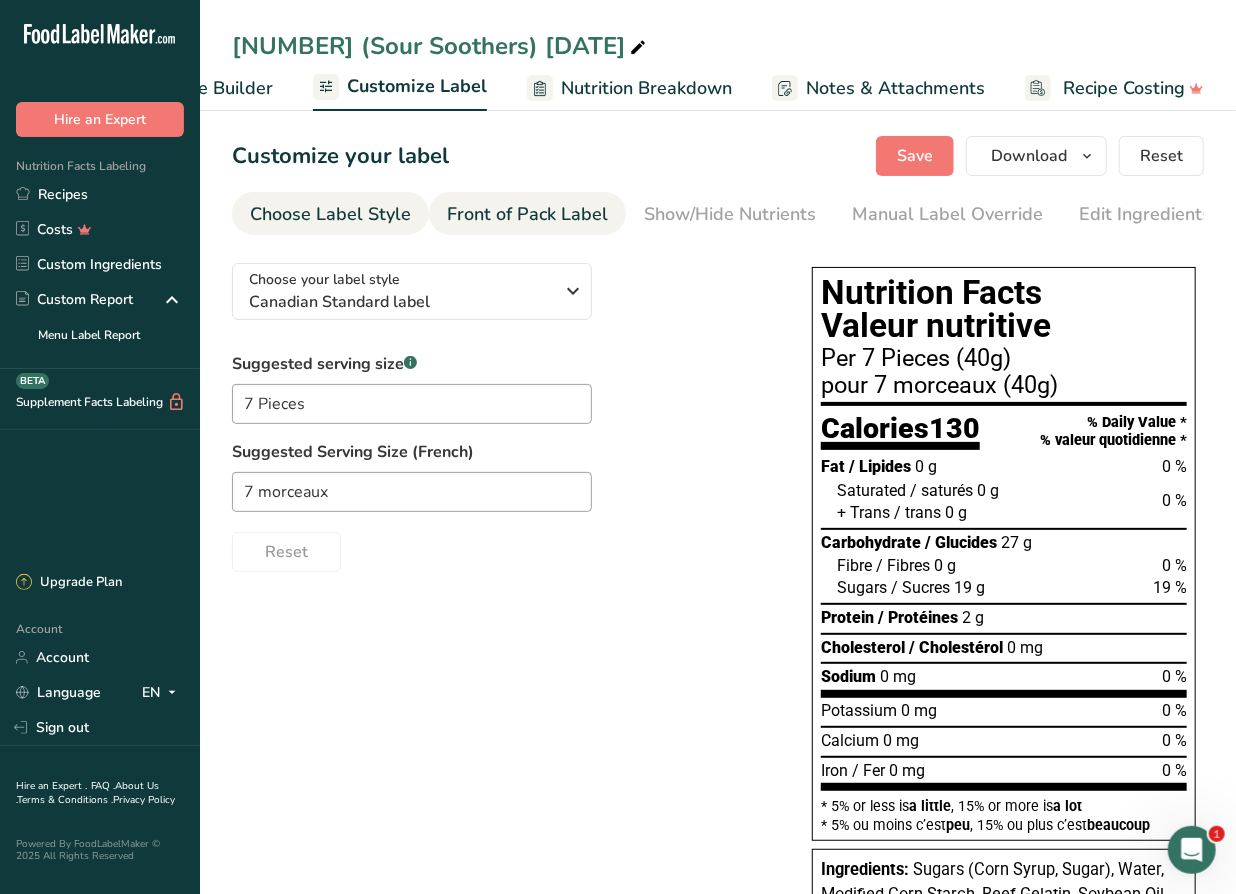 click on "Front of Pack Label" at bounding box center [527, 214] 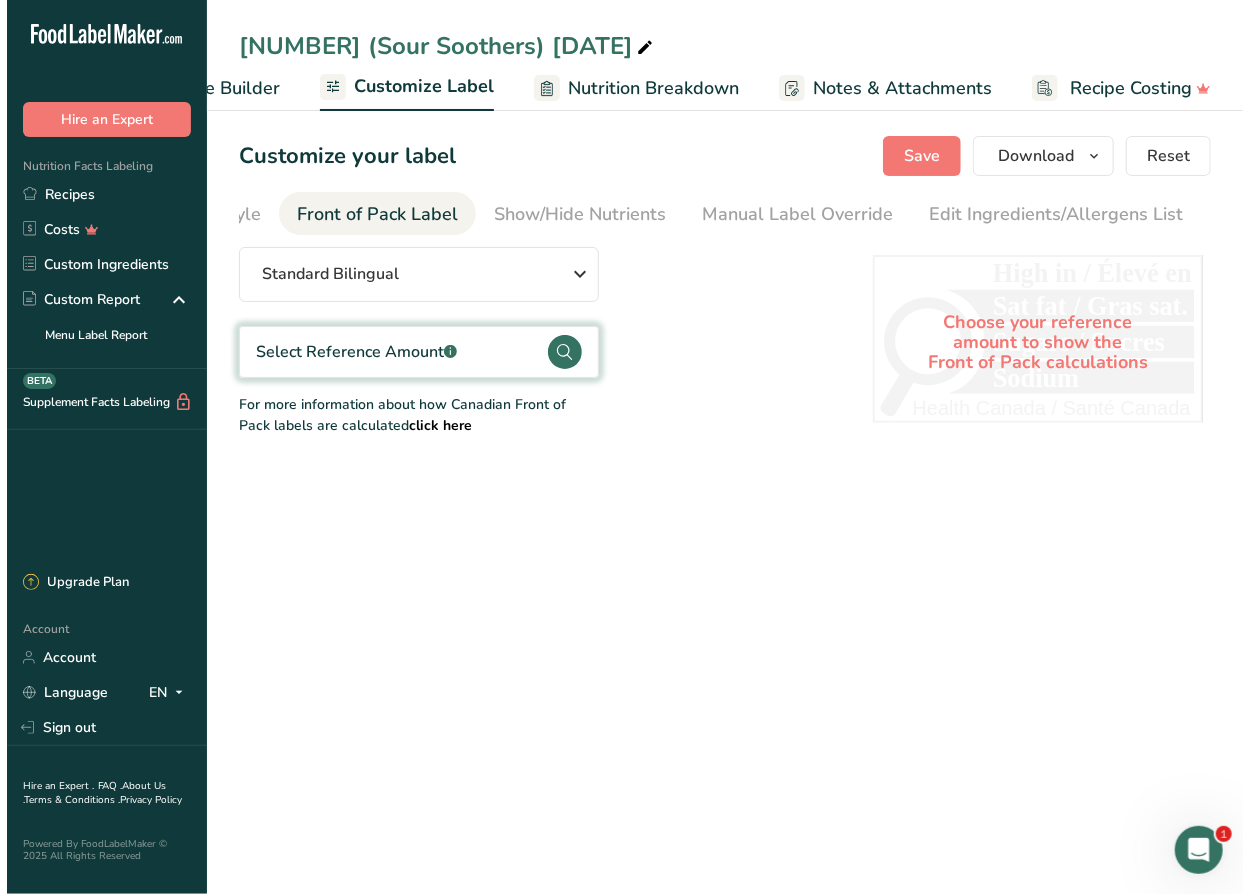 scroll, scrollTop: 0, scrollLeft: 194, axis: horizontal 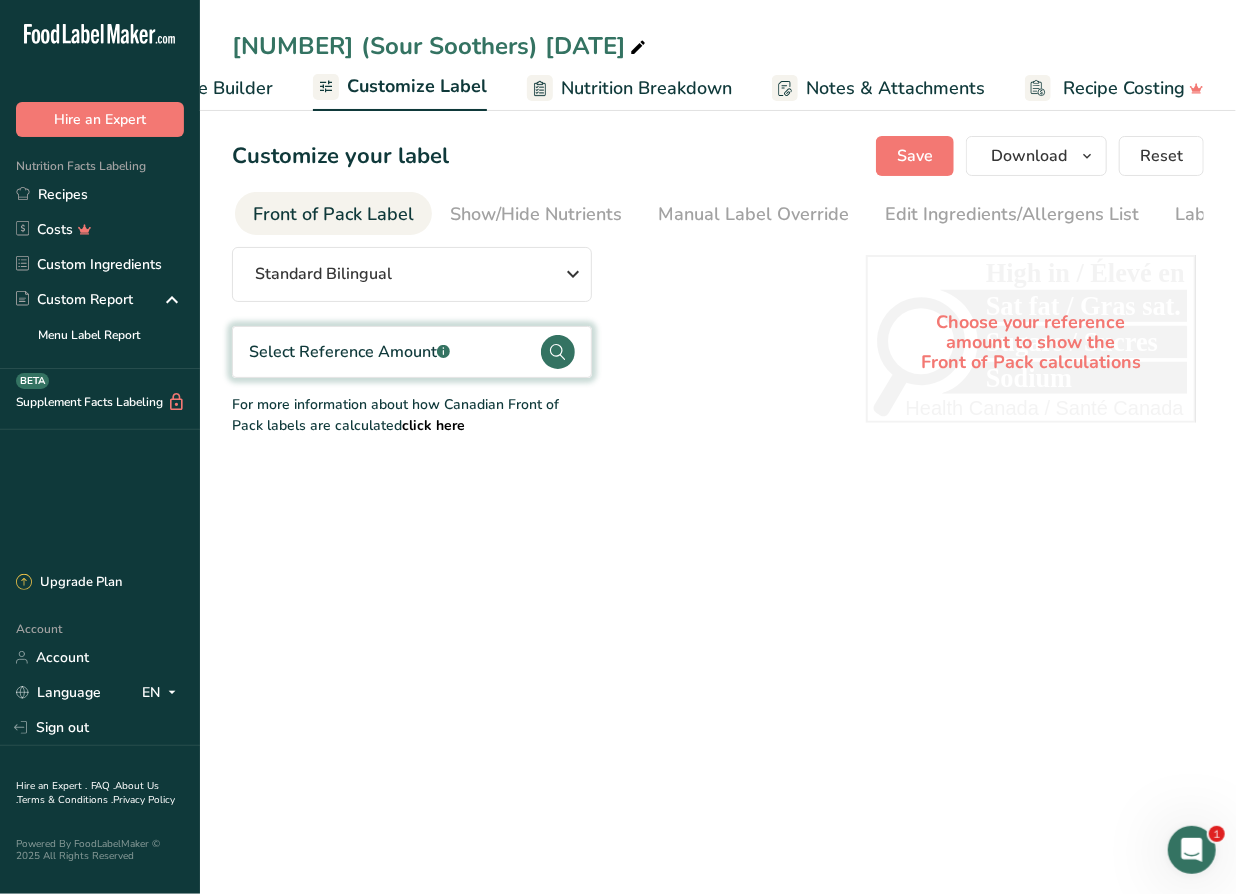 click on "Select Reference Amount
.a-a{fill:#347362;}.b-a{fill:#fff;}" at bounding box center (349, 352) 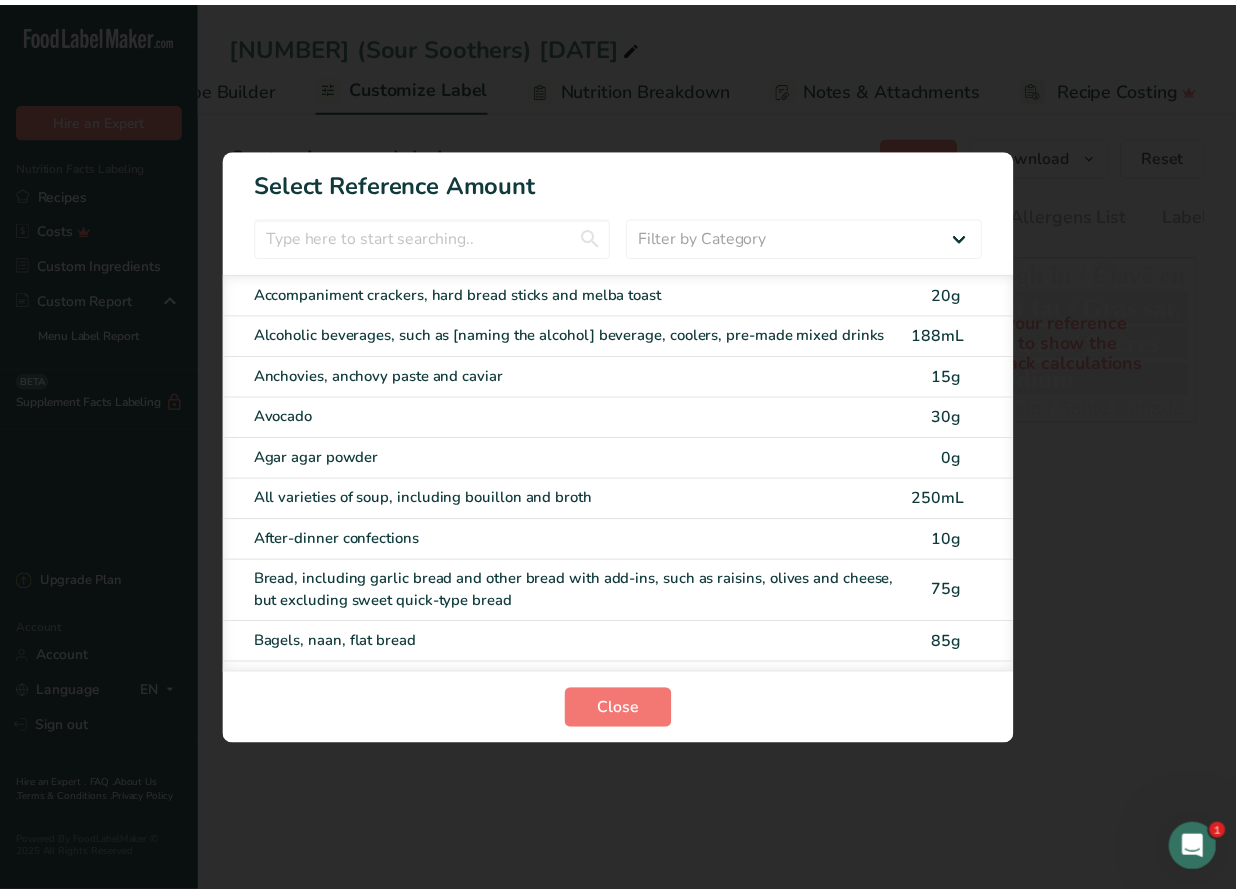 scroll, scrollTop: 0, scrollLeft: 290, axis: horizontal 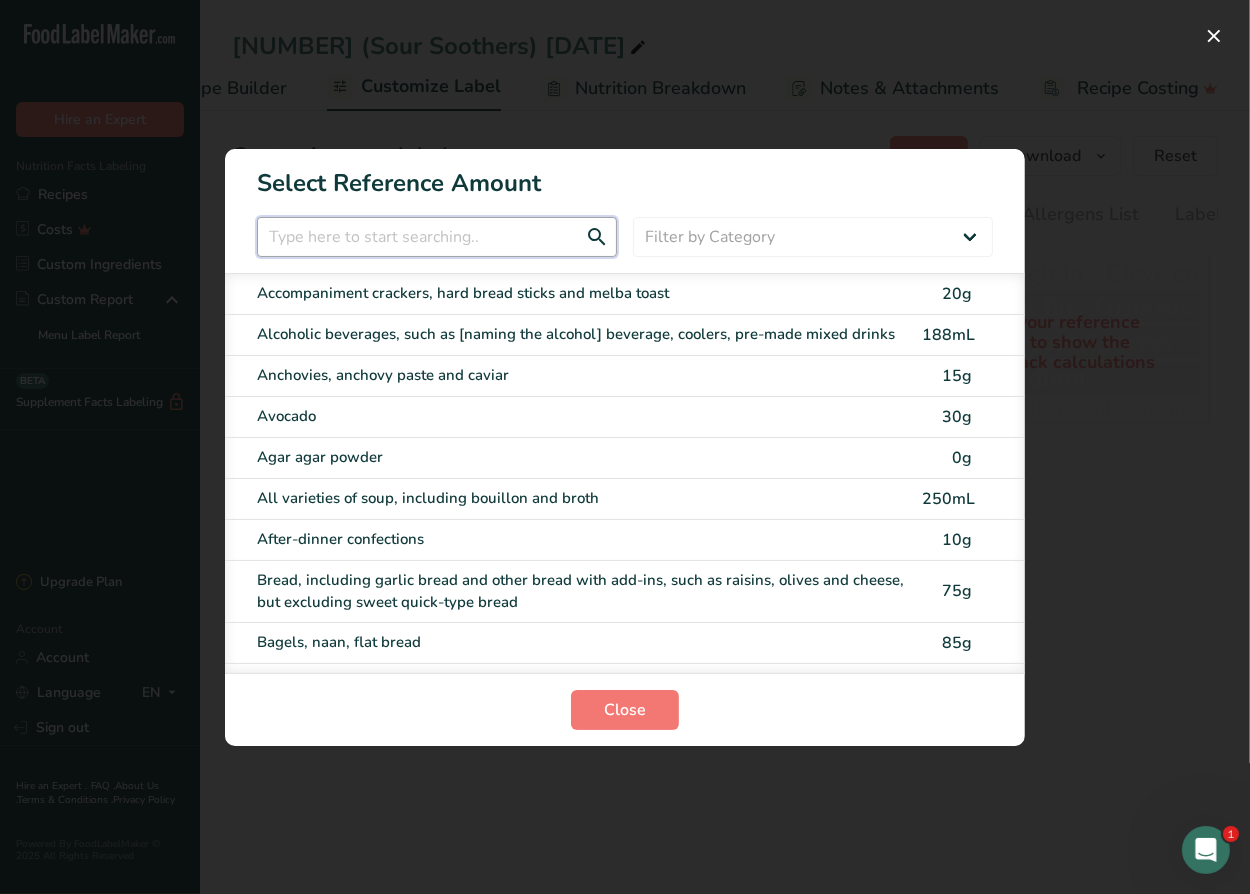 click at bounding box center [437, 237] 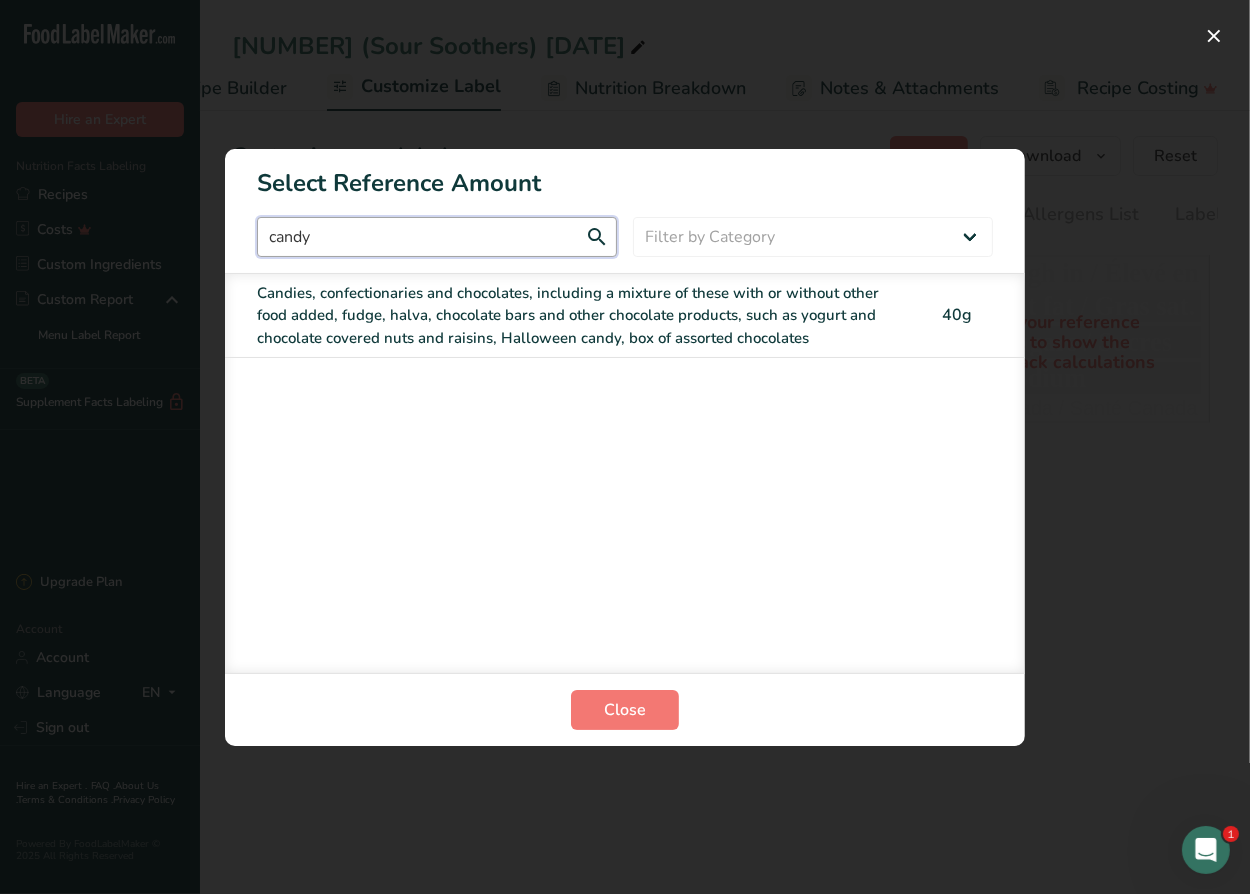 type on "candy" 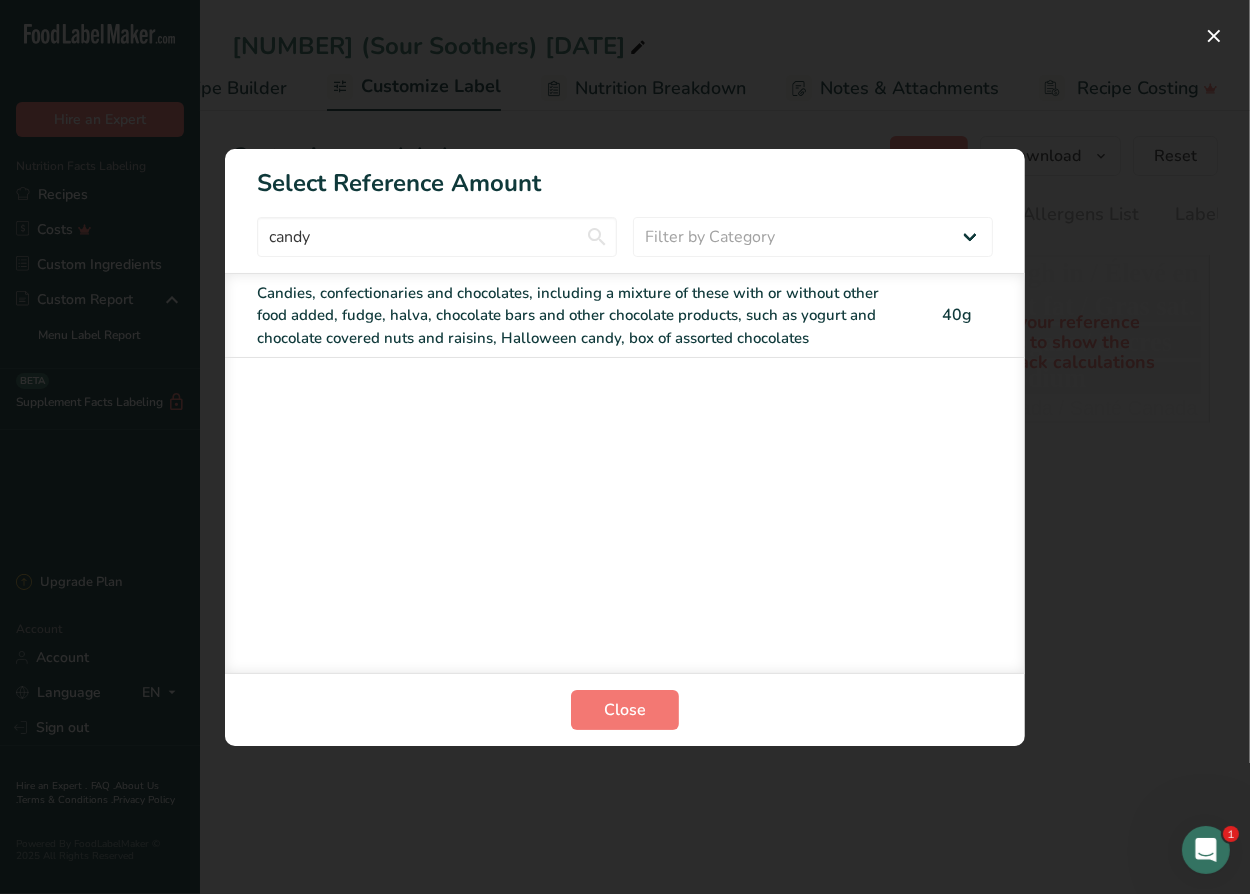 click on "Candies, confectionaries and chocolates, including a mixture of these with or without other food added, fudge, halva, chocolate bars and other chocolate products, such as yogurt and chocolate covered nuts and raisins, Halloween candy, box of assorted chocolates" at bounding box center [583, 316] 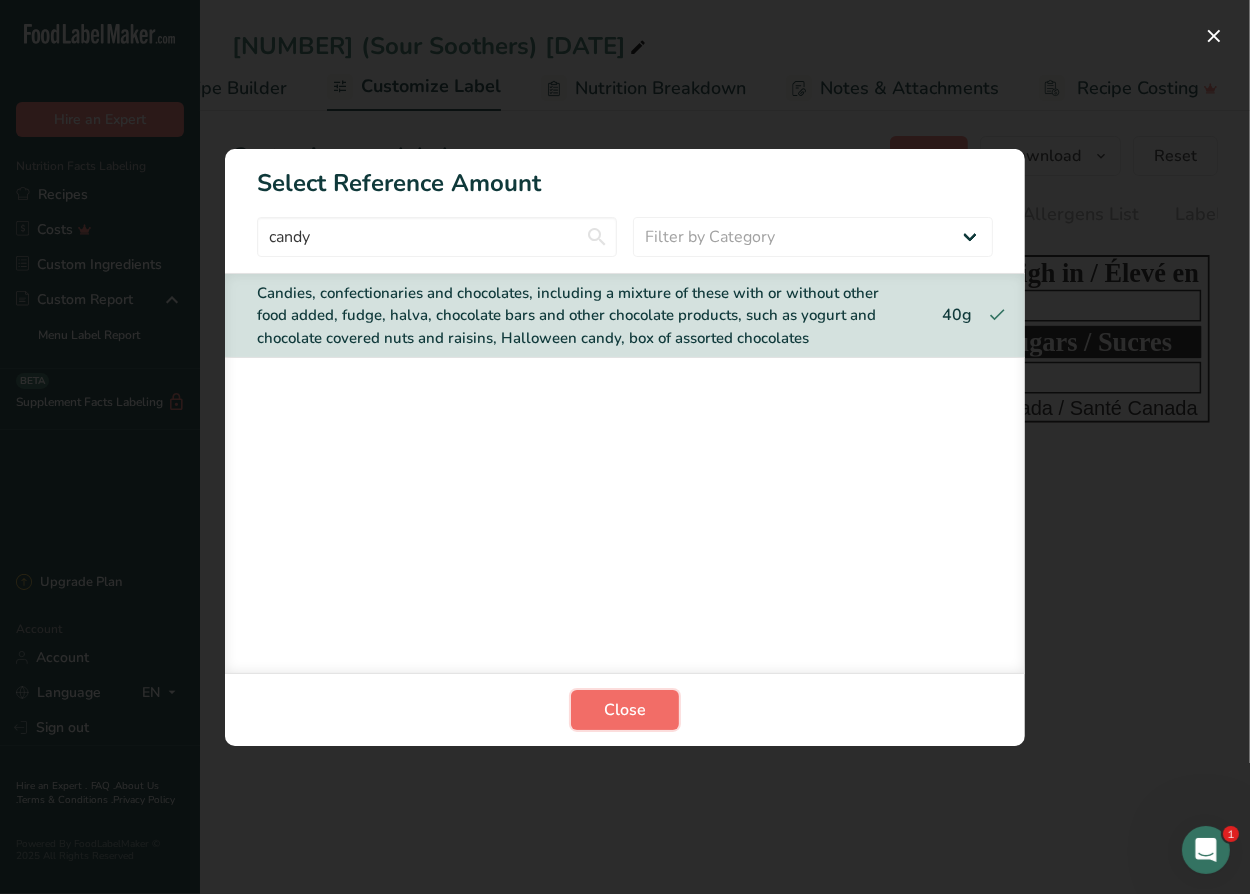 click on "Close" at bounding box center (625, 710) 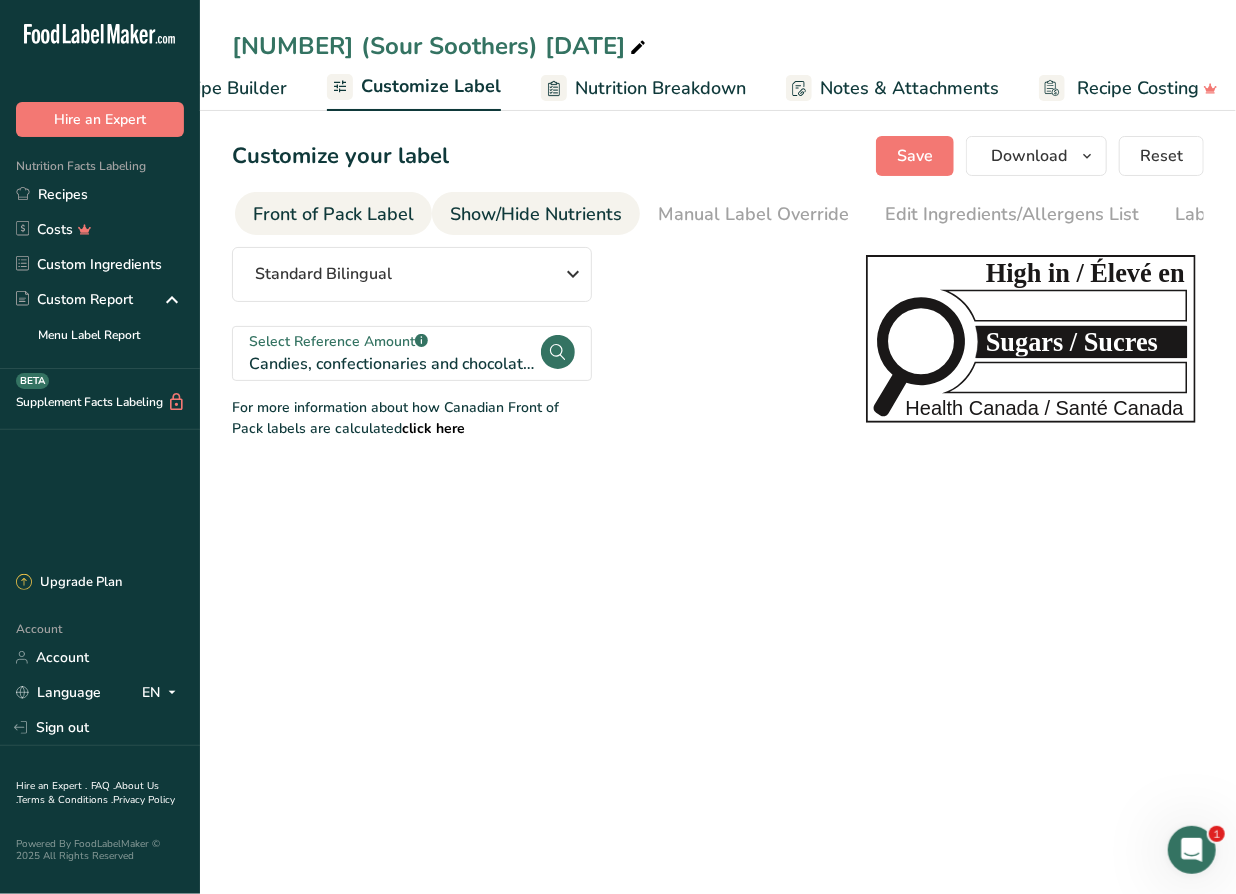 click on "Show/Hide Nutrients" at bounding box center [536, 214] 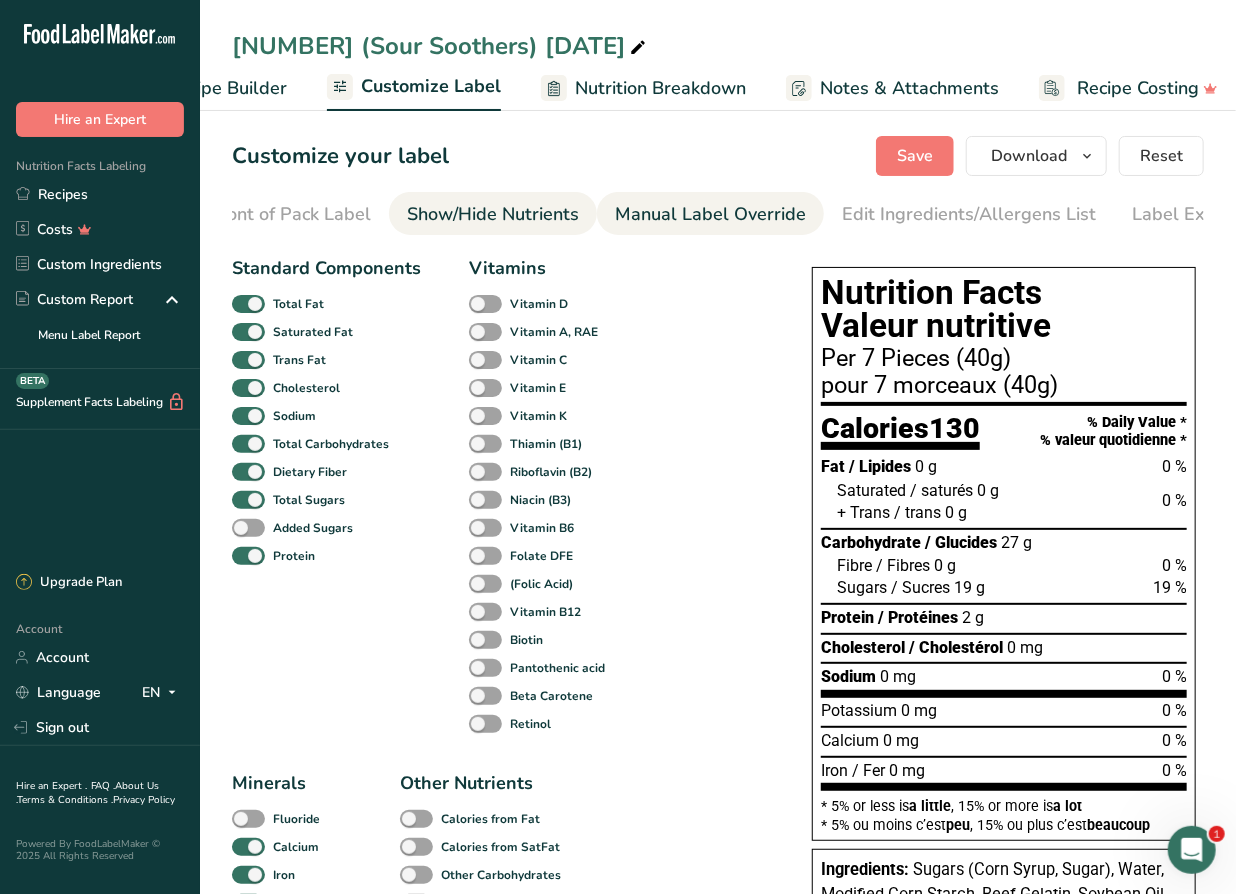 scroll, scrollTop: 0, scrollLeft: 296, axis: horizontal 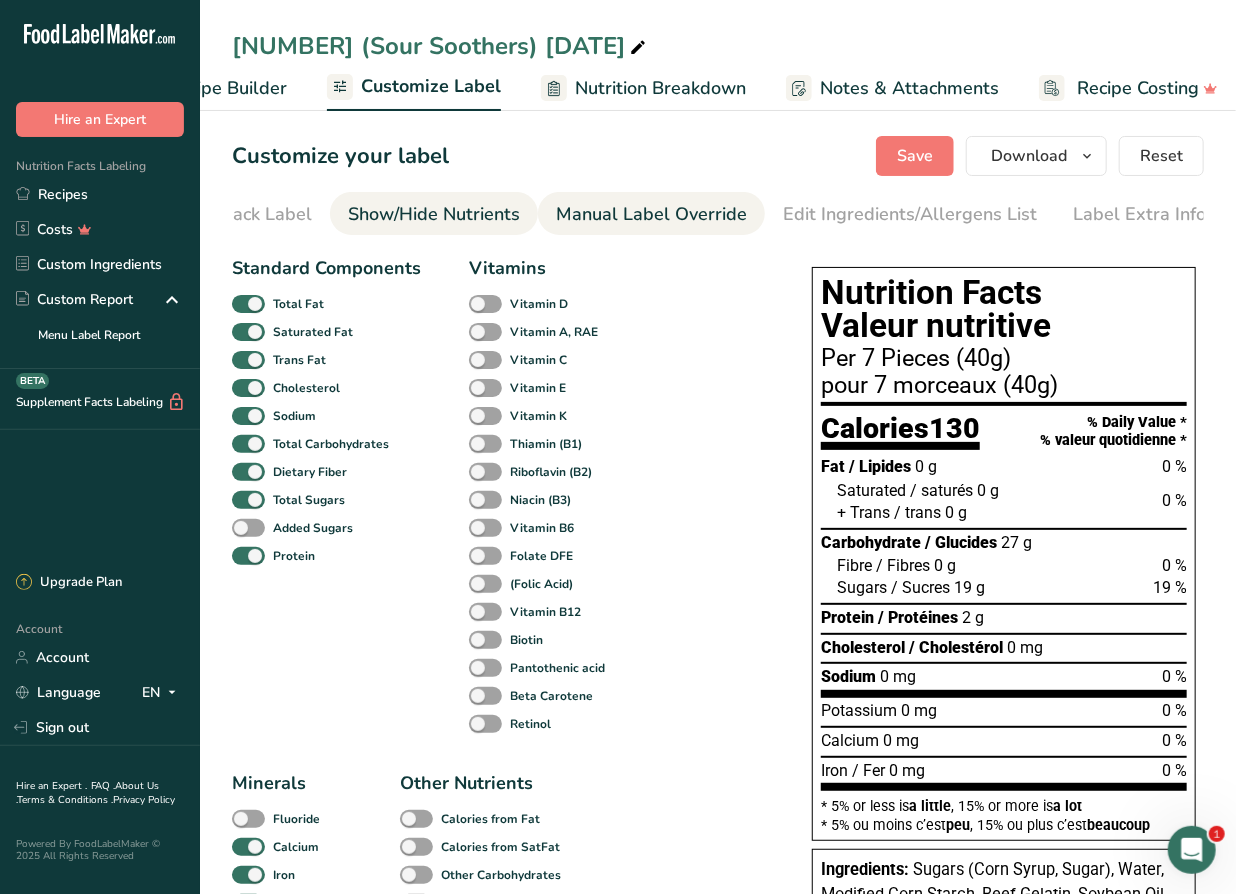 click on "Manual Label Override" at bounding box center (651, 214) 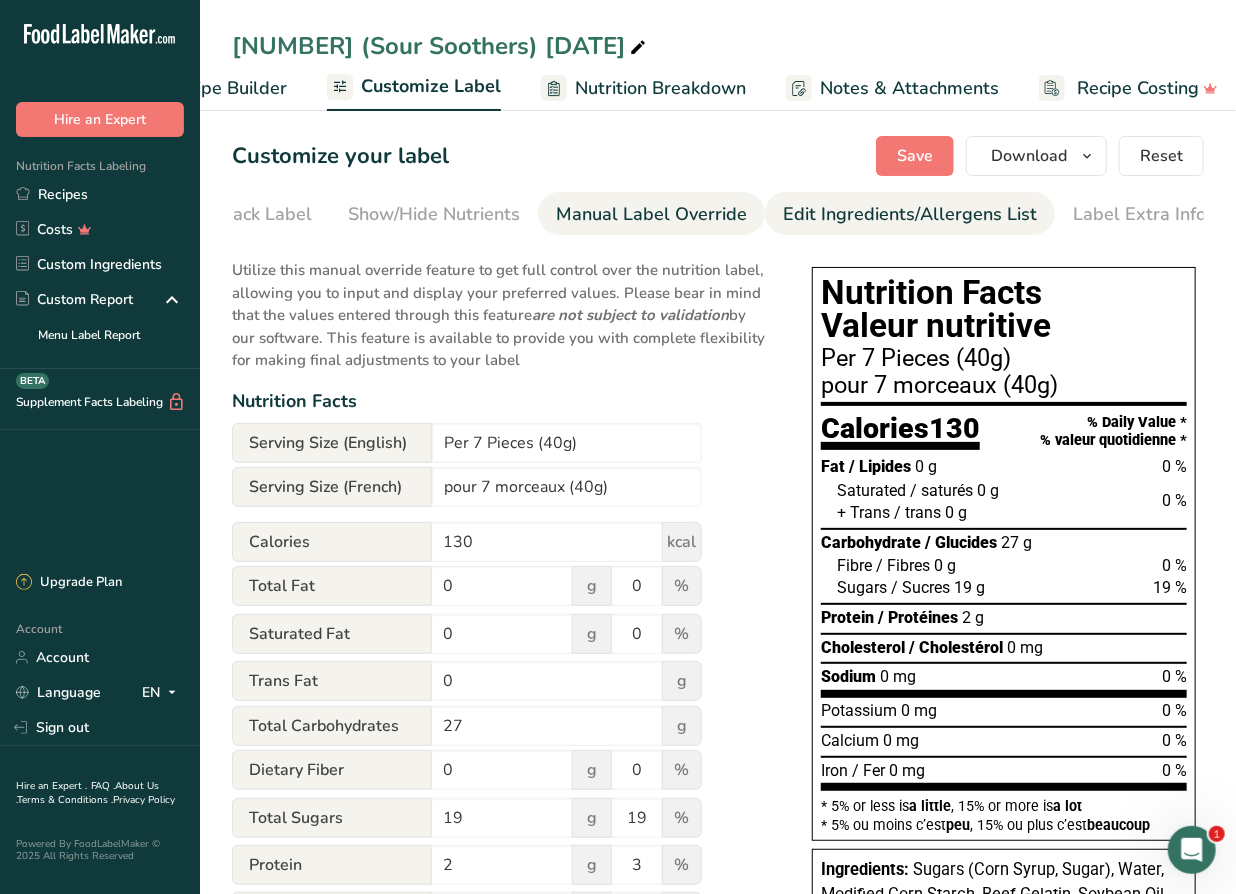 click on "Edit Ingredients/Allergens List" at bounding box center (910, 214) 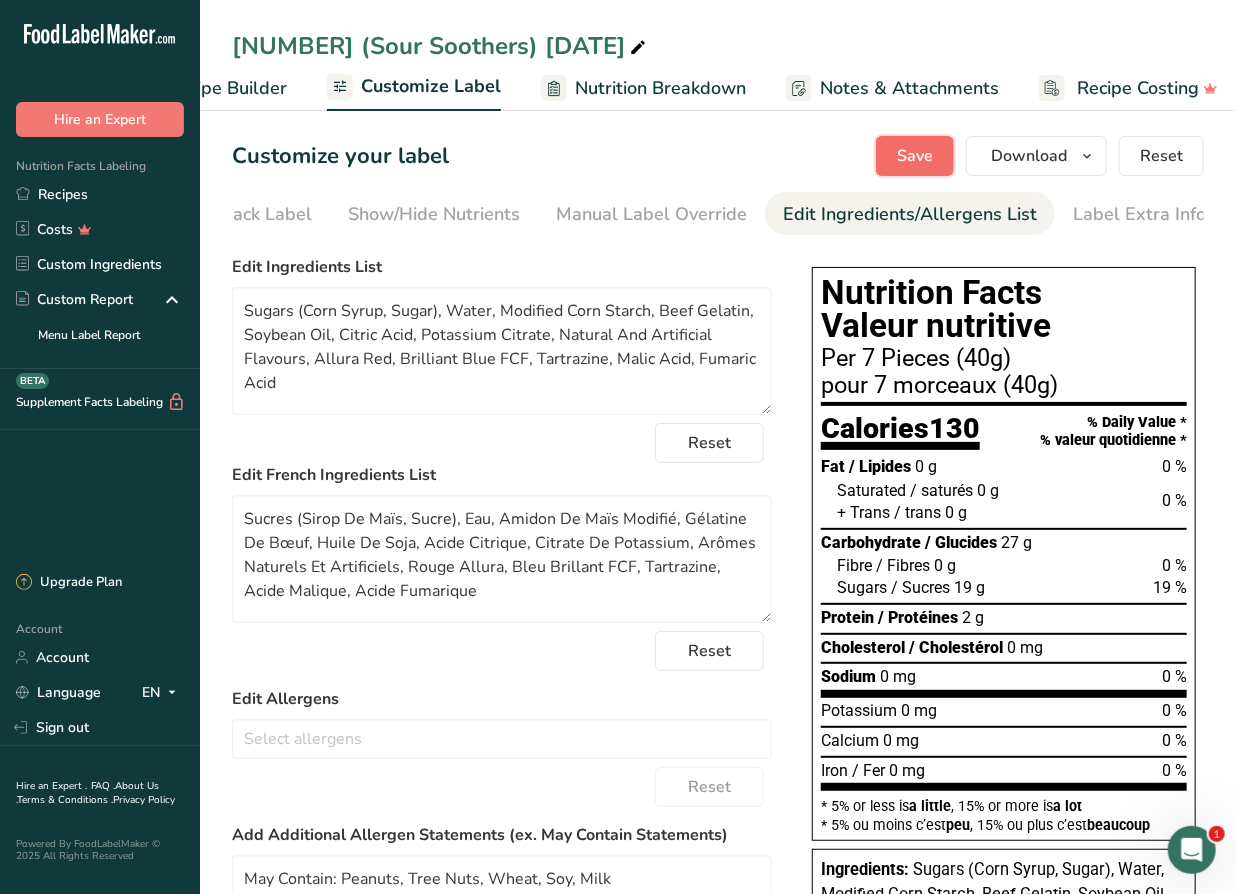 click on "Save" at bounding box center [915, 156] 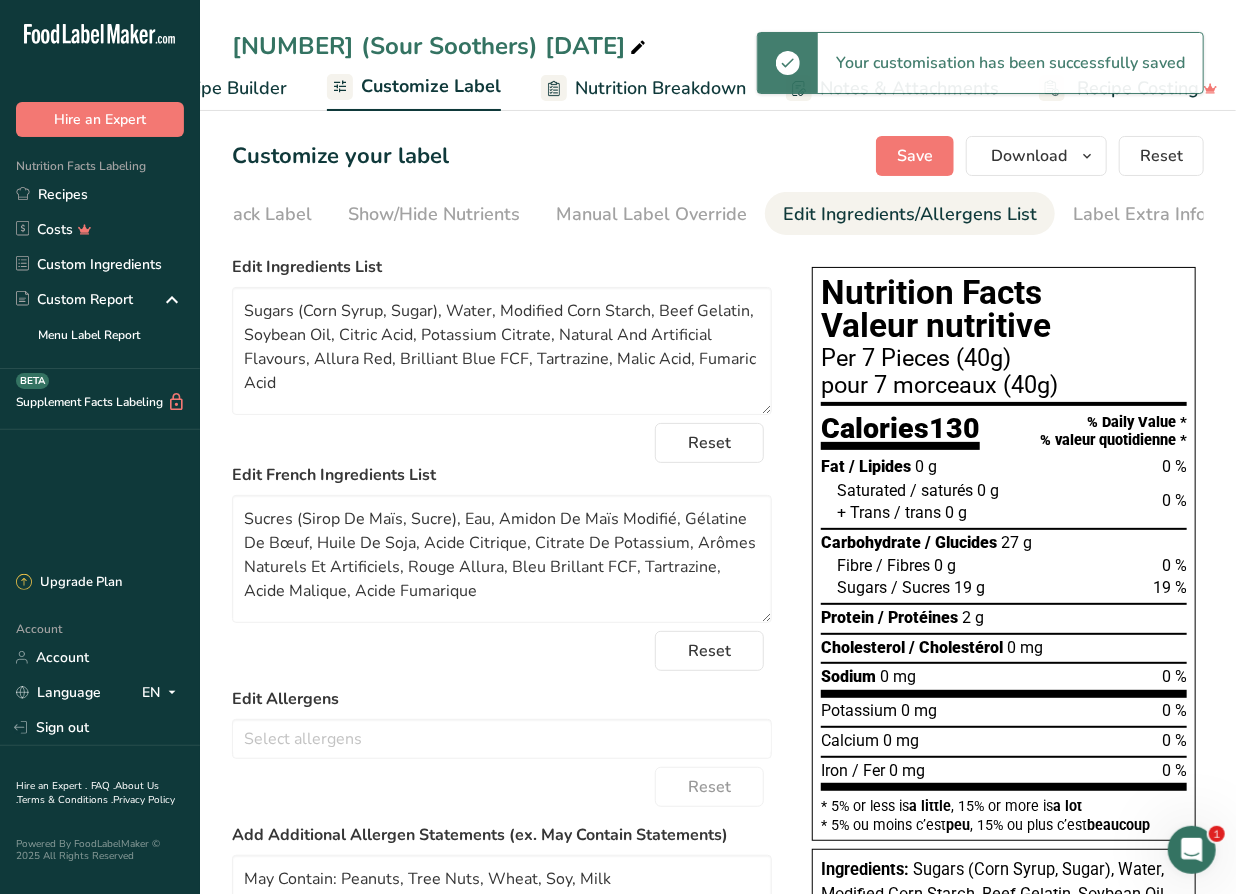click on "Recipe Builder" at bounding box center (227, 88) 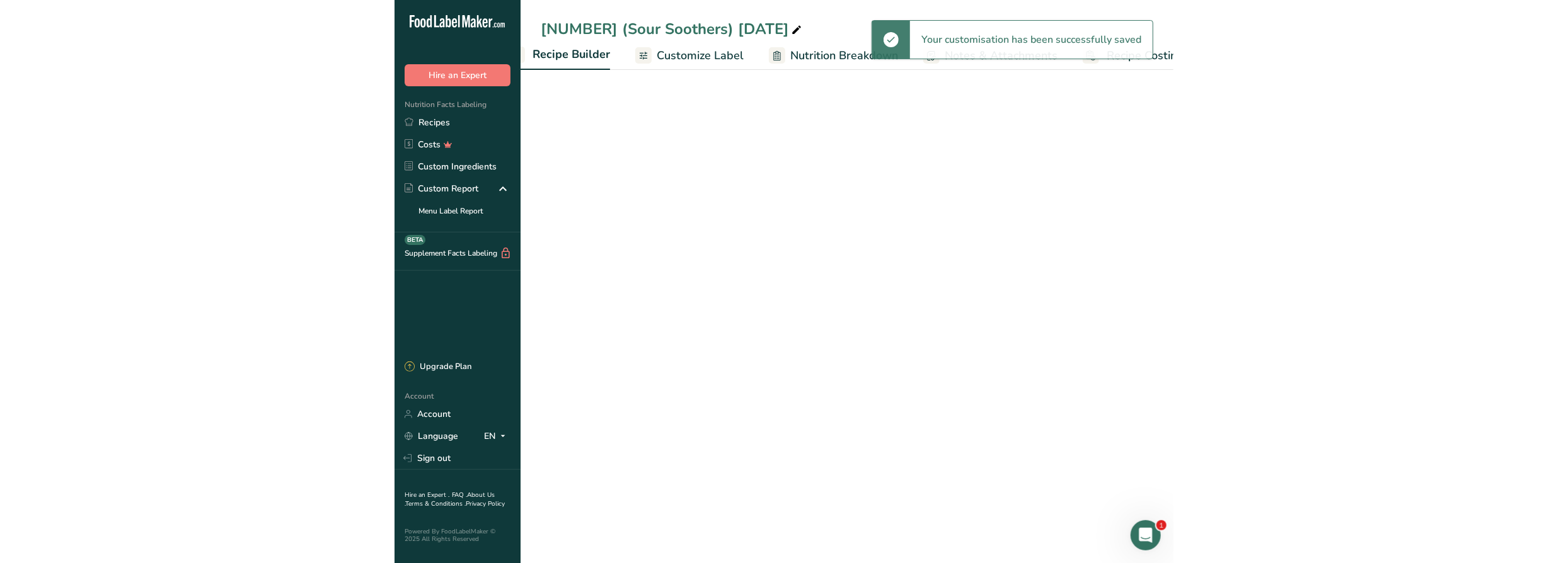 scroll, scrollTop: 0, scrollLeft: 121, axis: horizontal 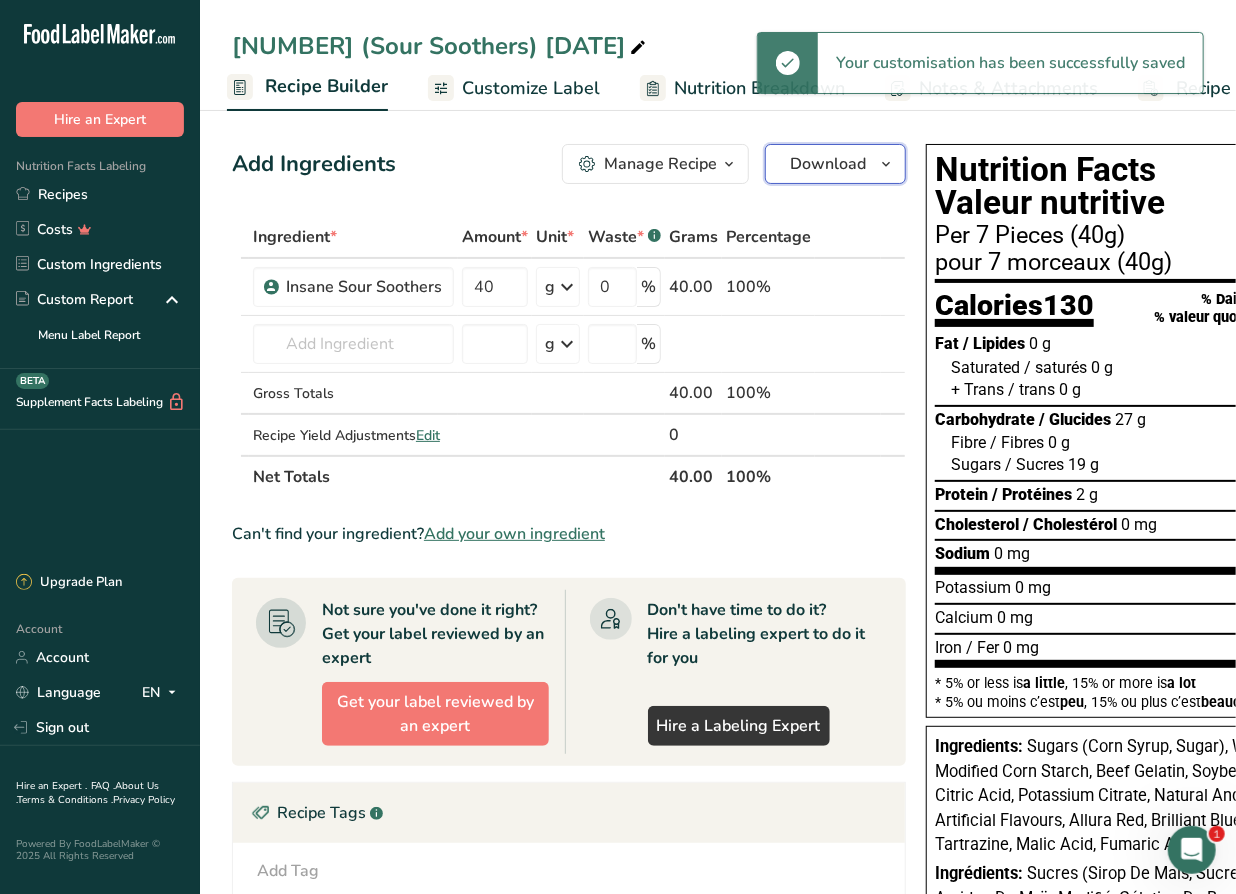 click on "Download" at bounding box center [828, 164] 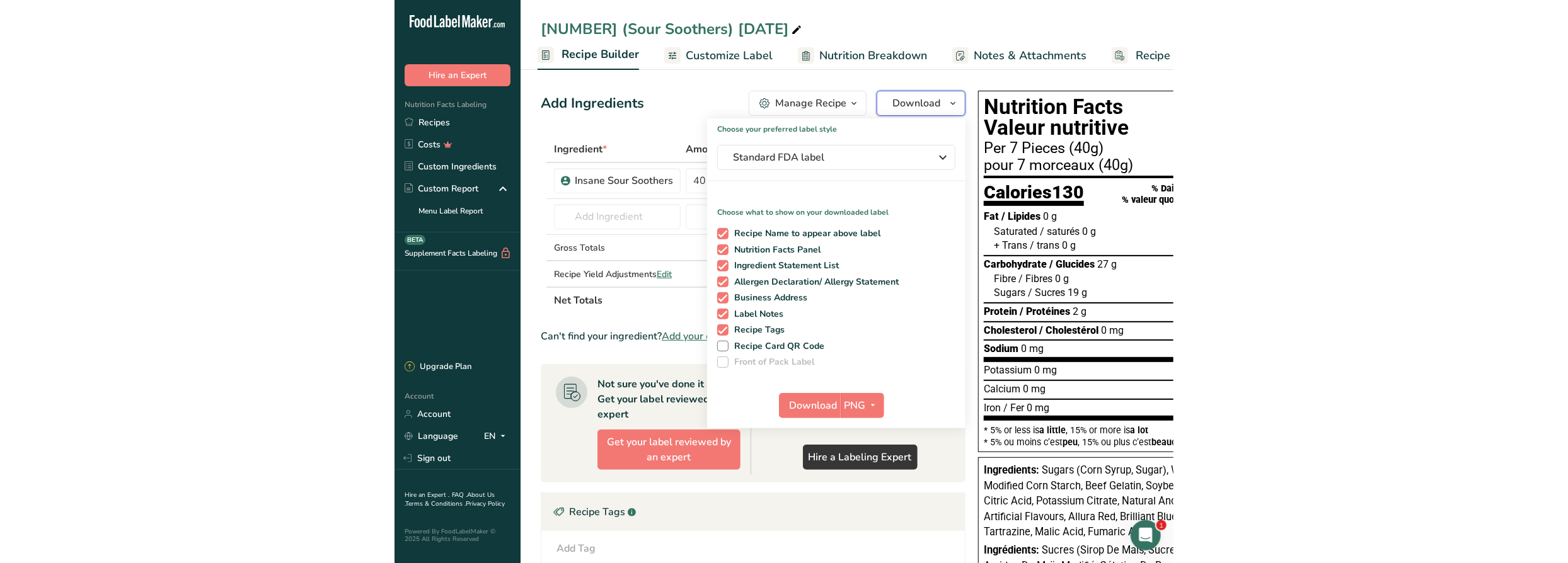 scroll, scrollTop: 0, scrollLeft: 0, axis: both 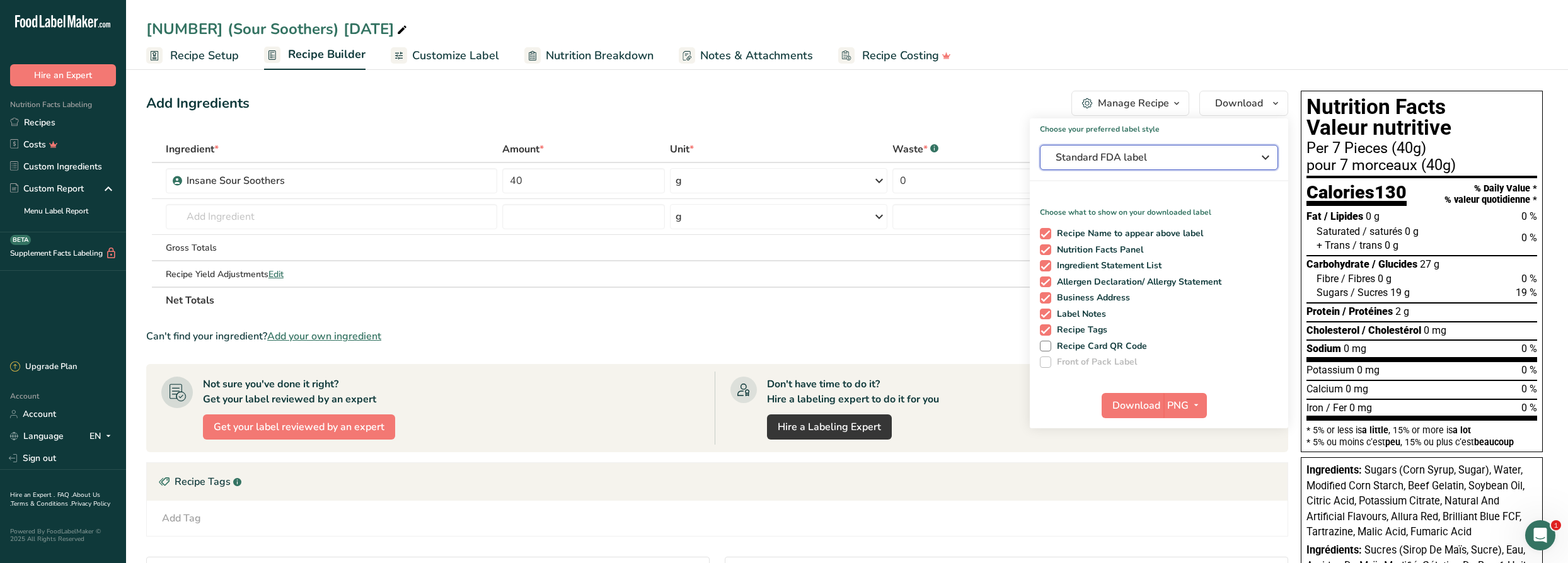 click on "Standard FDA label" at bounding box center (1159, 157) 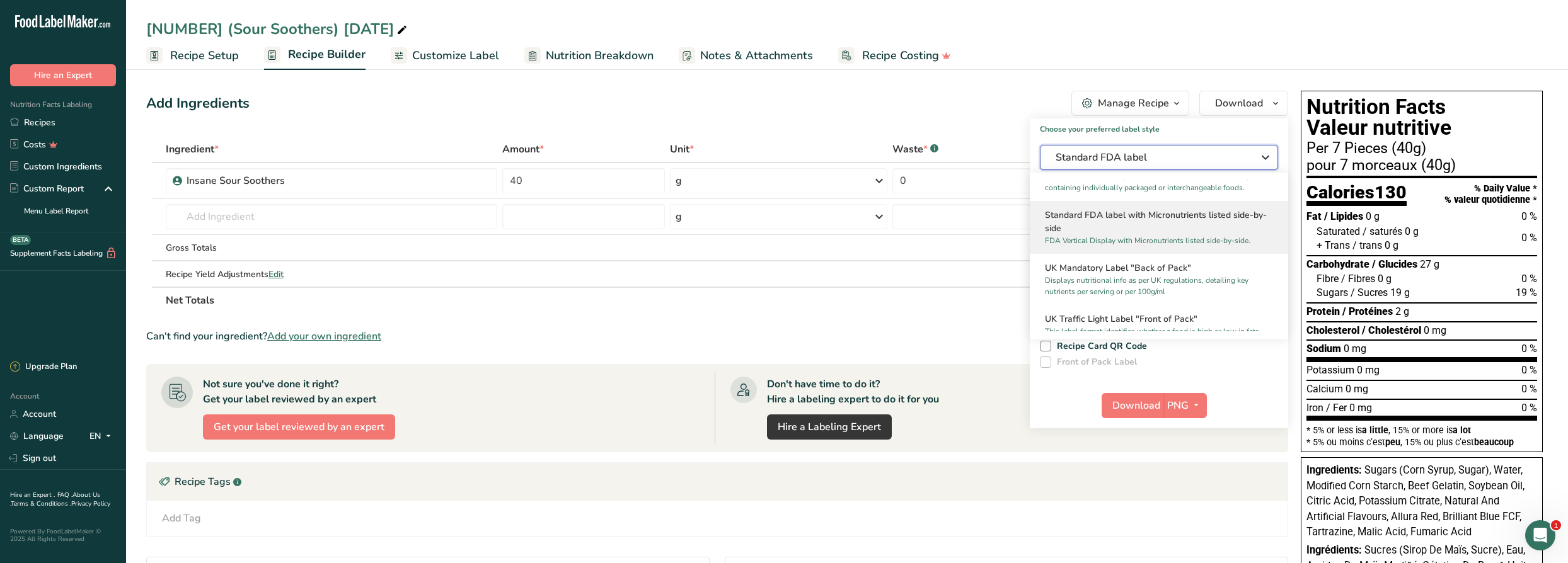 scroll, scrollTop: 458, scrollLeft: 0, axis: vertical 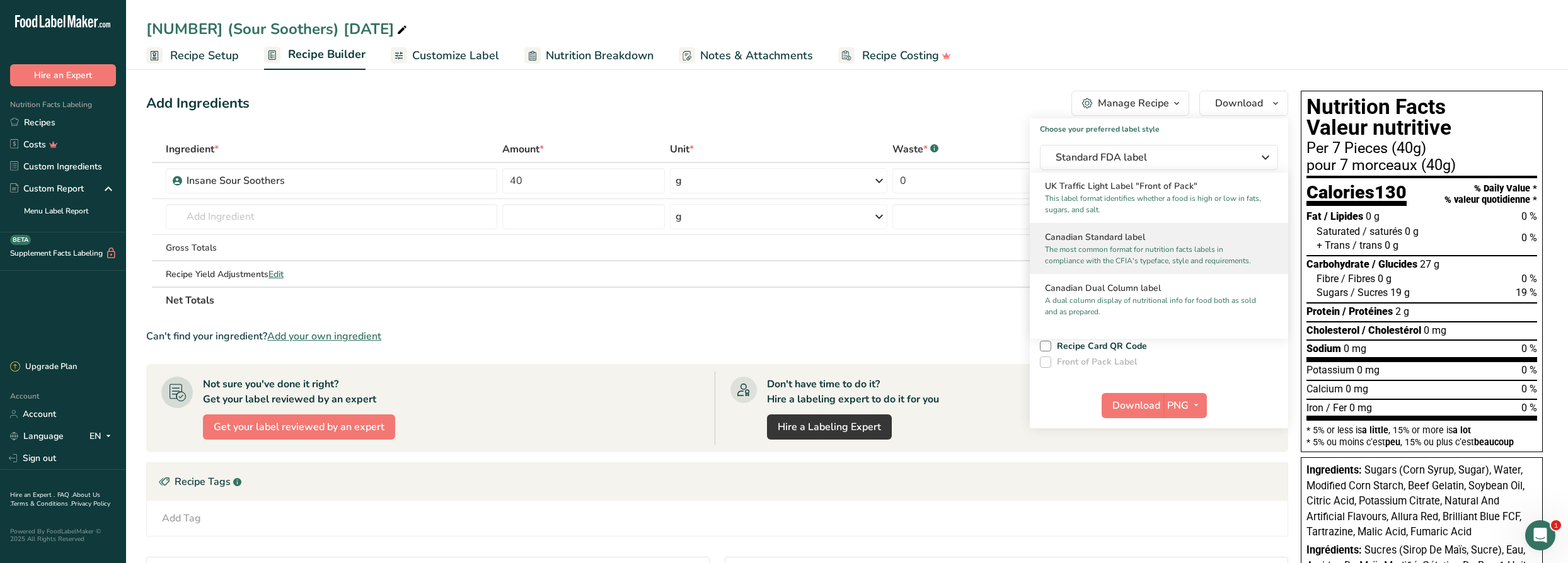 click on "The most common format for nutrition facts labels in compliance with the CFIA's typeface, style and requirements." at bounding box center [1153, 255] 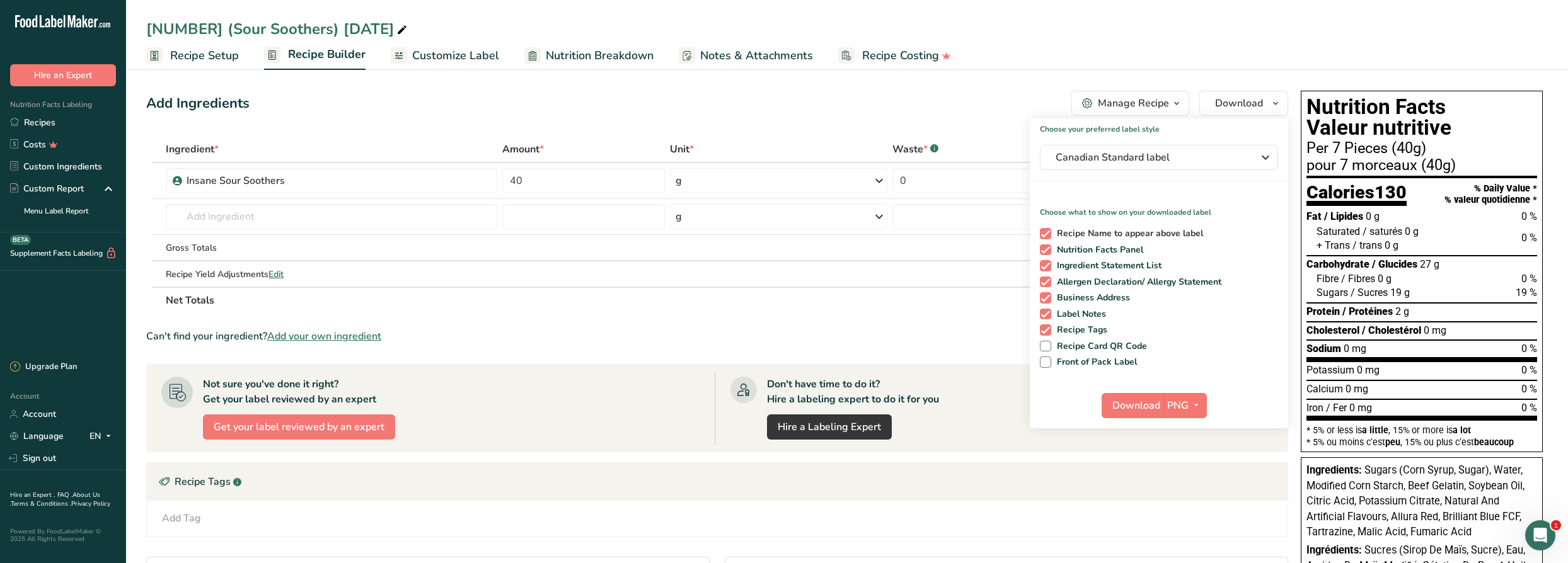 click on "Recipe Name to appear above label" at bounding box center (1127, 234) 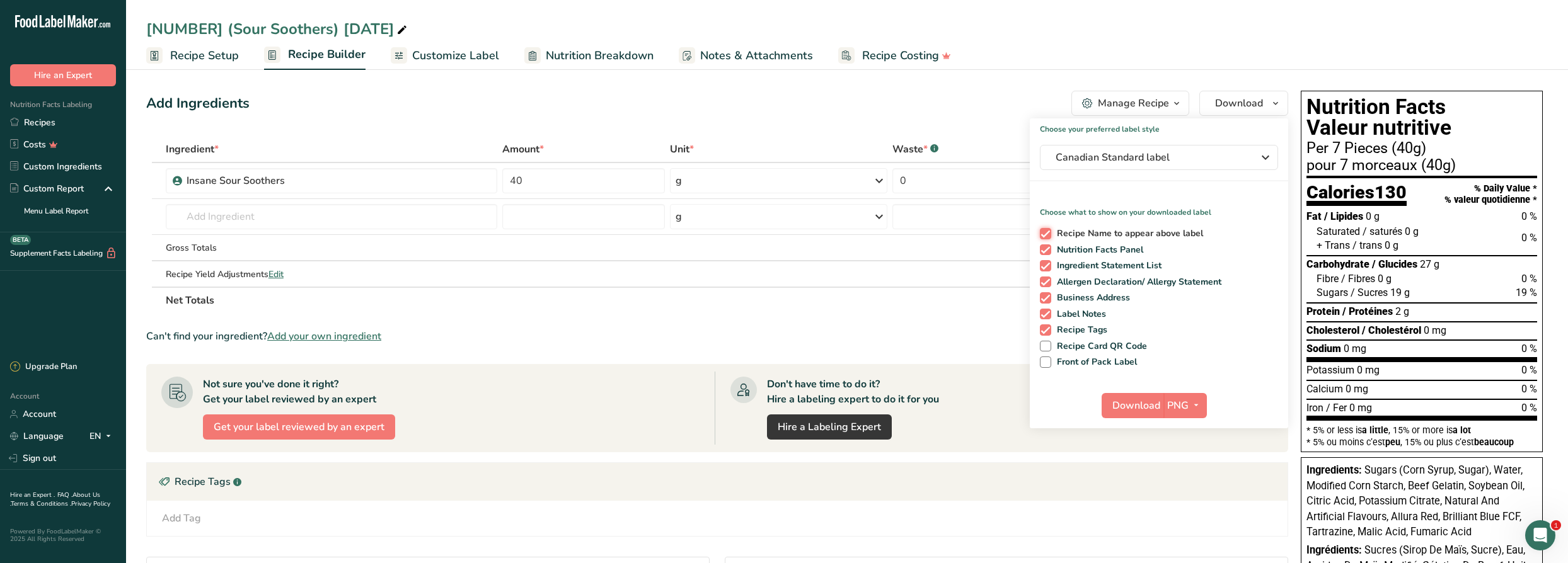 checkbox on "false" 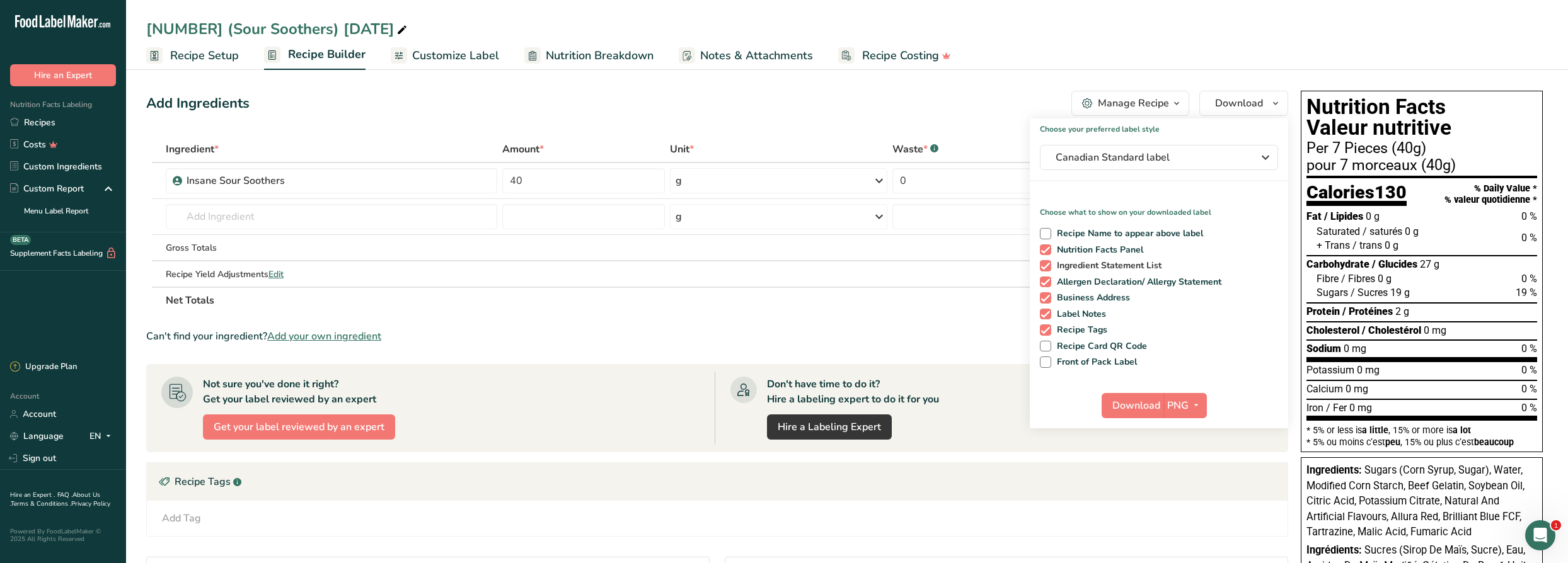 click on "Ingredient Statement List" at bounding box center [1107, 266] 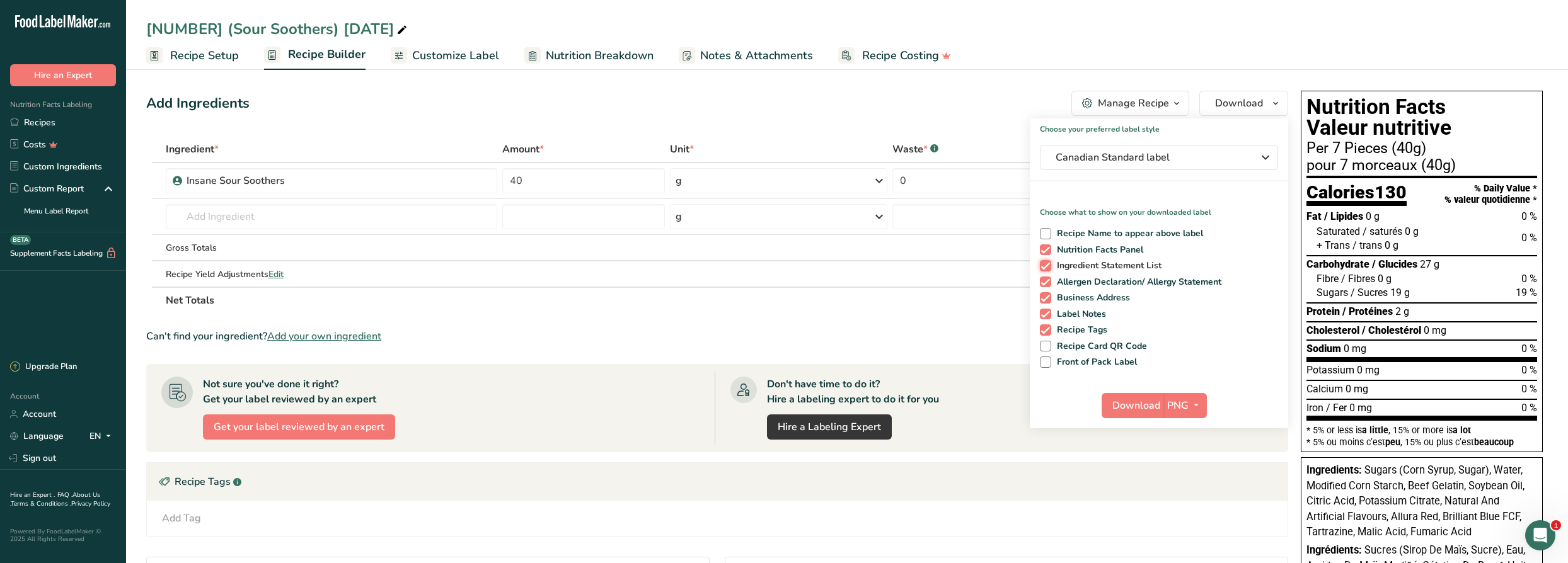 click on "Ingredient Statement List" at bounding box center [1044, 265] 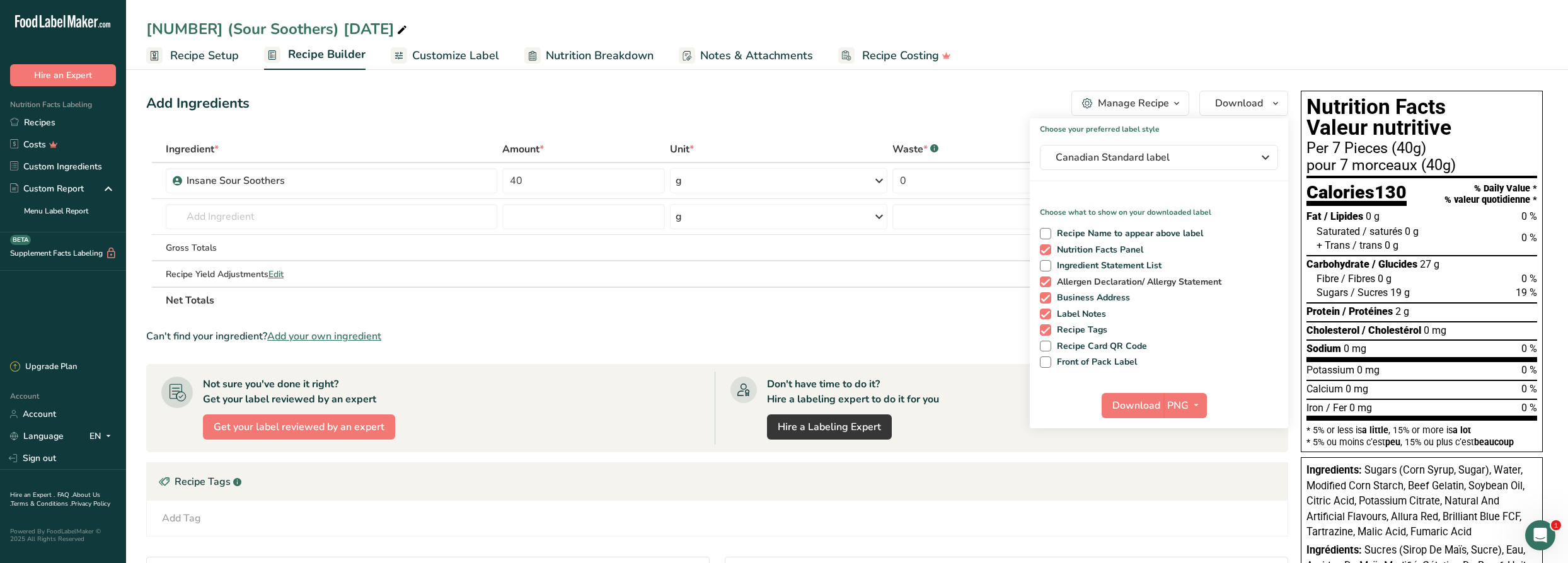click on "Allergen Declaration/ Allergy Statement" at bounding box center [1136, 282] 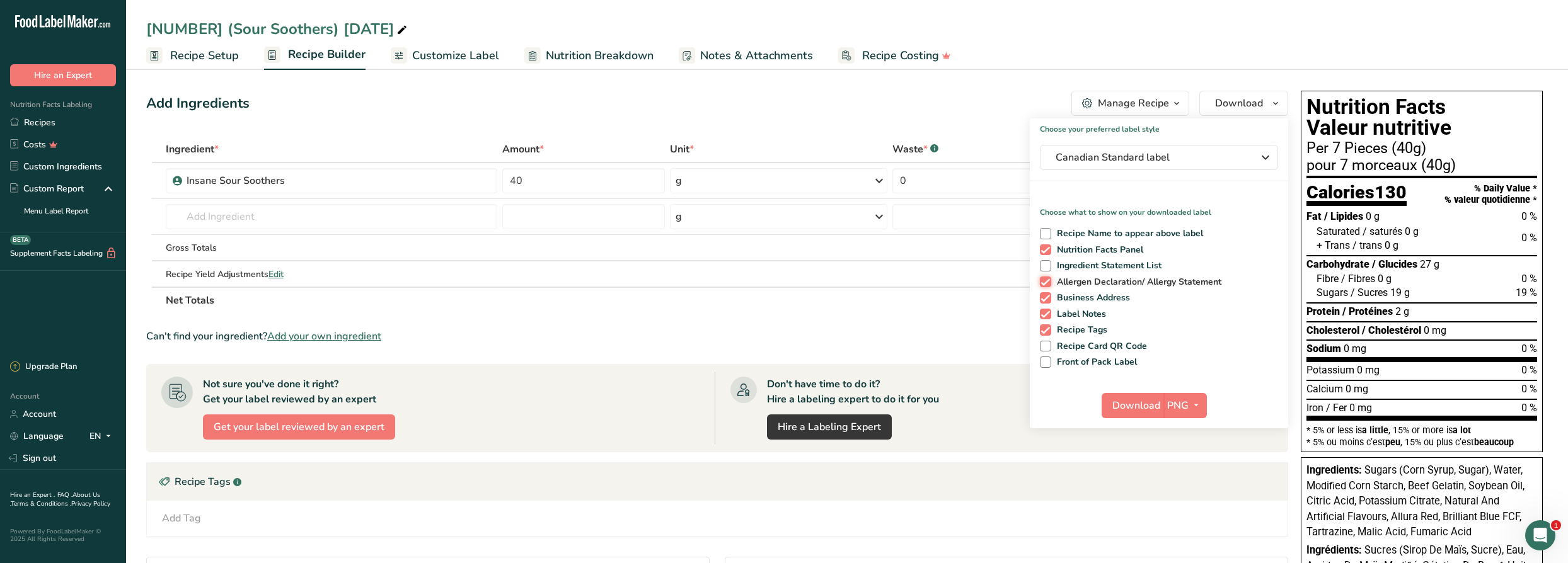 checkbox on "false" 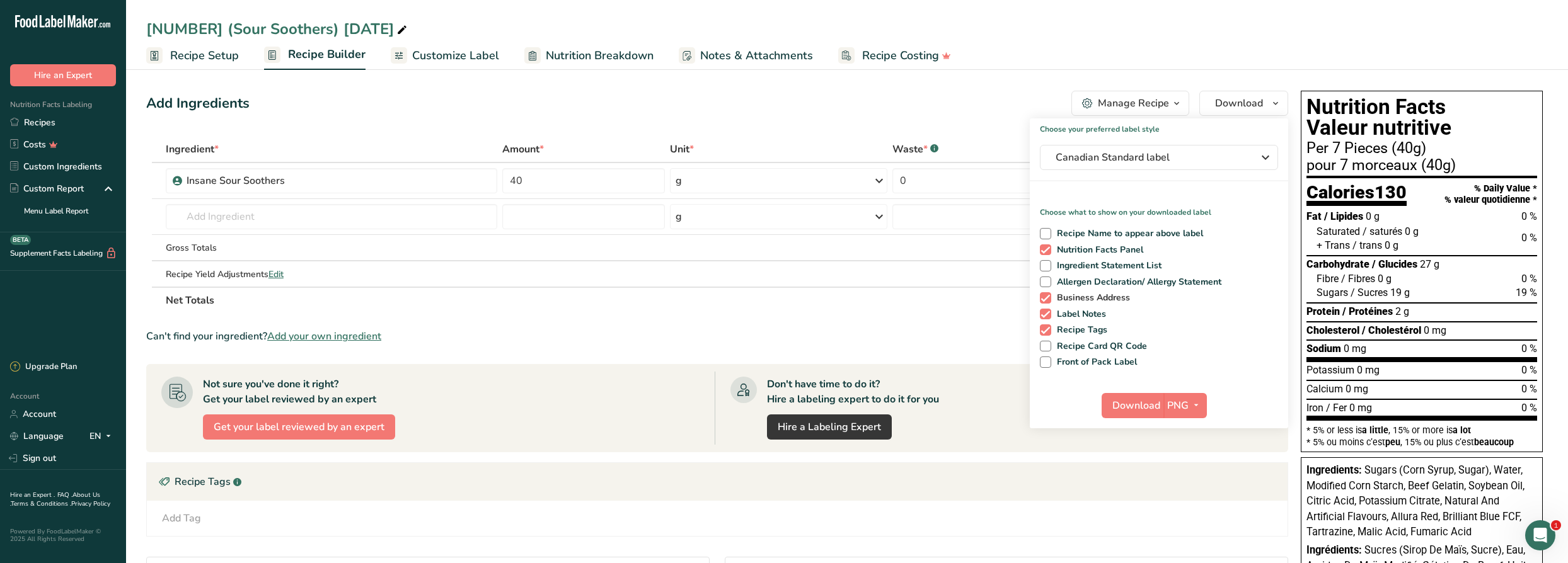 click on "Business Address" at bounding box center (1091, 298) 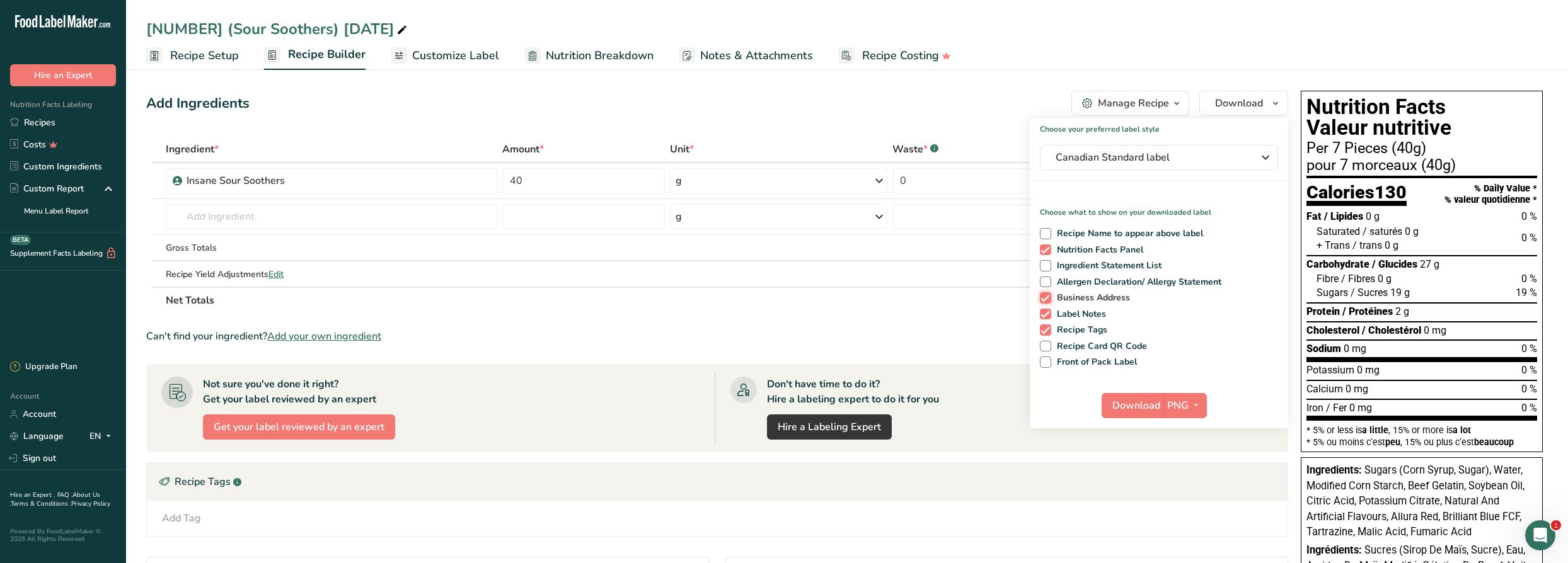 click on "Business Address" at bounding box center [1044, 297] 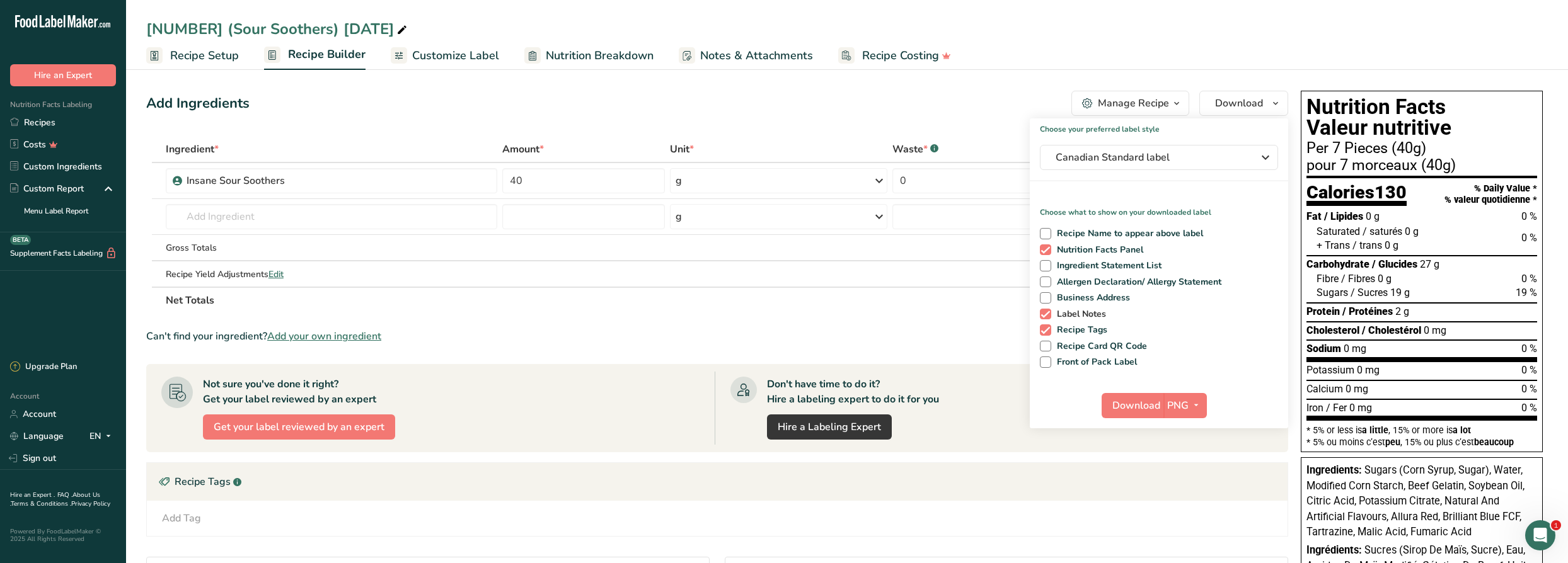 click on "Label Notes" at bounding box center [1079, 314] 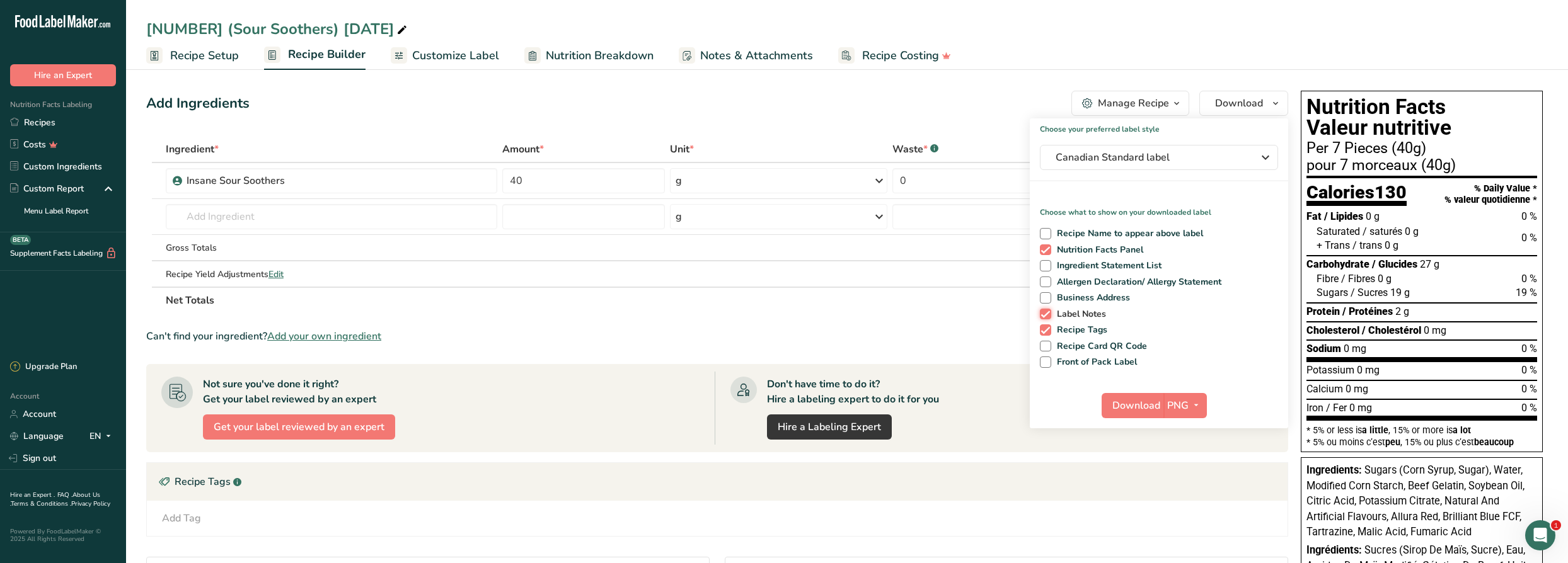 click on "Label Notes" at bounding box center [1044, 314] 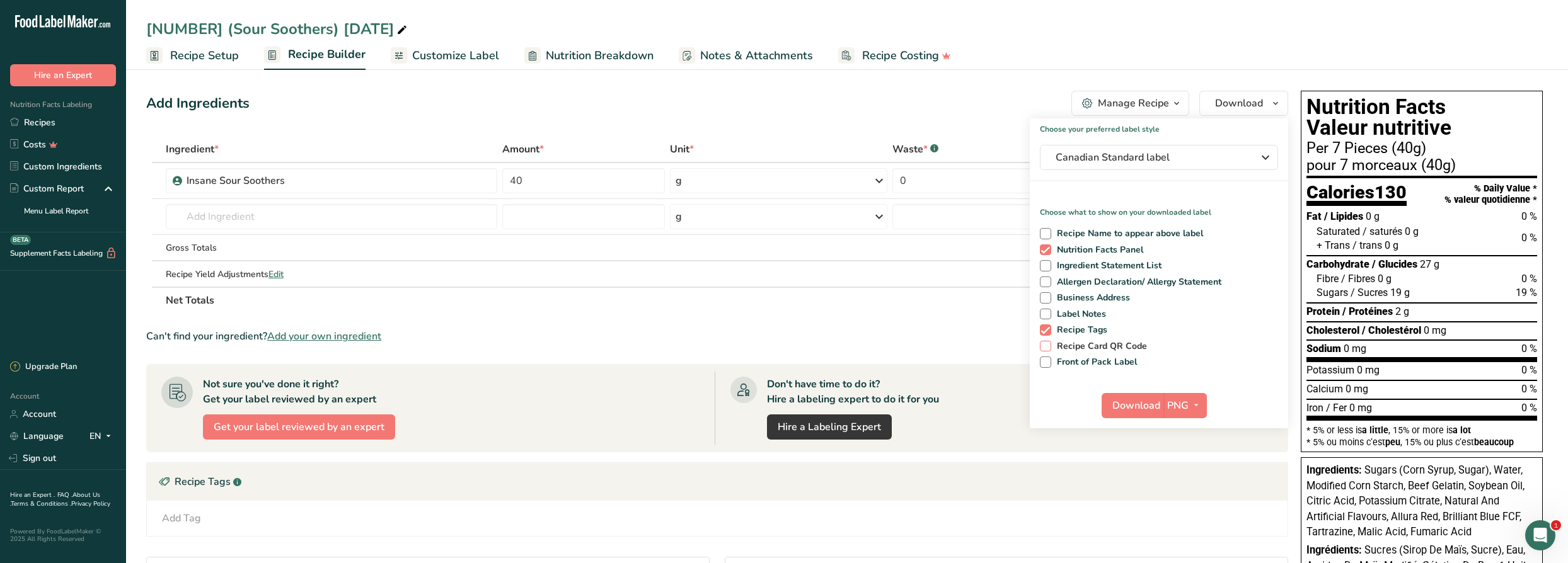 drag, startPoint x: 1071, startPoint y: 331, endPoint x: 1070, endPoint y: 345, distance: 14.035669 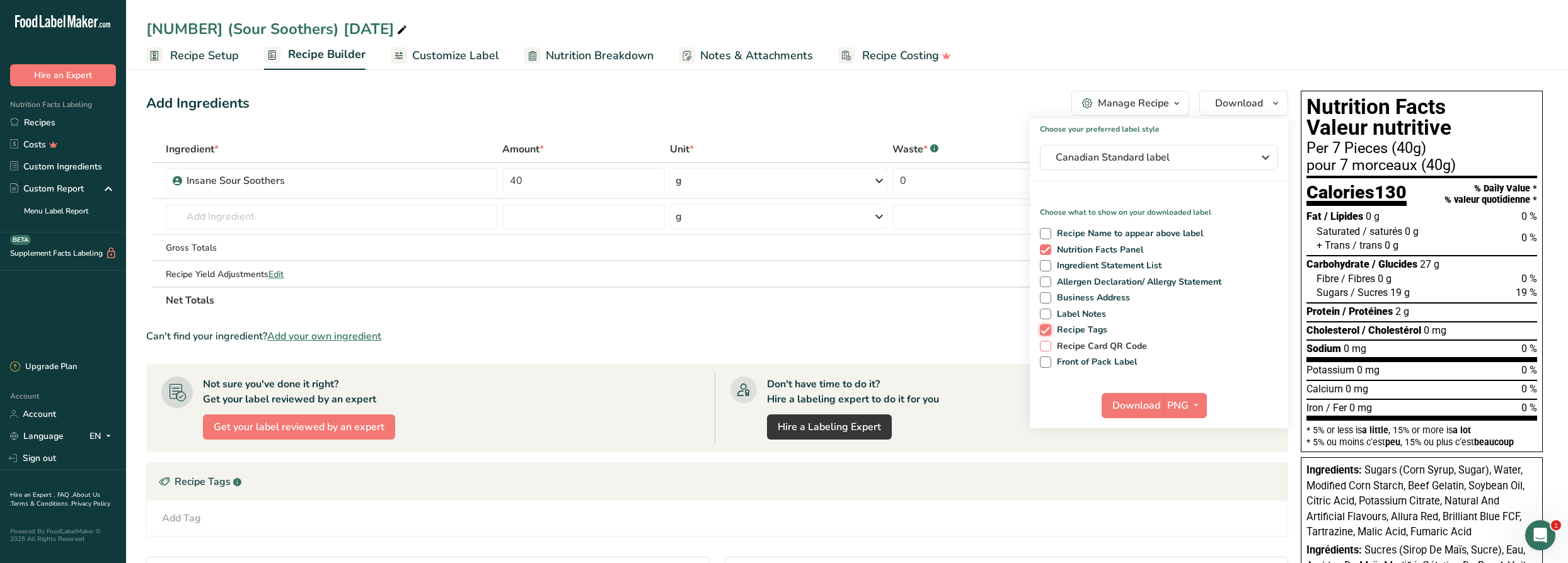 click on "Recipe Tags" at bounding box center (1044, 329) 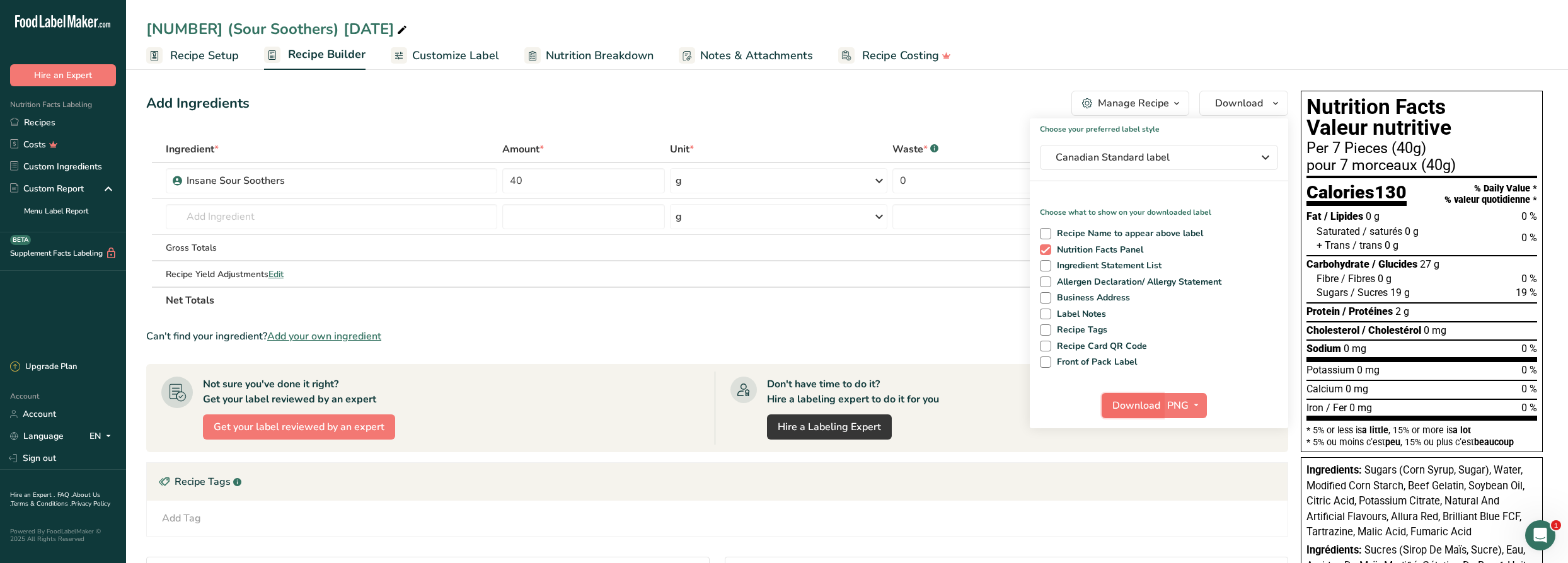 click on "Download" at bounding box center [1136, 406] 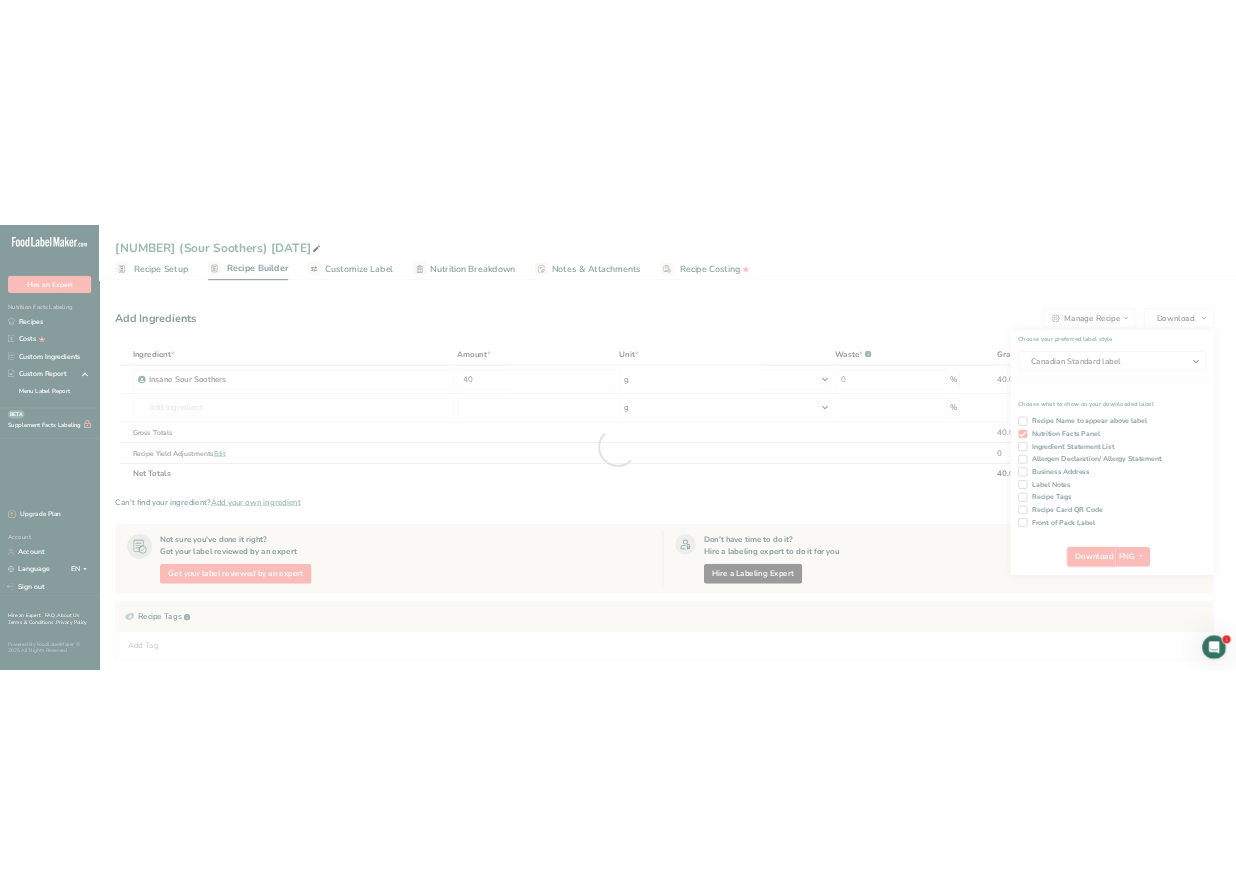 scroll, scrollTop: 0, scrollLeft: 0, axis: both 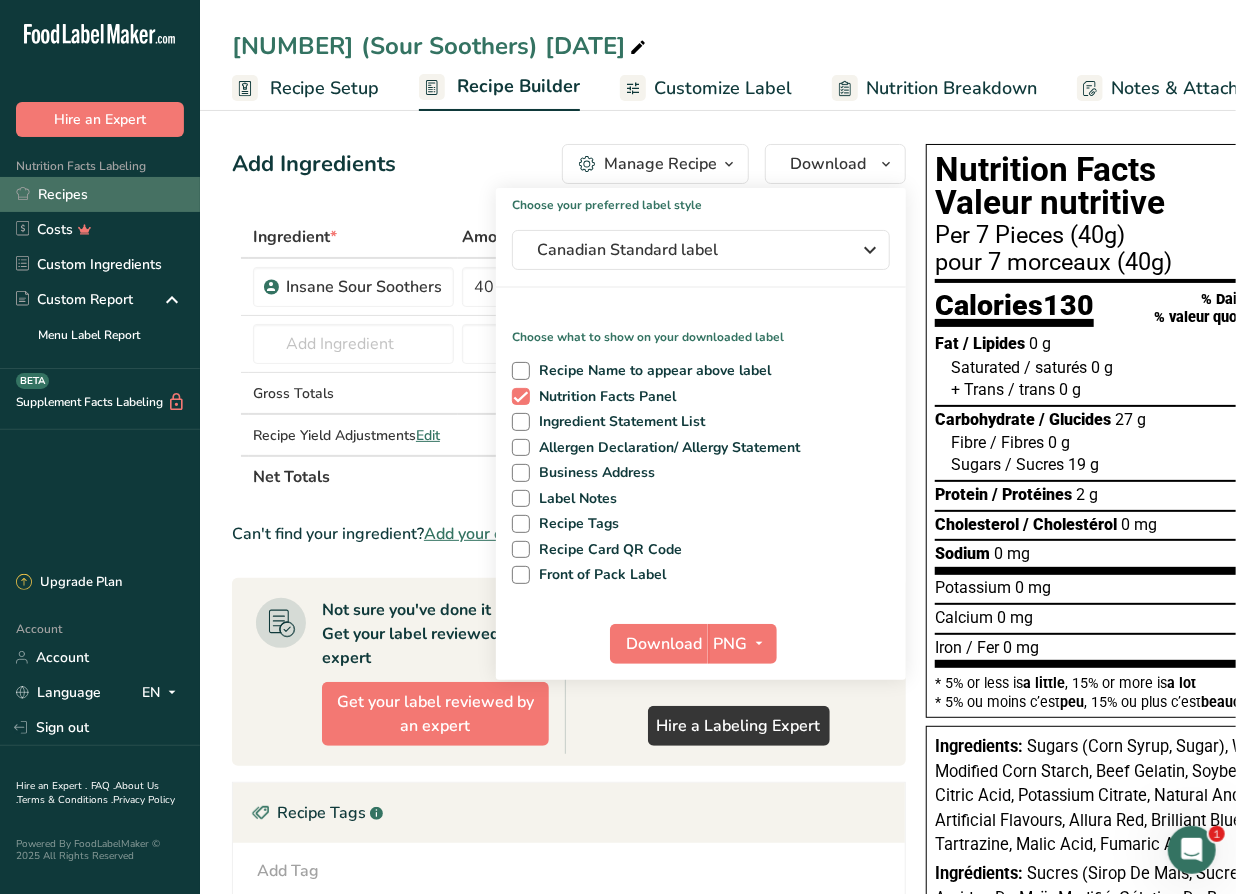 click on "Recipes" at bounding box center (100, 194) 